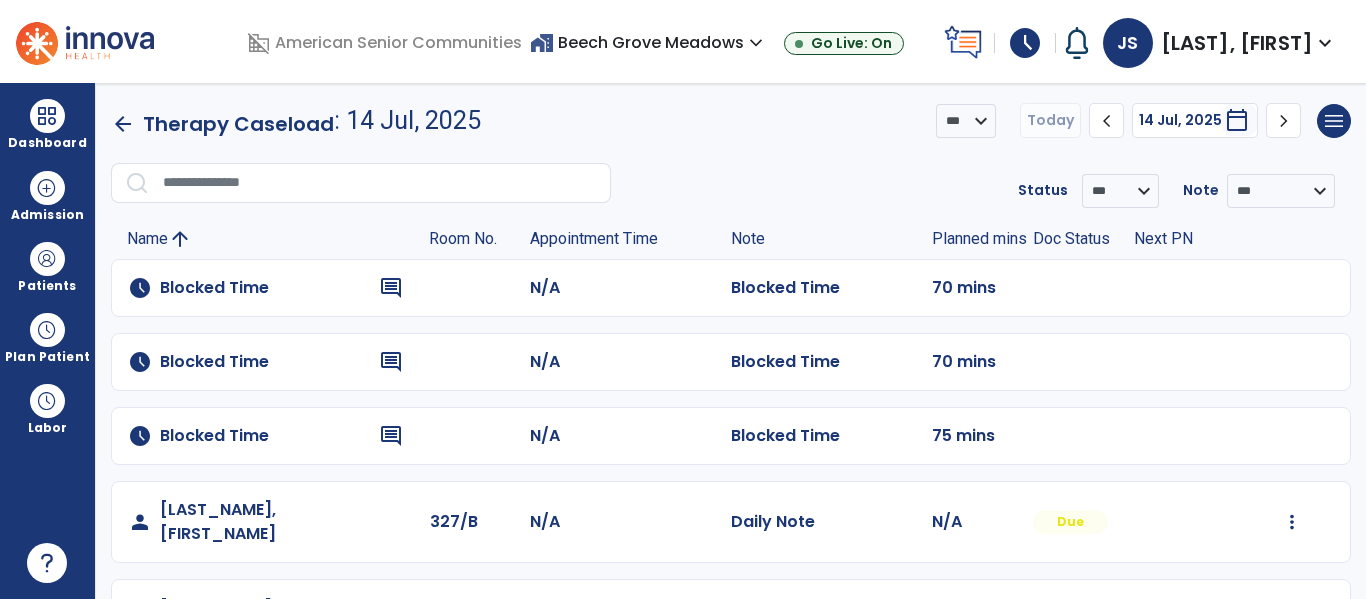 scroll, scrollTop: 0, scrollLeft: 0, axis: both 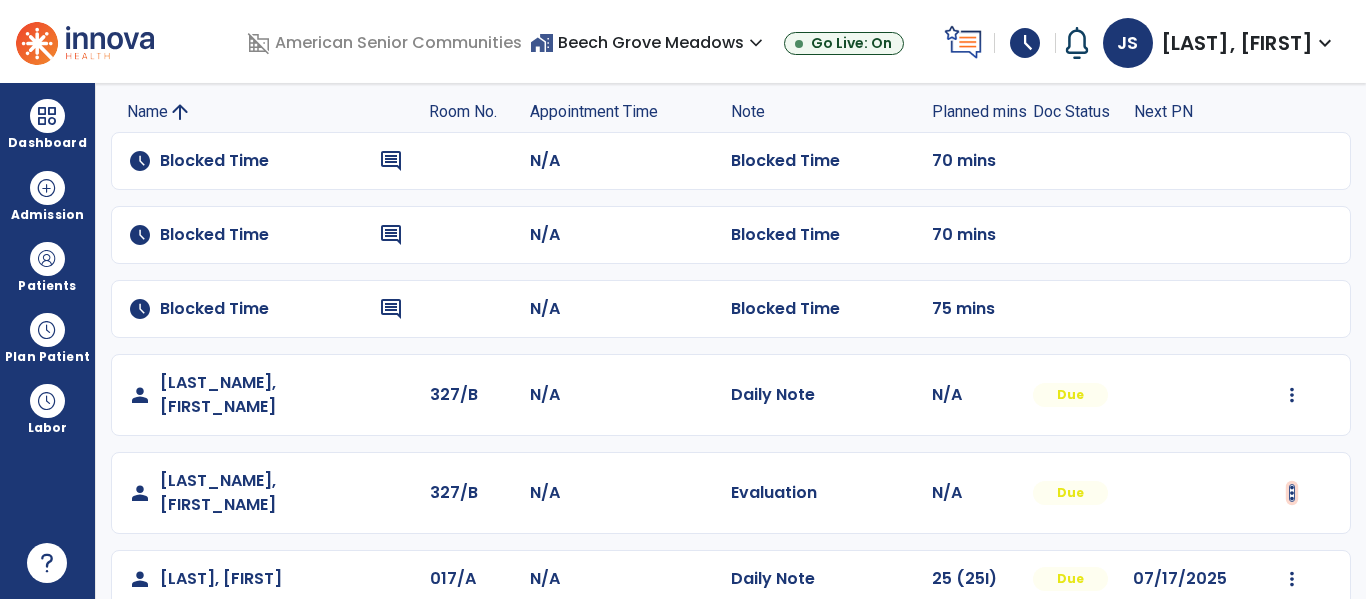 click at bounding box center [1292, 395] 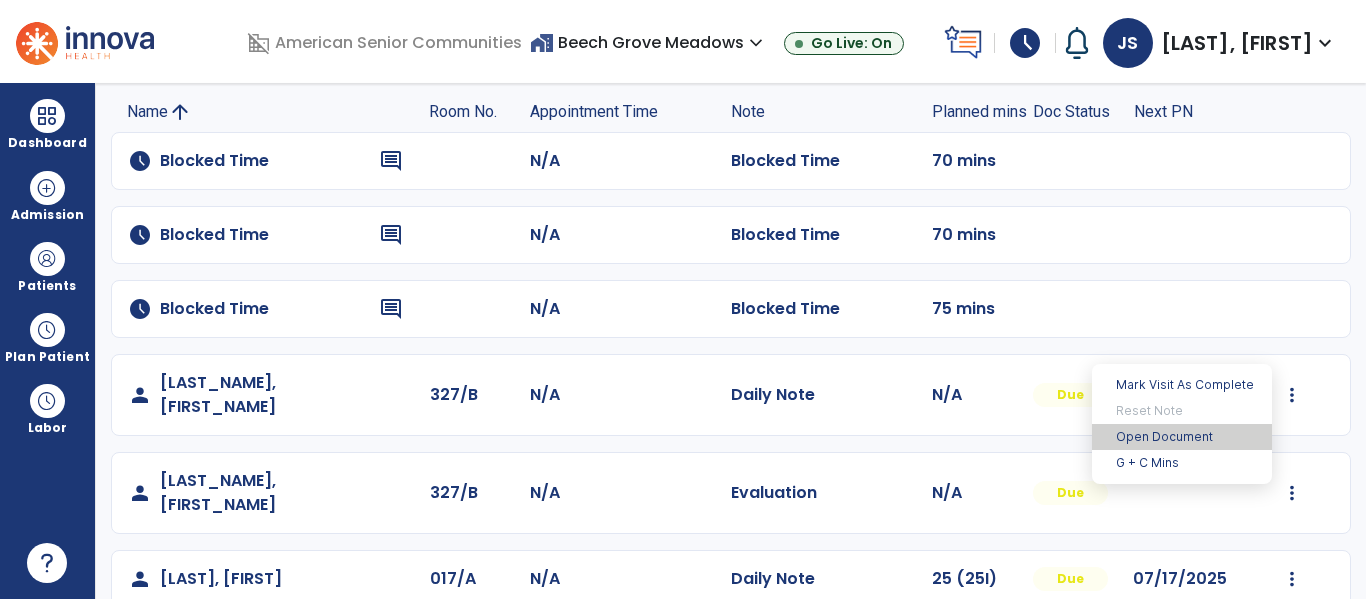 click on "Open Document" at bounding box center (1182, 437) 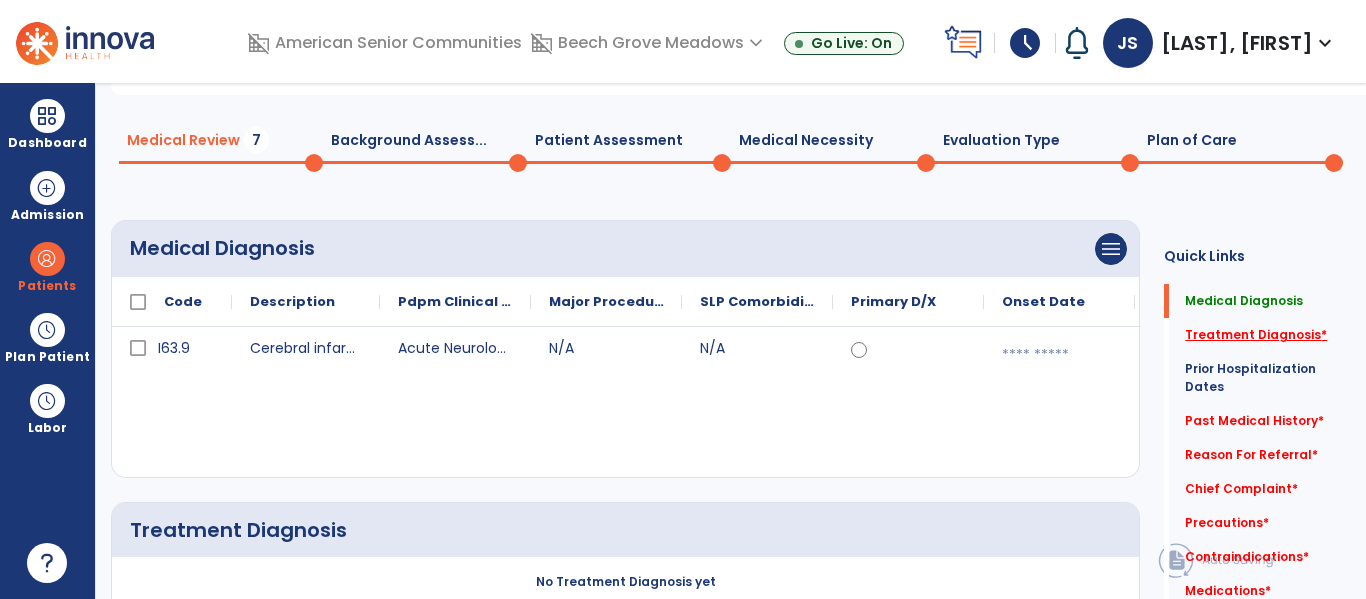 click on "Treatment Diagnosis   *" 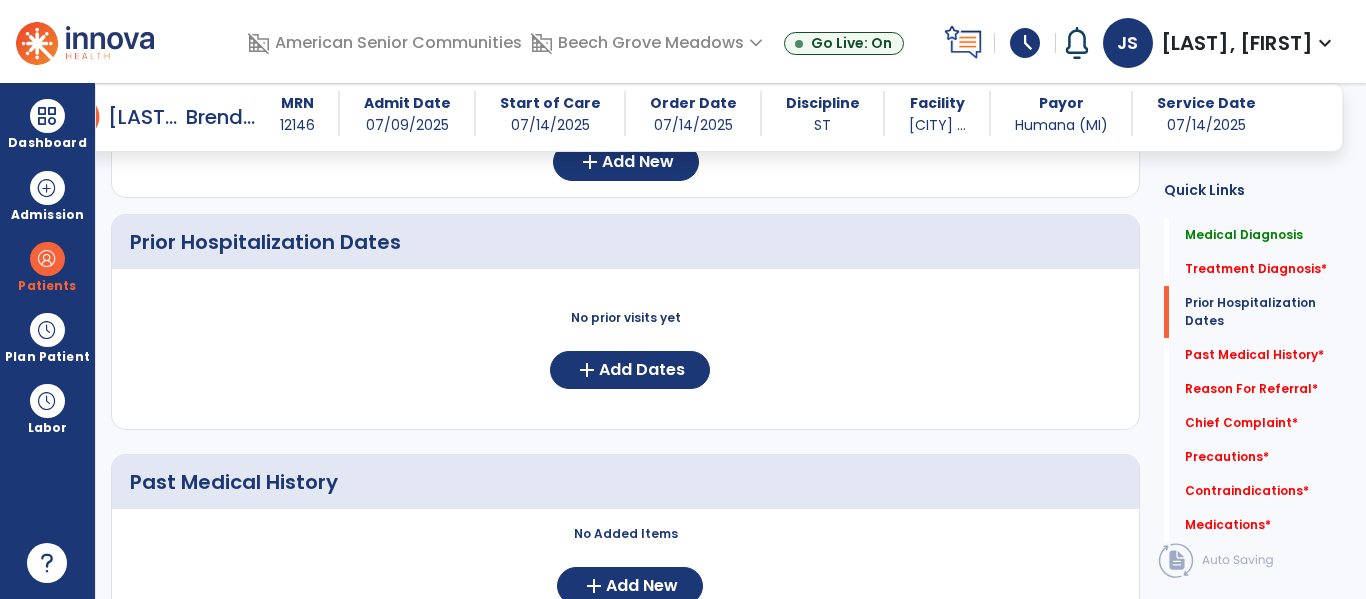 scroll, scrollTop: 583, scrollLeft: 0, axis: vertical 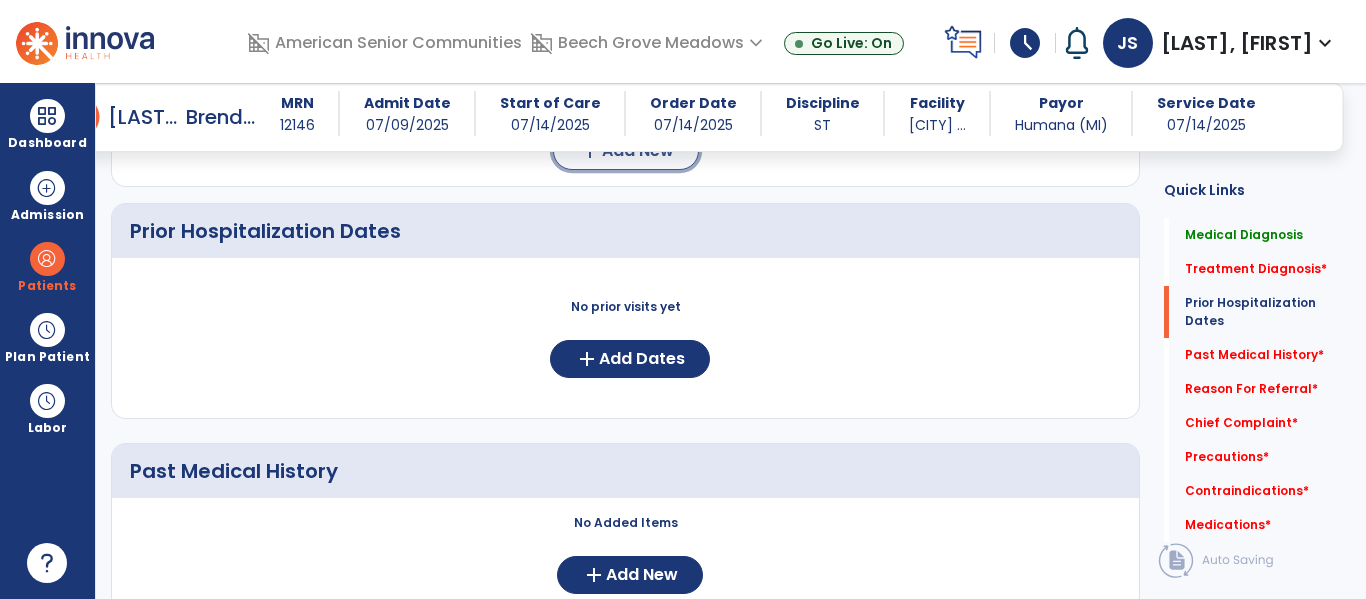 click on "add  Add New" 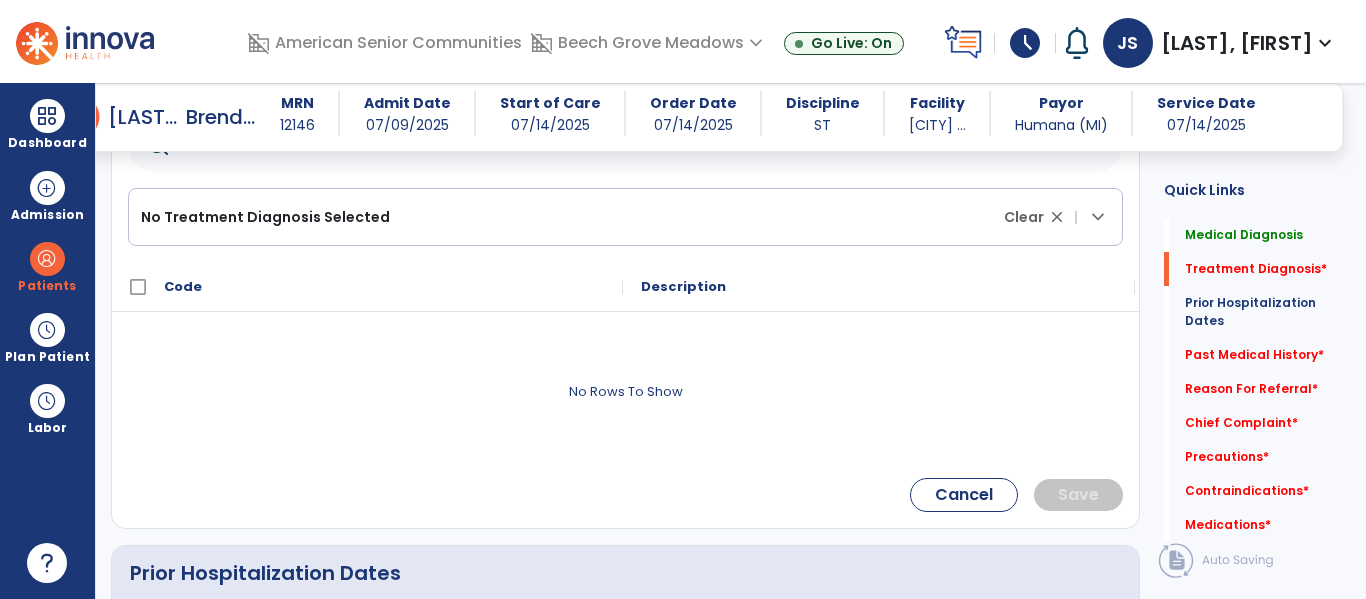 scroll, scrollTop: 553, scrollLeft: 0, axis: vertical 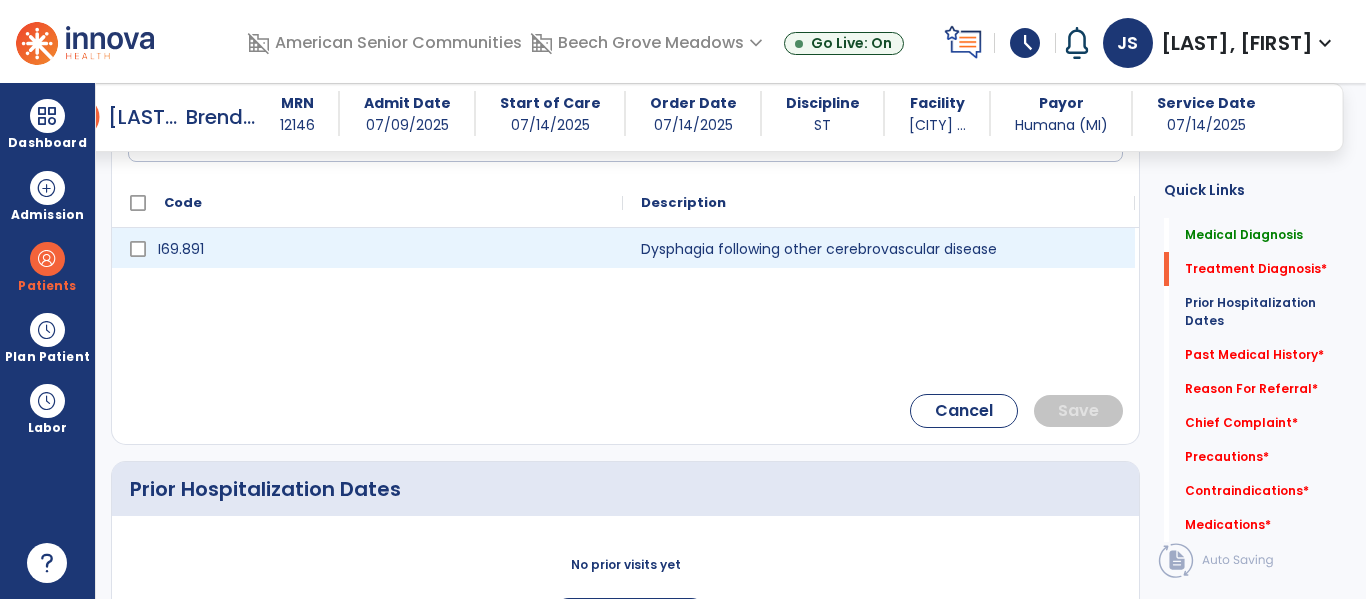 type on "*******" 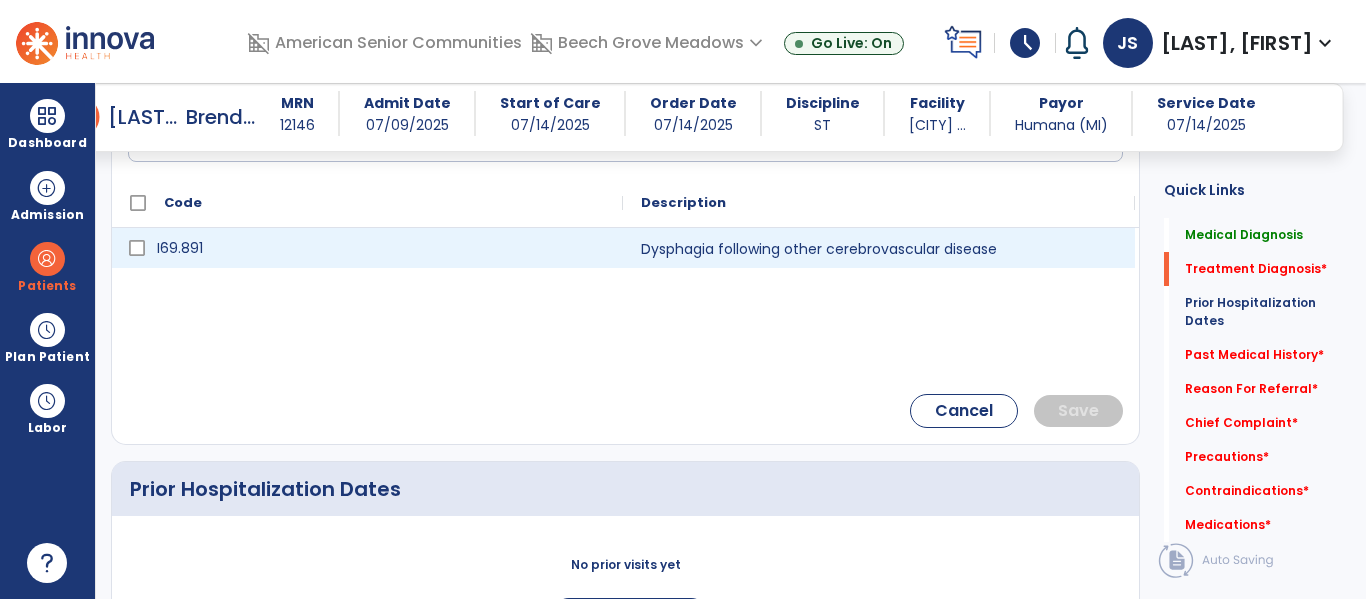click 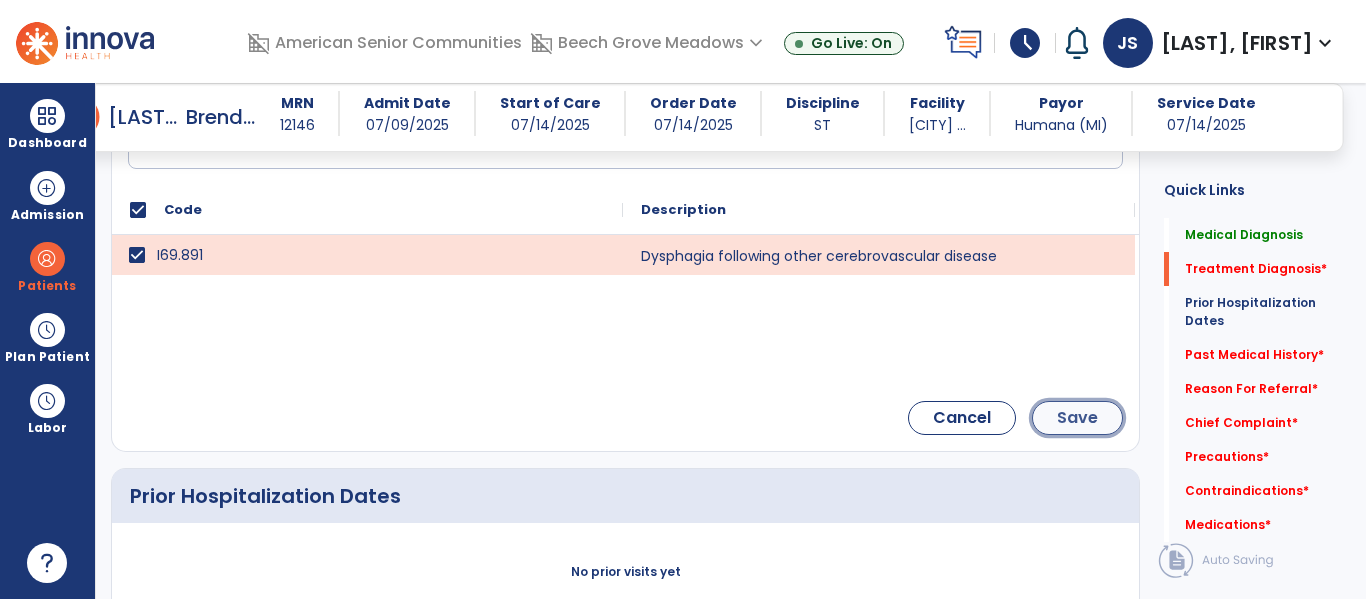 click on "Save" 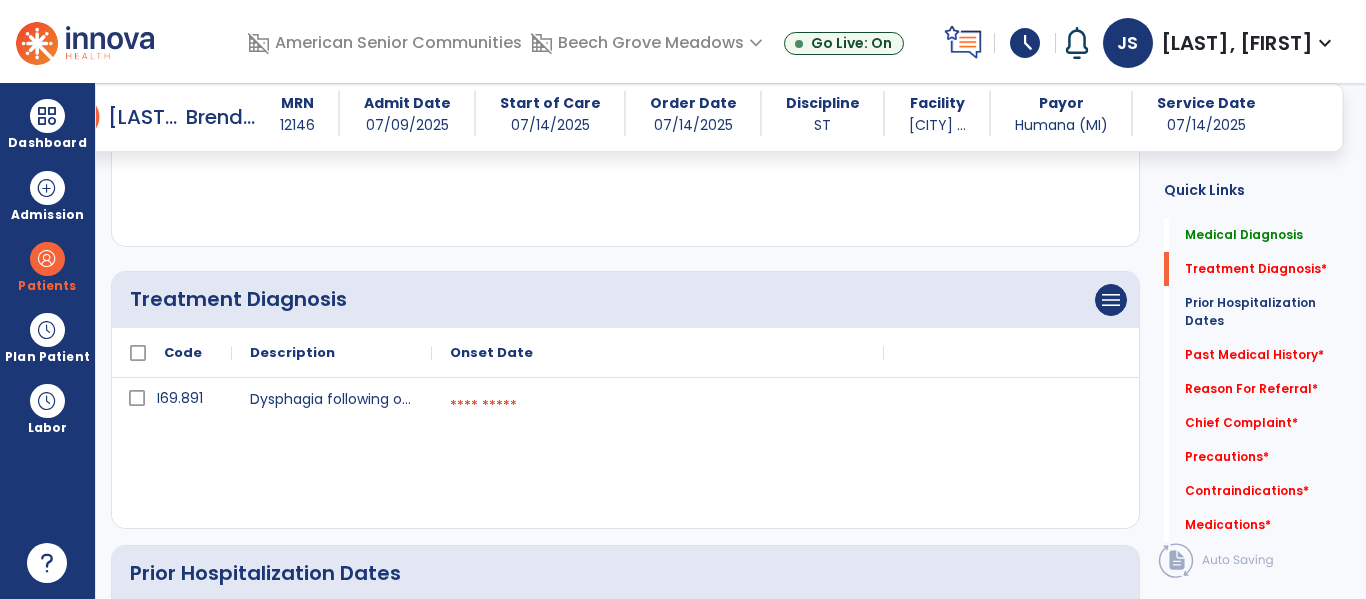 scroll, scrollTop: 343, scrollLeft: 0, axis: vertical 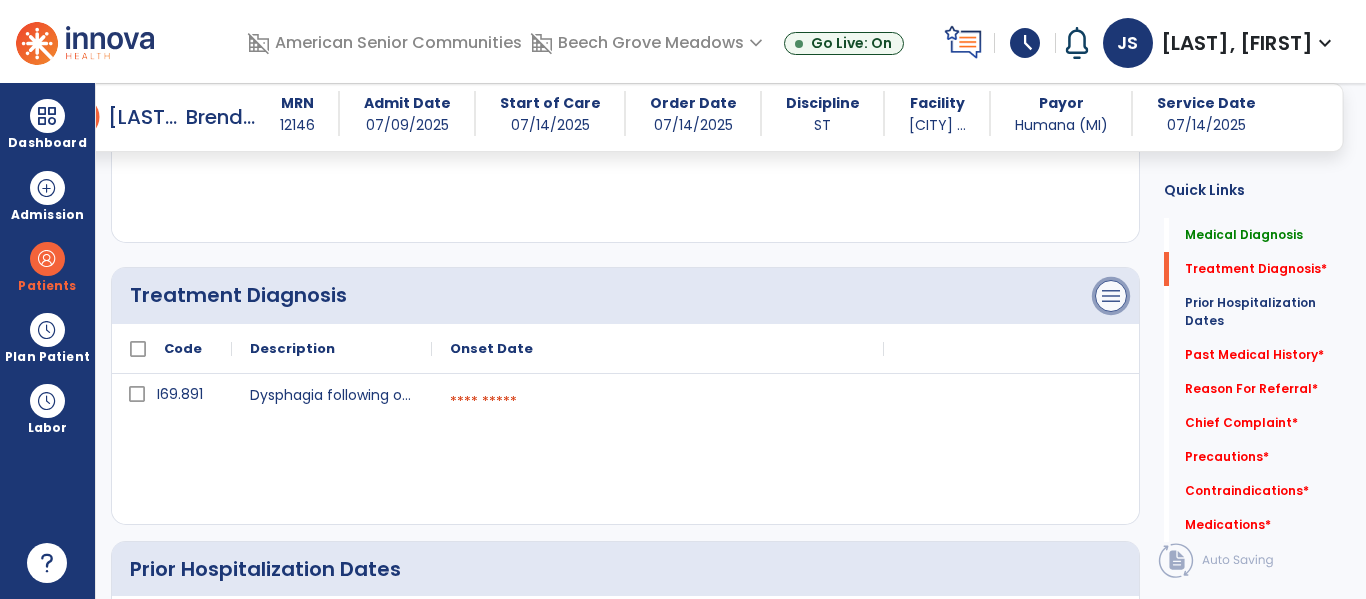 click on "menu" at bounding box center [1111, 14] 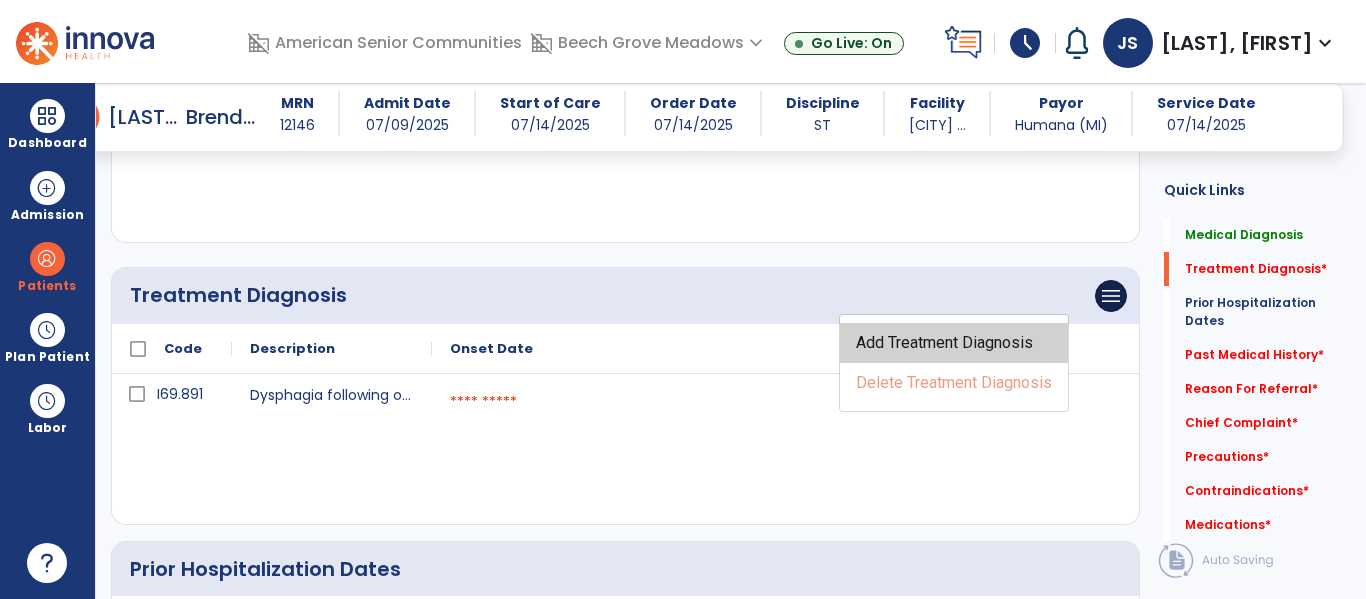 click on "Add Treatment Diagnosis" 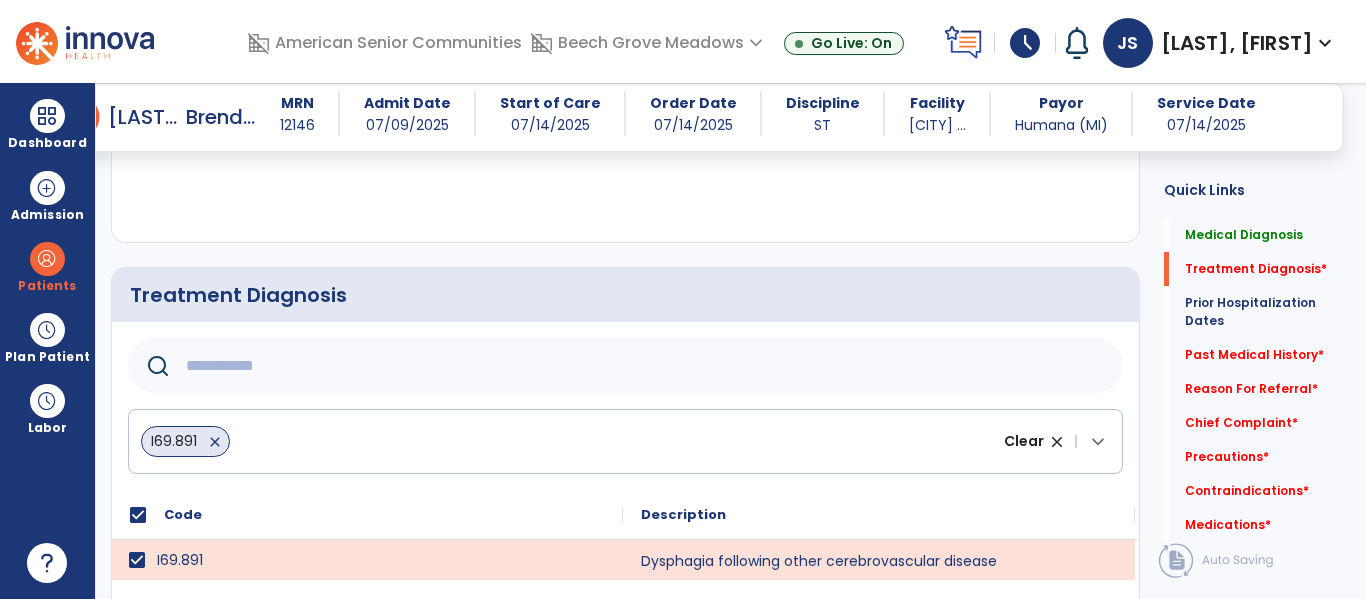 click 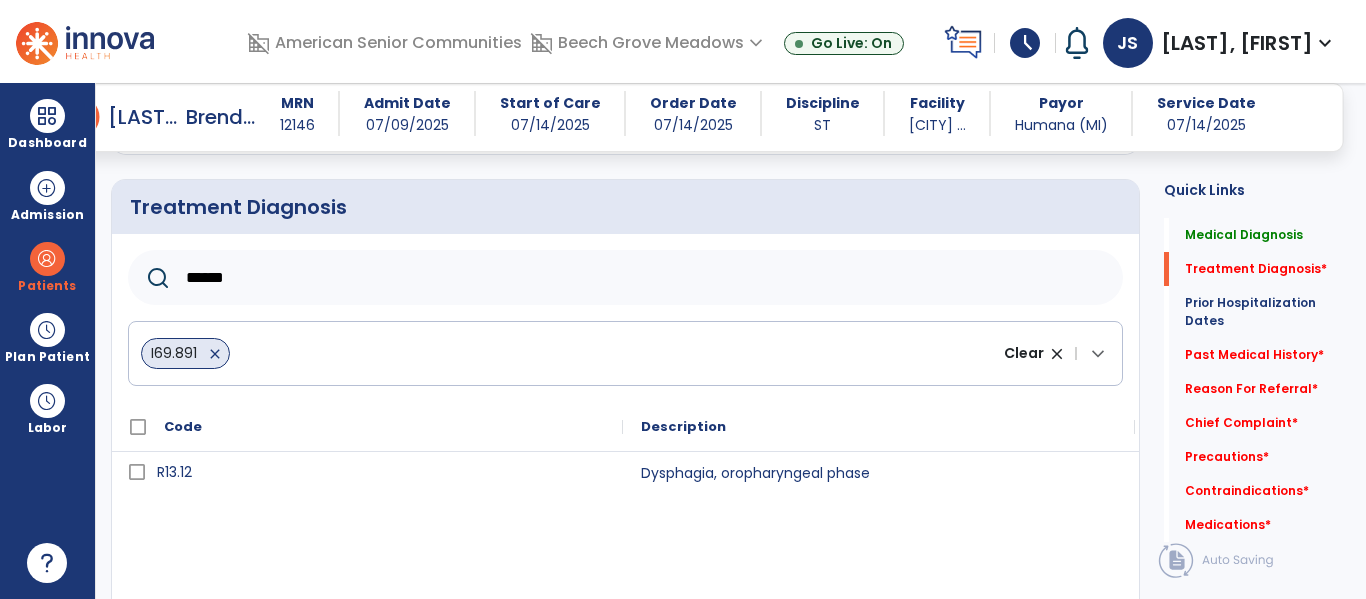 scroll, scrollTop: 446, scrollLeft: 0, axis: vertical 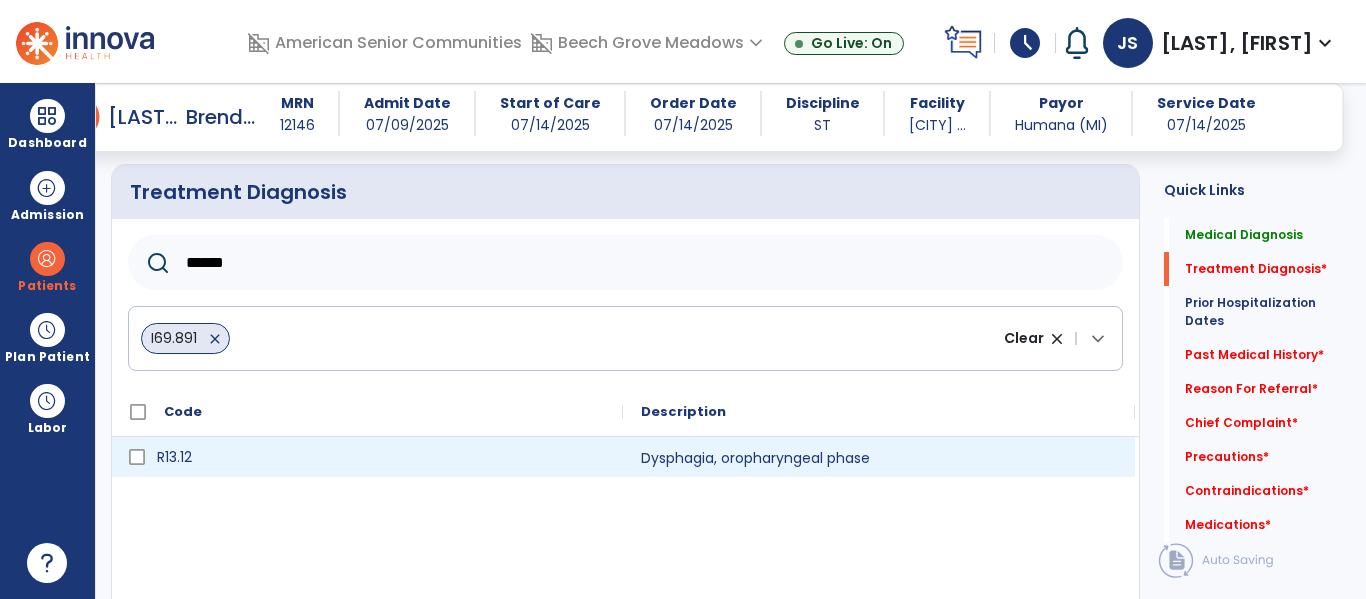 type on "******" 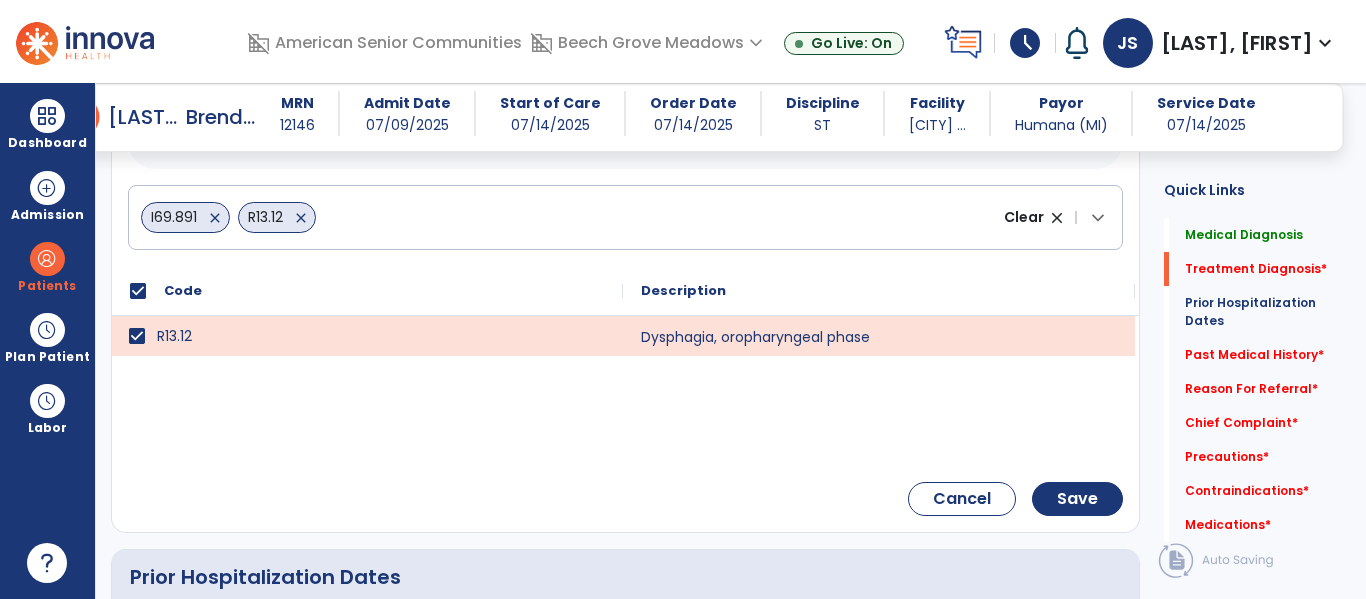 scroll, scrollTop: 570, scrollLeft: 0, axis: vertical 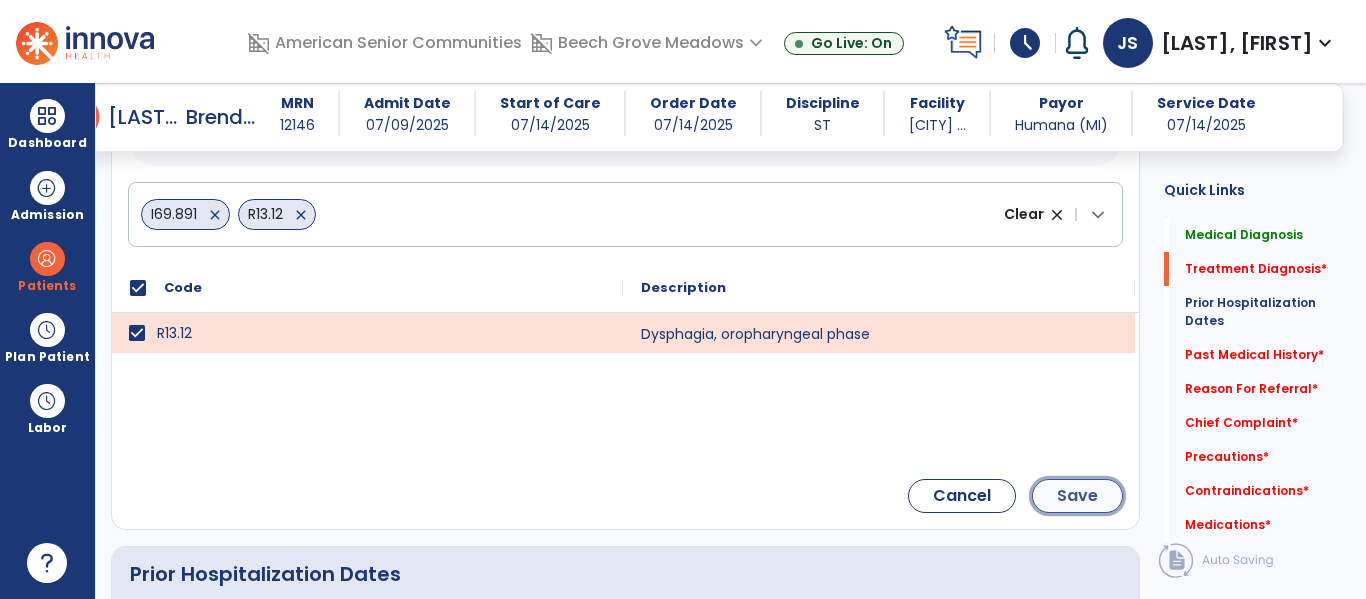 click on "Save" 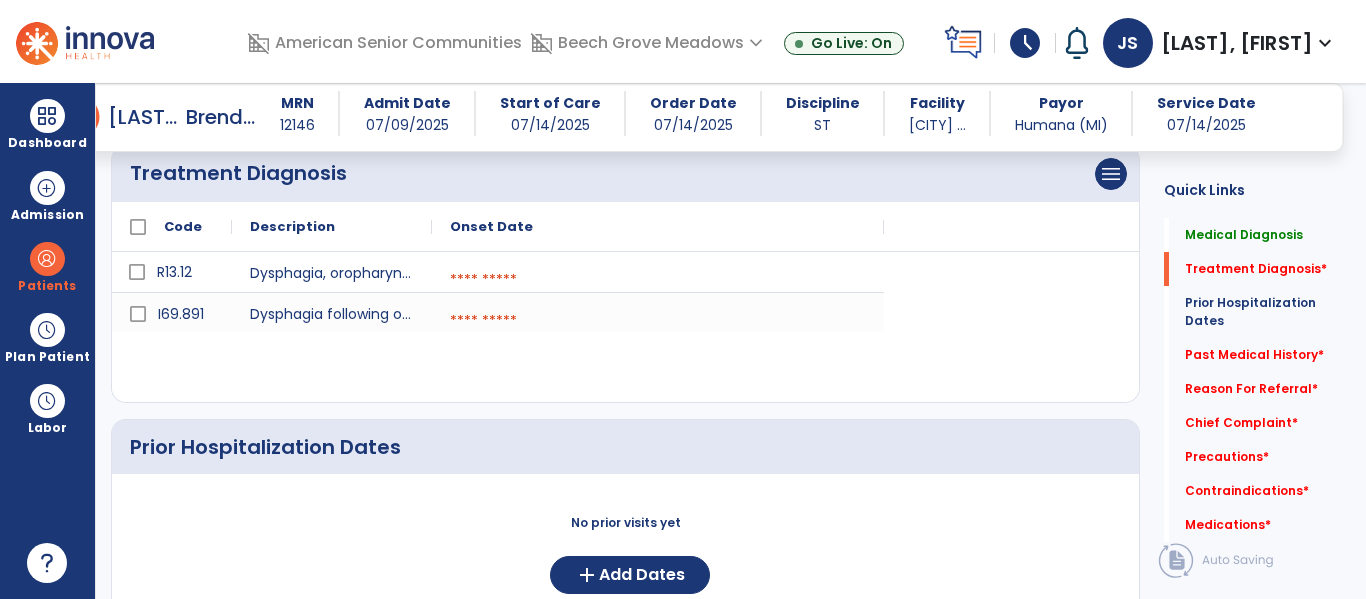 scroll, scrollTop: 435, scrollLeft: 0, axis: vertical 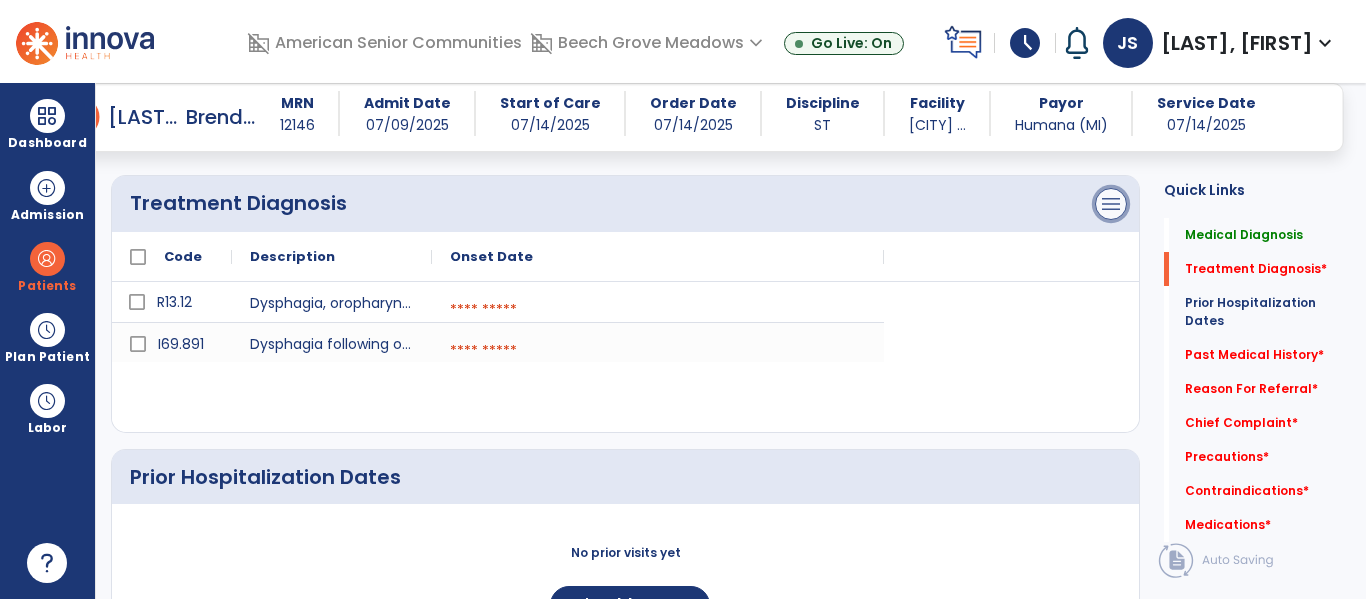 click on "menu" at bounding box center [1111, -78] 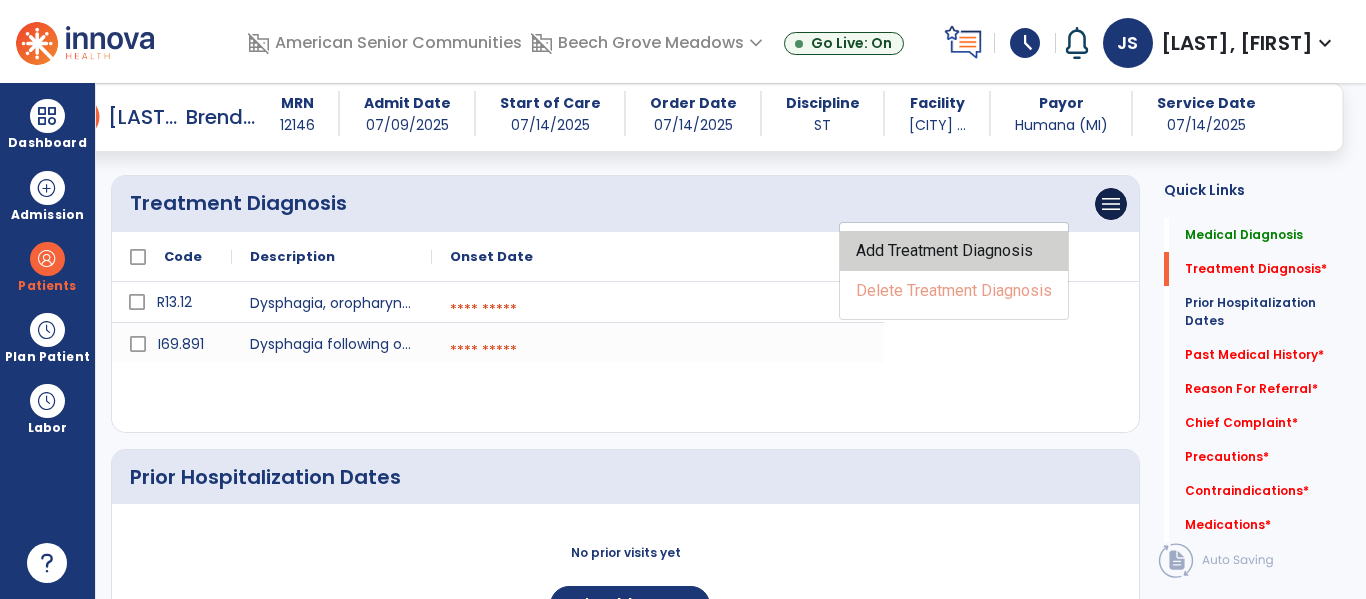 click on "Add Treatment Diagnosis" 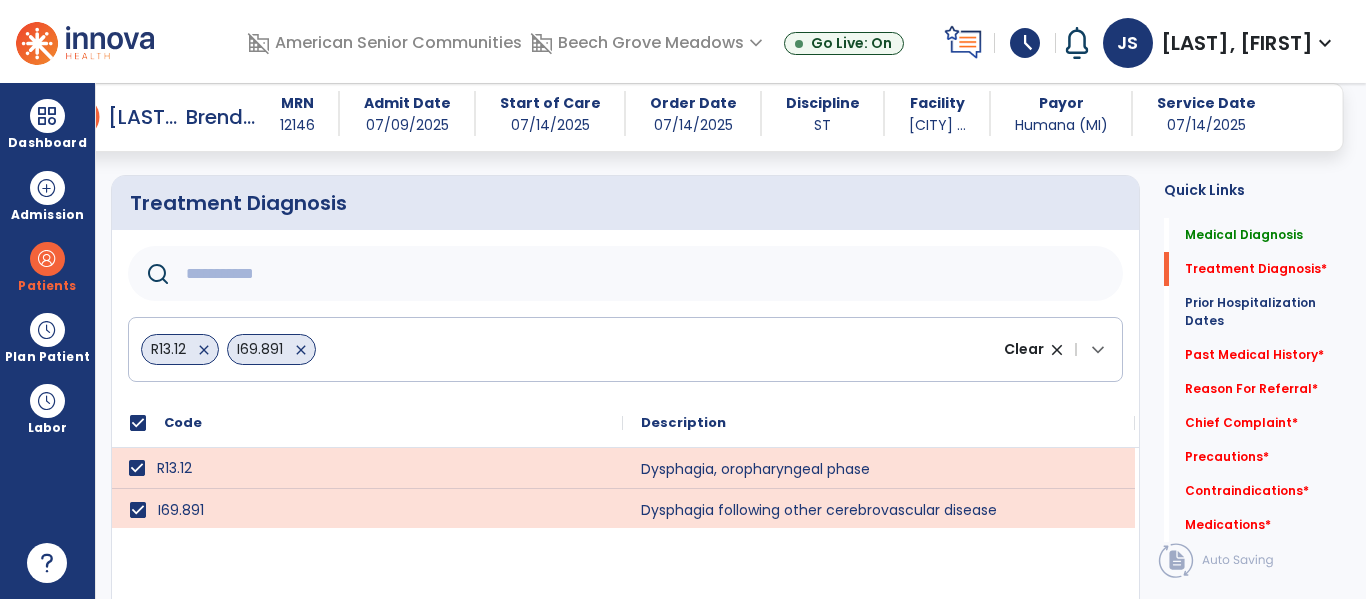 click 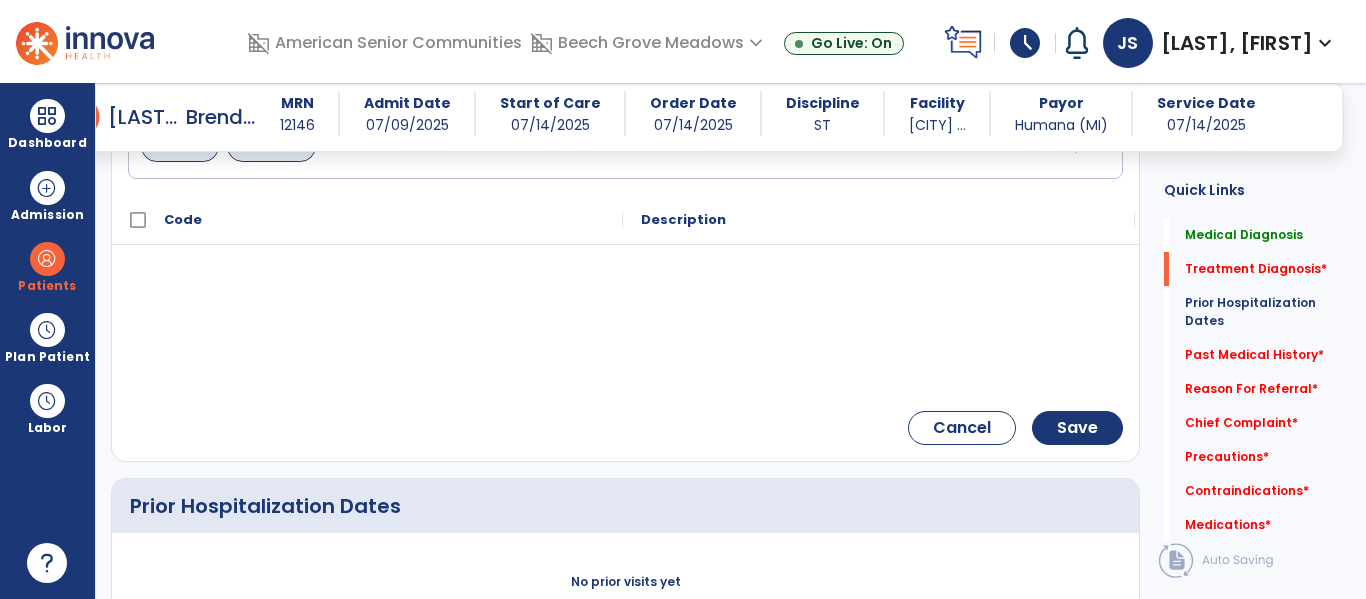 scroll, scrollTop: 648, scrollLeft: 0, axis: vertical 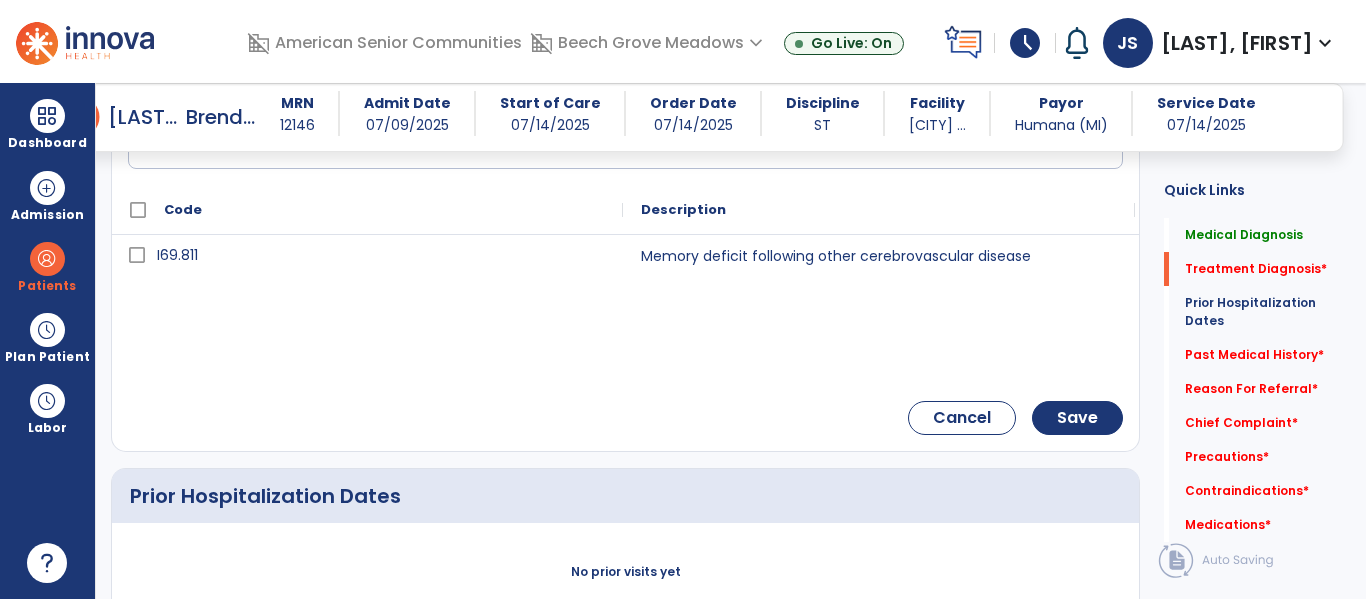 click on "close" 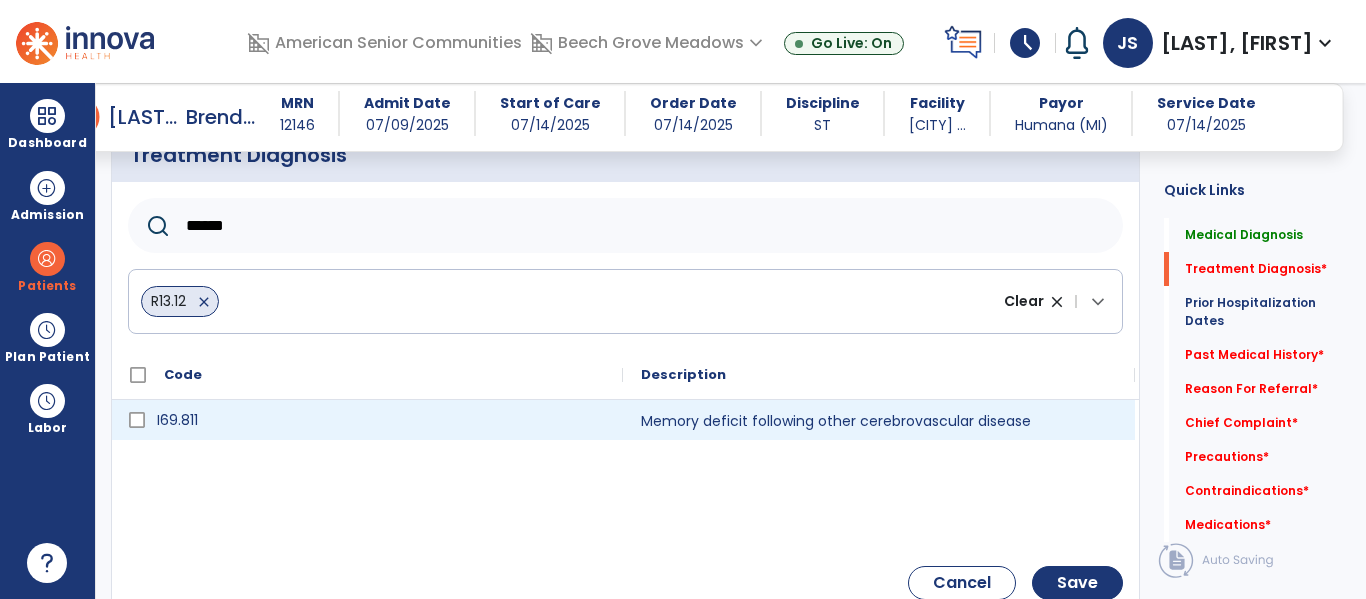 scroll, scrollTop: 446, scrollLeft: 0, axis: vertical 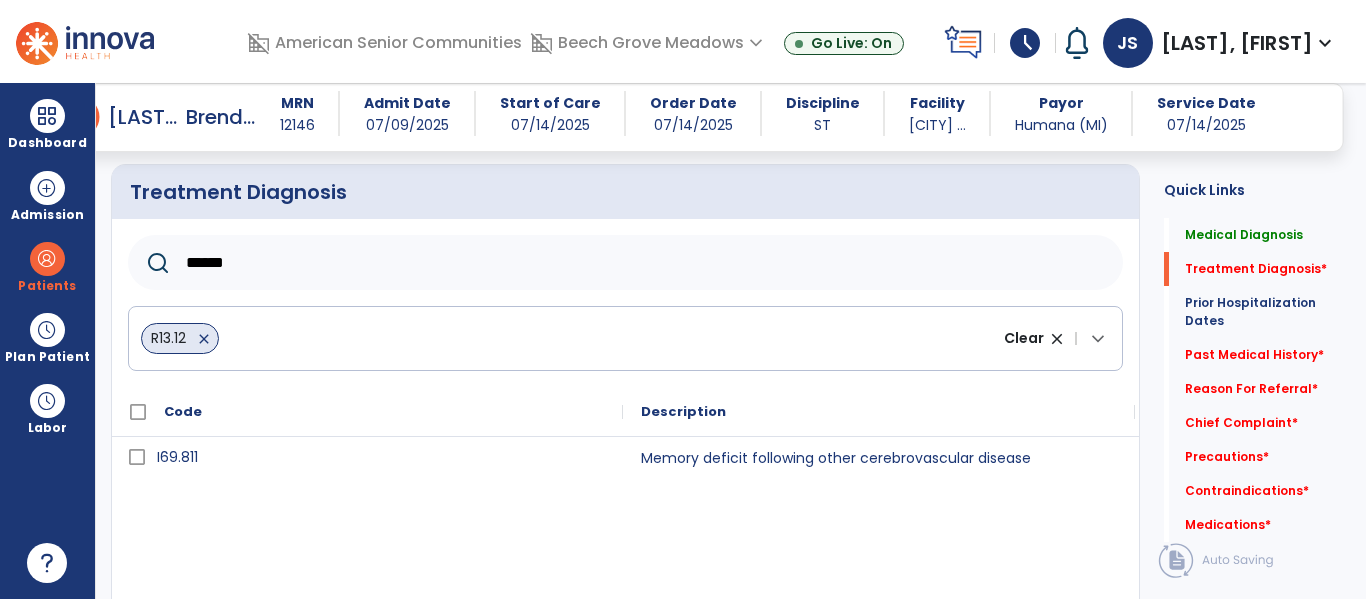 click on "******" 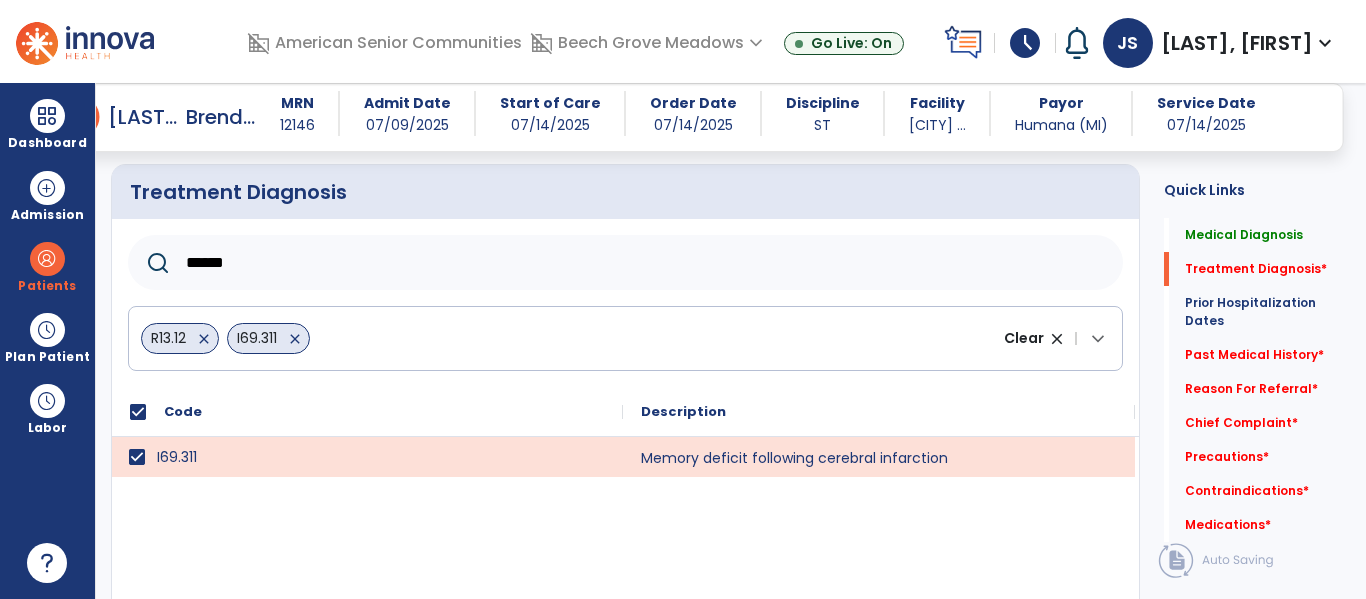 click on "close" 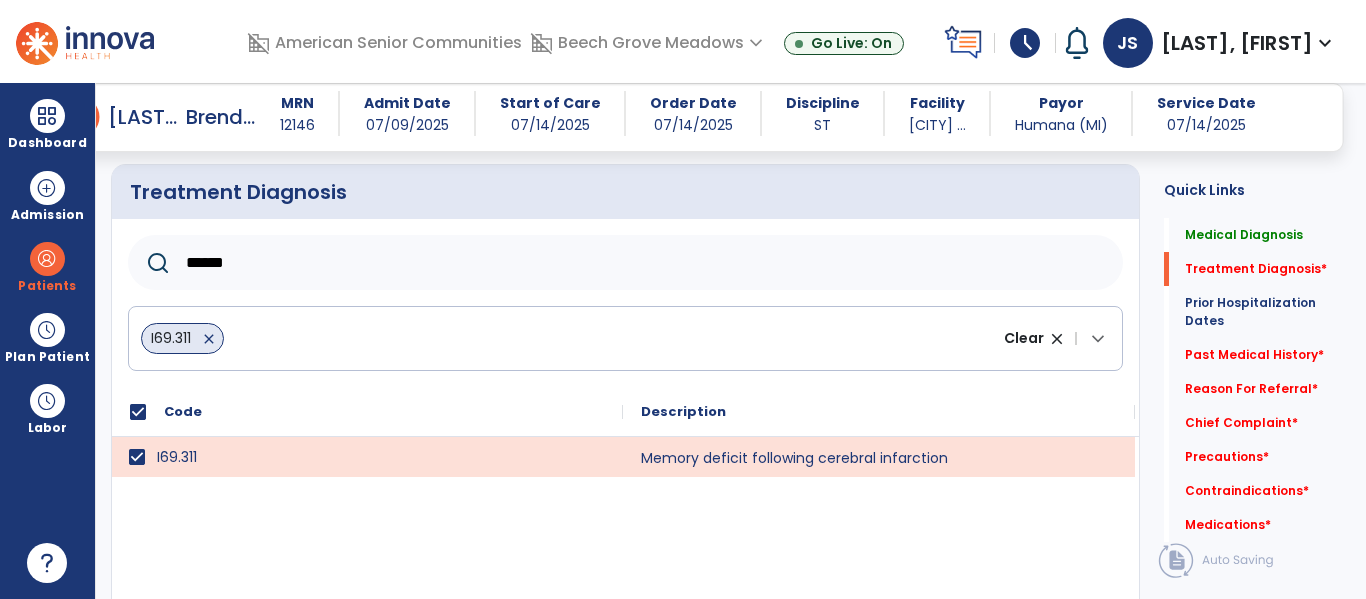 click on "******" 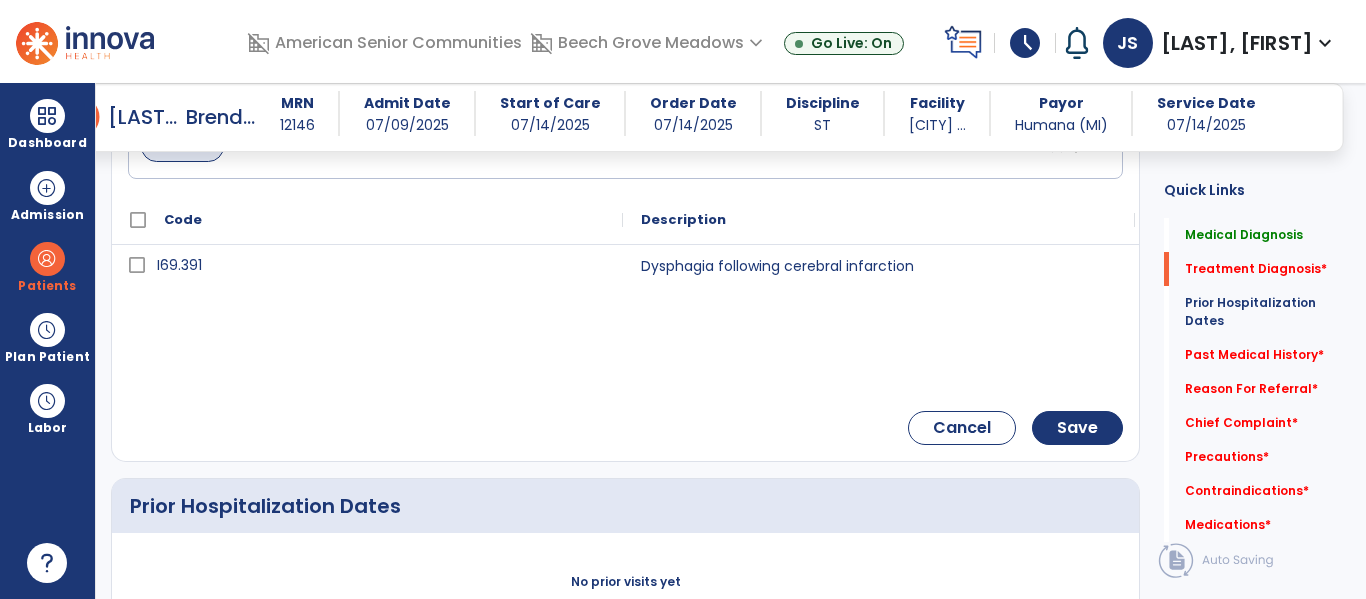 scroll, scrollTop: 648, scrollLeft: 0, axis: vertical 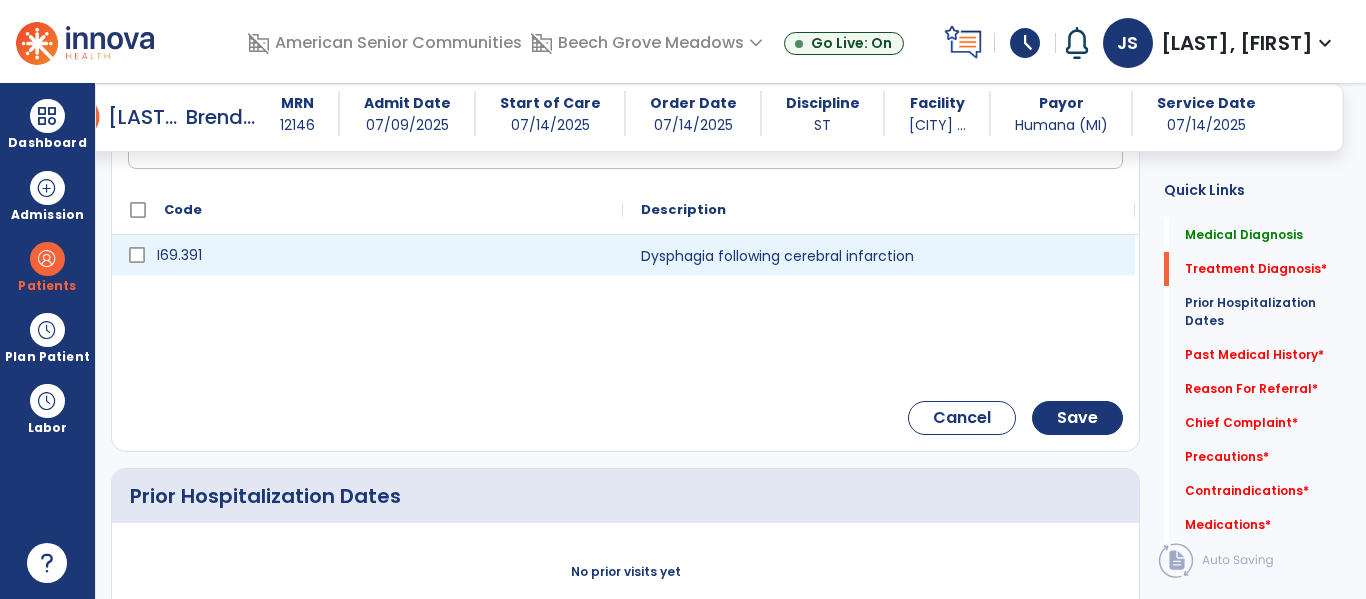 type on "*******" 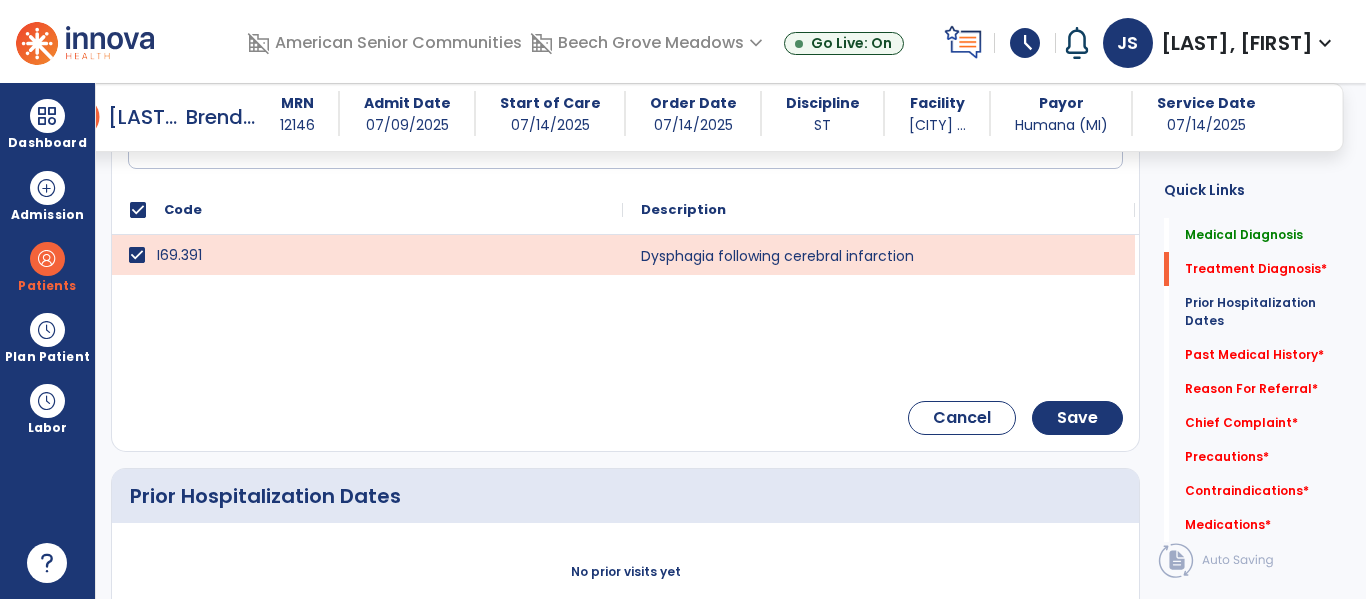 click on "[NUMBER]/[NUMBER]   close   [NUMBER]/[NUMBER]   close" 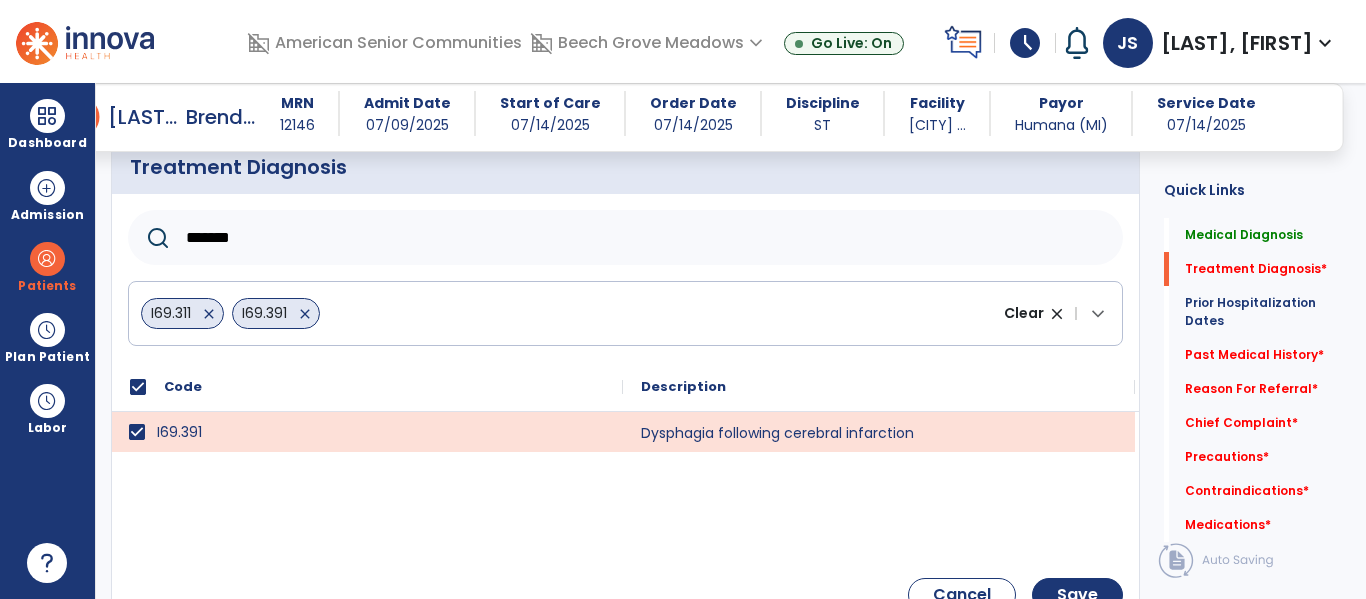 scroll, scrollTop: 623, scrollLeft: 0, axis: vertical 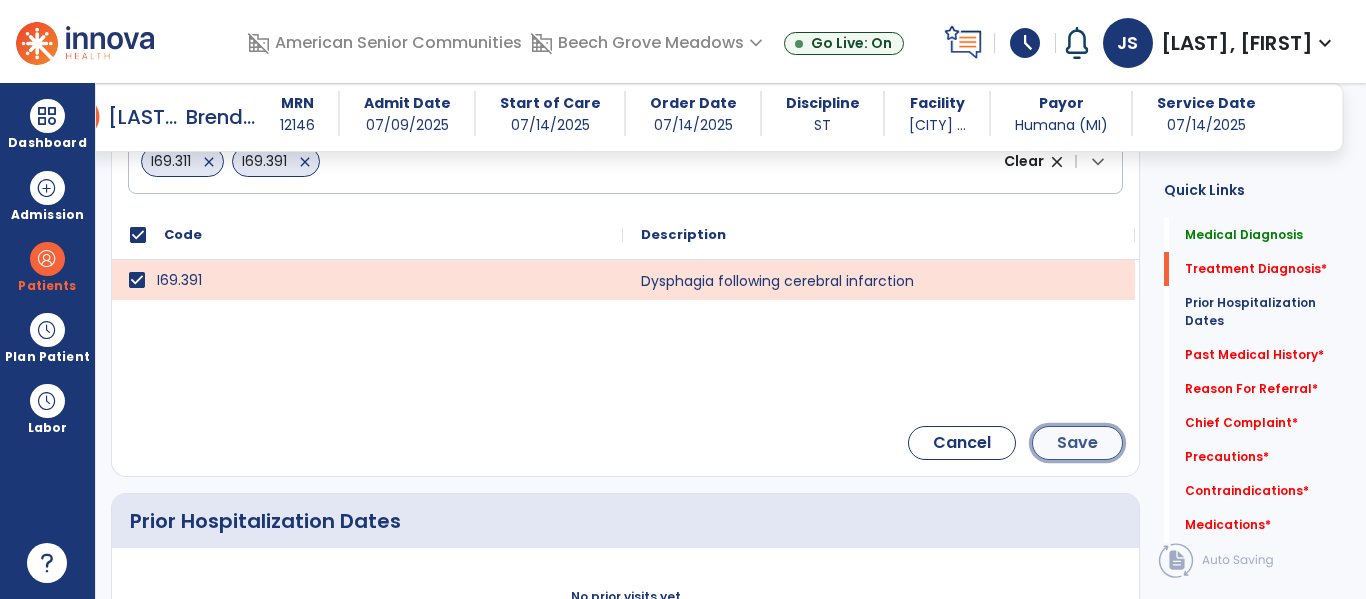 click on "Save" 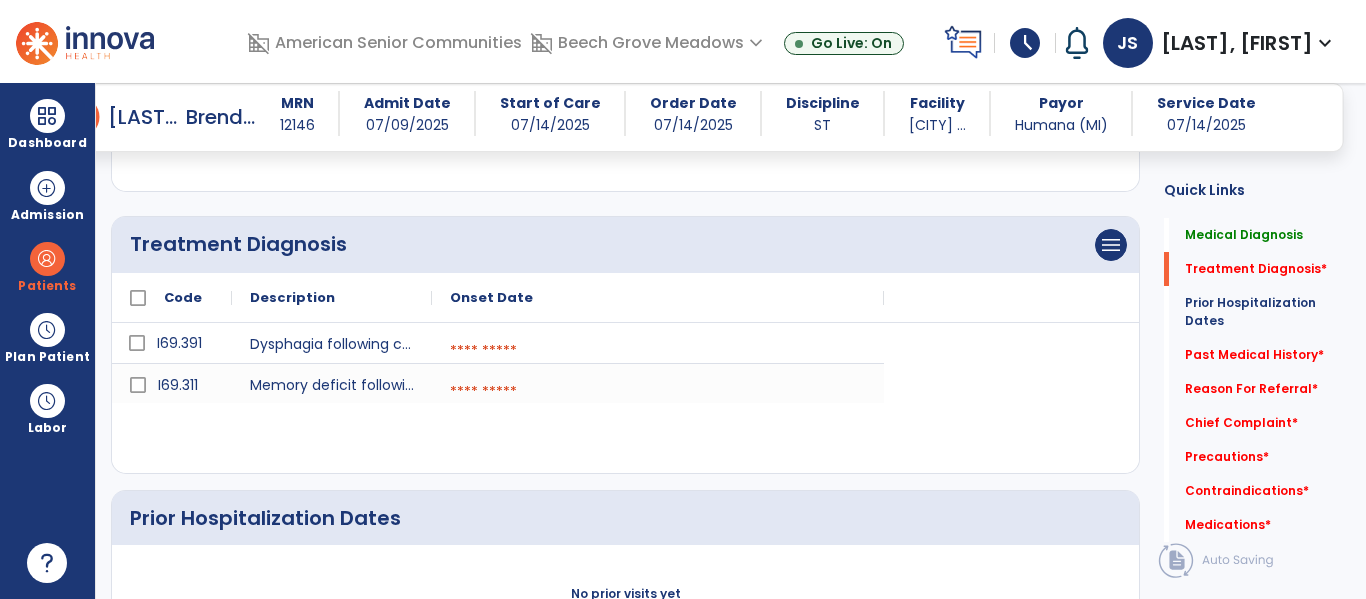 scroll, scrollTop: 393, scrollLeft: 0, axis: vertical 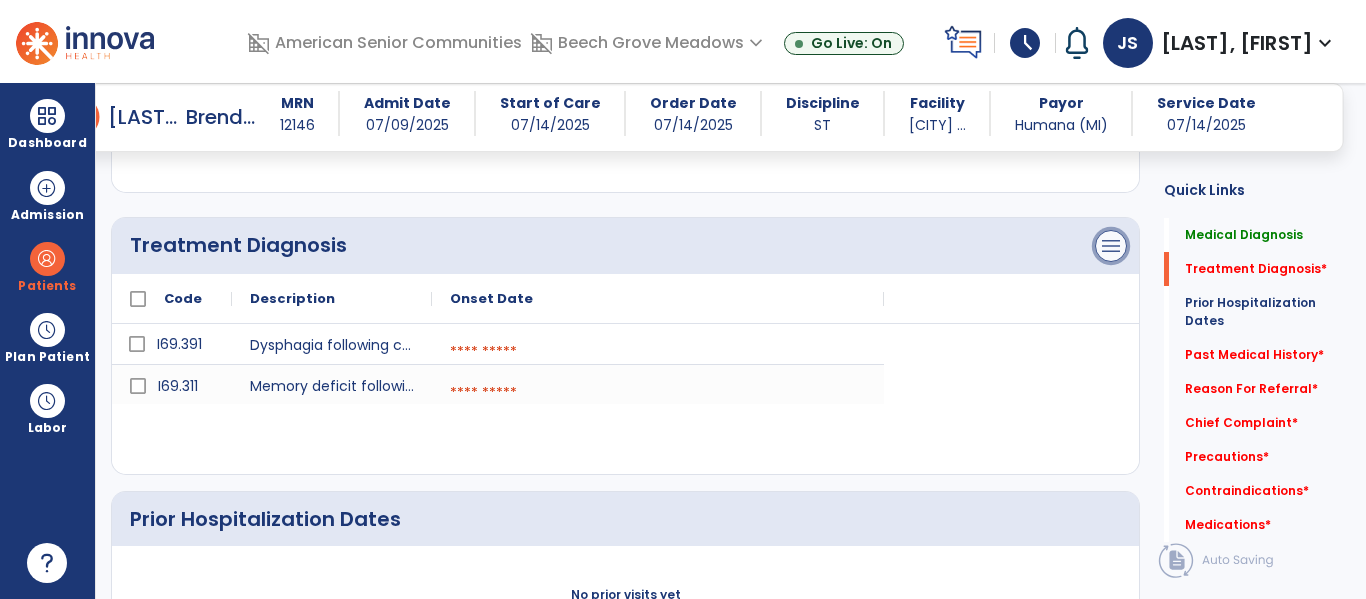 click on "menu" at bounding box center [1111, -36] 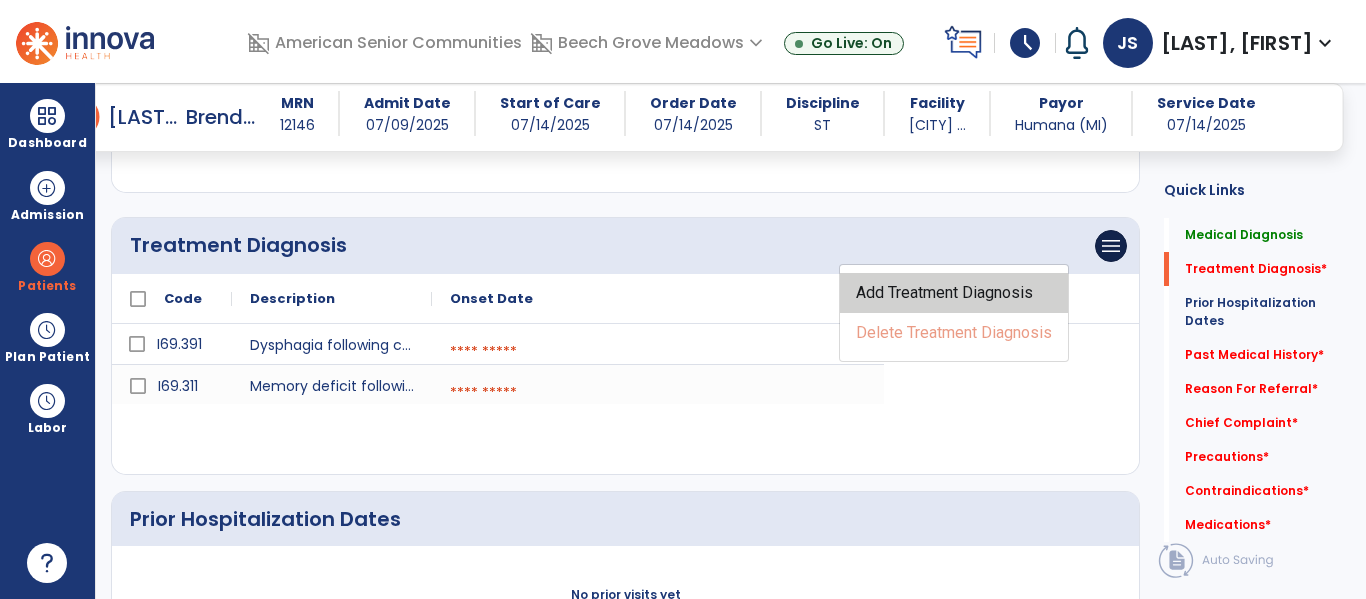click on "Add Treatment Diagnosis" 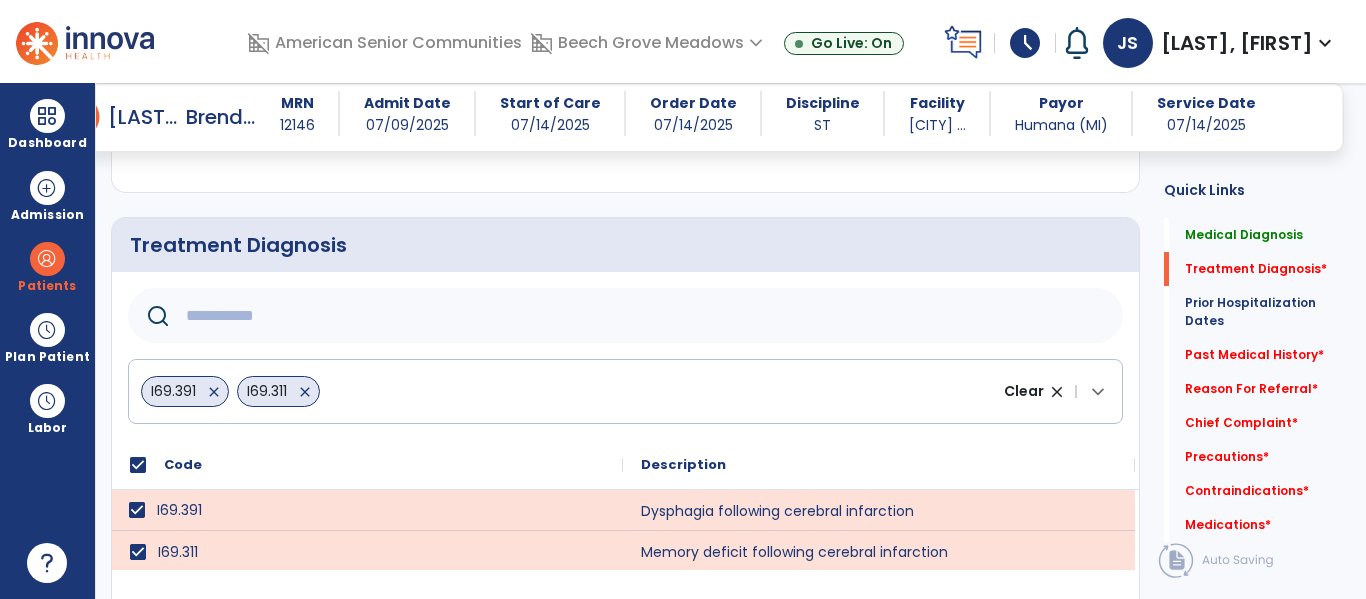 click 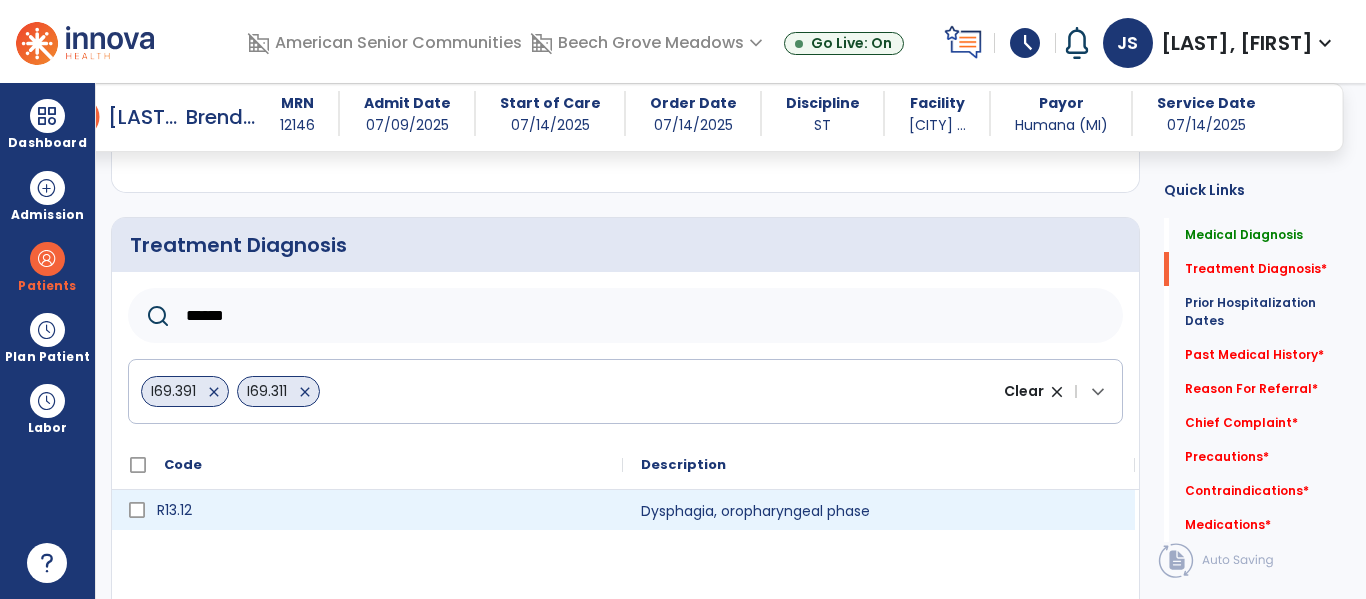 type on "******" 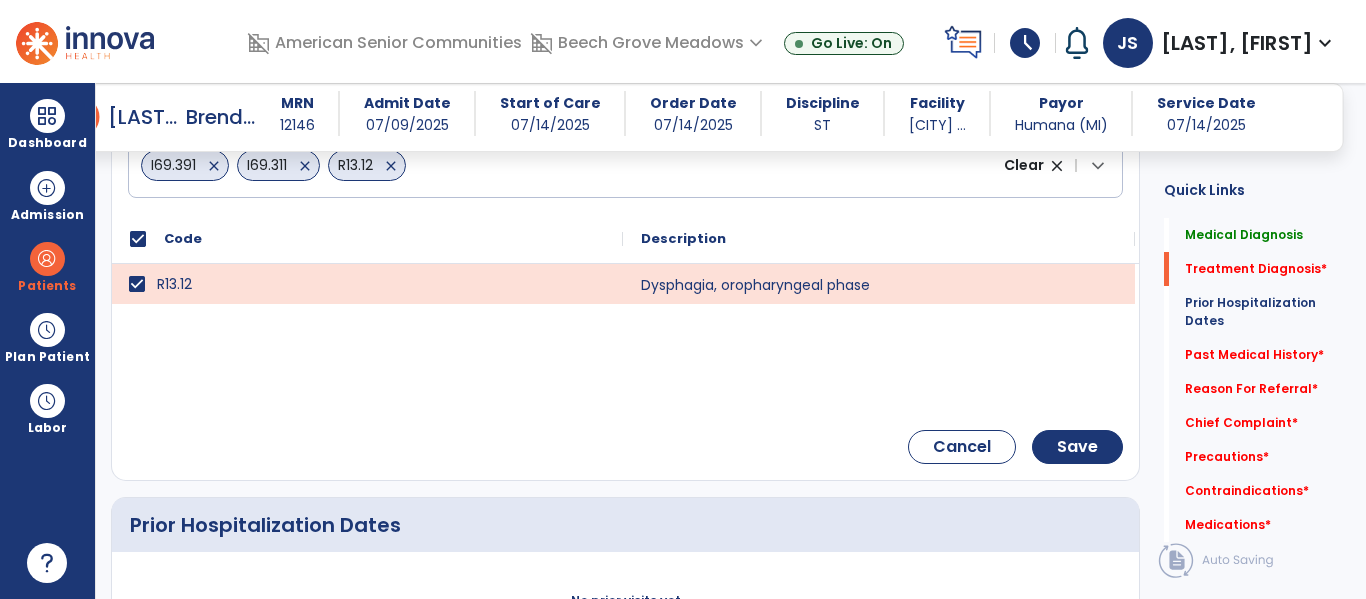 scroll, scrollTop: 640, scrollLeft: 0, axis: vertical 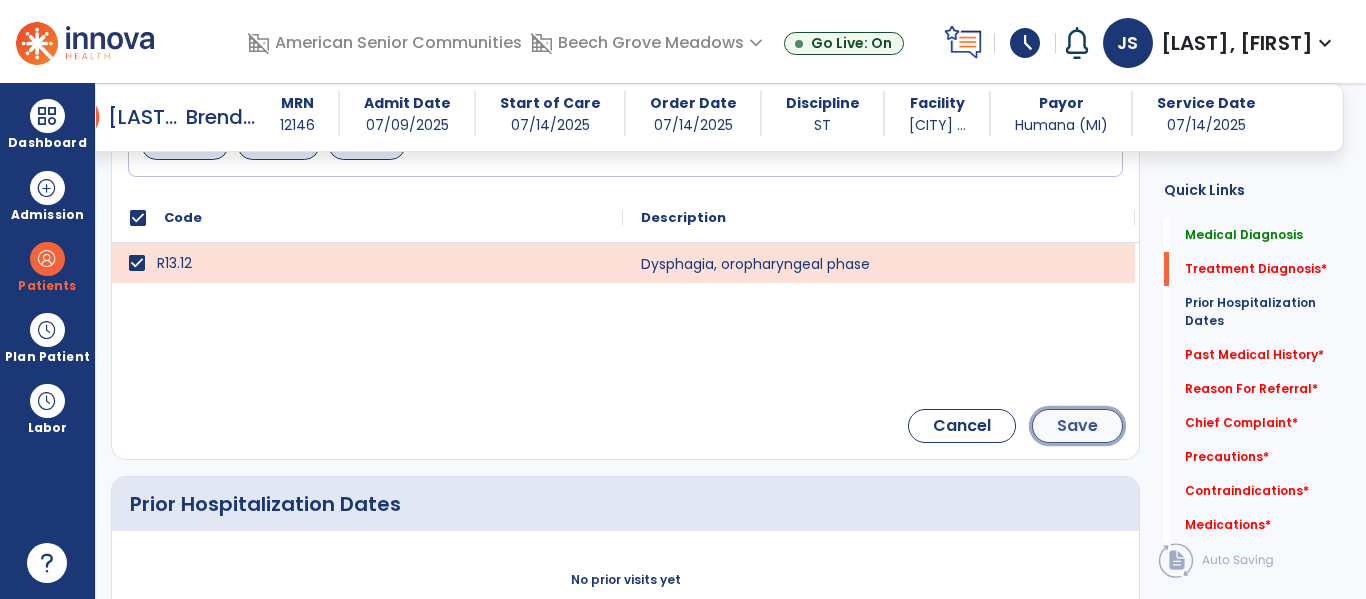 click on "Save" 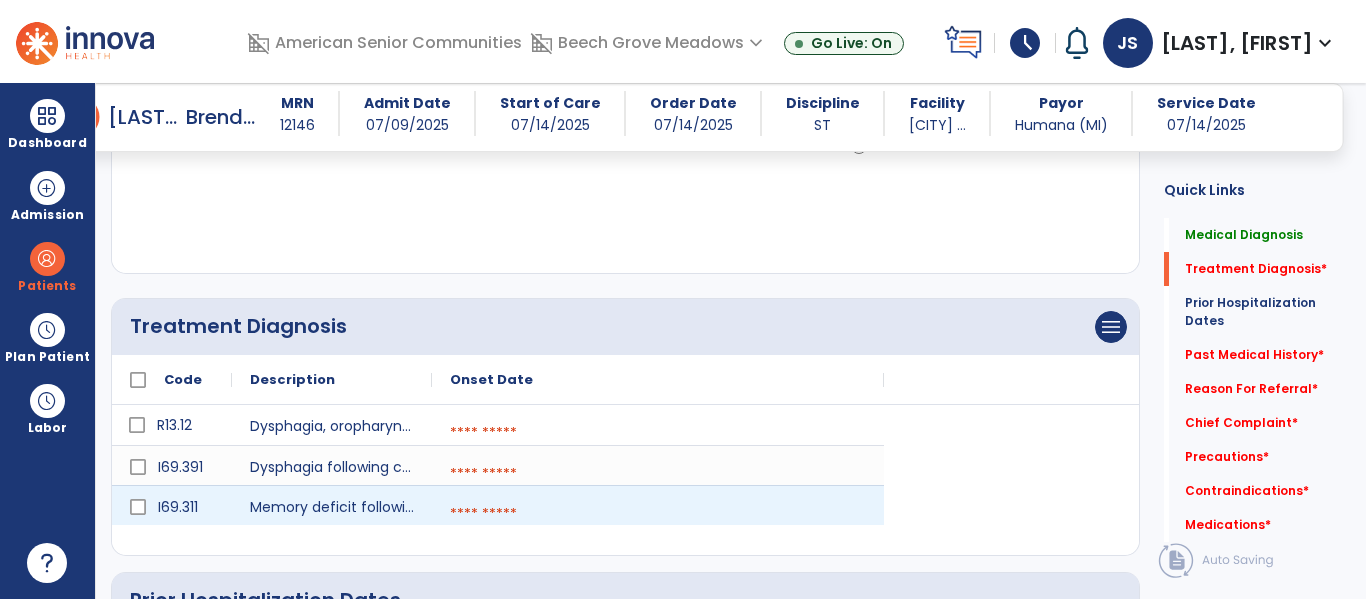 scroll, scrollTop: 167, scrollLeft: 0, axis: vertical 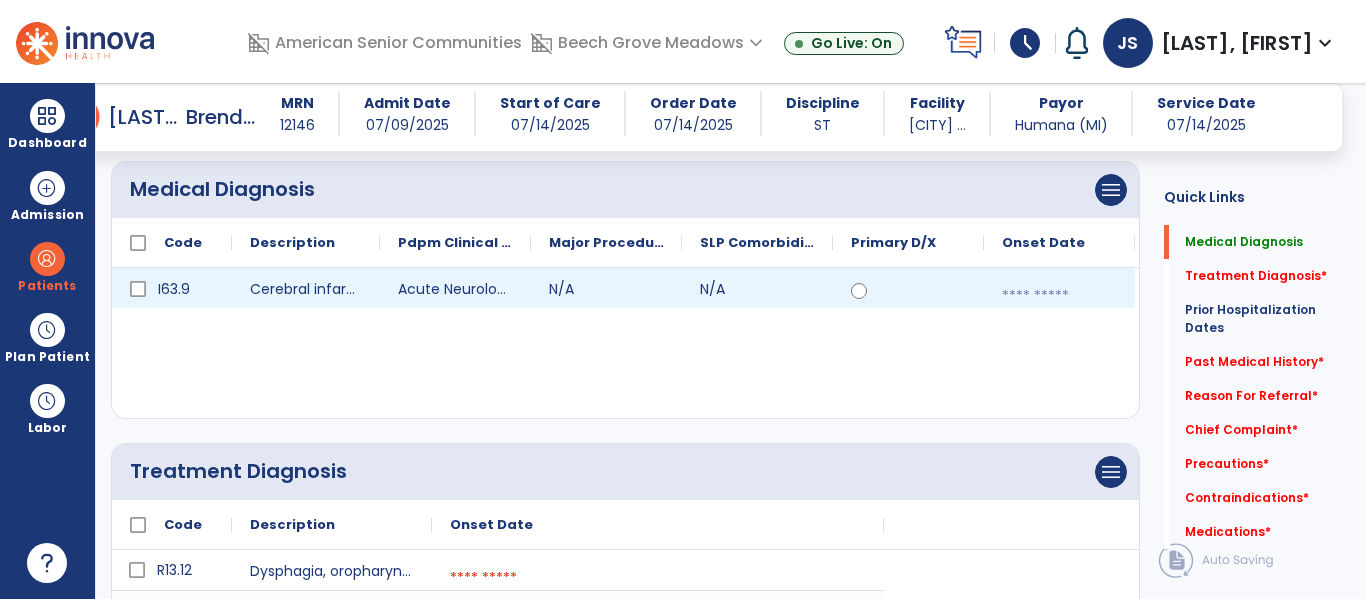 click at bounding box center [1059, 296] 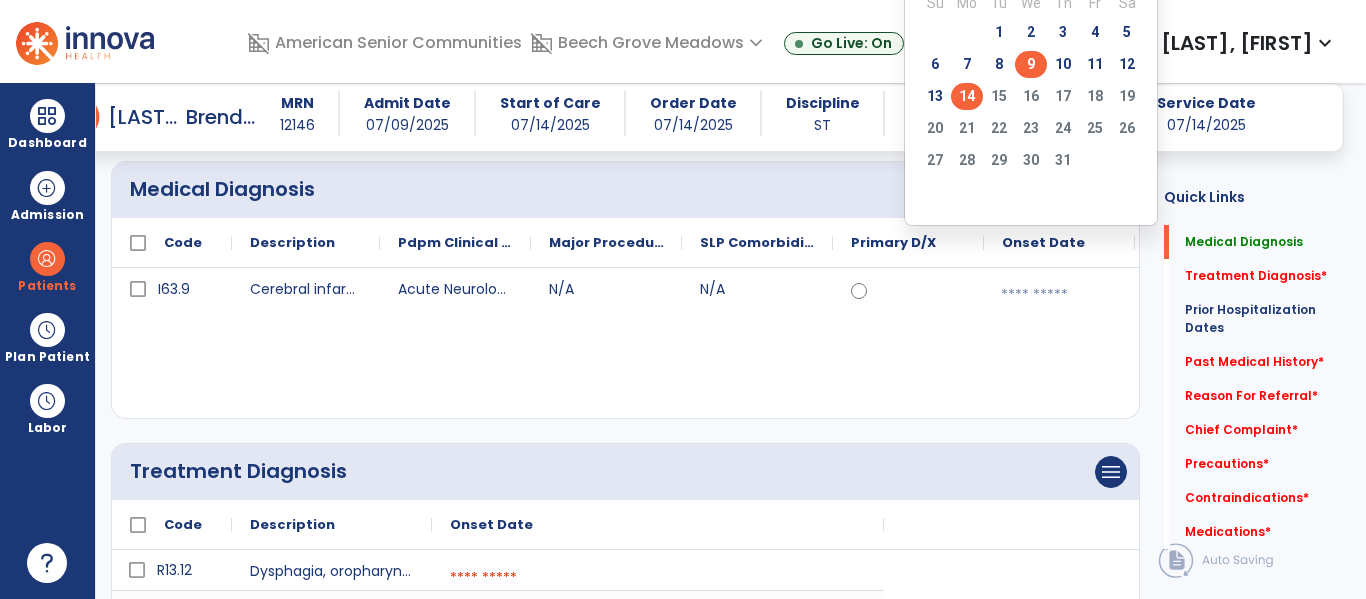 click on "9" 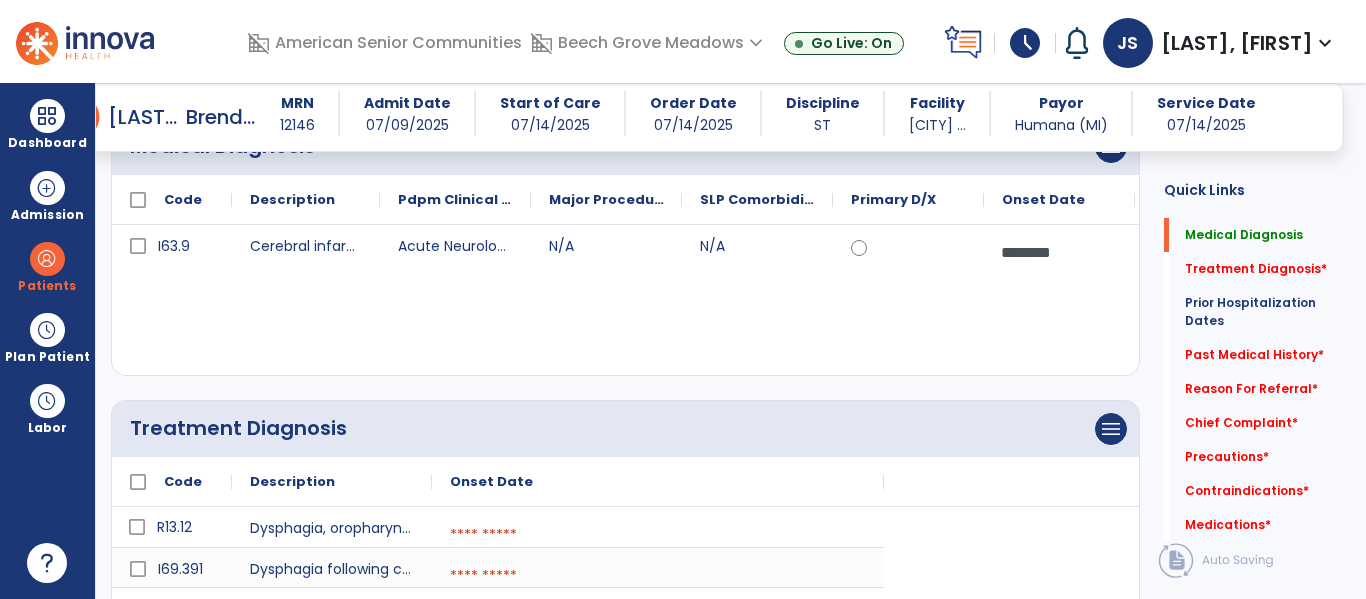 scroll, scrollTop: 311, scrollLeft: 0, axis: vertical 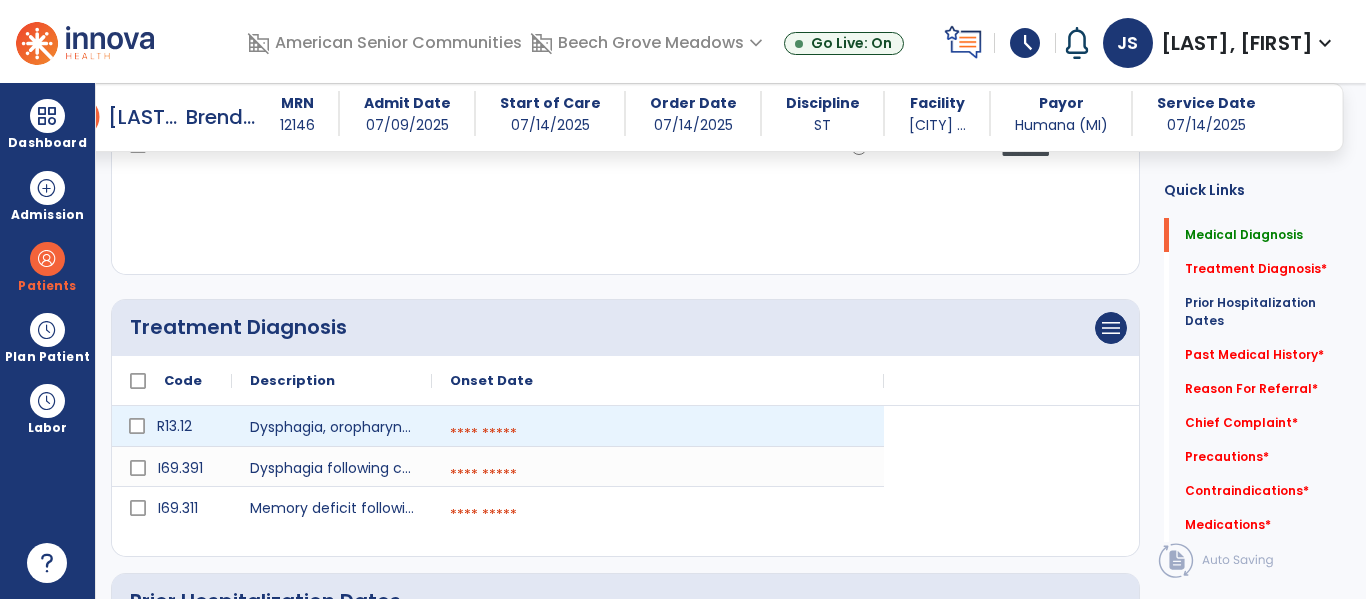 click at bounding box center (658, 434) 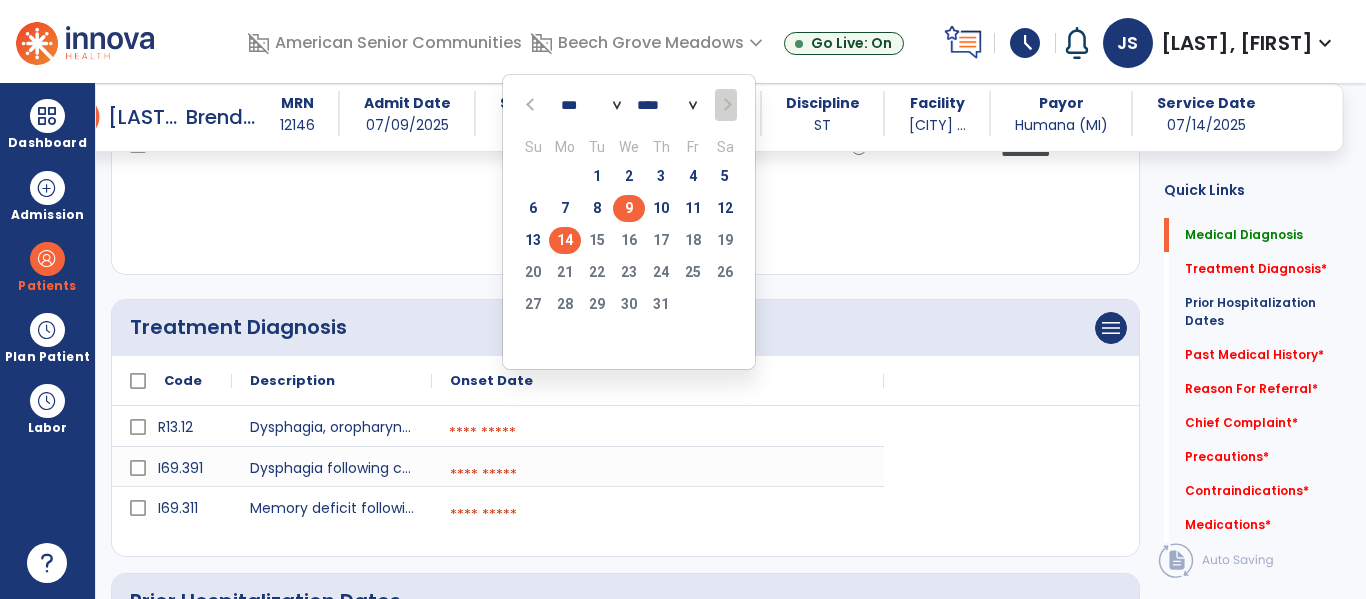 click on "9" 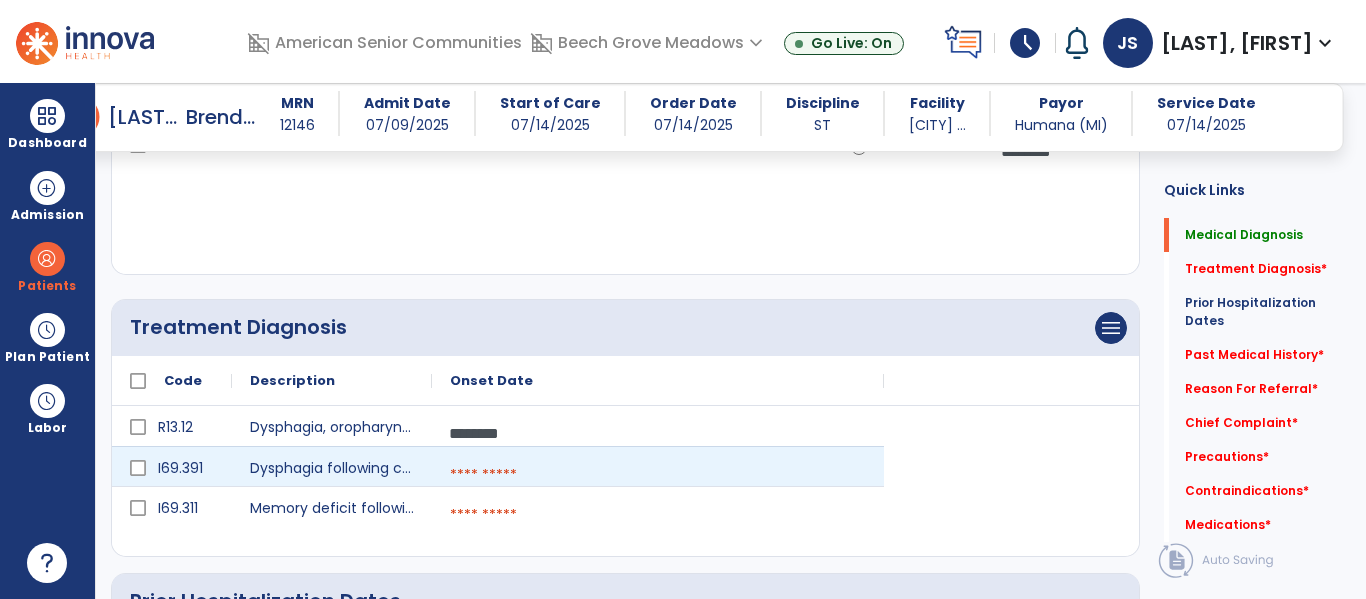 click at bounding box center (658, 475) 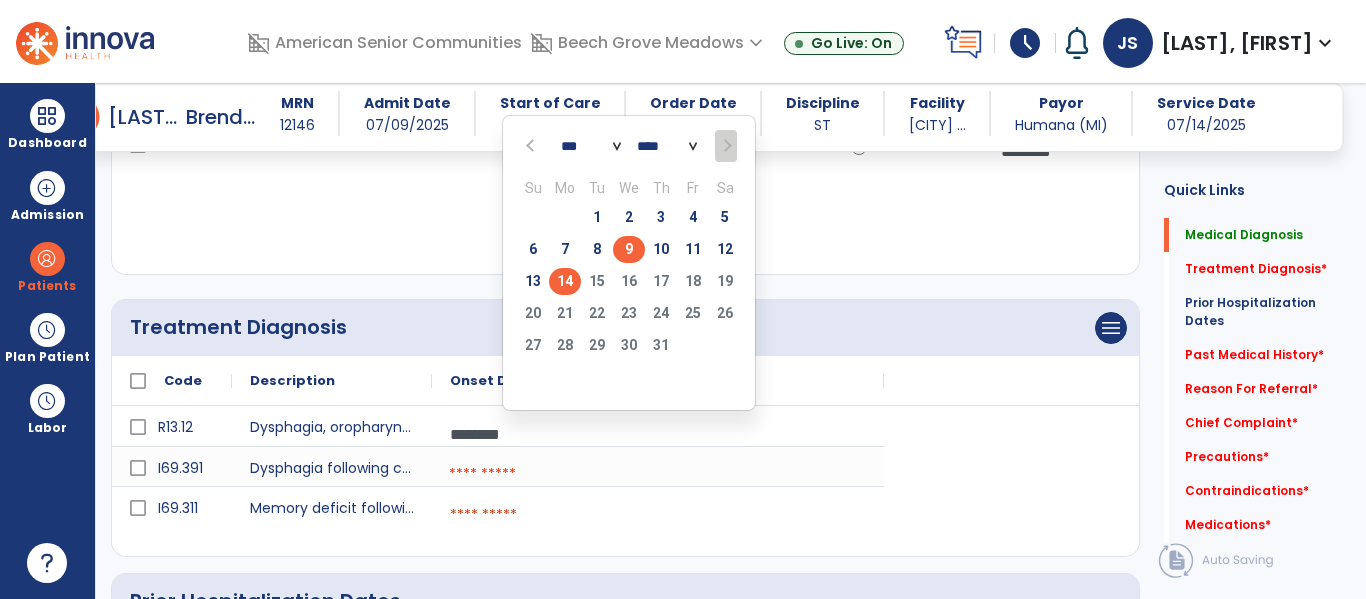 click on "9" 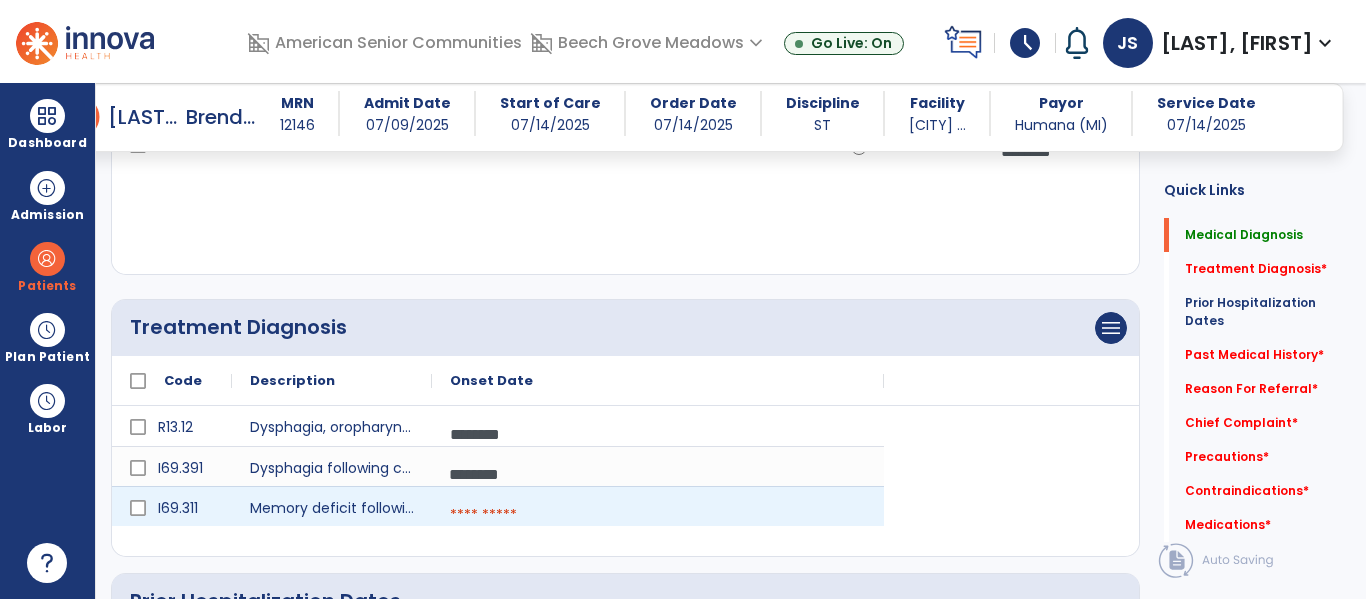 click at bounding box center [658, 515] 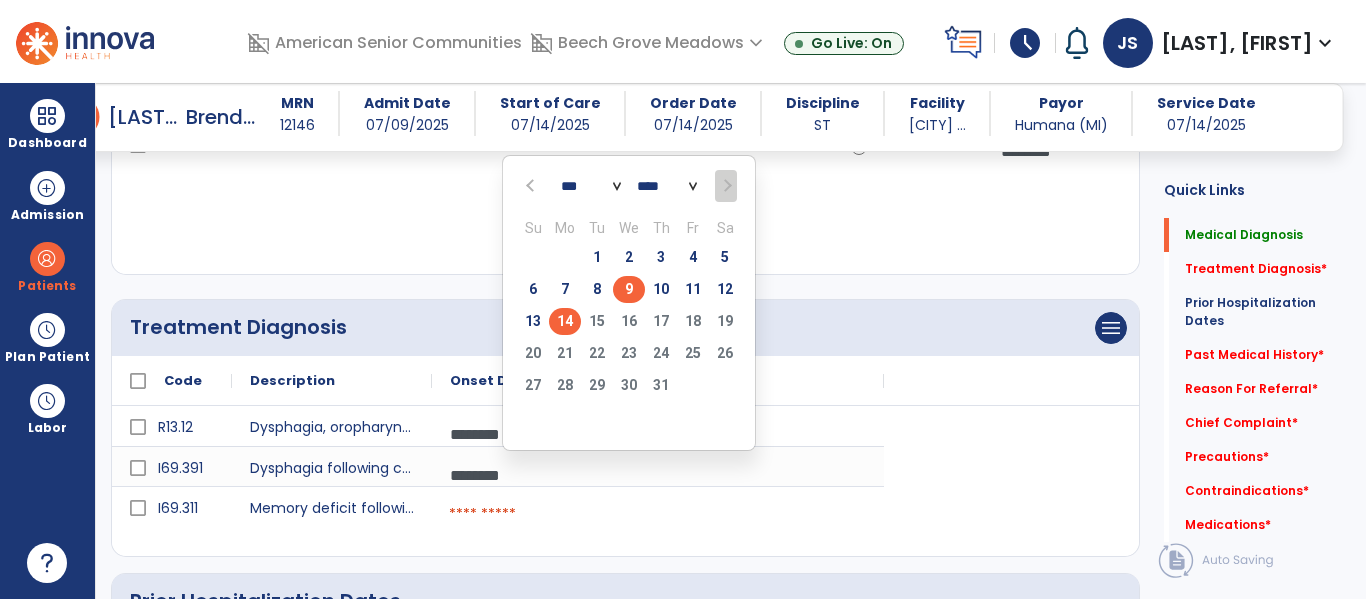 click on "9" 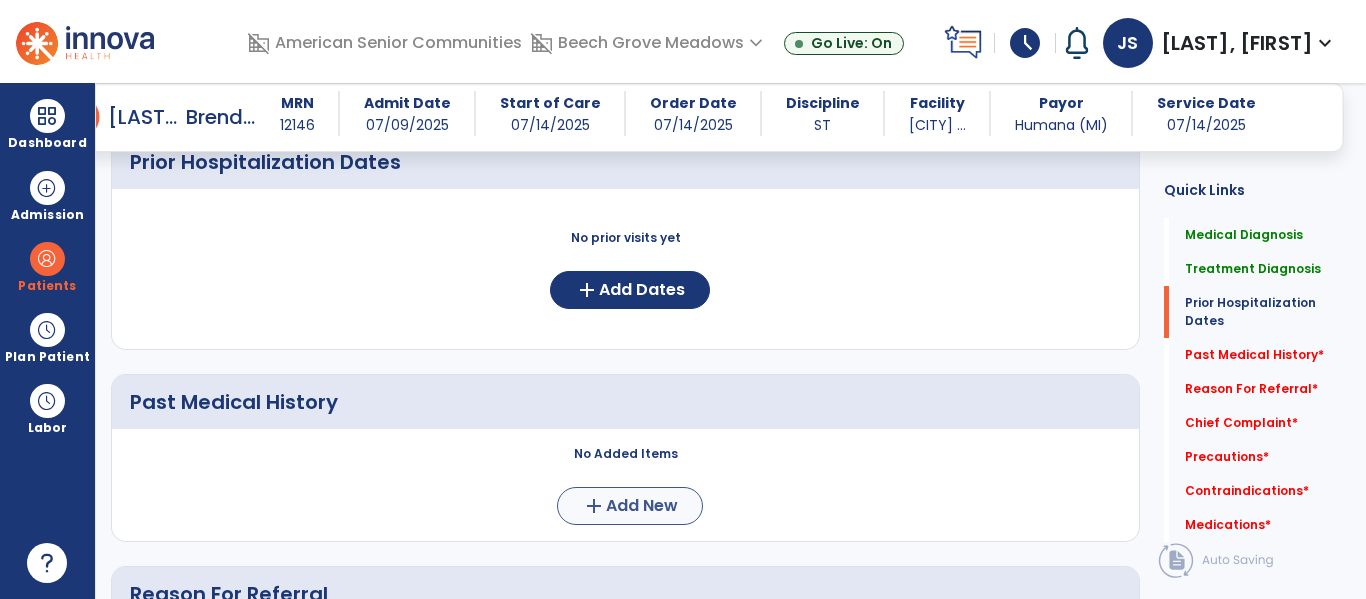scroll, scrollTop: 840, scrollLeft: 0, axis: vertical 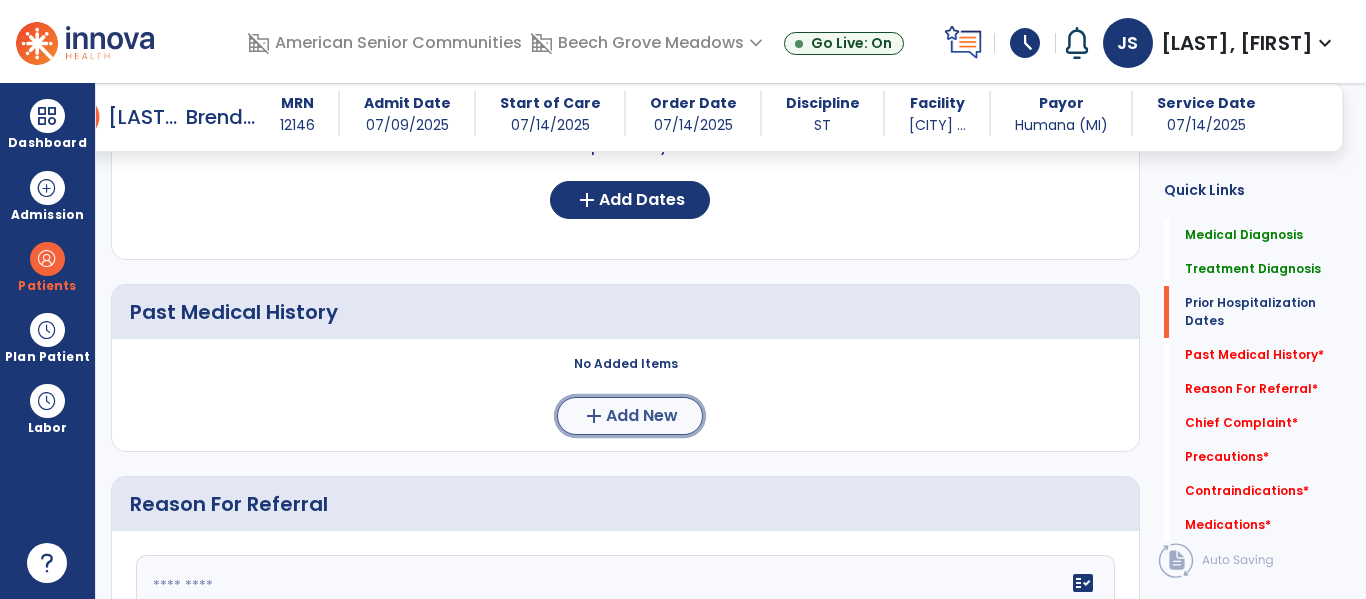 click on "add" 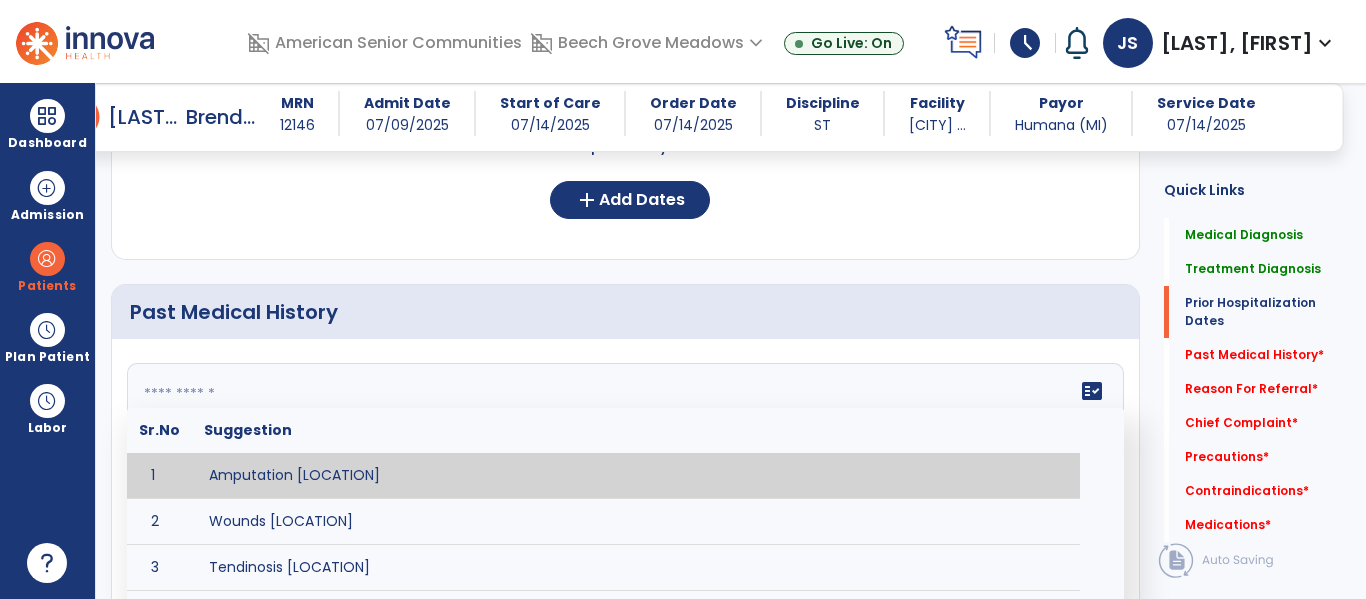 click on "fact_check  Sr.No Suggestion 1 Amputation [LOCATION] 2 Wounds [LOCATION] 3 Tendinosis [LOCATION] 4 Venous stasis ulcer [LOCATION] 5 Achilles tendon tear [LOCATION] 6 ACL tear surgically repaired [LOCATION] 7 Above knee amputation (AKA) [LOCATION] 8 Below knee amputation (BKE) [LOCATION] 9 Cancer (SITE/TYPE) 10 Surgery (TYPE) 11 AAA (Abdominal Aortic Aneurysm) 12 Achilles tendon tear [LOCATION] 13 Acute Renal Failure 14 AIDS (Acquired Immune Deficiency Syndrome) 15 Alzheimer's Disease 16 Anemia 17 Angina 18 Anxiety 19 ASHD (Arteriosclerotic Heart Disease) 20 Atrial Fibrillation 21 Bipolar Disorder 22 Bowel Obstruction 23 C-Diff 24 Coronary Artery Bypass Graft (CABG) 25 CAD (Coronary Artery Disease) 26 Carpal tunnel syndrome 27 Chronic bronchitis 28 Chronic renal failure 29 Colostomy 30 COPD (Chronic Obstructive Pulmonary Disease) 31 CRPS (Complex Regional Pain Syndrome) 32 CVA (Cerebrovascular Accident) 33 CVI (Chronic Venous Insufficiency) 34 DDD (Degenerative Disc Disease) 35 Depression 36 37 38 39 40 41 42" 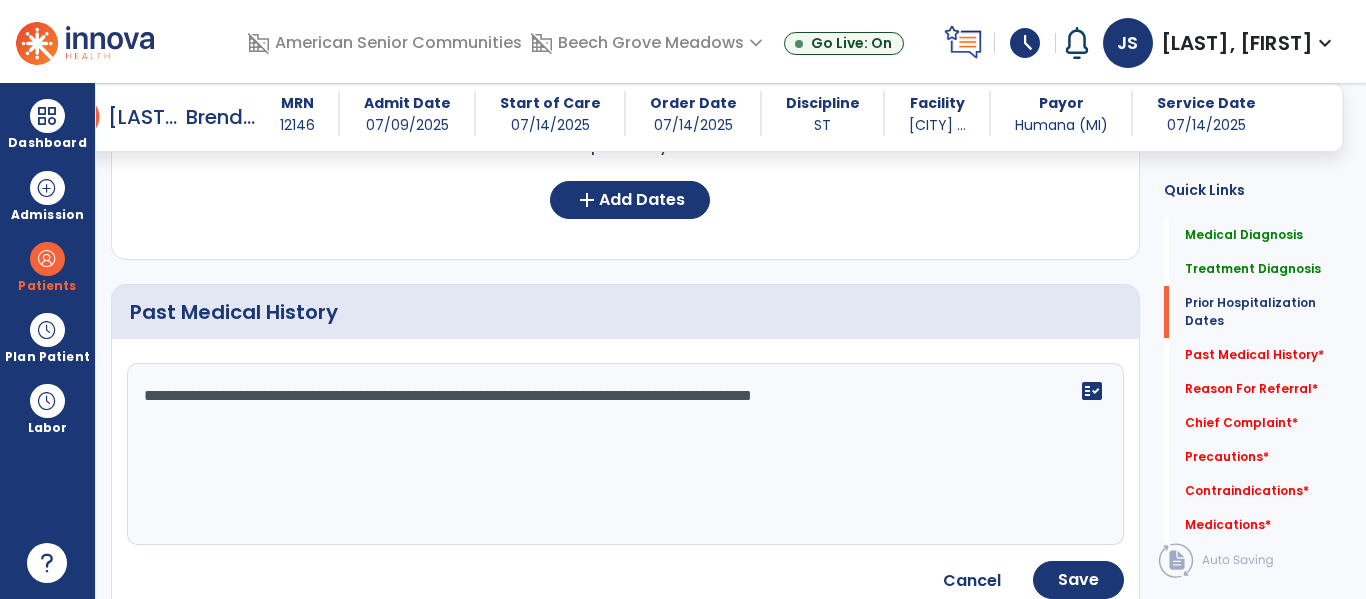 type on "**********" 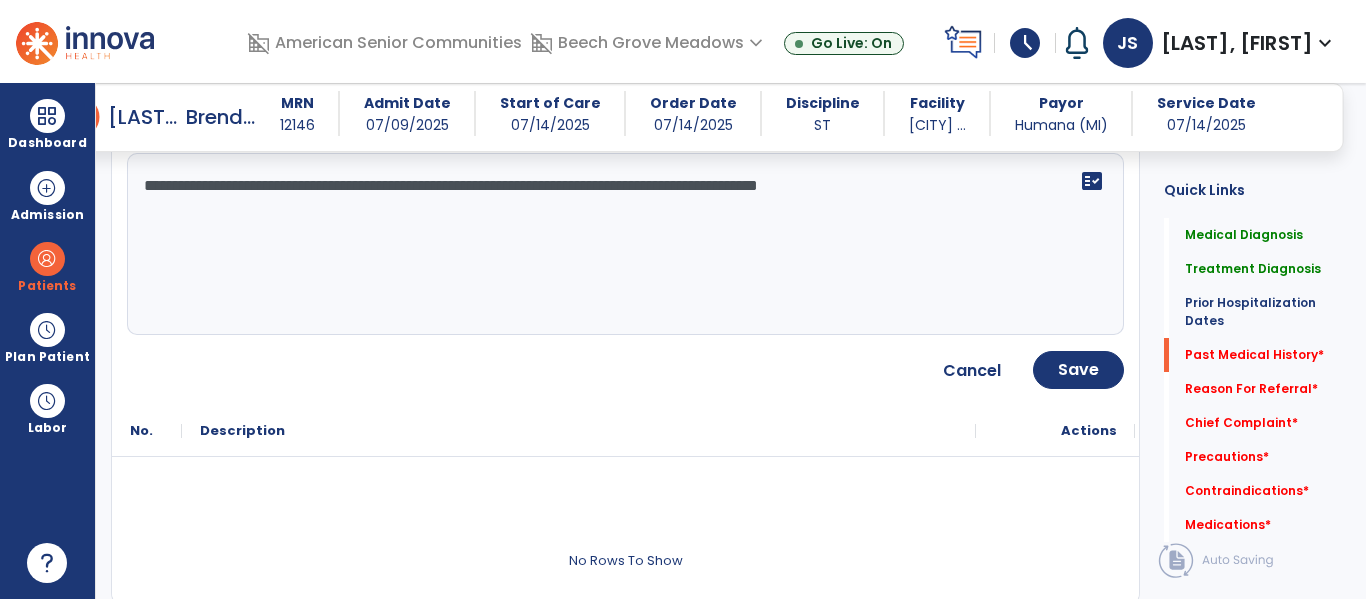 scroll, scrollTop: 1109, scrollLeft: 0, axis: vertical 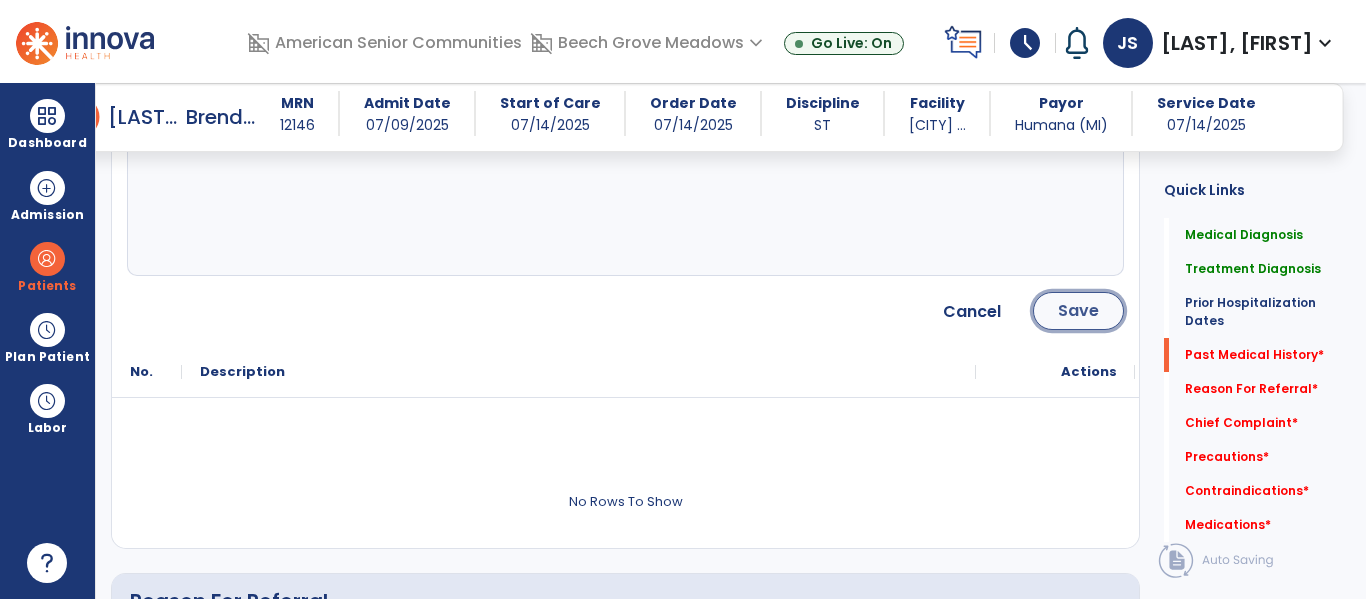 click on "Save" 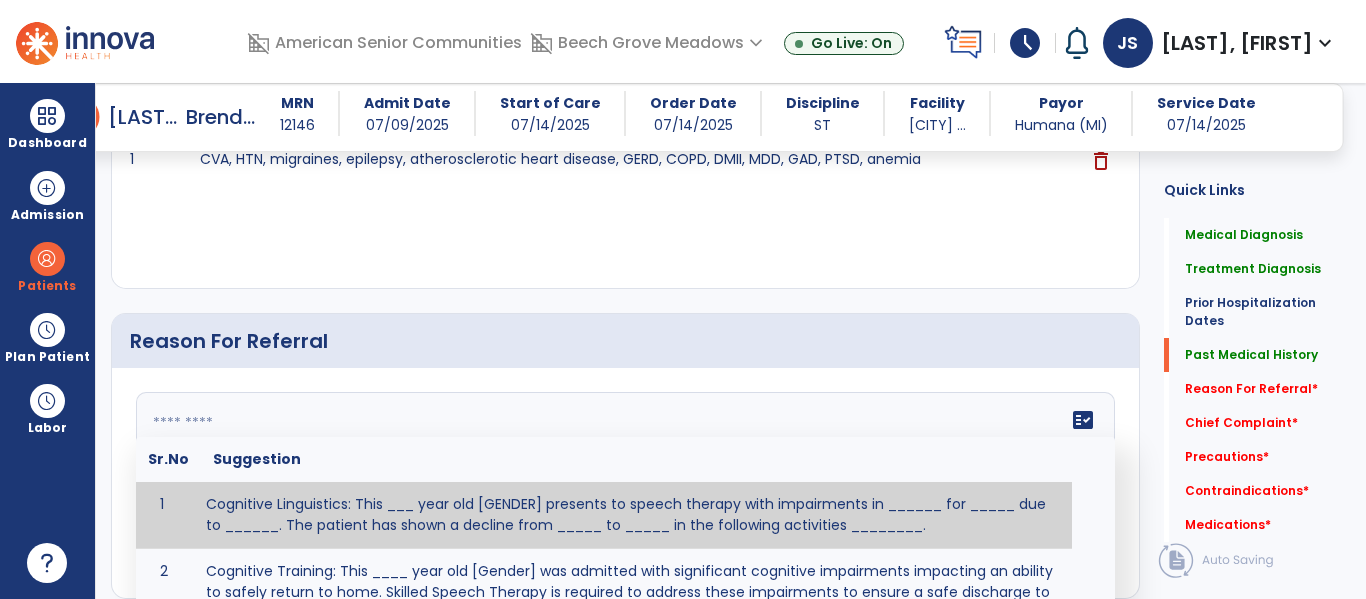 click on "fact_check  Sr.No Suggestion 1 Cognitive Linguistics: This ___ year old [GENDER] presents to speech therapy with impairments in ______ for _____ due to ______.  The patient has shown a decline from _____ to _____ in the following activities ________. 2 Cognitive Training: This ____ year old [Gender] was admitted with significant cognitive impairments impacting an ability to safely return to home.  Skilled Speech Therapy is required to address these impairments to ensure a safe discharge to home. 3 Dysphagia: This _____ year old [GENDER] was admitted with significant swallowing difficulty. Skilled Speech Therapy is necessary for ______ in order for patient to tolerate safest diet and/or liquid consistency in order to return home safely. 4 5 6 Post Surgical: This ____ year old ____ [GENDER] underwent [SURGERY] on [DATE].The patient reports complaints of ________ and impaired ability to perform ___________." 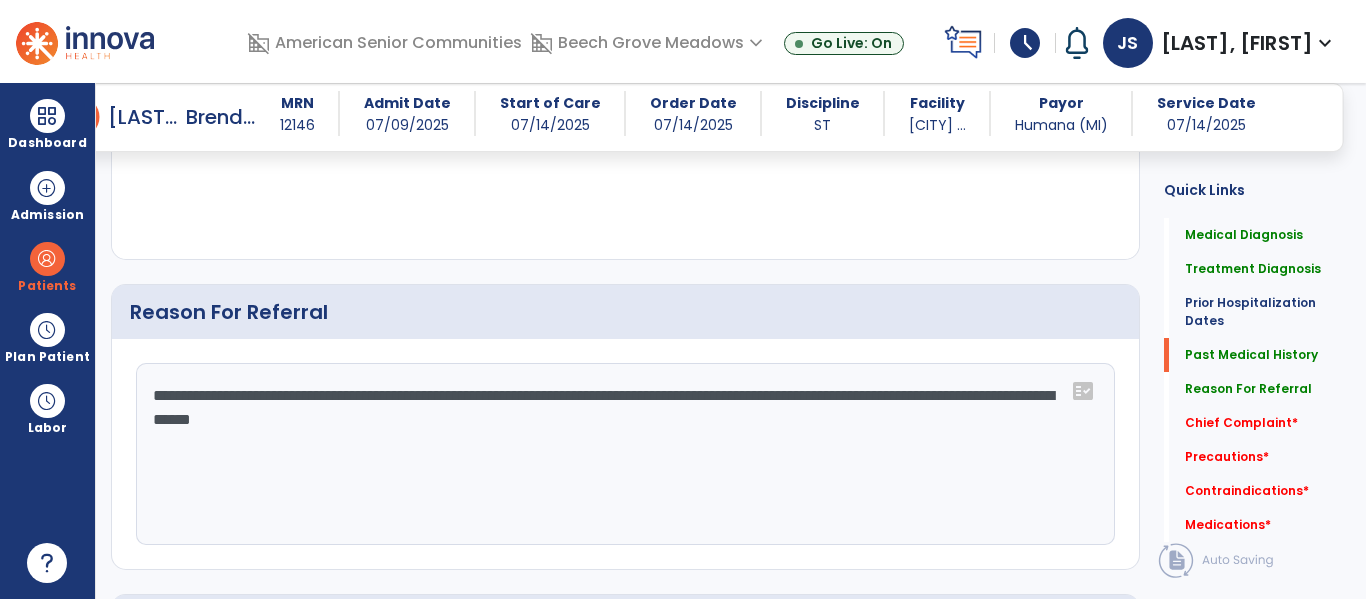 type on "**********" 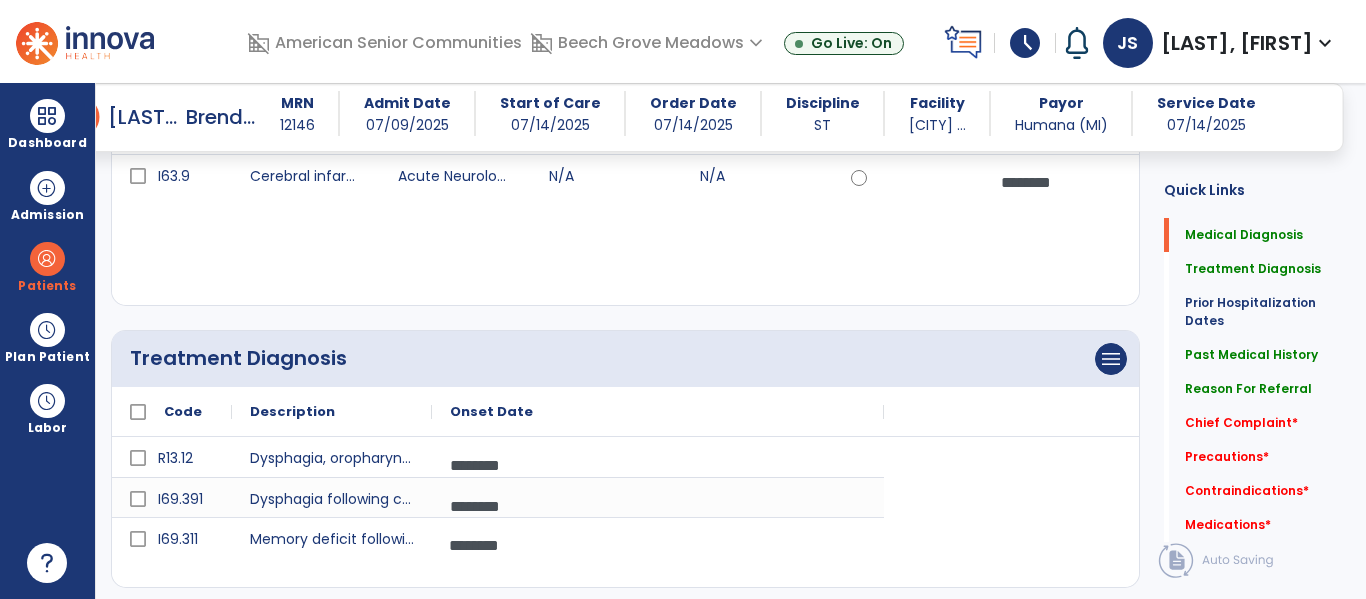scroll, scrollTop: 0, scrollLeft: 0, axis: both 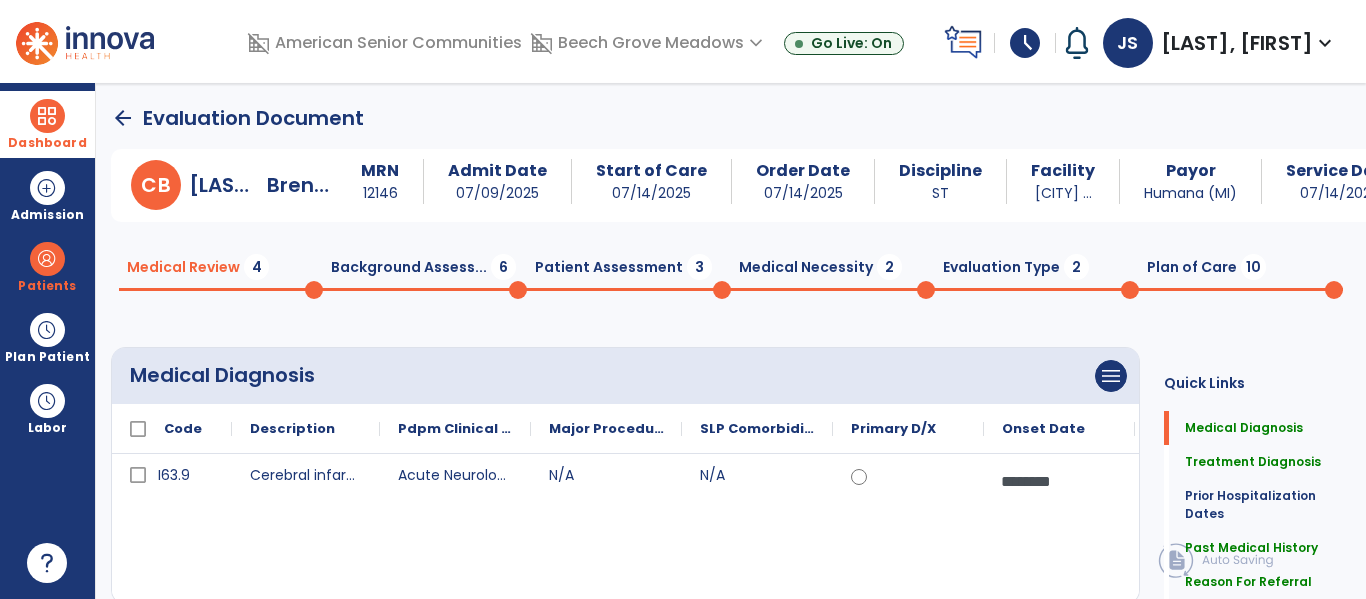click at bounding box center [47, 116] 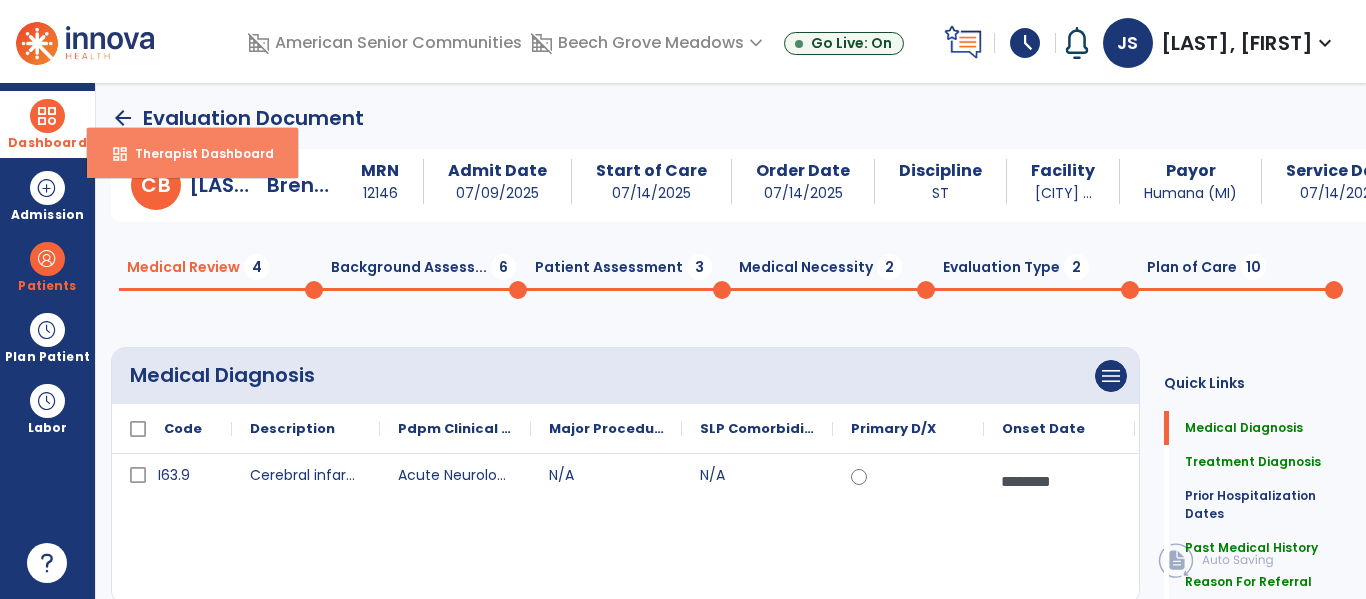 click on "Therapist Dashboard" at bounding box center (196, 153) 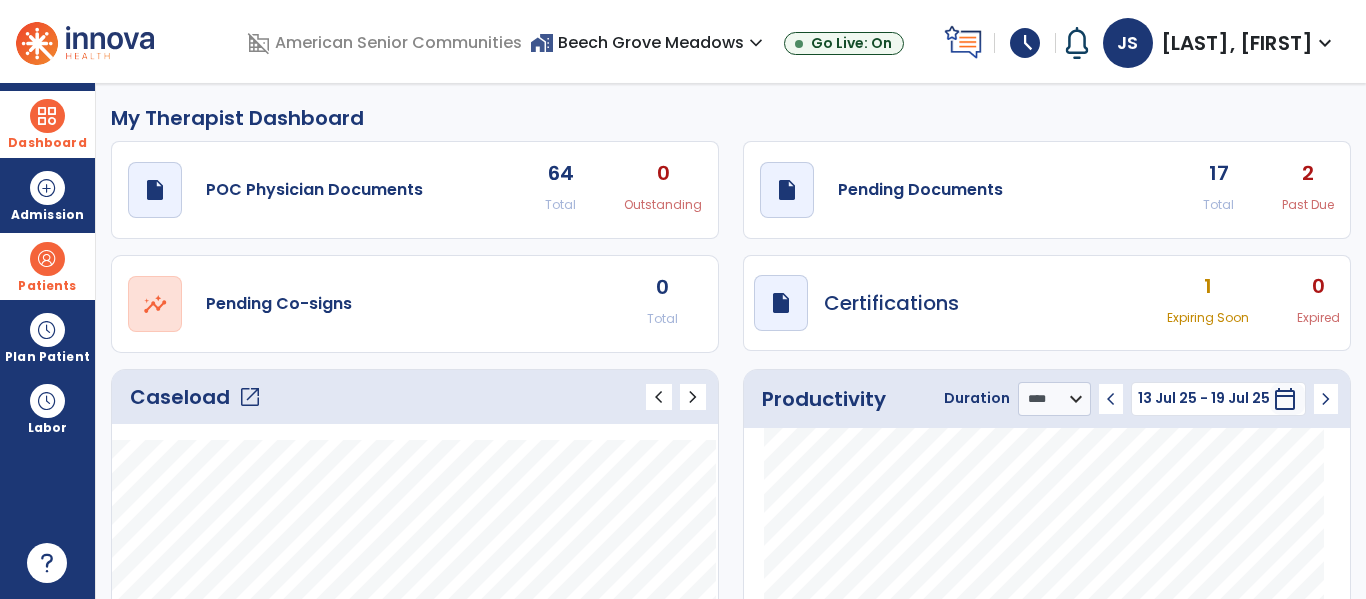 click at bounding box center (47, 259) 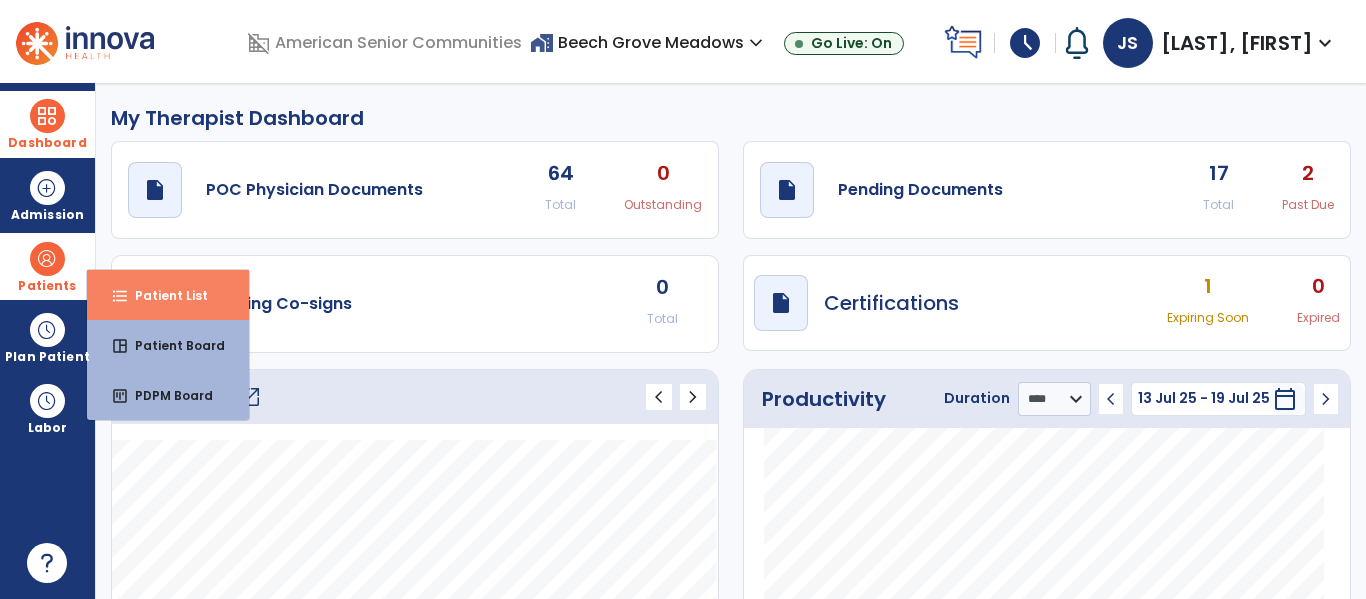 click on "format_list_bulleted  Patient List" at bounding box center [168, 295] 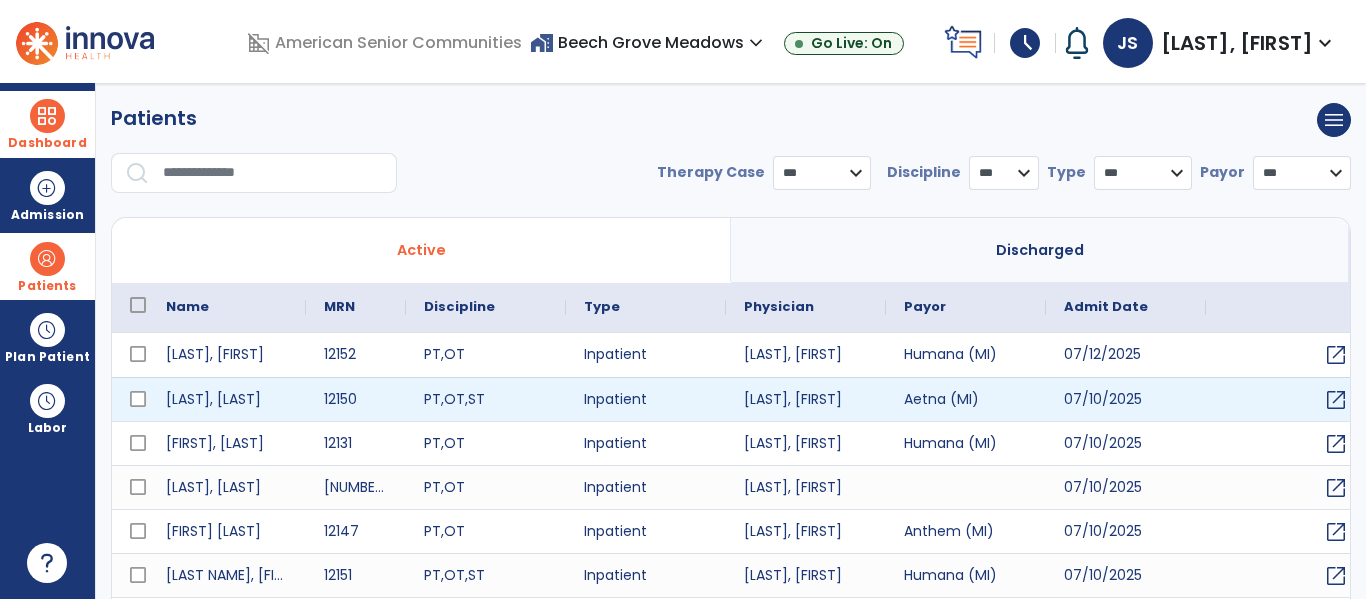 select on "***" 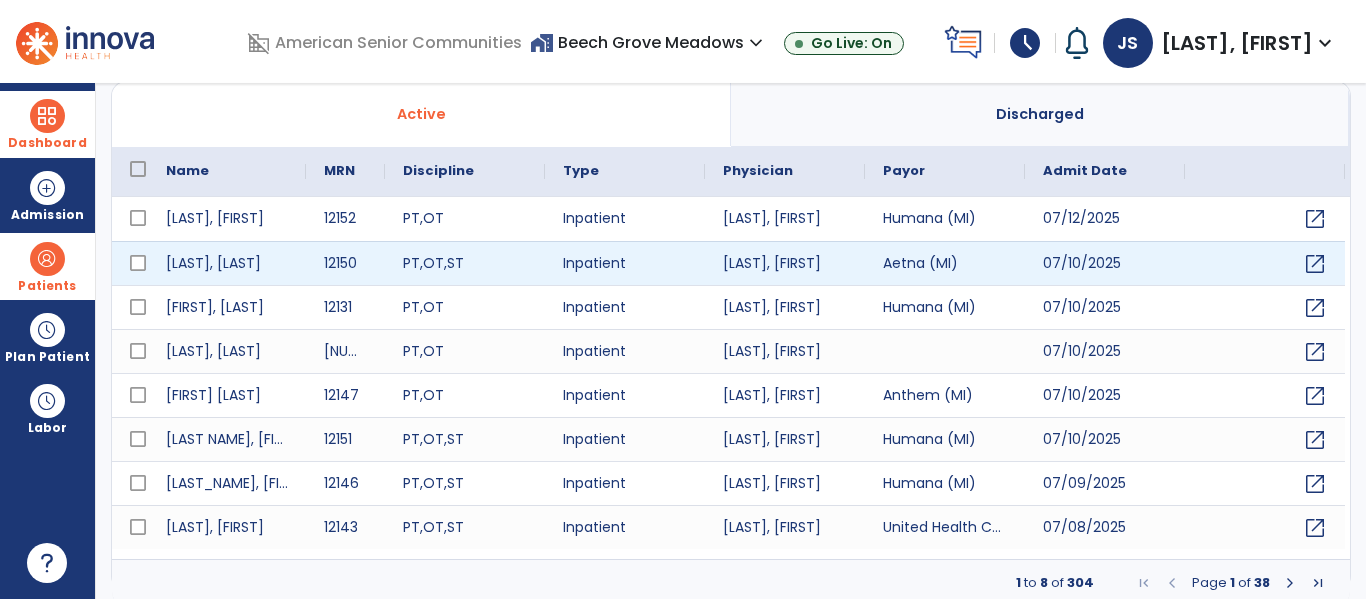 scroll, scrollTop: 156, scrollLeft: 0, axis: vertical 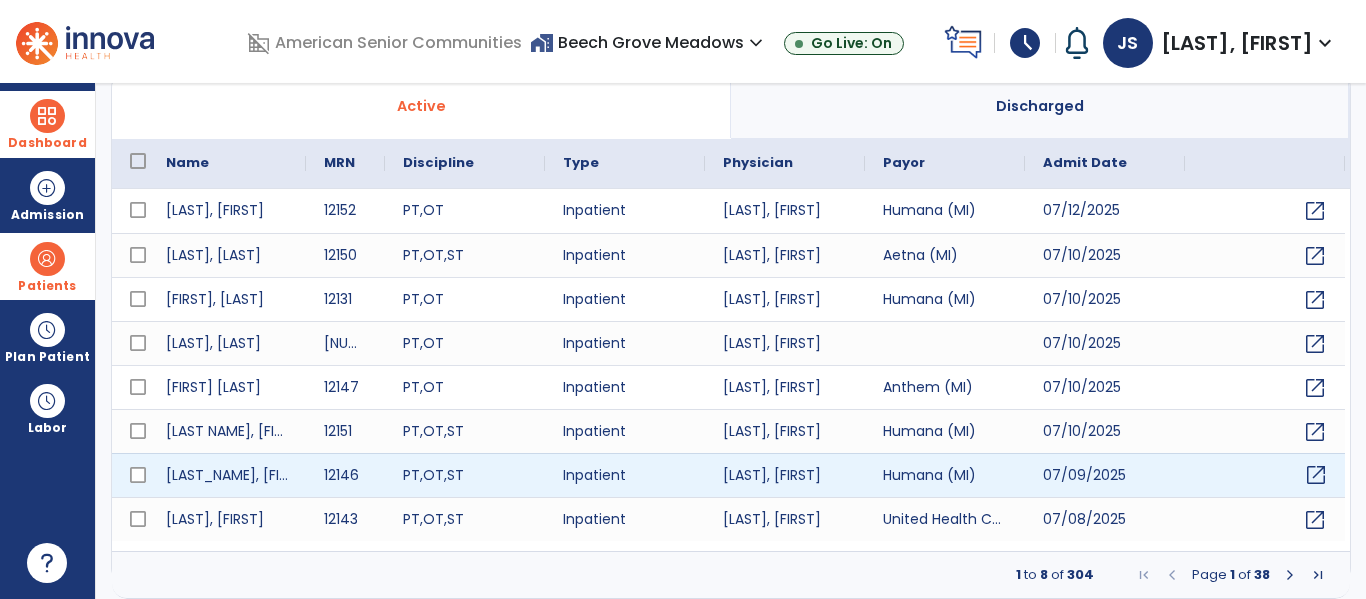 click on "open_in_new" at bounding box center [1316, 475] 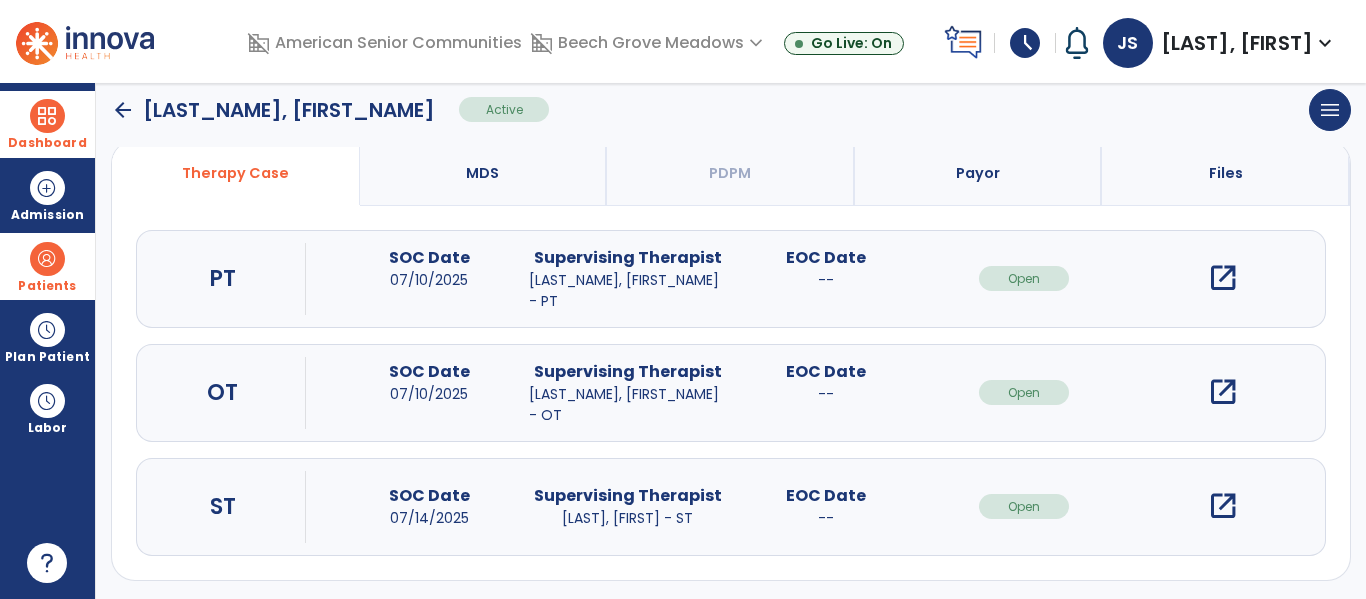 click on "open_in_new" at bounding box center [1223, 392] 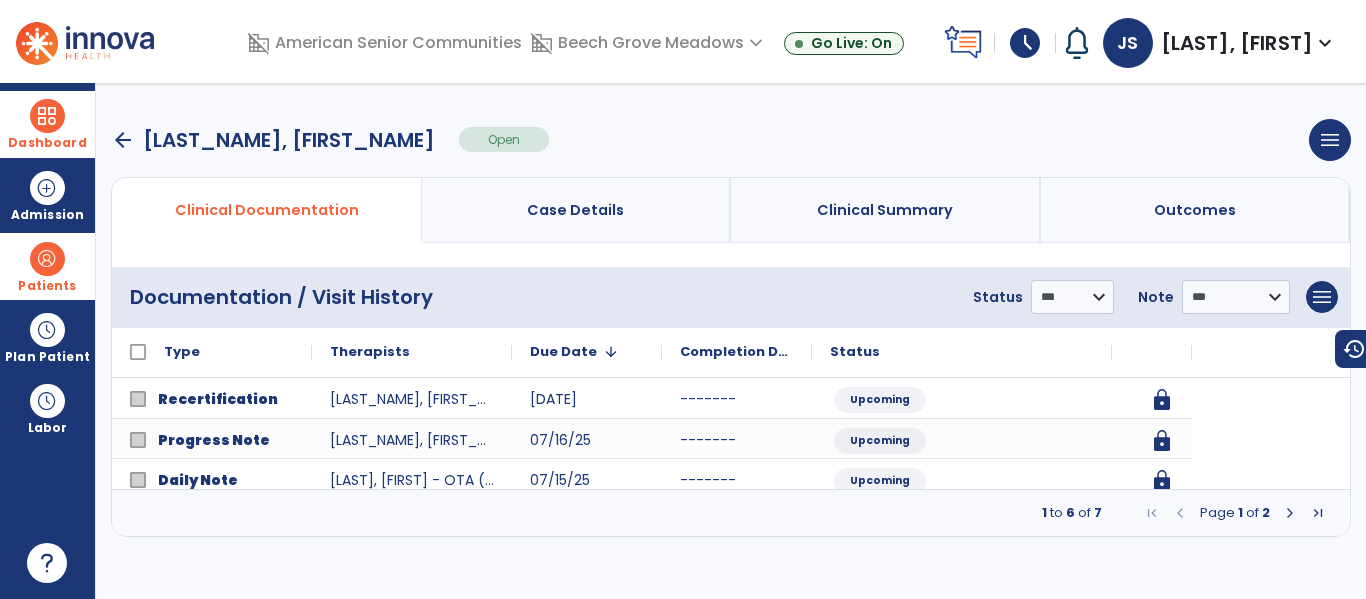 scroll, scrollTop: 0, scrollLeft: 0, axis: both 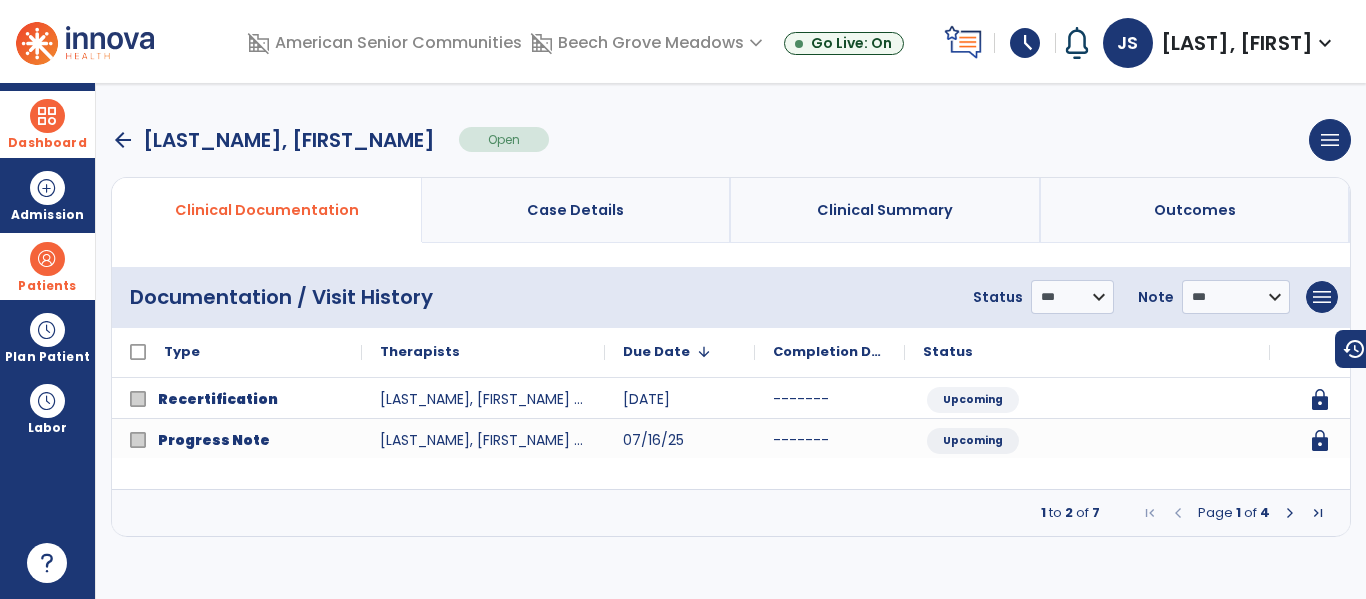 click at bounding box center [1290, 513] 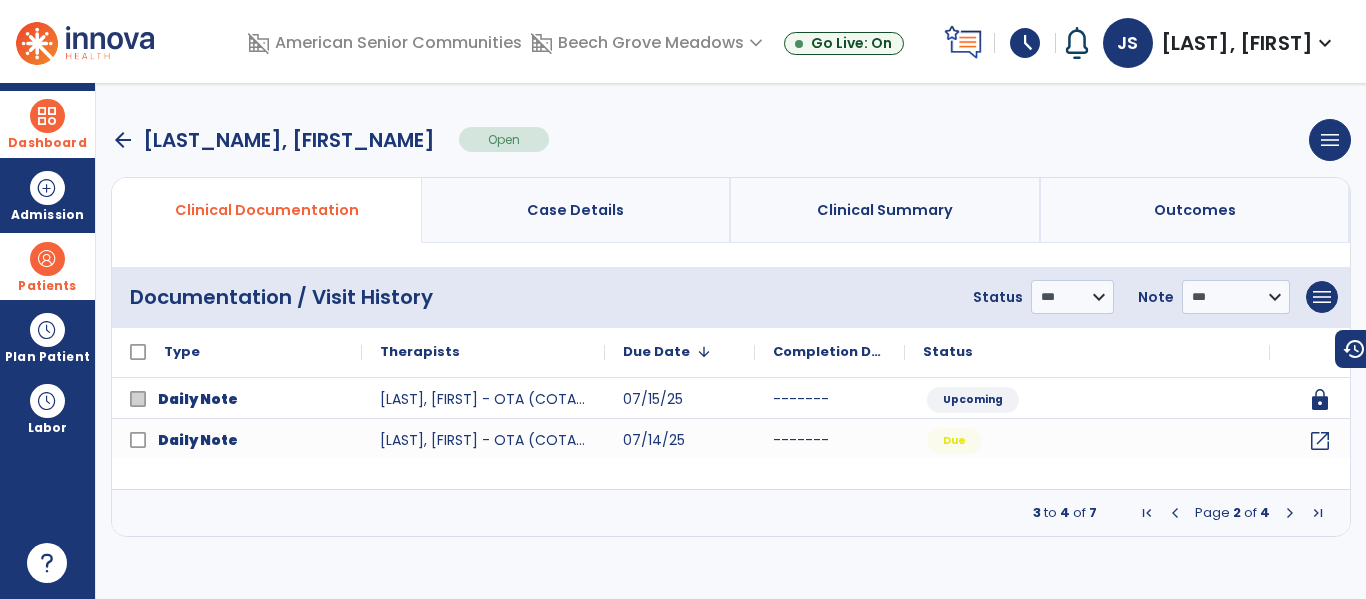 click at bounding box center [1290, 513] 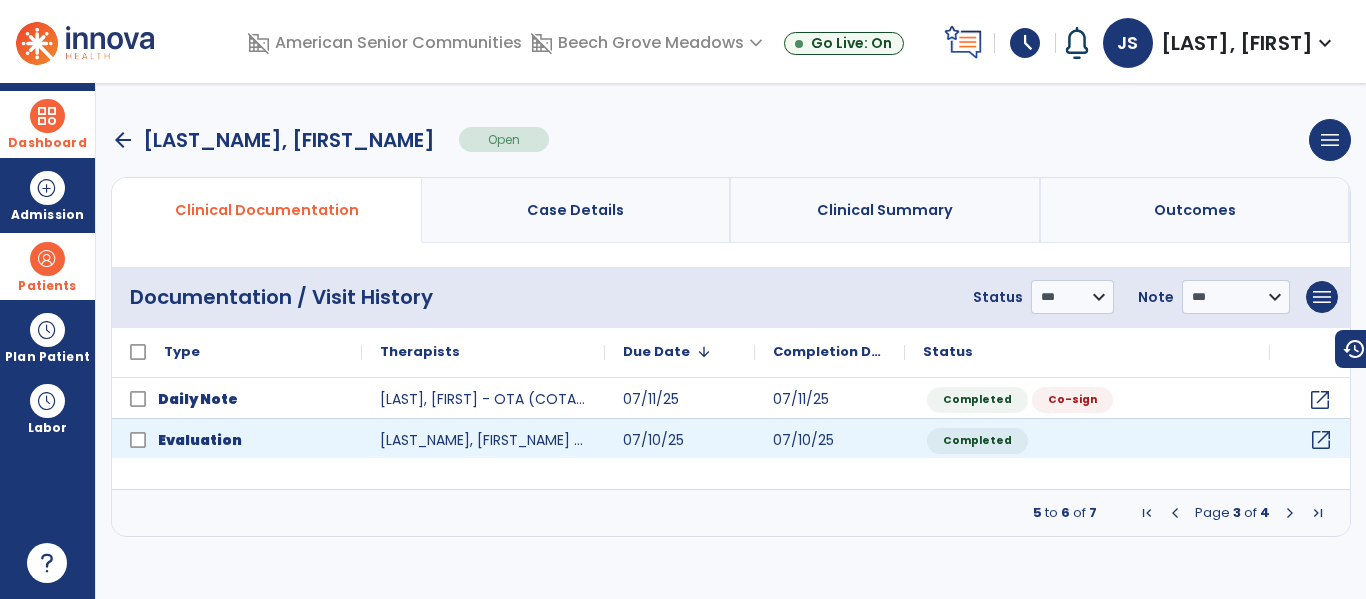 click on "open_in_new" 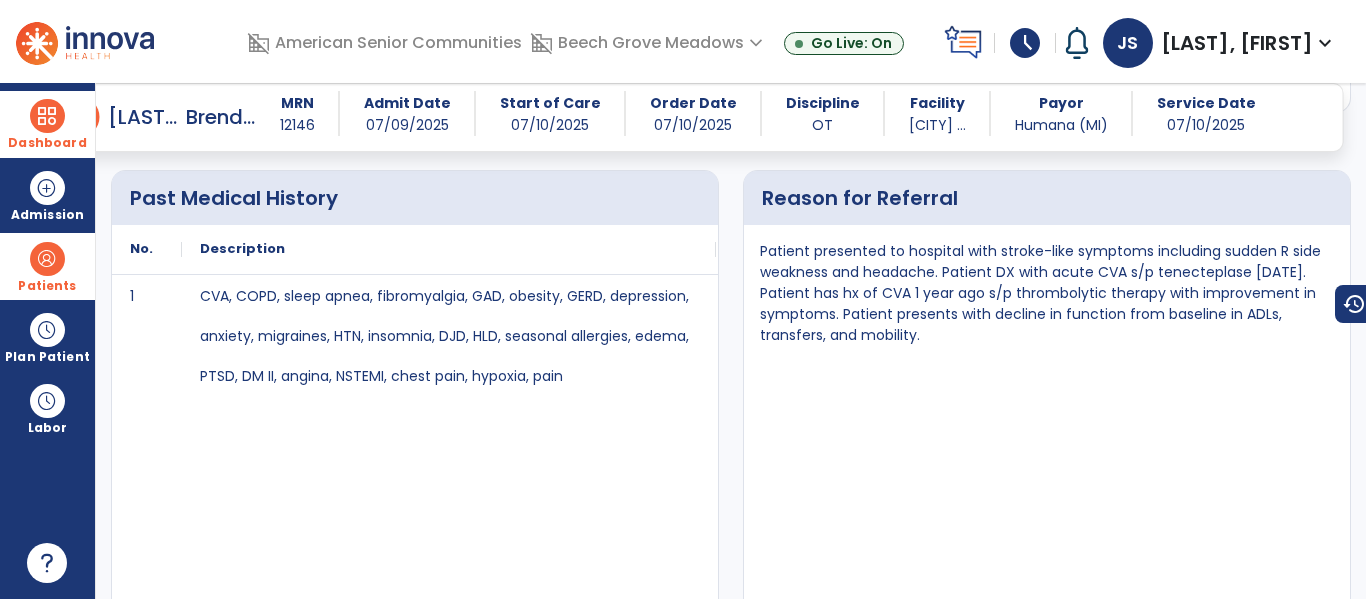 scroll, scrollTop: 645, scrollLeft: 0, axis: vertical 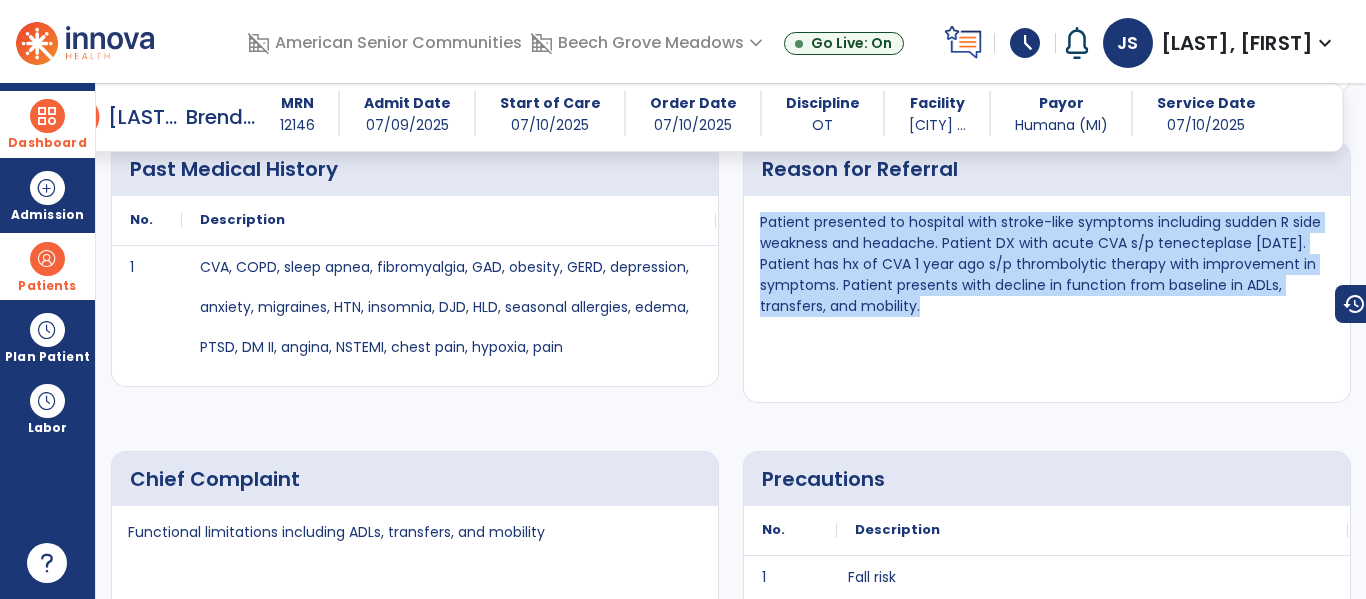 drag, startPoint x: 763, startPoint y: 248, endPoint x: 944, endPoint y: 351, distance: 208.25465 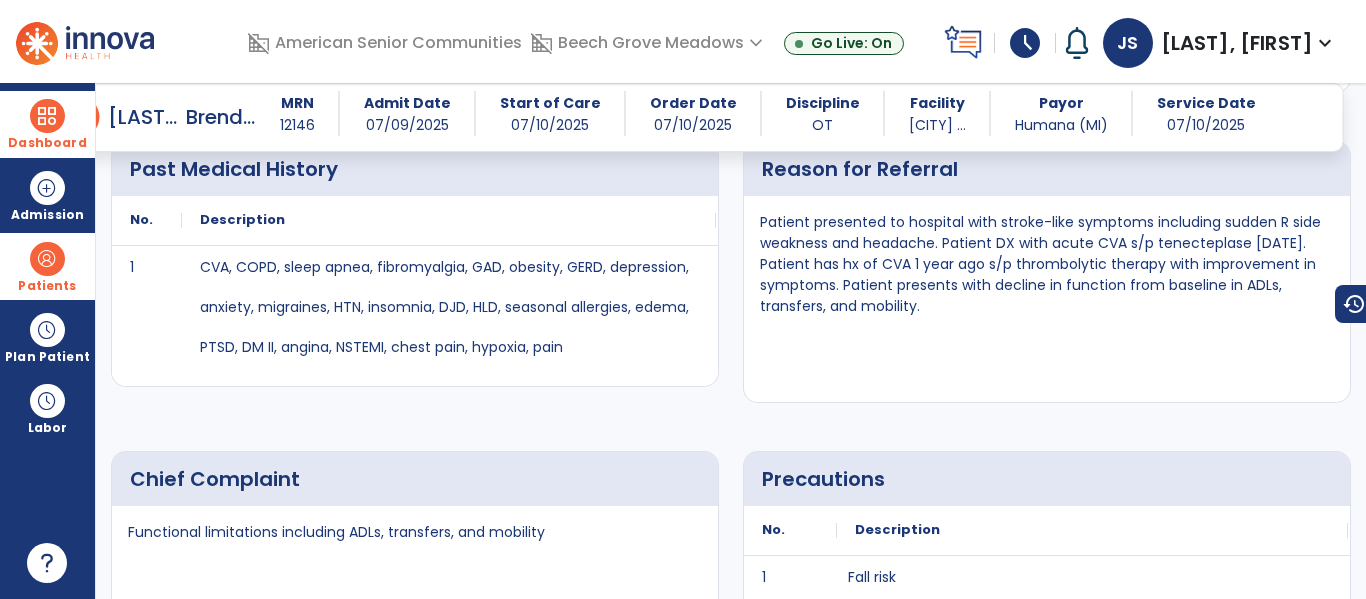 click at bounding box center (47, 116) 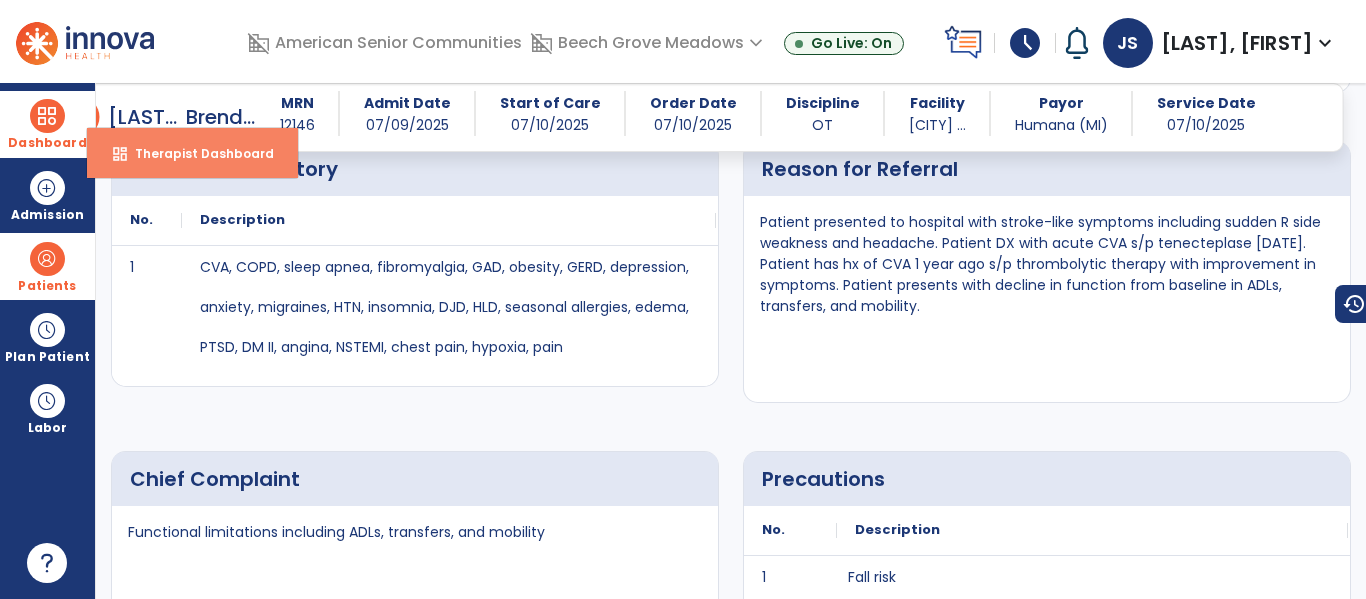 click on "dashboard  Therapist Dashboard" at bounding box center [192, 153] 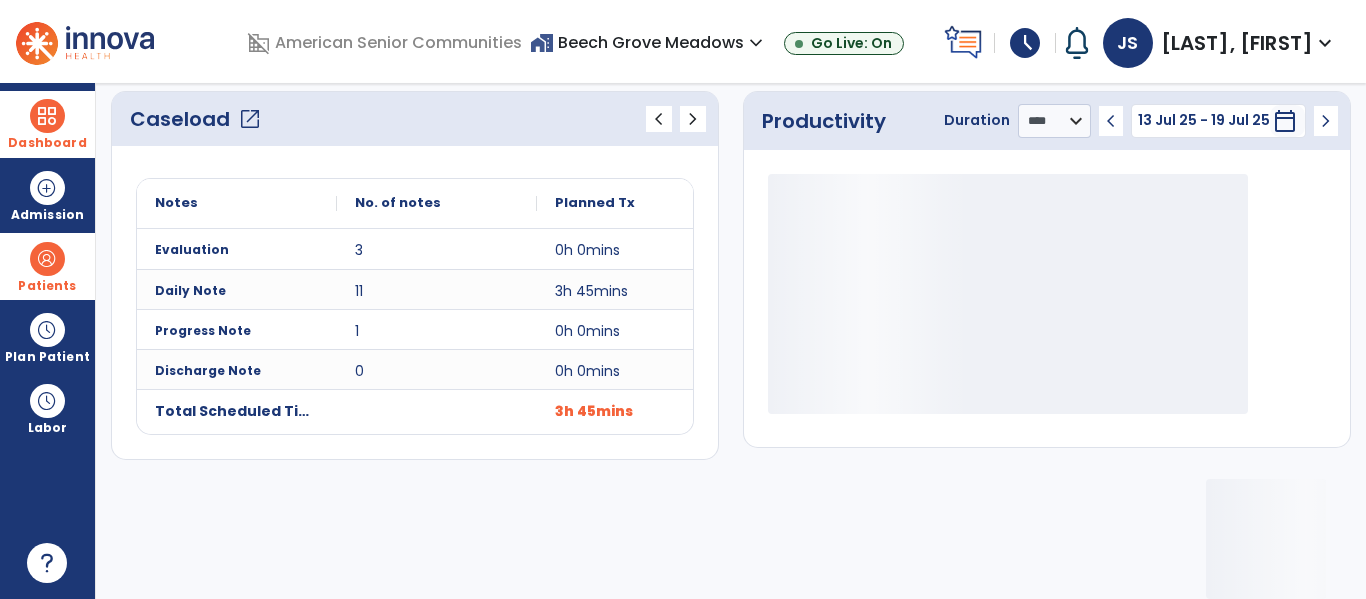 scroll, scrollTop: 0, scrollLeft: 0, axis: both 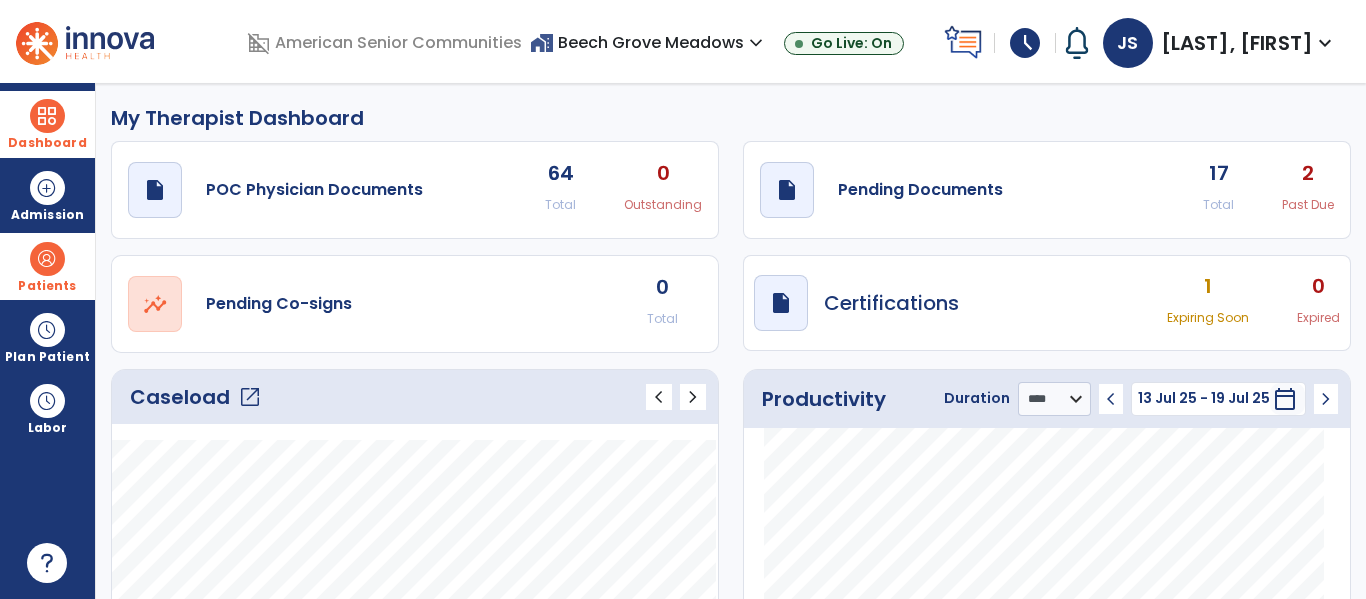 click on "open_in_new" 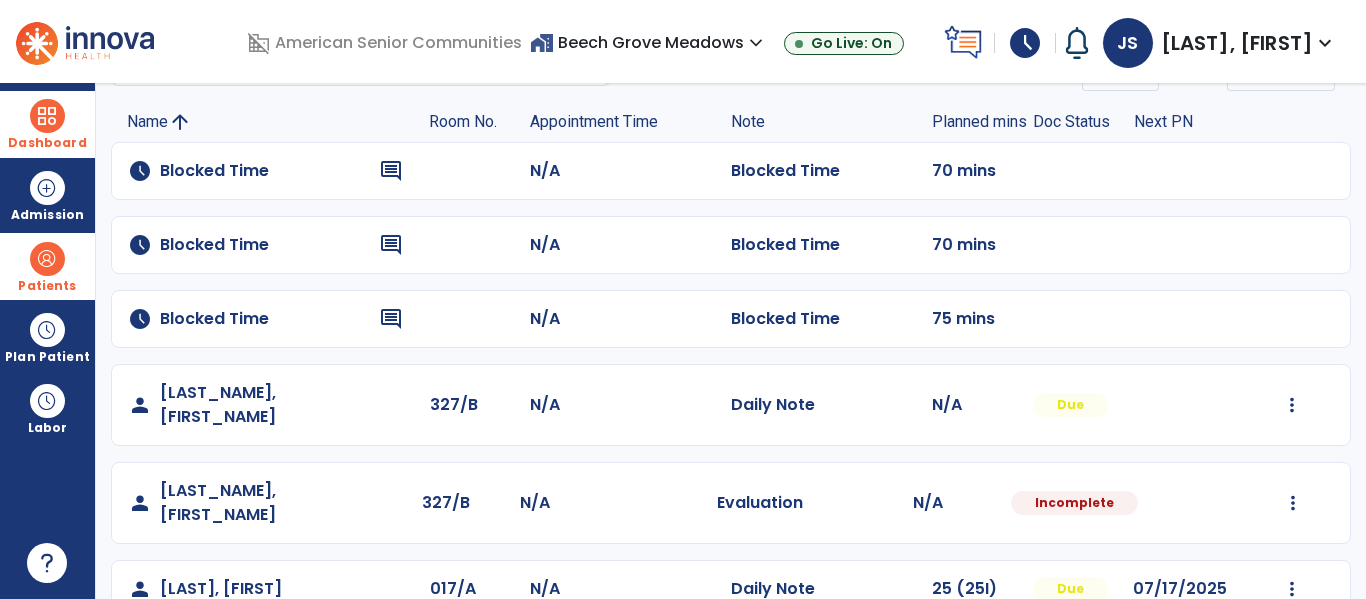scroll, scrollTop: 230, scrollLeft: 0, axis: vertical 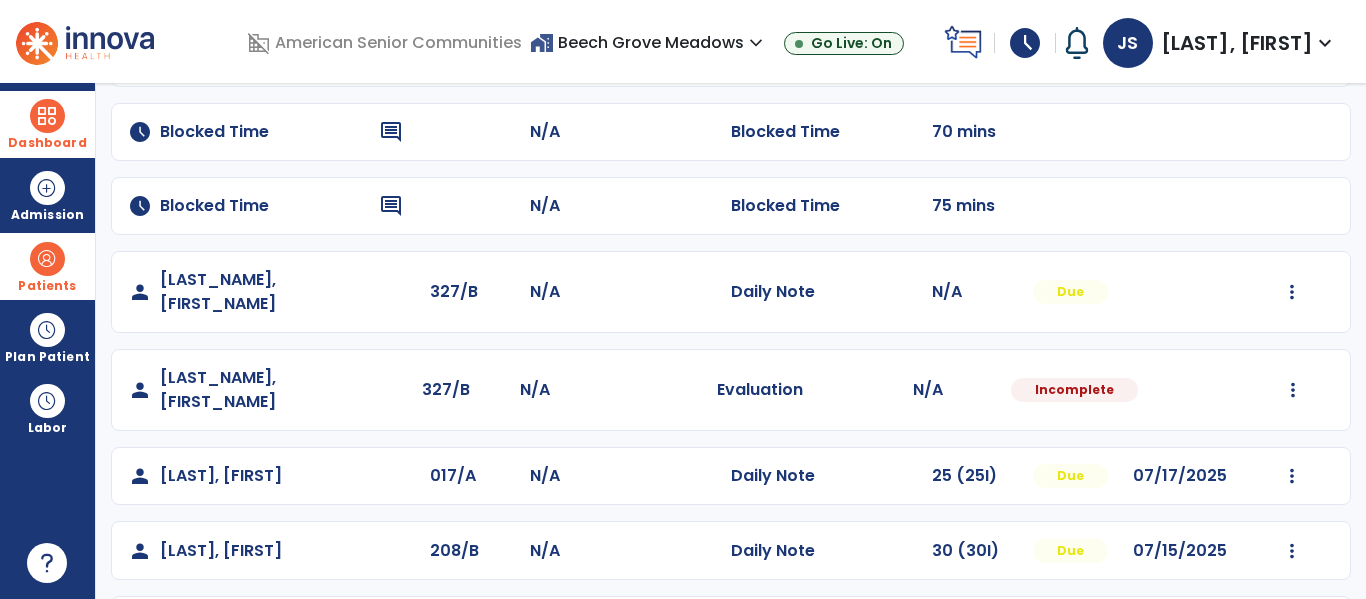 click on "Mark Visit As Complete   Reset Note   Open Document   G + C Mins" 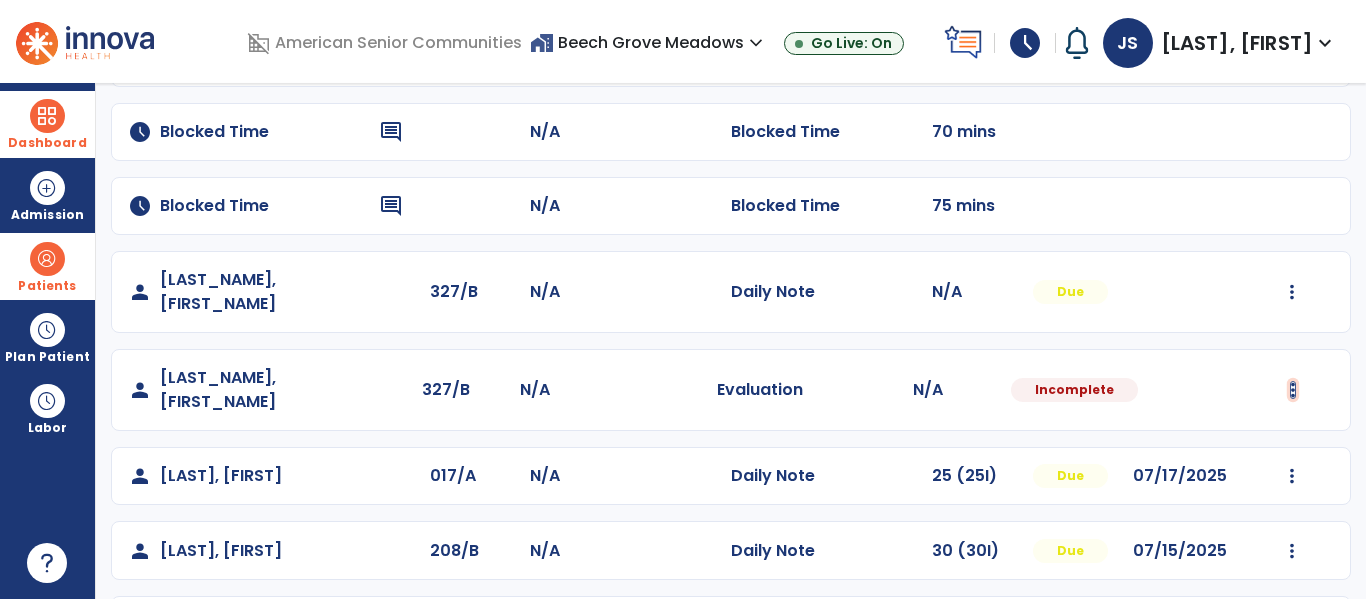click at bounding box center (1292, 292) 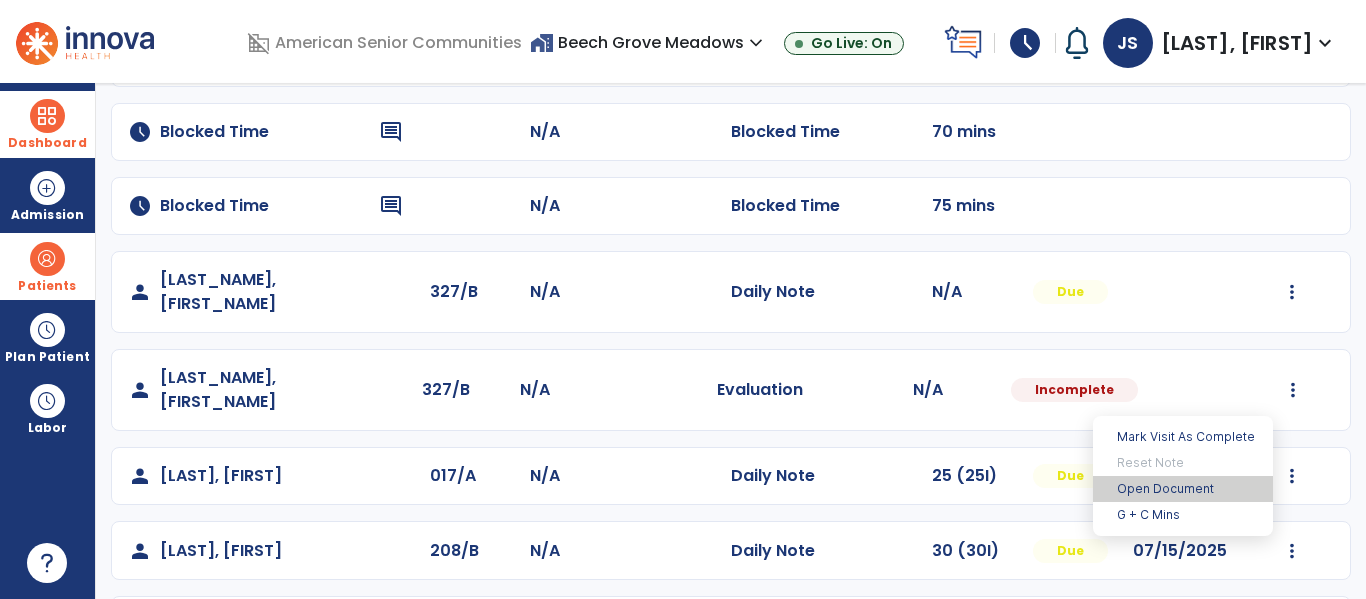 click on "Open Document" at bounding box center (1183, 489) 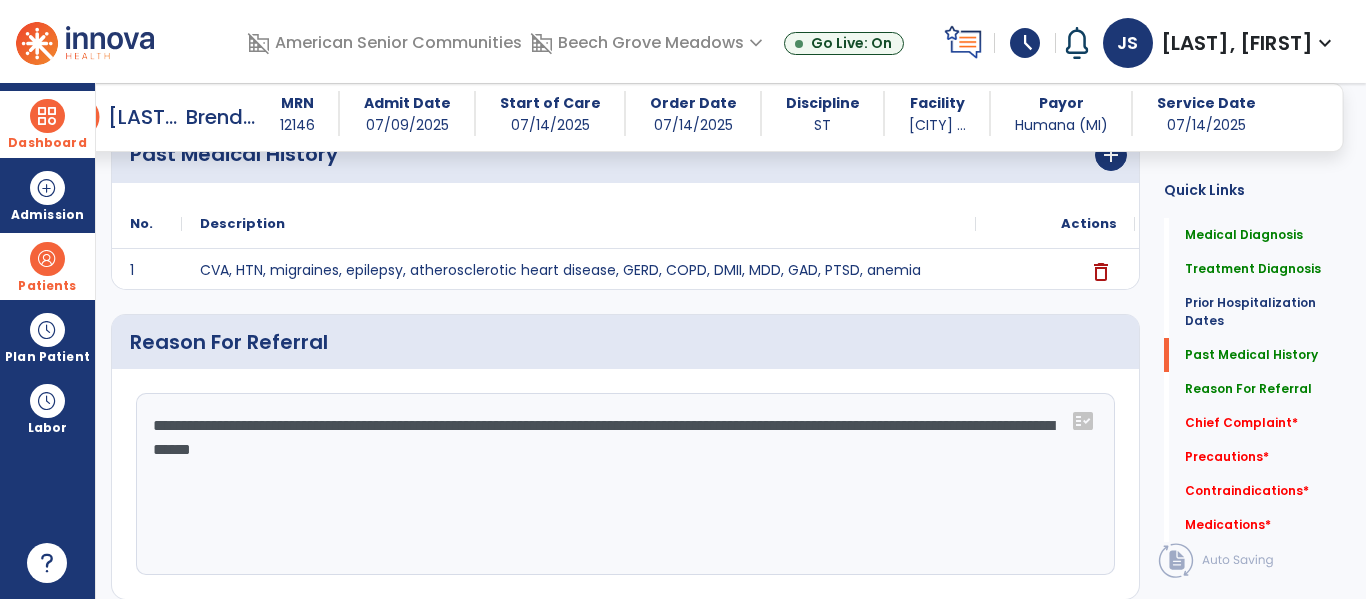 scroll, scrollTop: 954, scrollLeft: 0, axis: vertical 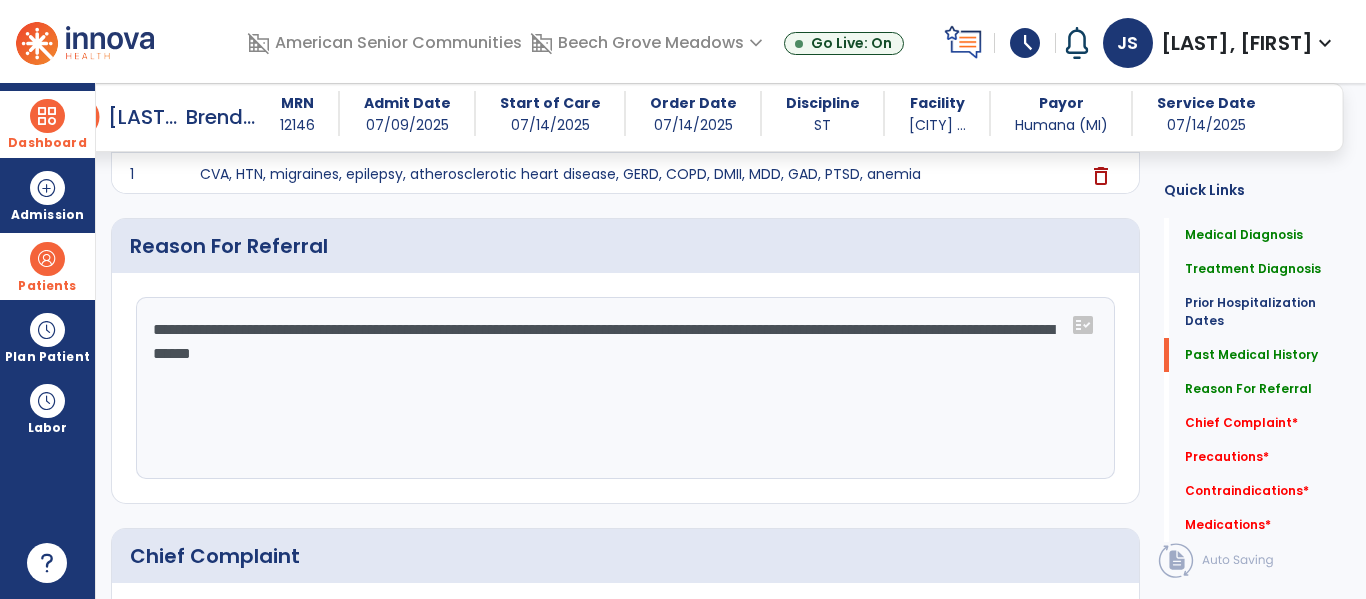click on "**********" 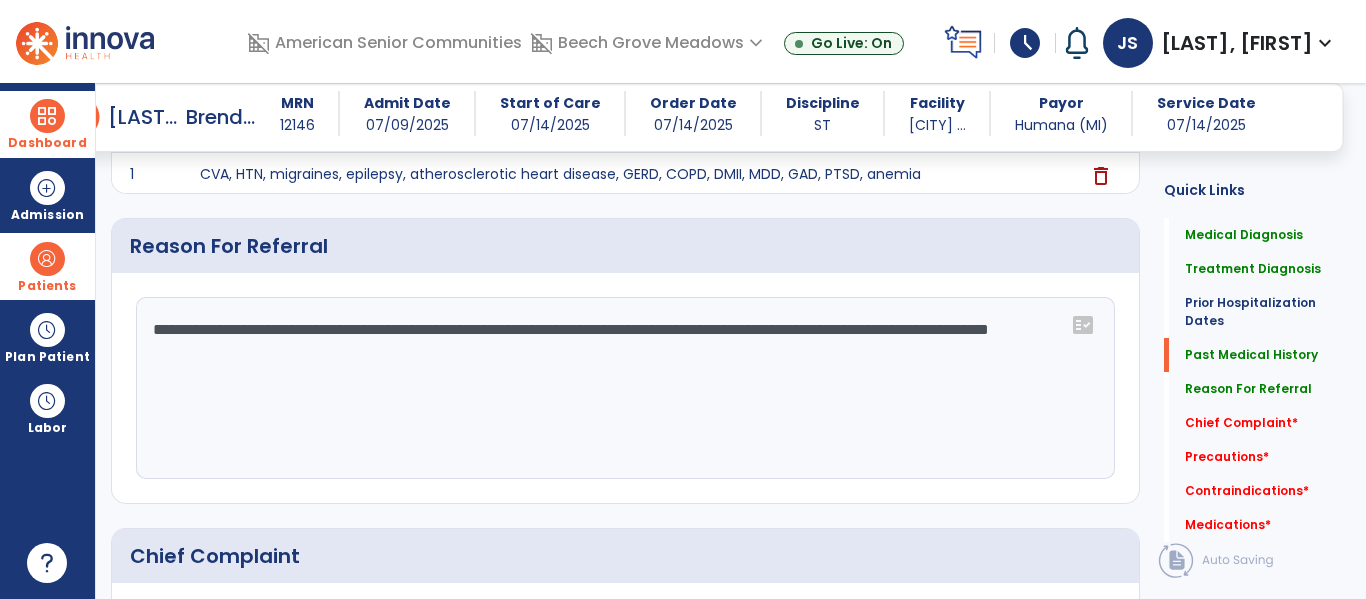 paste on "**********" 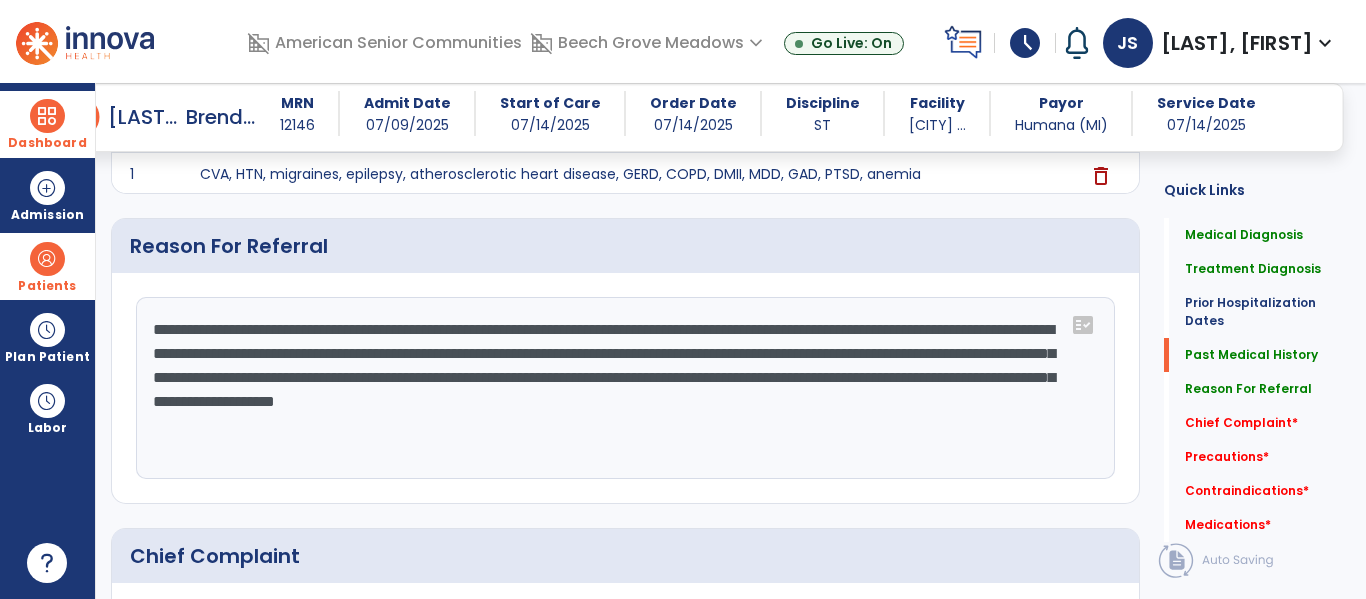 scroll, scrollTop: 20, scrollLeft: 0, axis: vertical 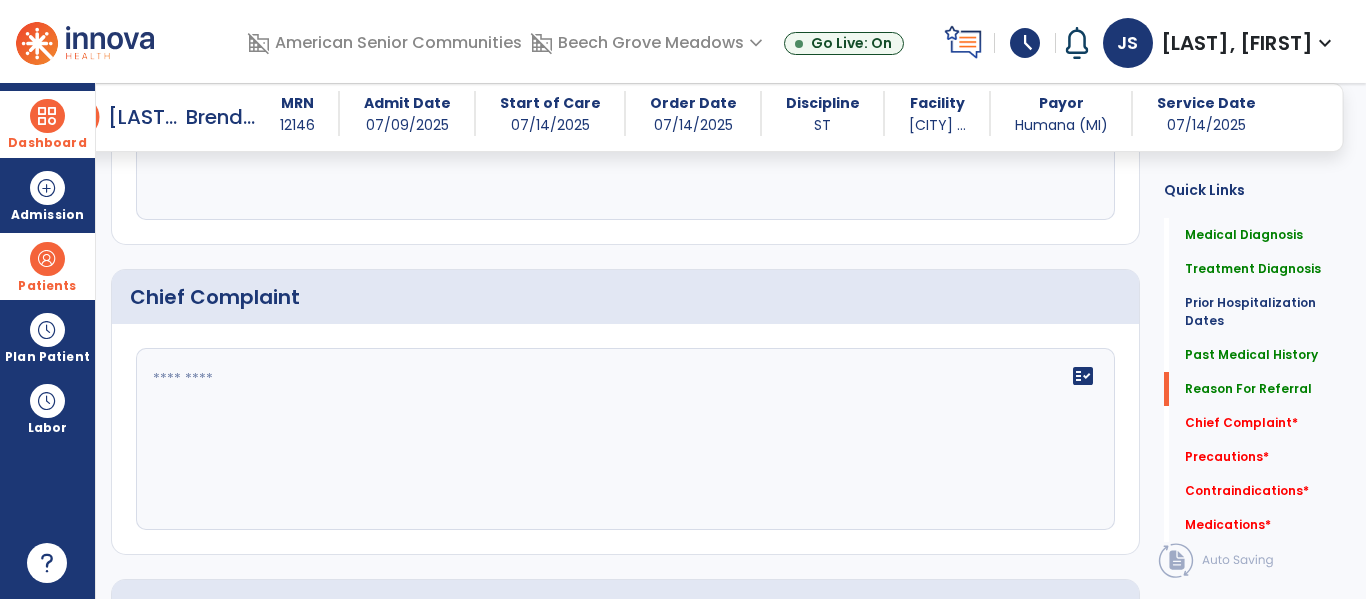 type on "**********" 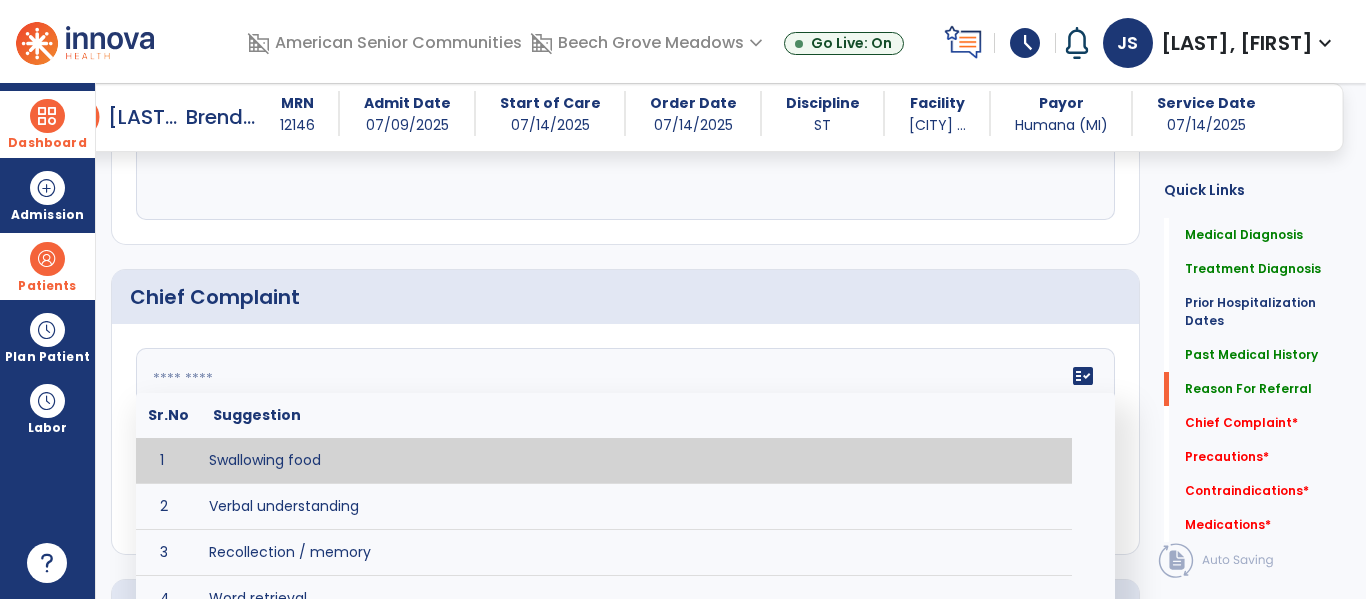 type on "**********" 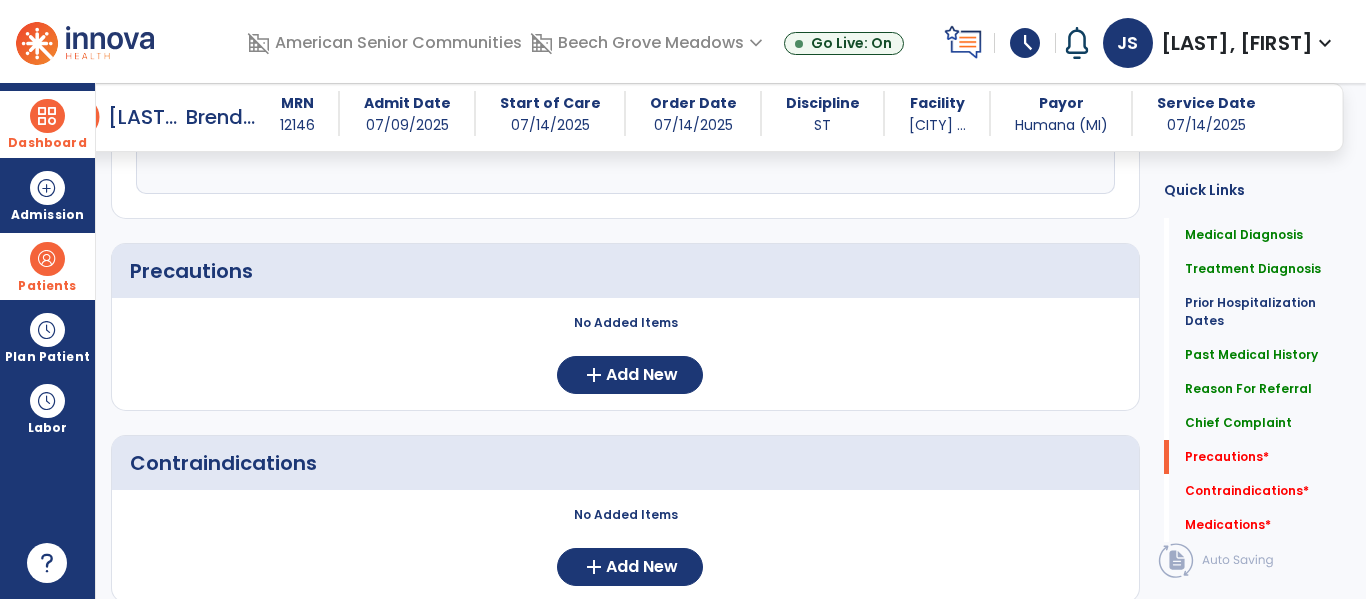scroll, scrollTop: 1615, scrollLeft: 0, axis: vertical 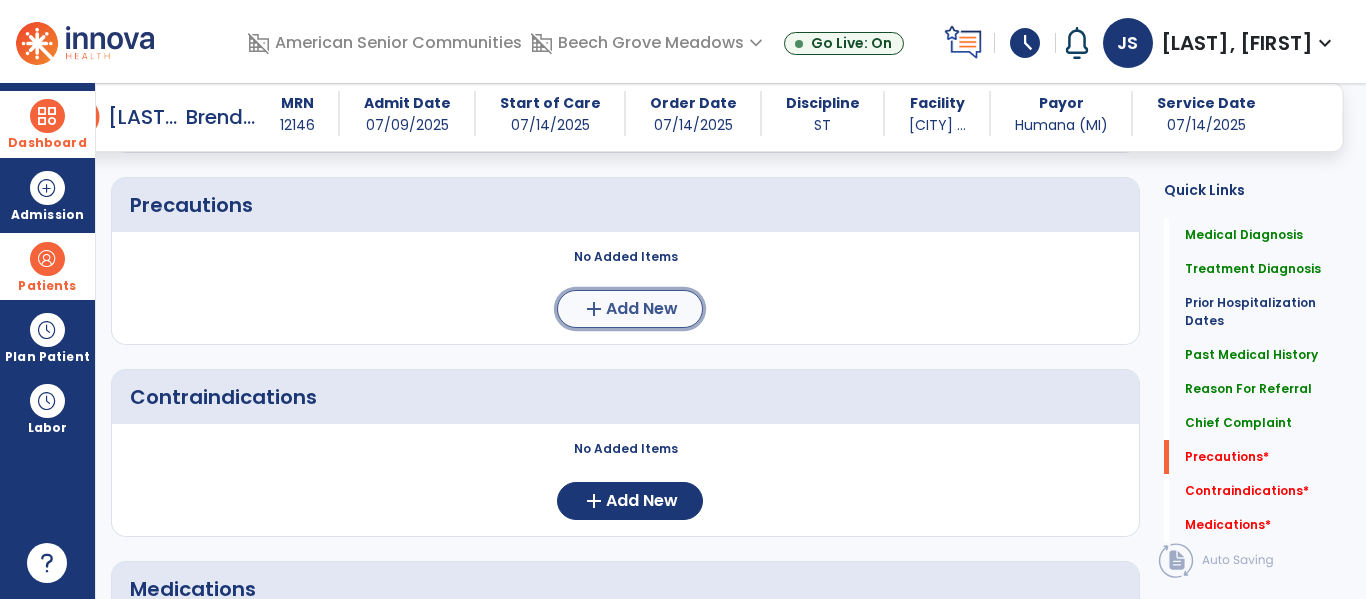 click on "Add New" 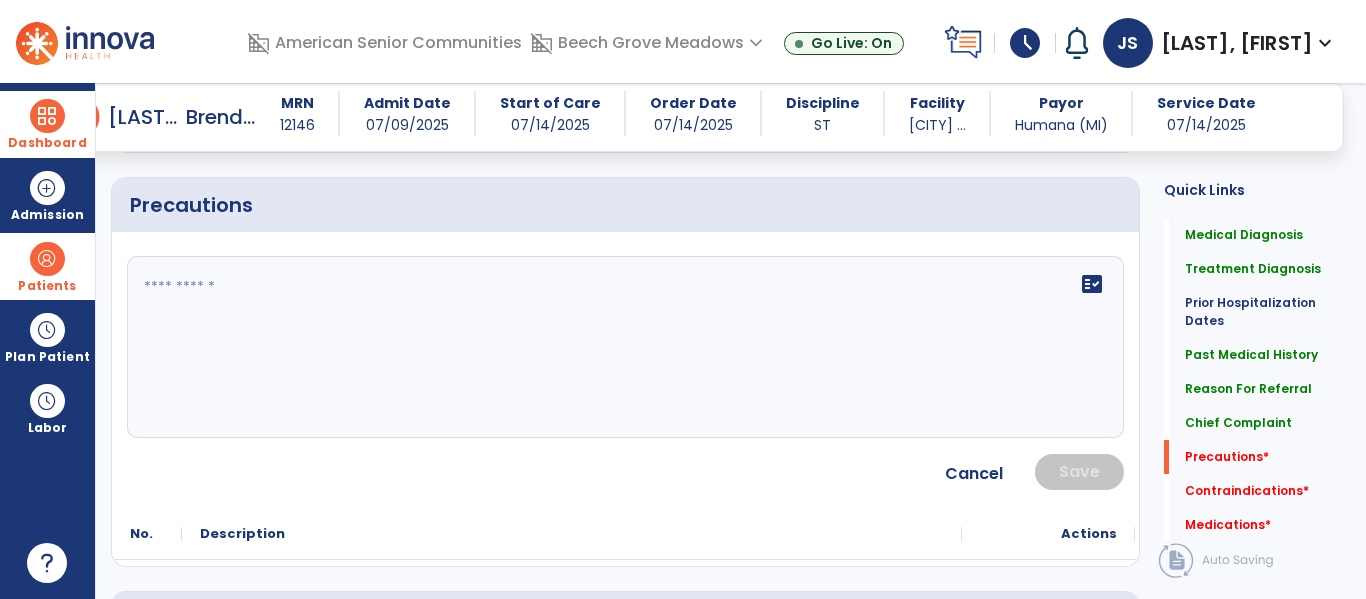click on "fact_check" 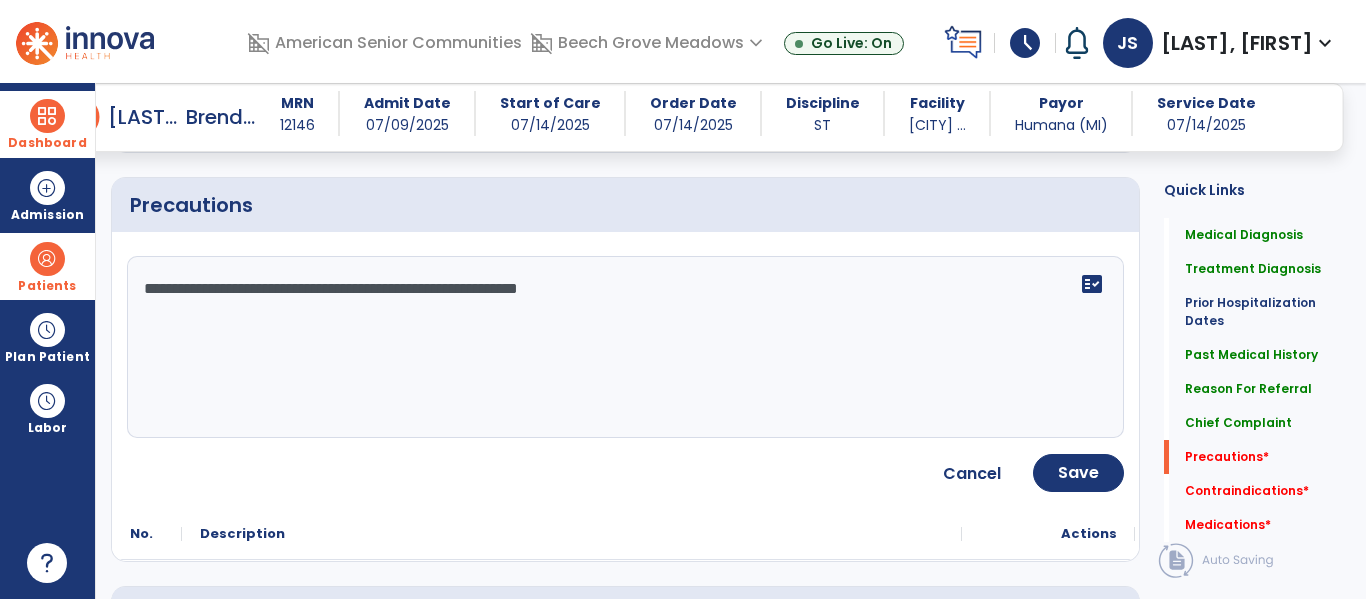 type on "**********" 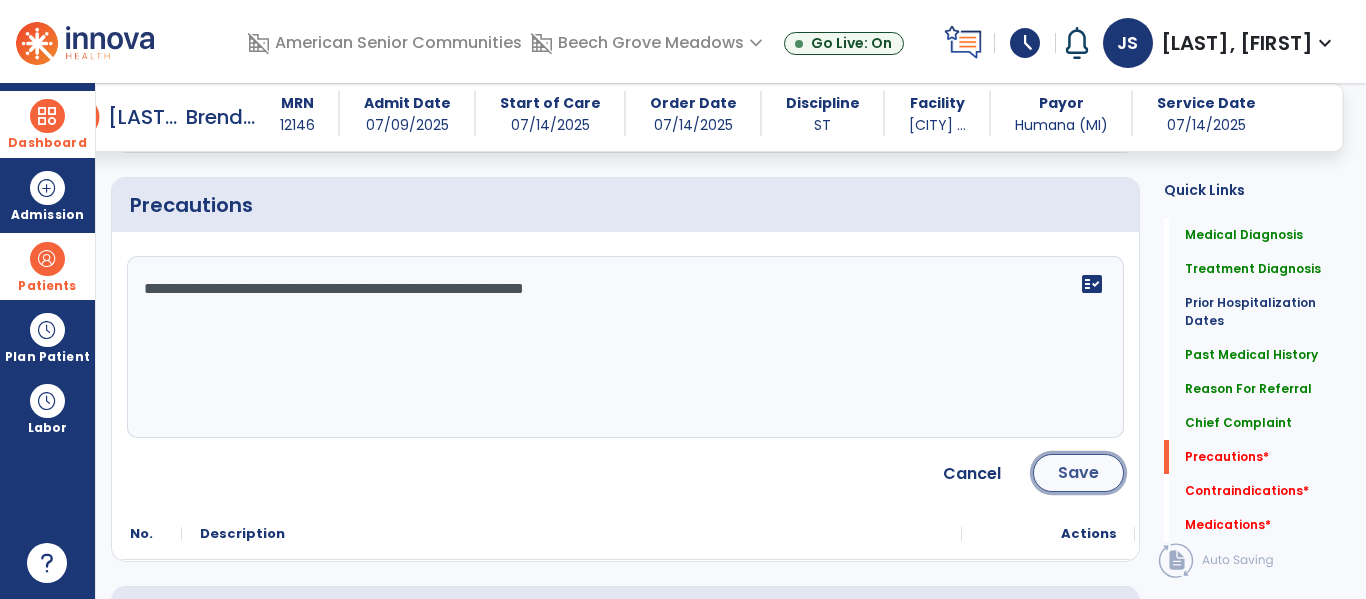 click on "Save" 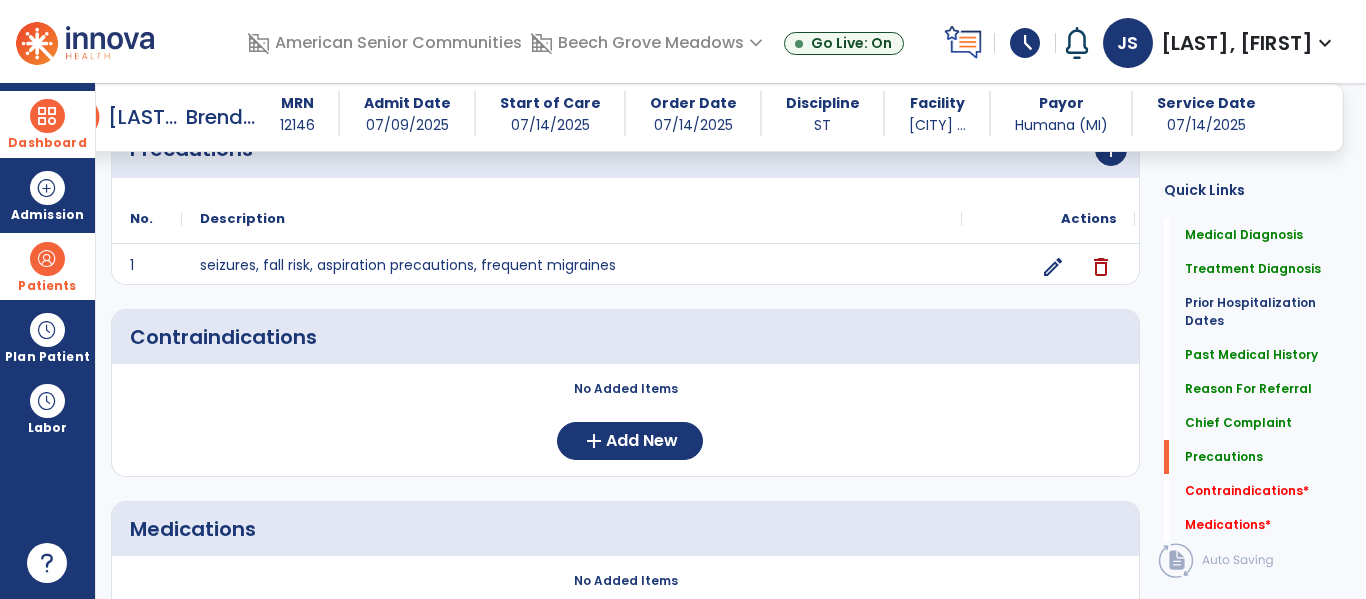 scroll, scrollTop: 1797, scrollLeft: 0, axis: vertical 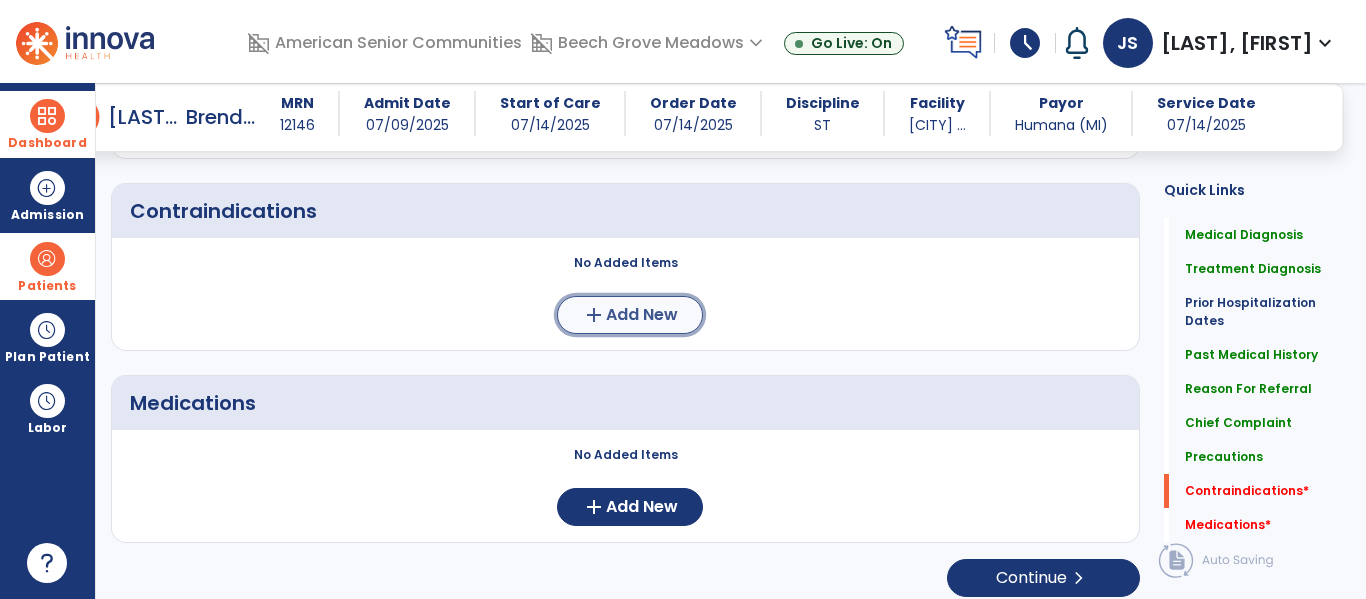 click on "add  Add New" 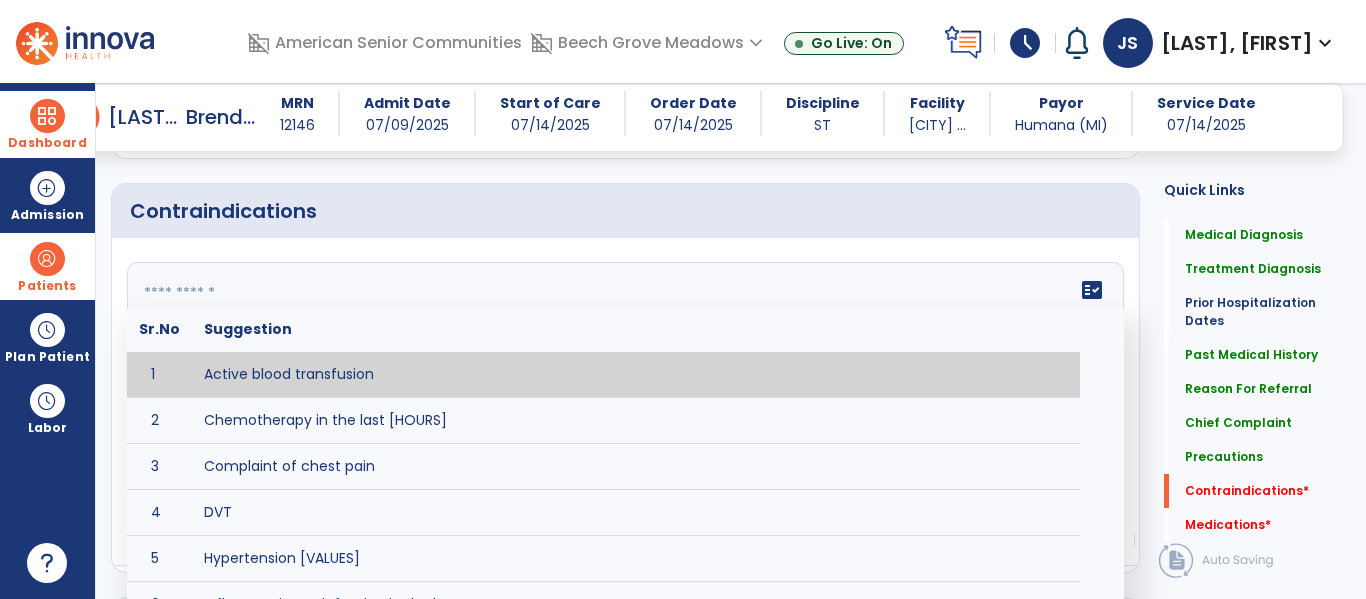 click on "fact_check  Sr.No Suggestion 1 Active blood transfusion 2 Chemotherapy in the last [HOURS] 3 Complaint of chest pain 4 DVT 5 Hypertension [VALUES] 6 Inflammation or infection in the heart. 7 Oxygen saturation lower than [VALUE] 8 Pacemaker 9 Pulmonary infarction 10 Recent changes in EKG 11 Severe aortic stenosis 12 Severe dehydration 13 Severe diaphoresis 14 Severe orthostatic hypotension 15 Severe shortness of breath/dyspnea 16 Significantly elevated potassium levels 17 Significantly low potassium levels 18 Suspected or known dissecting aneurysm 19 Systemic infection 20 Uncontrolled diabetes with blood sugar levels greater than [VALUE] or less than [Value]  21 Unstable angina 22 Untreated blood clots" 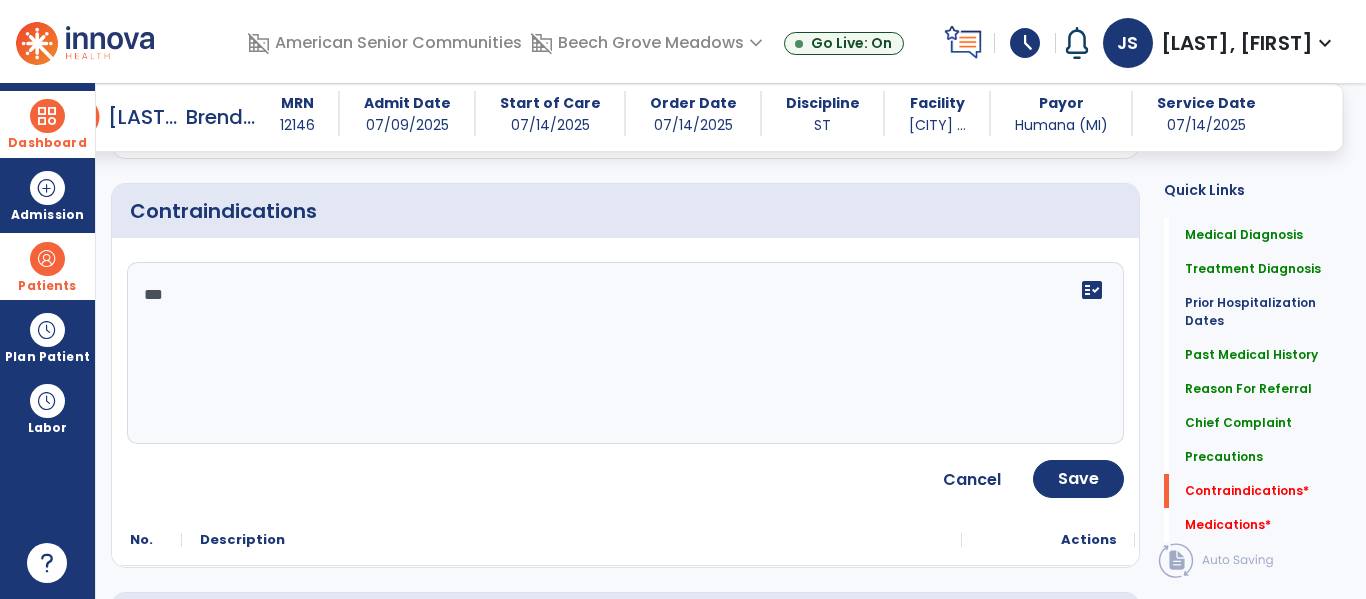 type on "****" 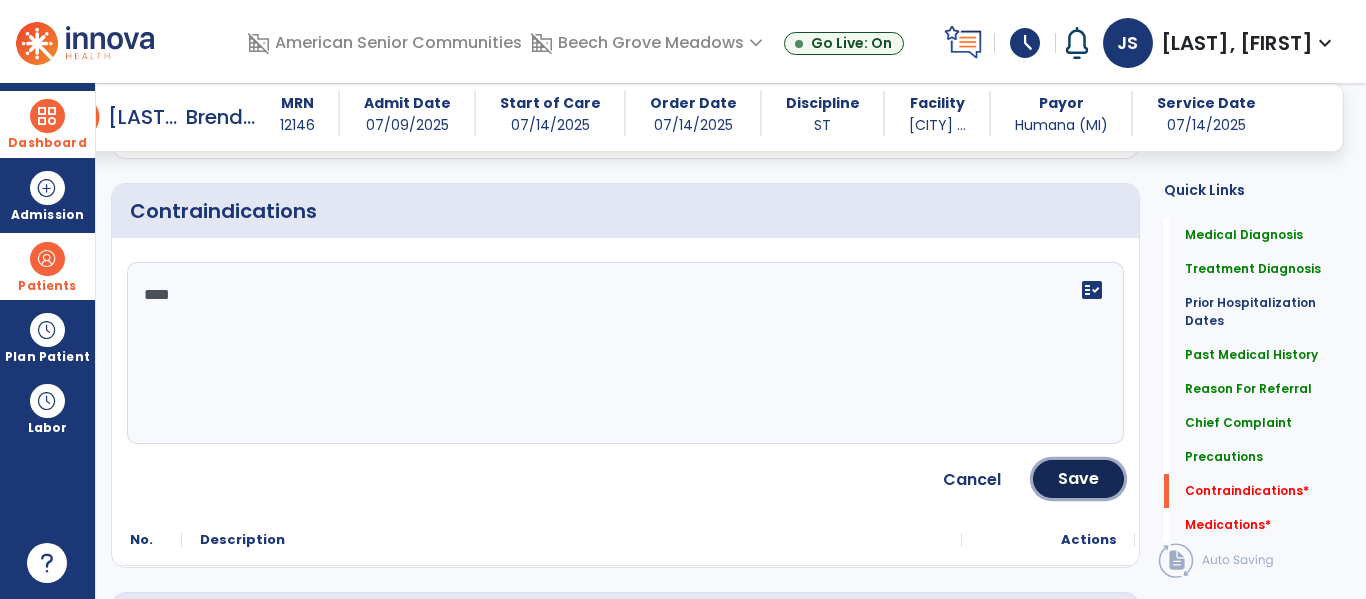 drag, startPoint x: 1036, startPoint y: 583, endPoint x: 980, endPoint y: 583, distance: 56 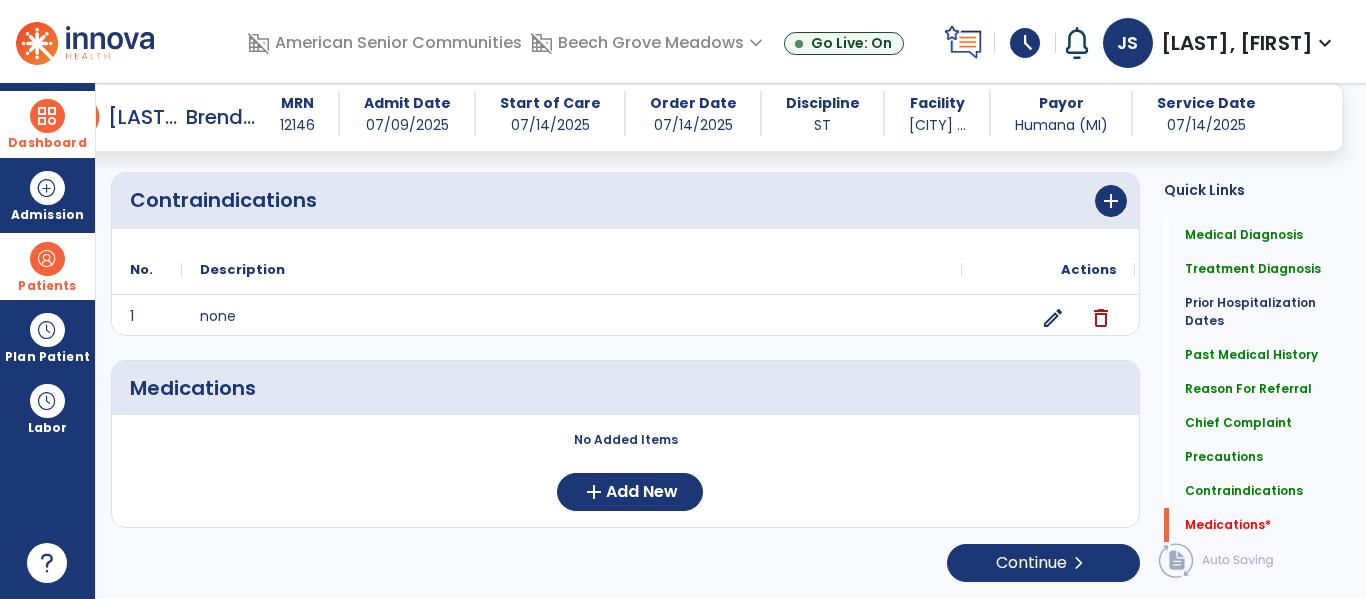 scroll, scrollTop: 1870, scrollLeft: 0, axis: vertical 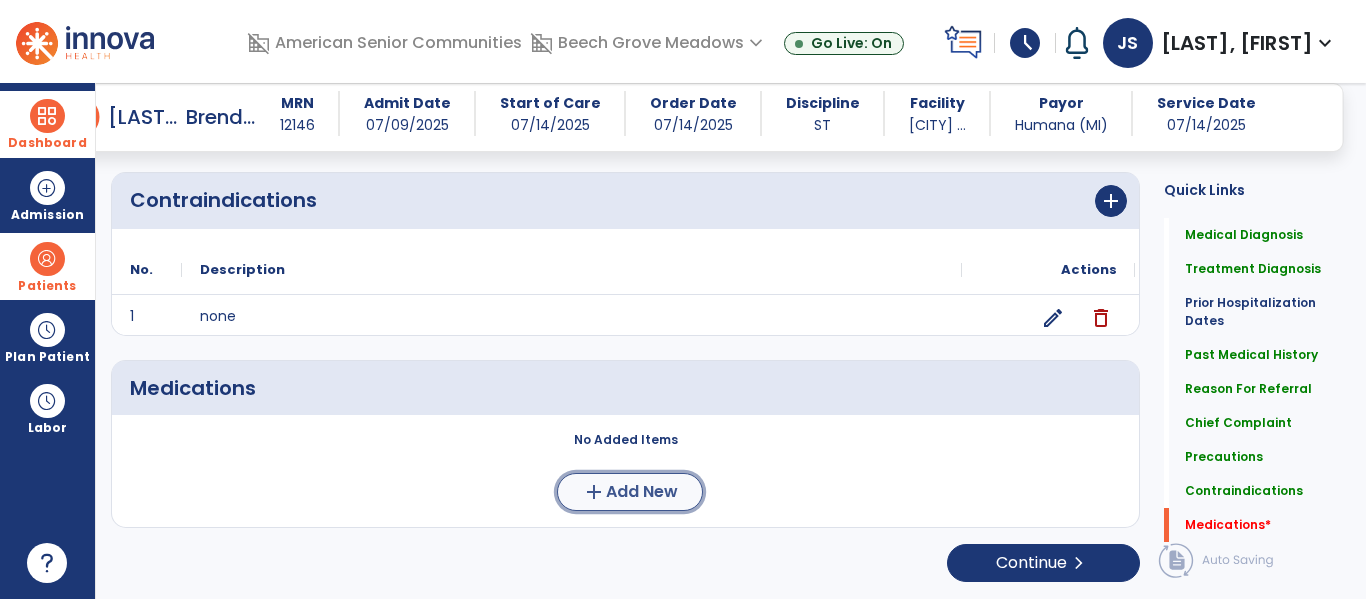 click on "add" 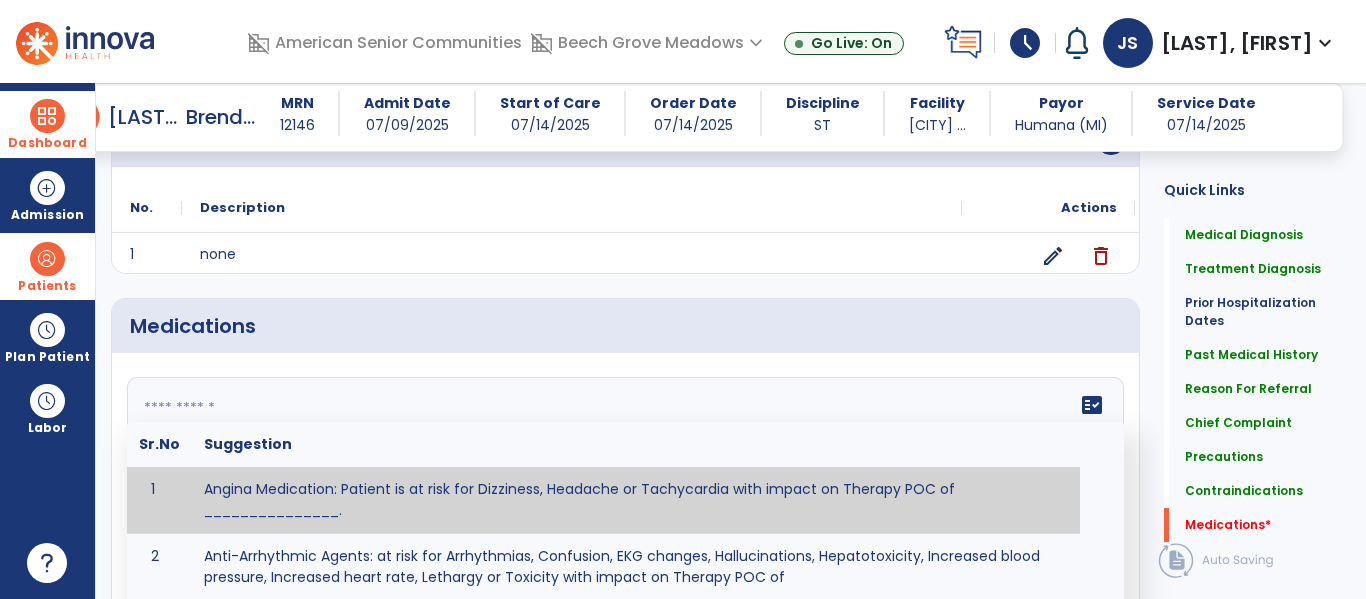 click on "fact_check Sr.No Suggestion 1 Angina Medication: Patient is at risk for Dizziness, Headache or Tachycardia with impact on Therapy POC of _______. 2 Anti-Arrhythmic Agents: at risk for Arrhythmias, Confusion, EKG changes, Hallucinations, Hepatotoxicity, Increased blood pressure, Increased heart rate, Lethargy or Toxicity with impact on Therapy POC of 3 Anti-Coagulant medications: with potential risk for hemorrhage (including rectal bleeding and coughing up blood), and heparin-induced thrombocytopenia (HIT syndrome). Potential impact on therapy progress includes _____. 4 Anti-Depressant medications: with potential risk for abnormal thinking, anxiety, dizziness, drowsiness, dry mouth, GI disturbance, increased appetite, loss of appetite, sedation, seizures, or weight gain. Possible impact on therapy progress includes ___________. 5 6 7 Aspirin for _______. 8 9 10 11 12 13 GERD Medications at risk for Headache, Nausea, Stomach pain or Vomiting with impact on Therapy POC of _____________. 14" 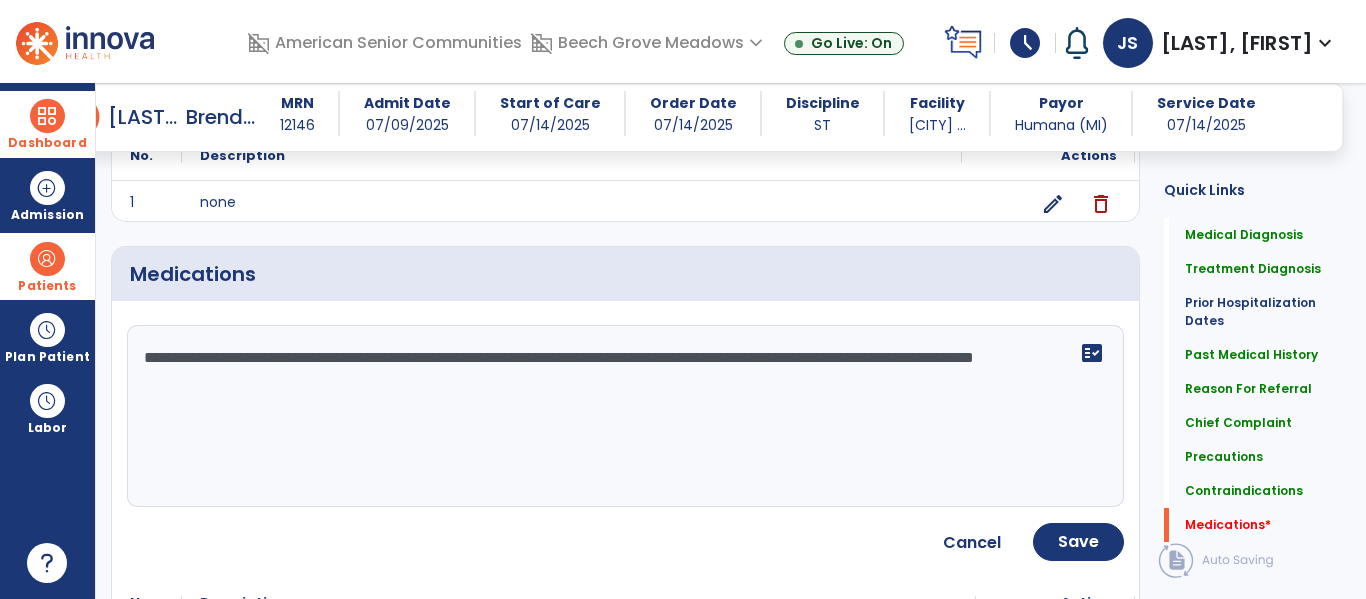 type on "**********" 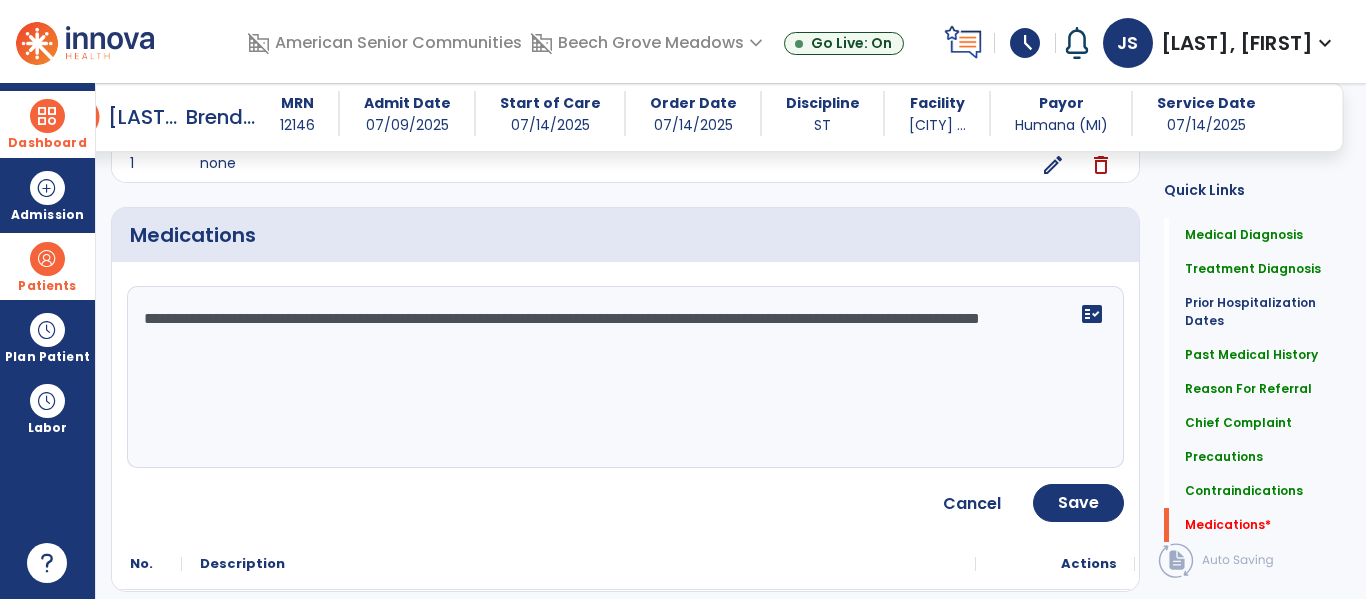 scroll, scrollTop: 2156, scrollLeft: 0, axis: vertical 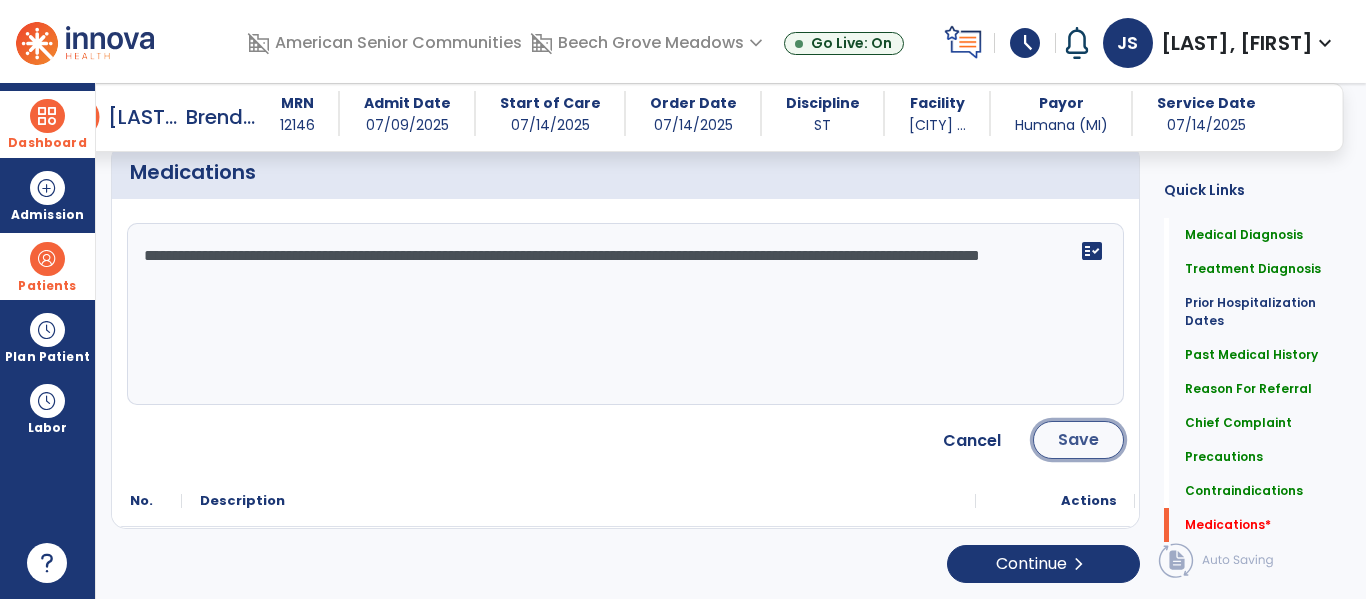 click on "Save" 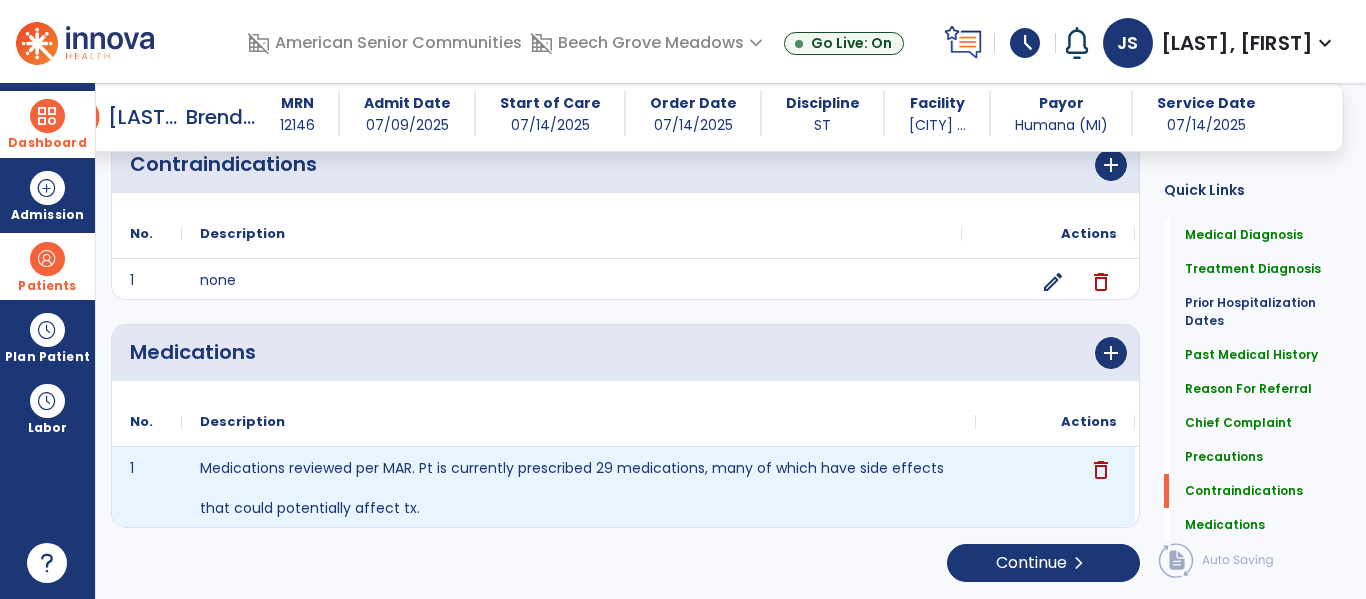 scroll, scrollTop: 1963, scrollLeft: 0, axis: vertical 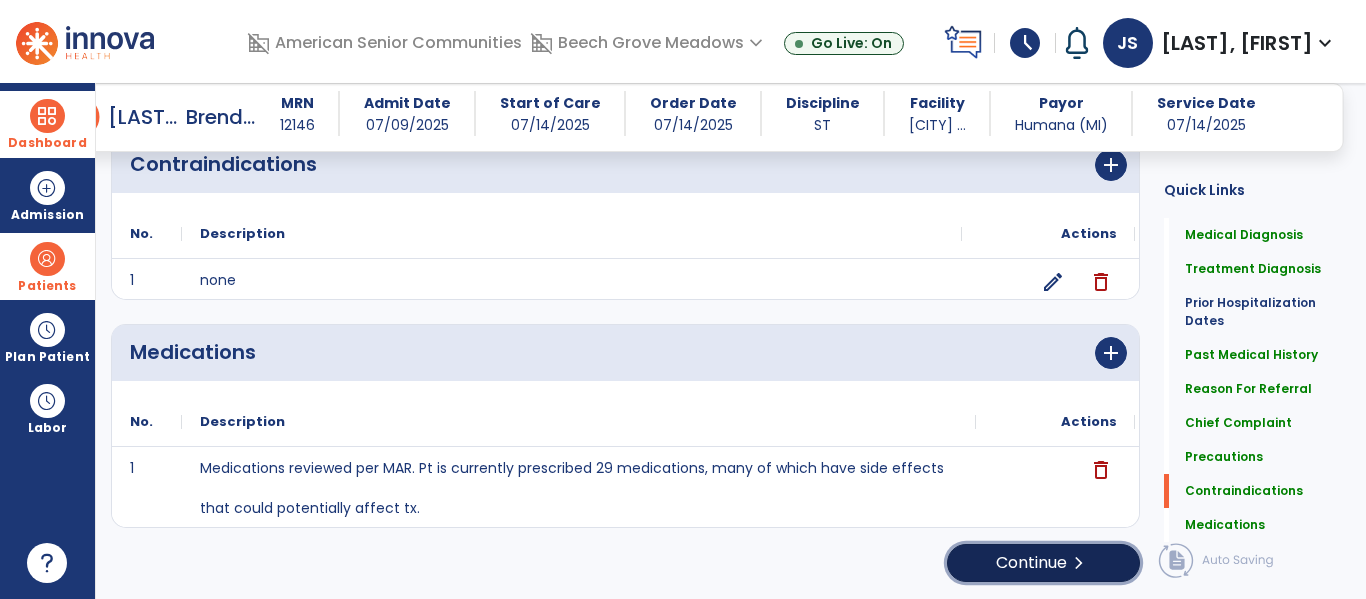 click on "Continue  chevron_right" 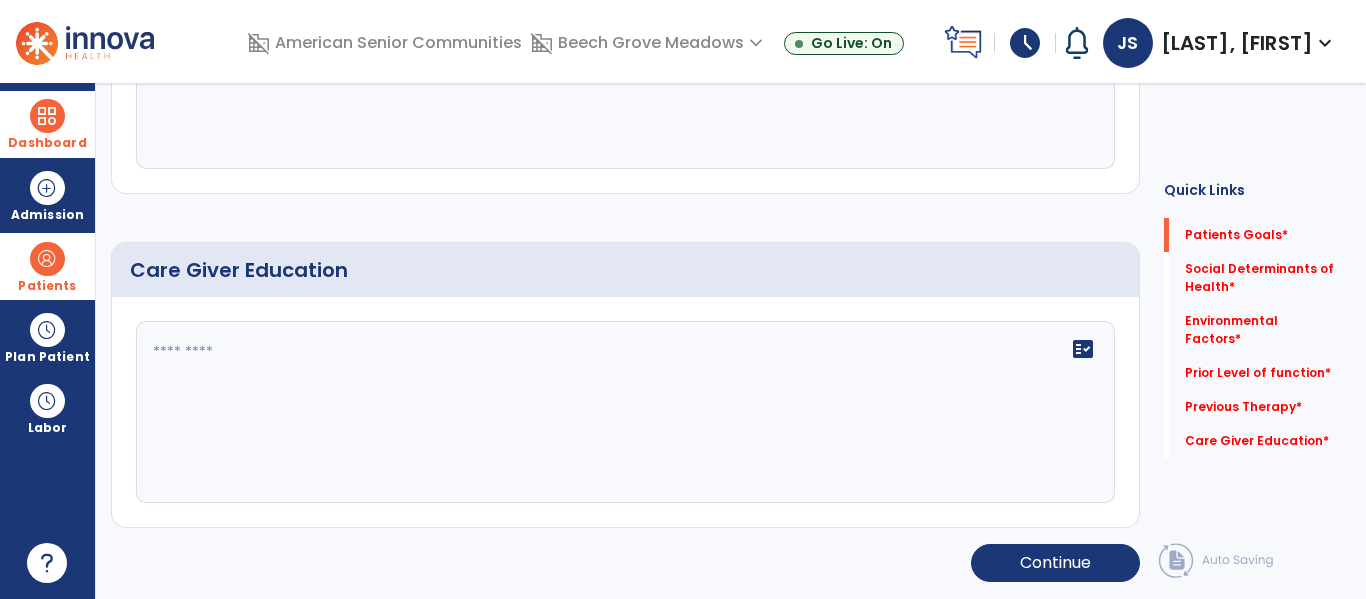 scroll, scrollTop: 0, scrollLeft: 0, axis: both 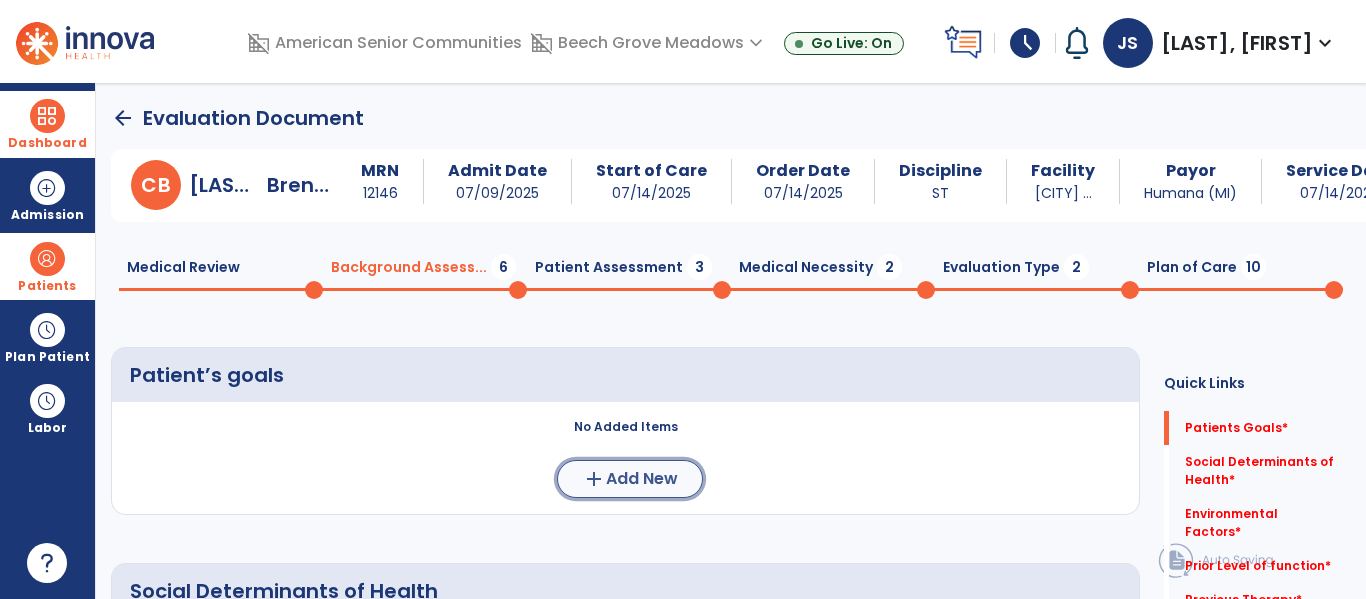 click on "Add New" 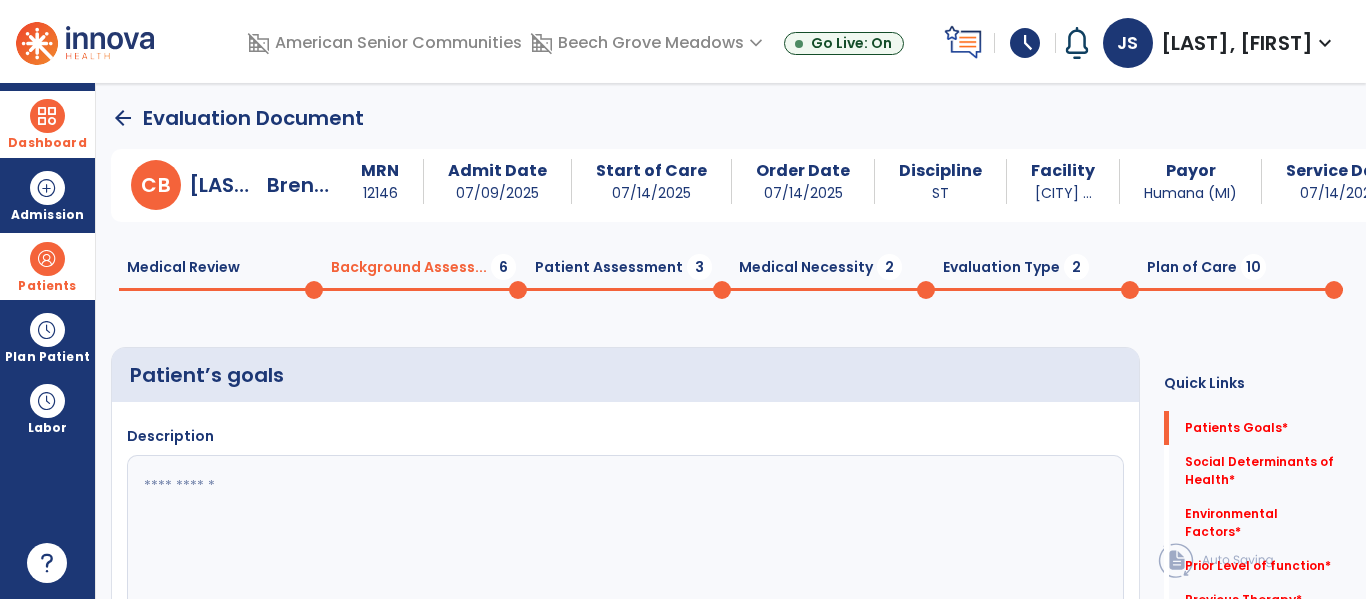 click 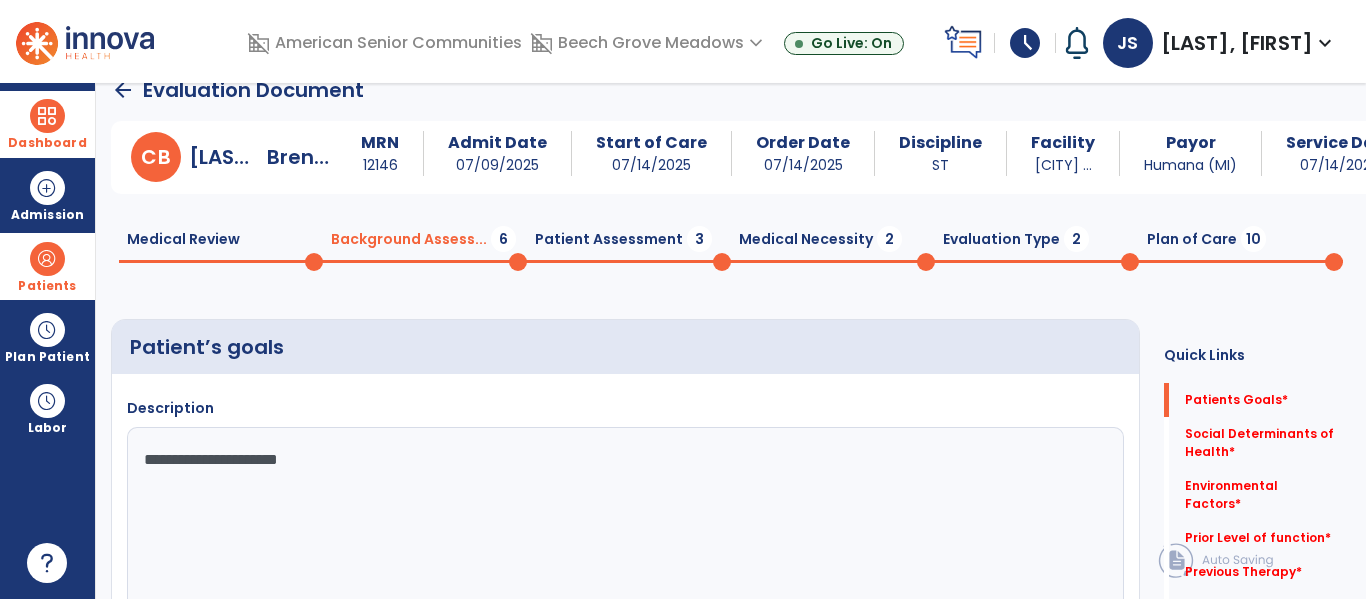 scroll, scrollTop: 391, scrollLeft: 0, axis: vertical 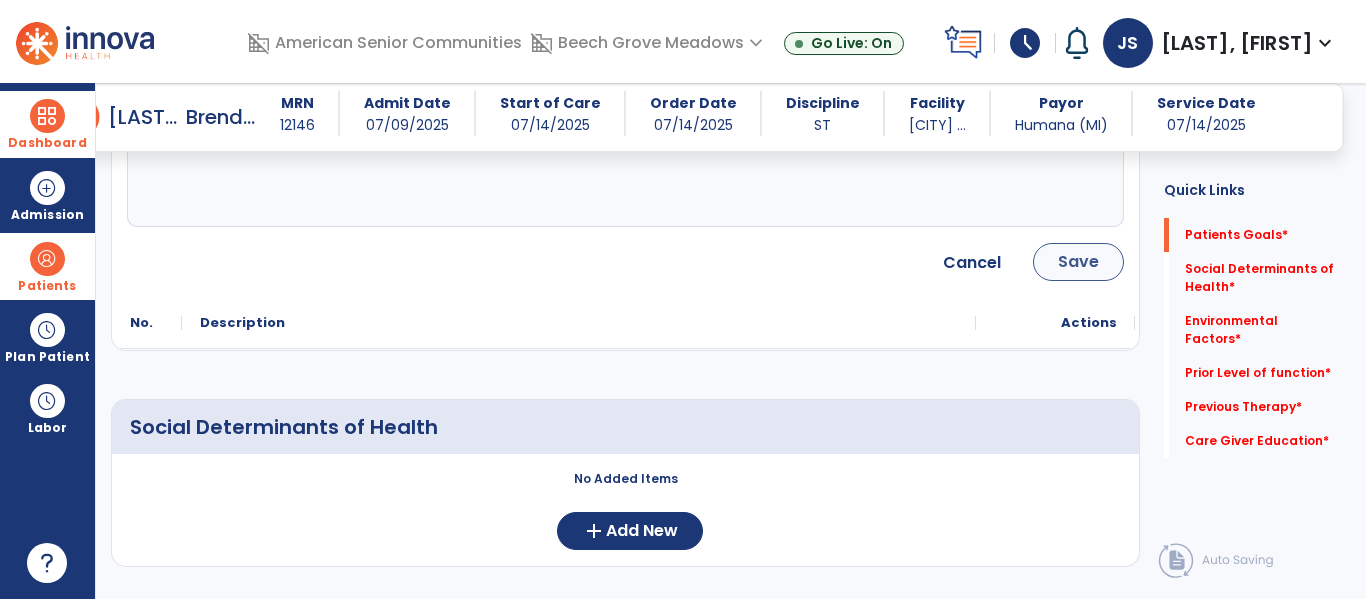 type on "**********" 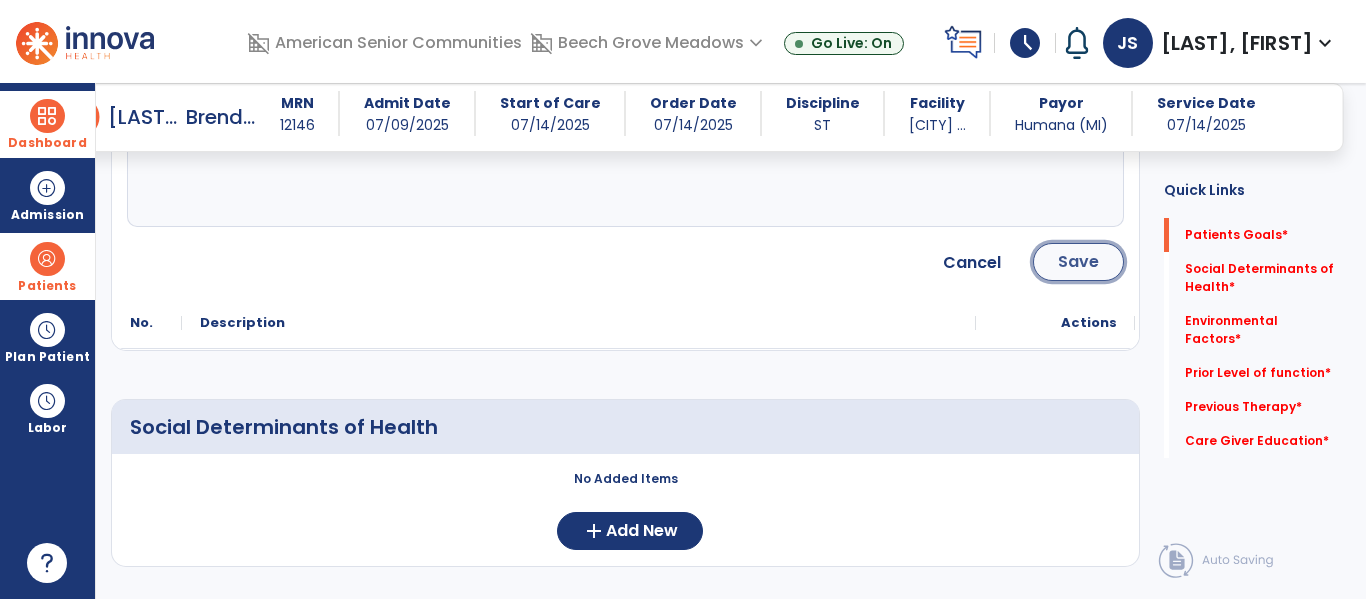 click on "Save" 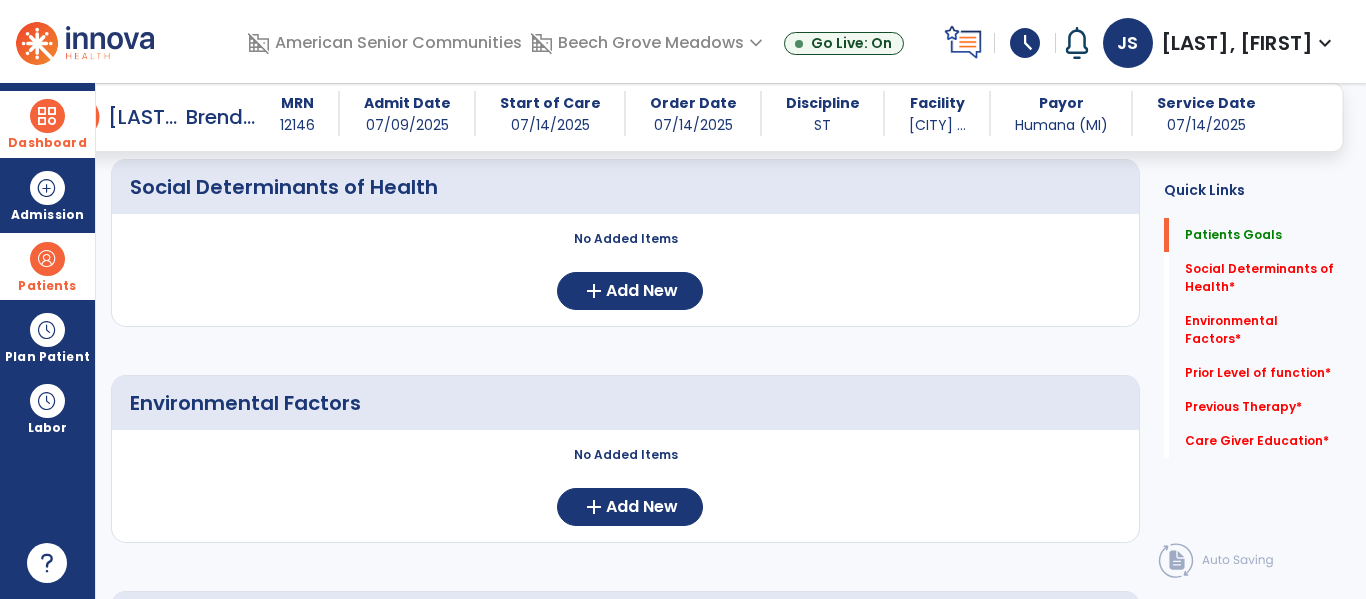 scroll, scrollTop: 434, scrollLeft: 0, axis: vertical 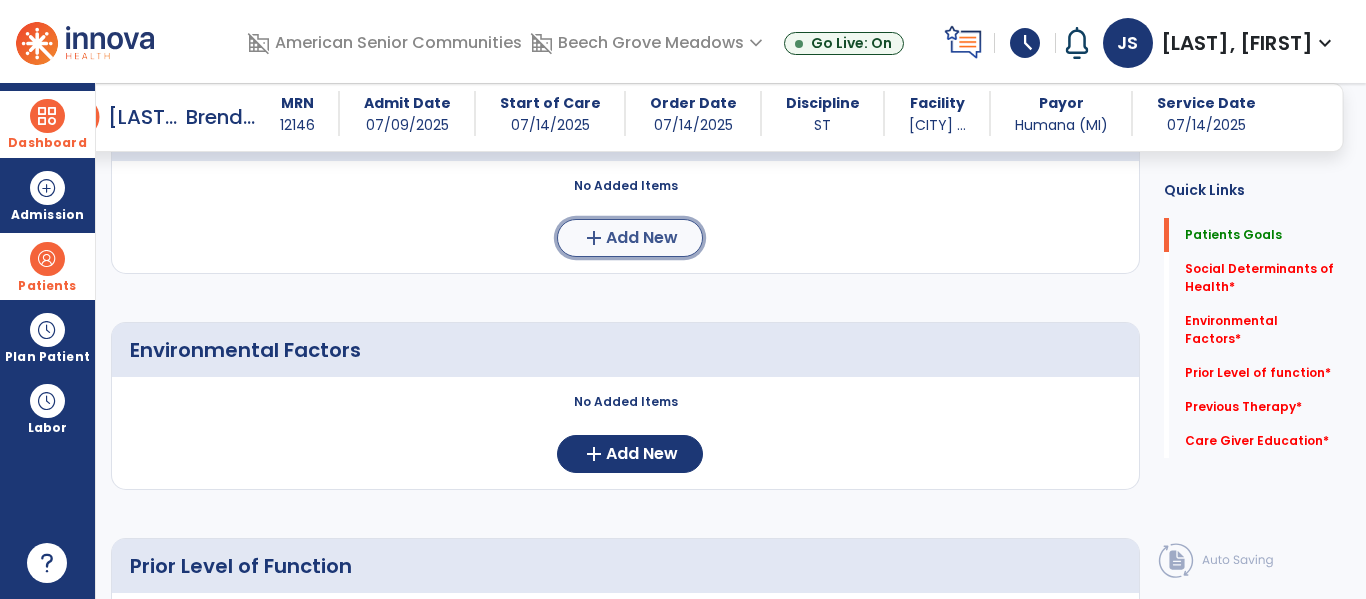 click on "Add New" 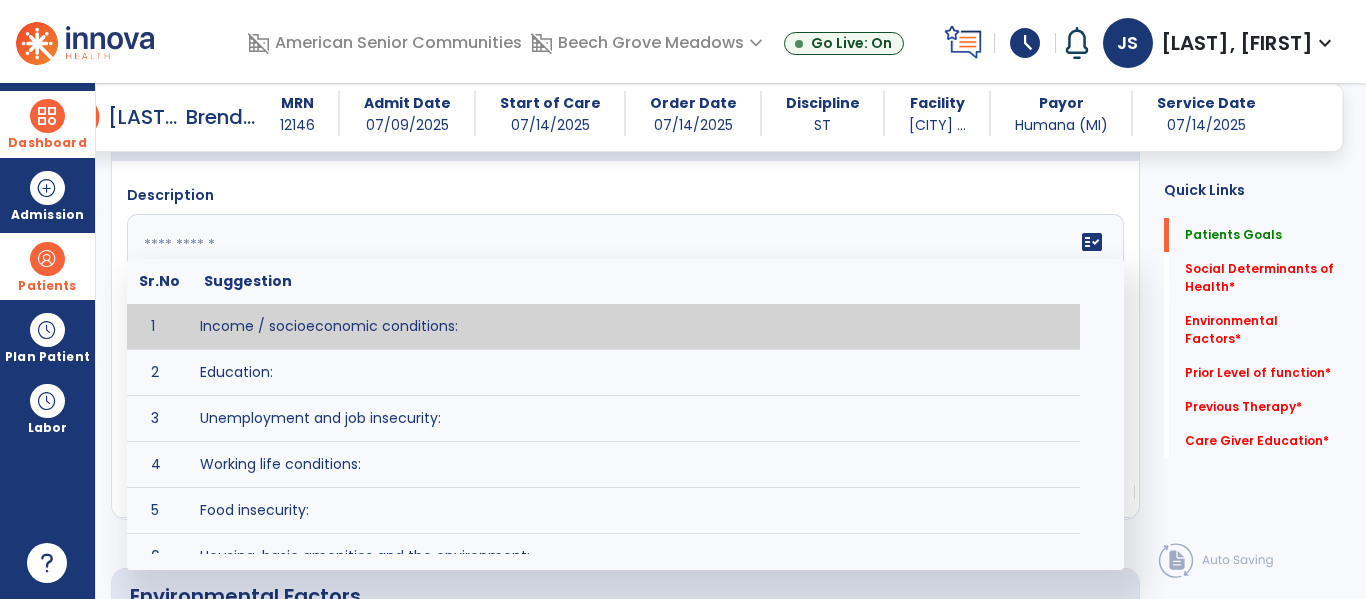 click 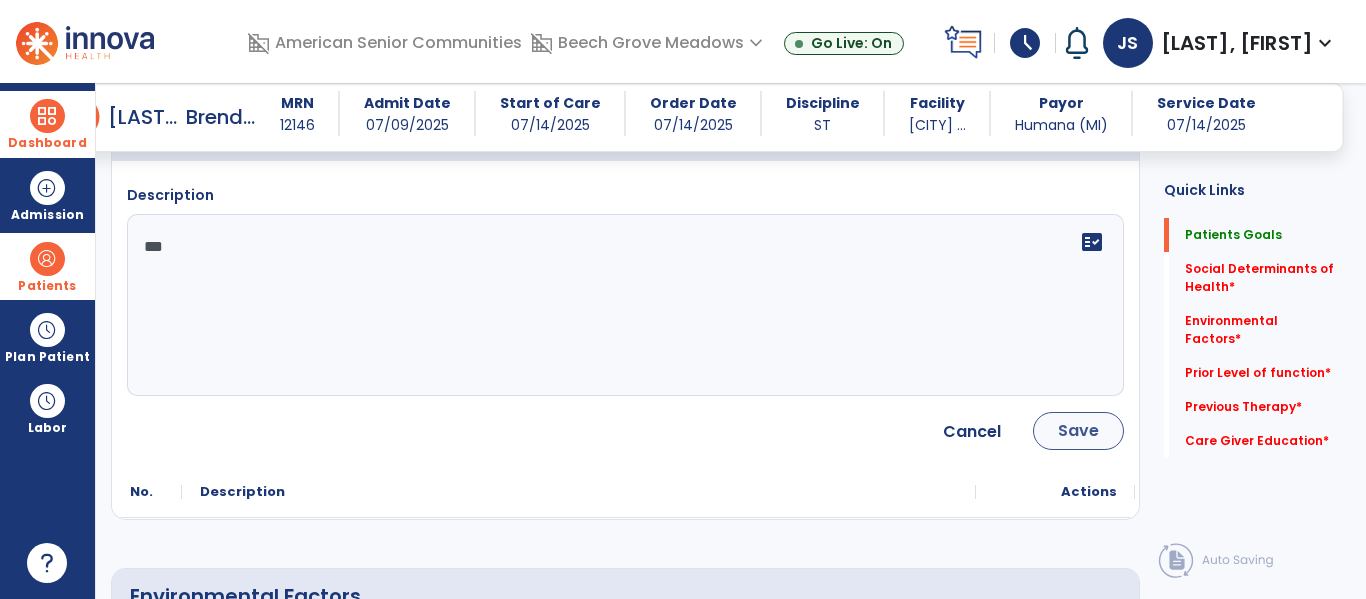 type on "***" 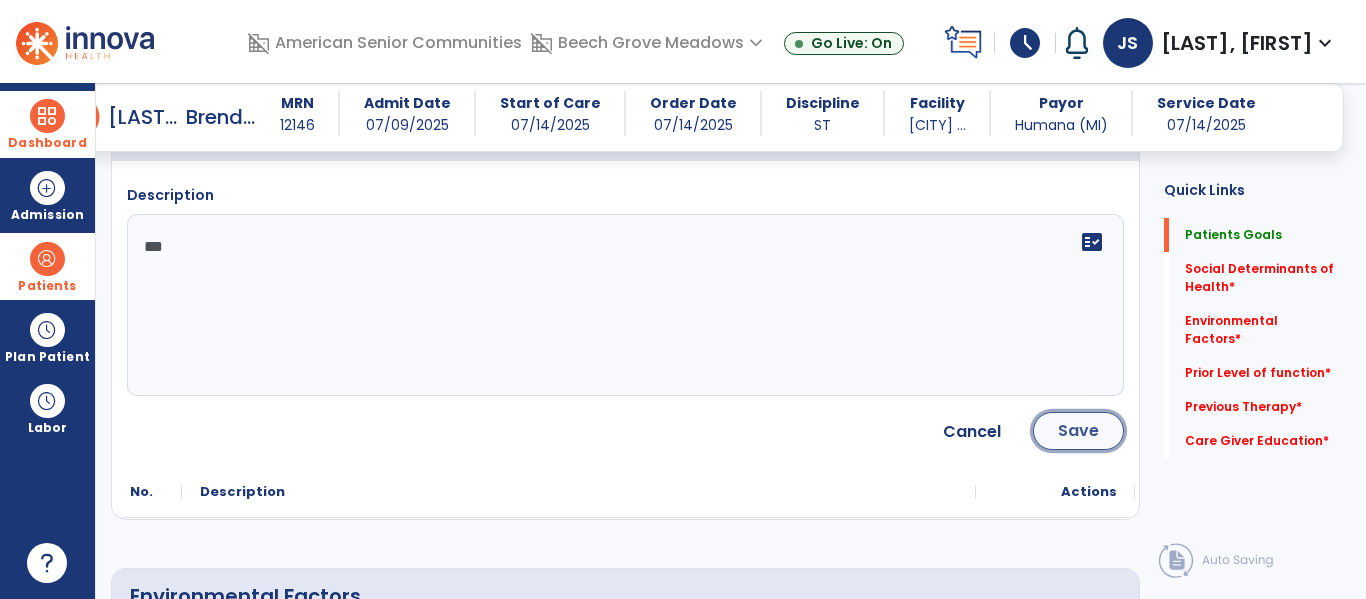 click on "Save" 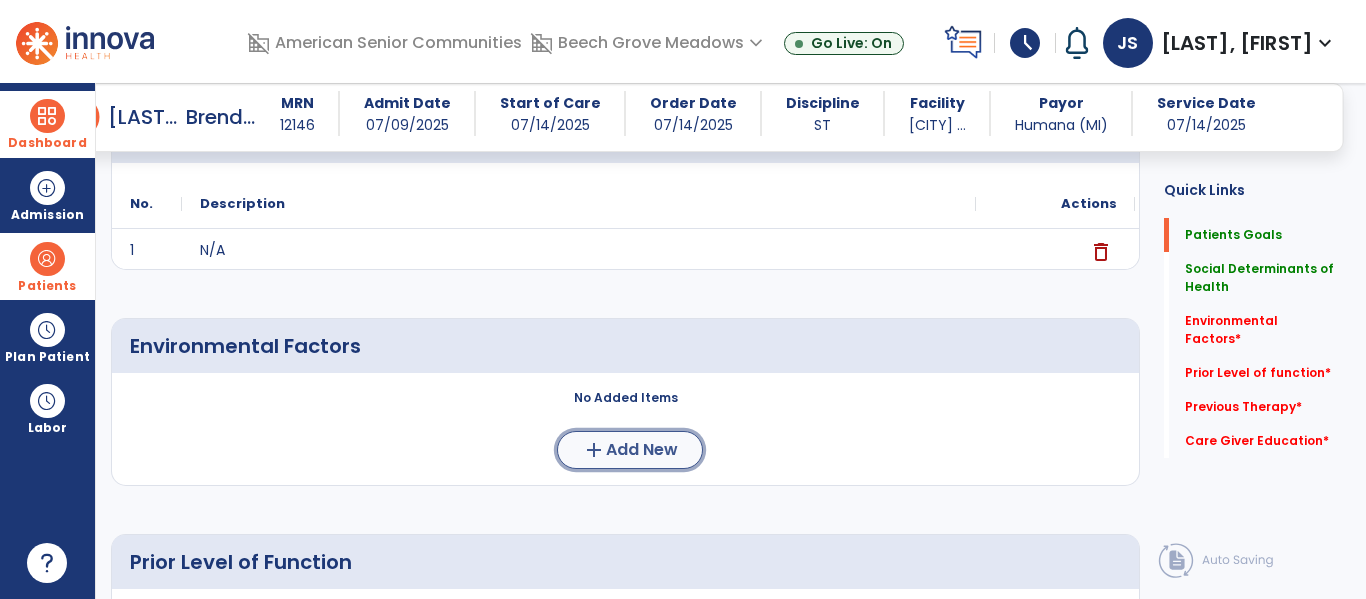 click on "Add New" 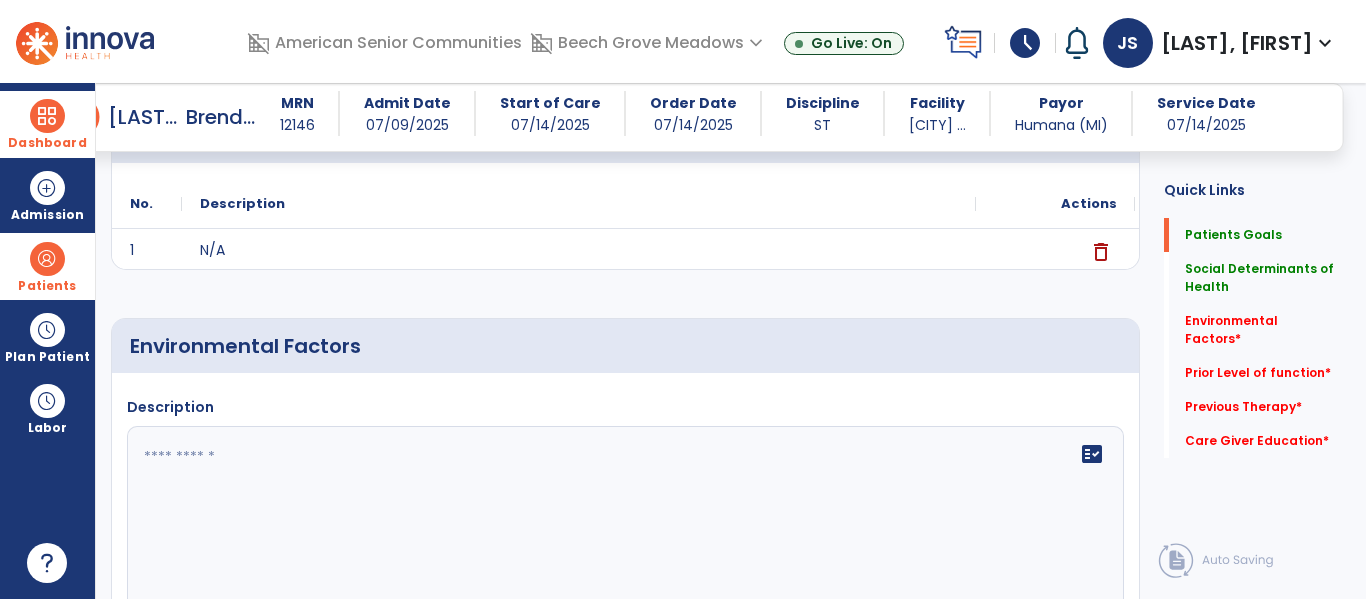 click 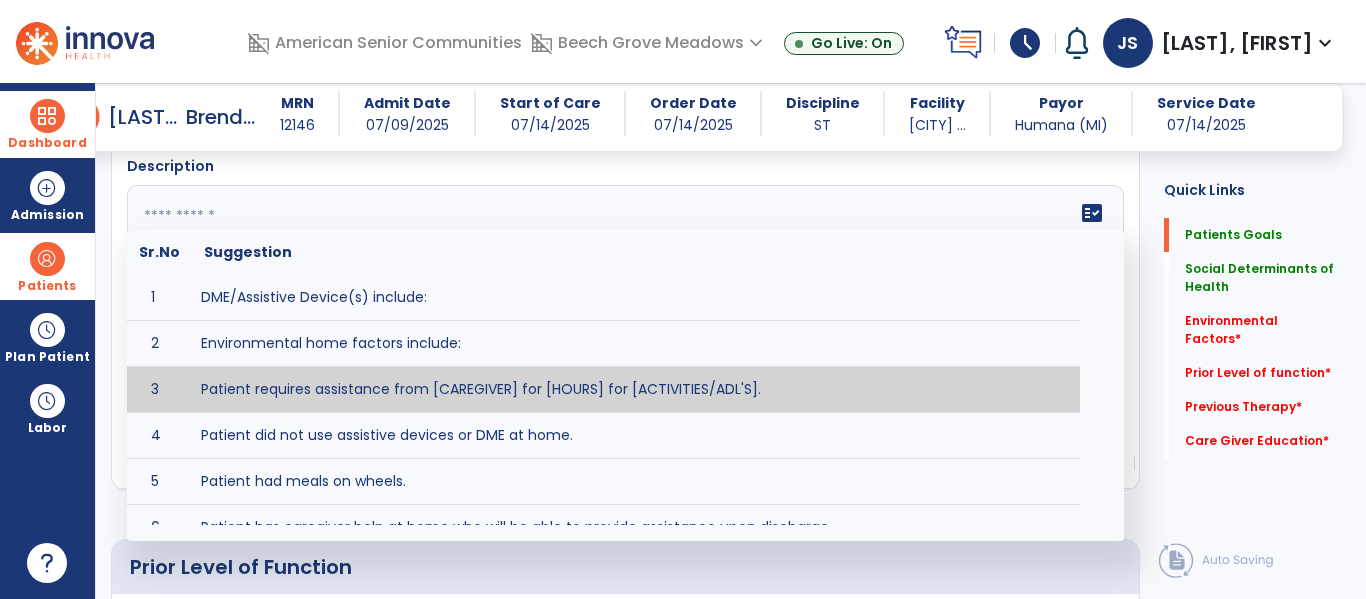 scroll, scrollTop: 680, scrollLeft: 0, axis: vertical 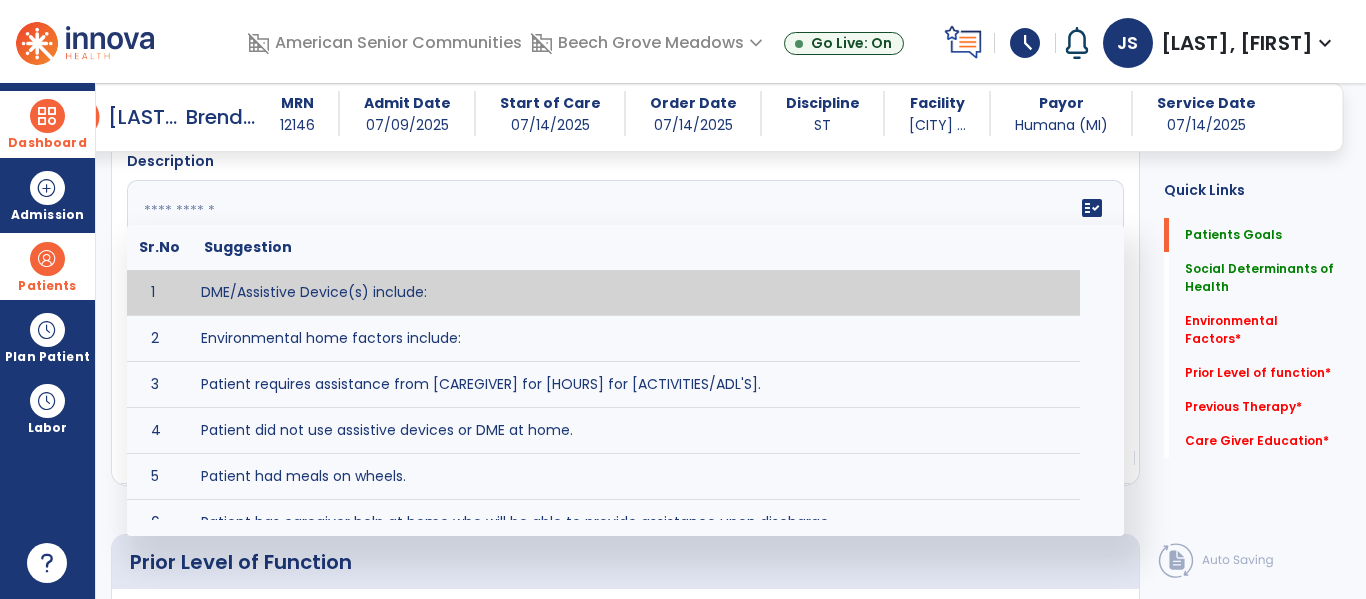 click 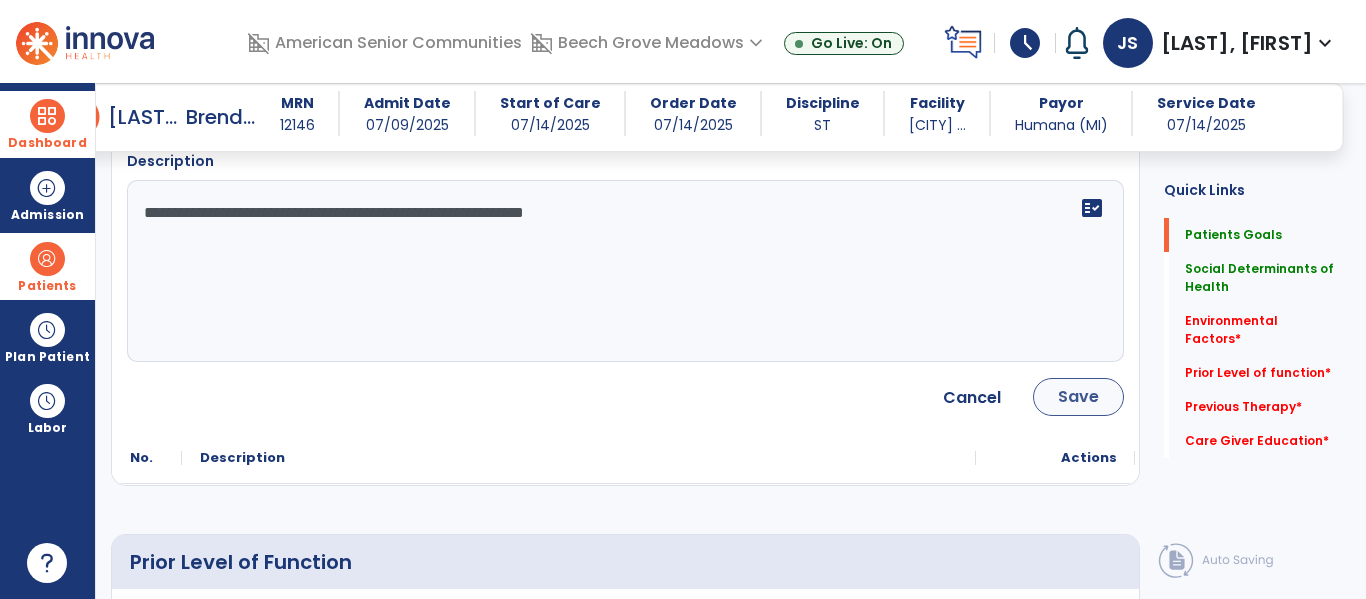 type on "**********" 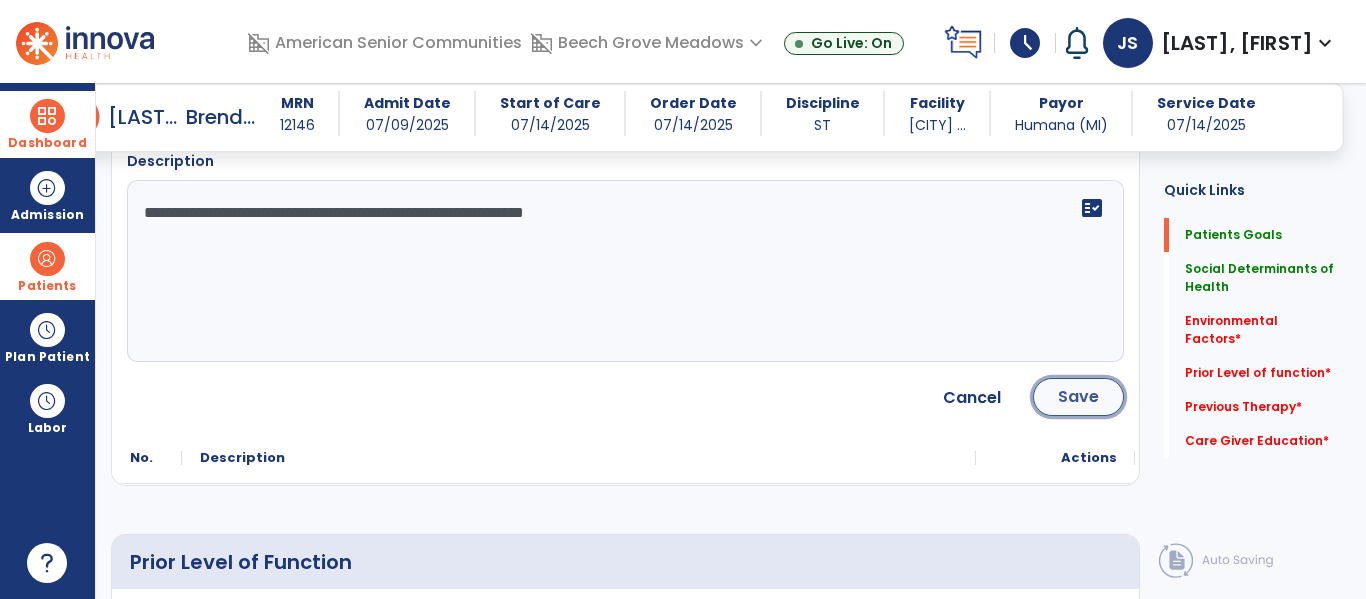click on "Save" 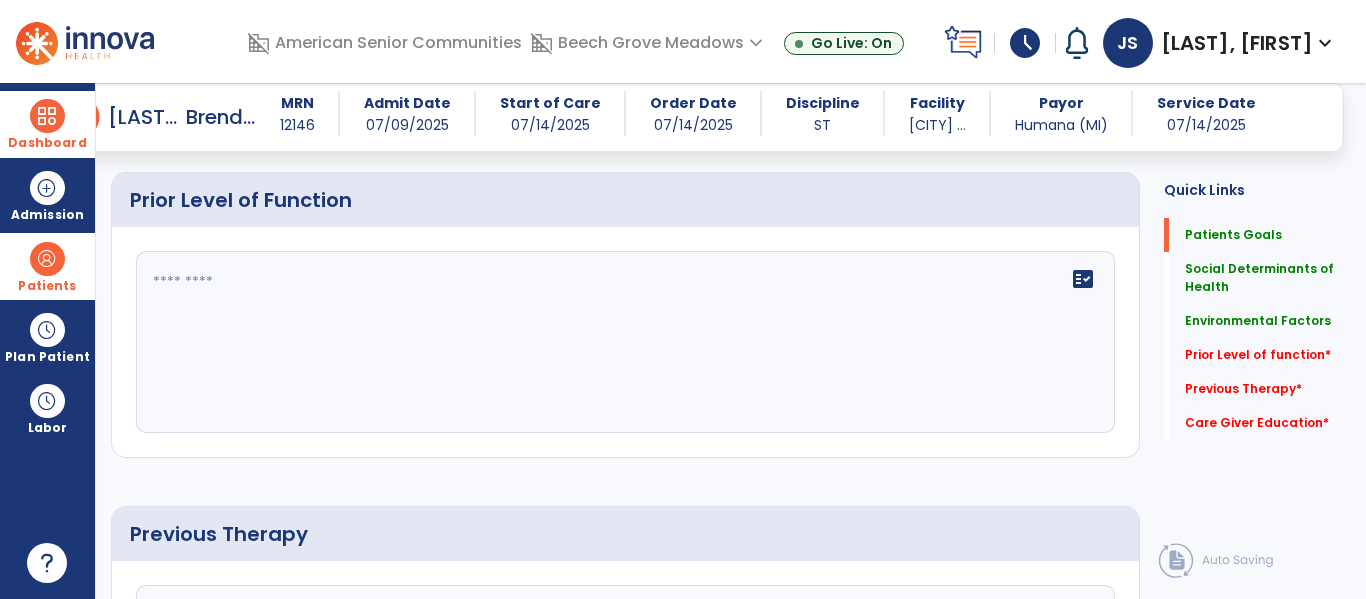 scroll, scrollTop: 811, scrollLeft: 0, axis: vertical 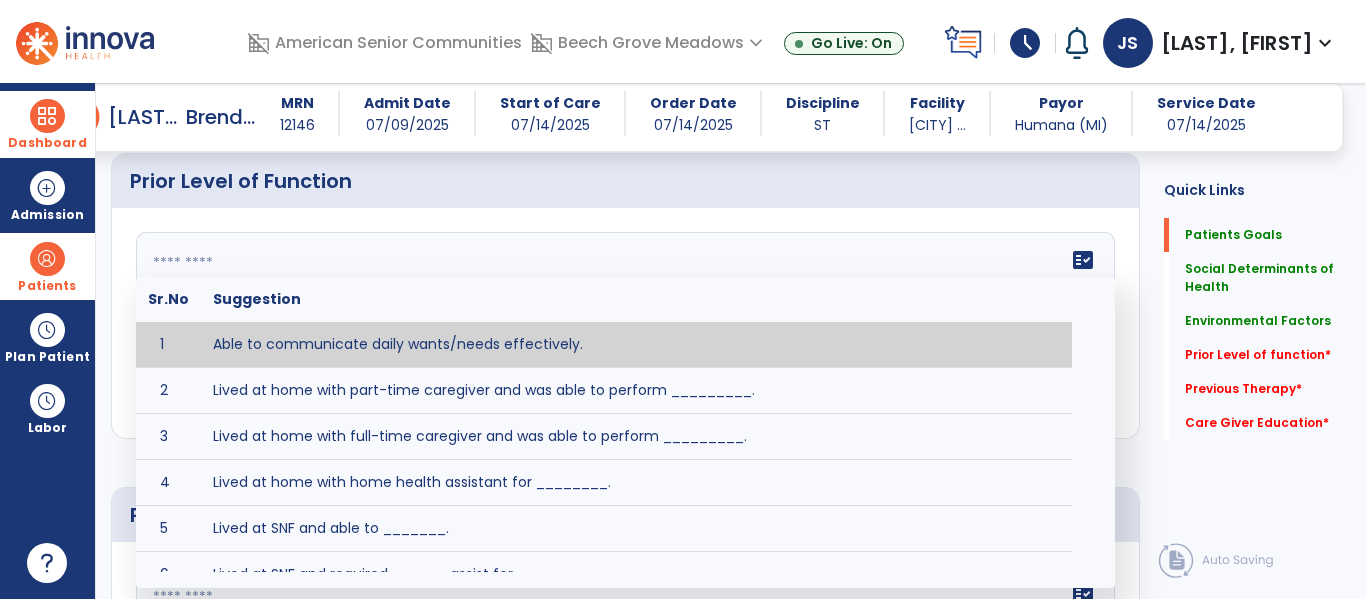 click on "fact_check  Sr.No Suggestion 1 Able to communicate daily wants/needs effectively. 2 Lived at home with part-time caregiver and was able to perform _________. 3 Lived at home with full-time caregiver and was able to perform _________. 4 Lived at home with home health assistant for ________. 5 Lived at SNF and able to _______. 6 Lived at SNF and required ______ assist for ________. 7 Lived in assisted living facility and able to _______. 8 Lived in SNF and began to develop increase in risk for ______. 9 Lived in SNF and required modified diet of _______ for safety. 10 Lived in SNF with no difficulties expressing wants/medical needs to familiar listeners. 11 Lived in SNF with no difficulties expressing wants/medical needs to unfamiliar listeners. 12 Lived in SNF without any diet restrictions/diet modifications. 13 Mental awareness and functional communication WFLs. 14 Mild dementia not affecting daily routine or safety. 15 No history of receptive or expressive deficits. 16 No history of swallowing problems. 17" 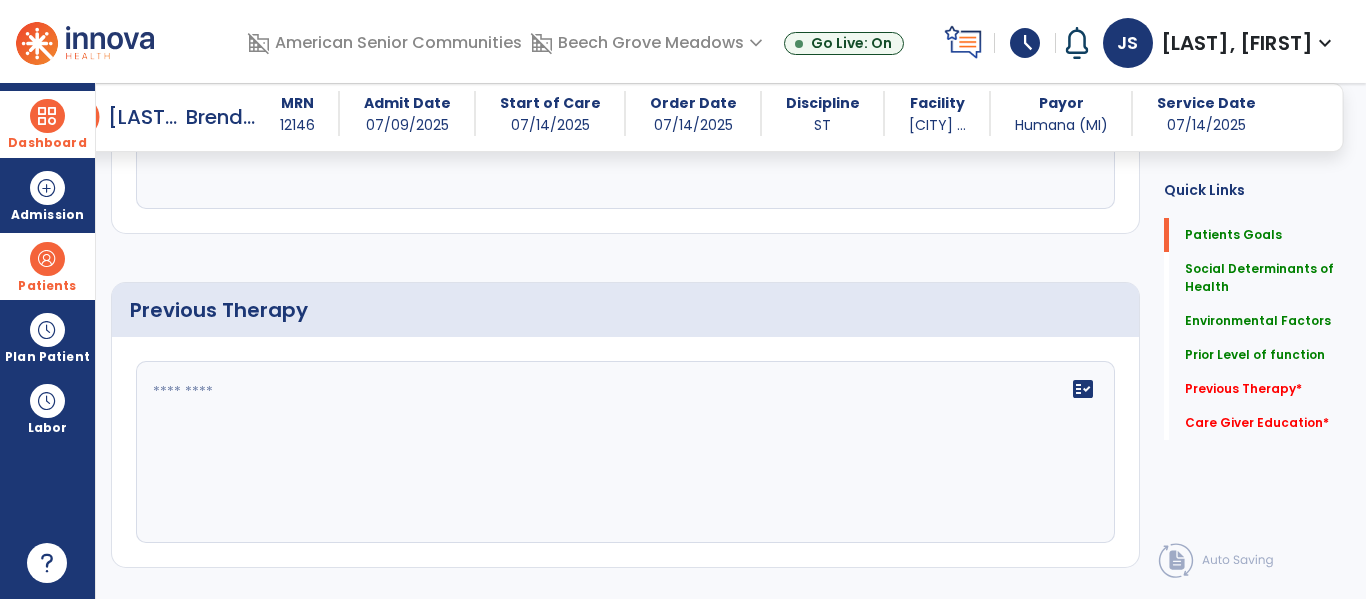 scroll, scrollTop: 1031, scrollLeft: 0, axis: vertical 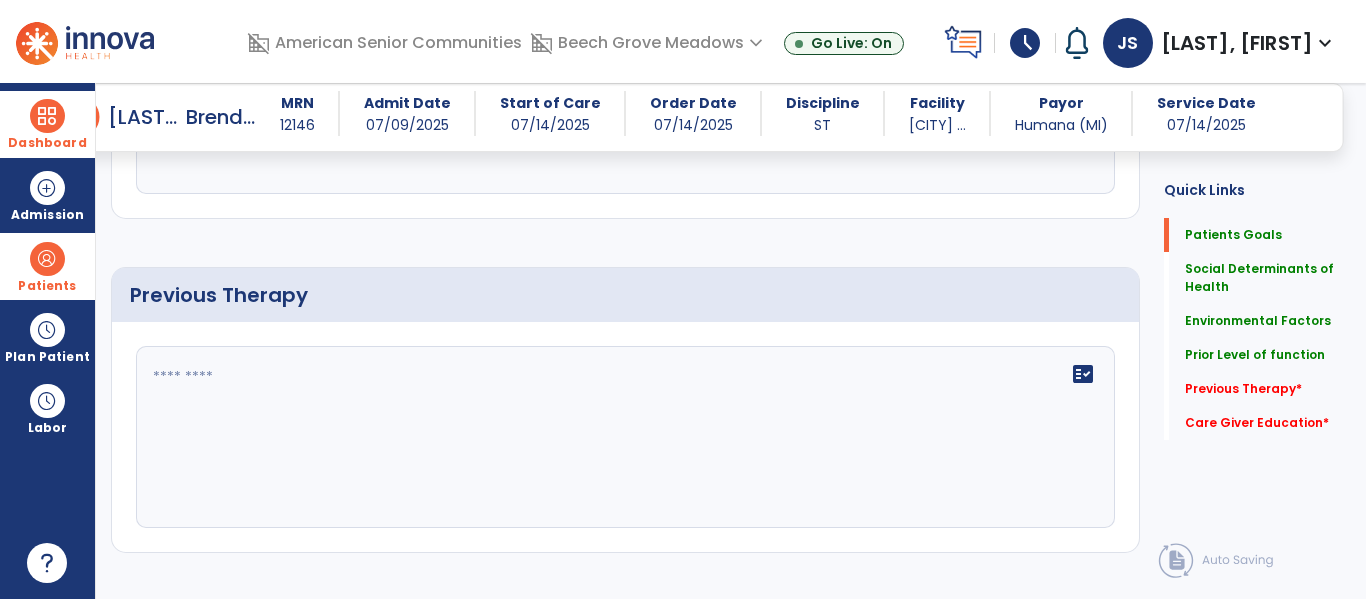 type on "**********" 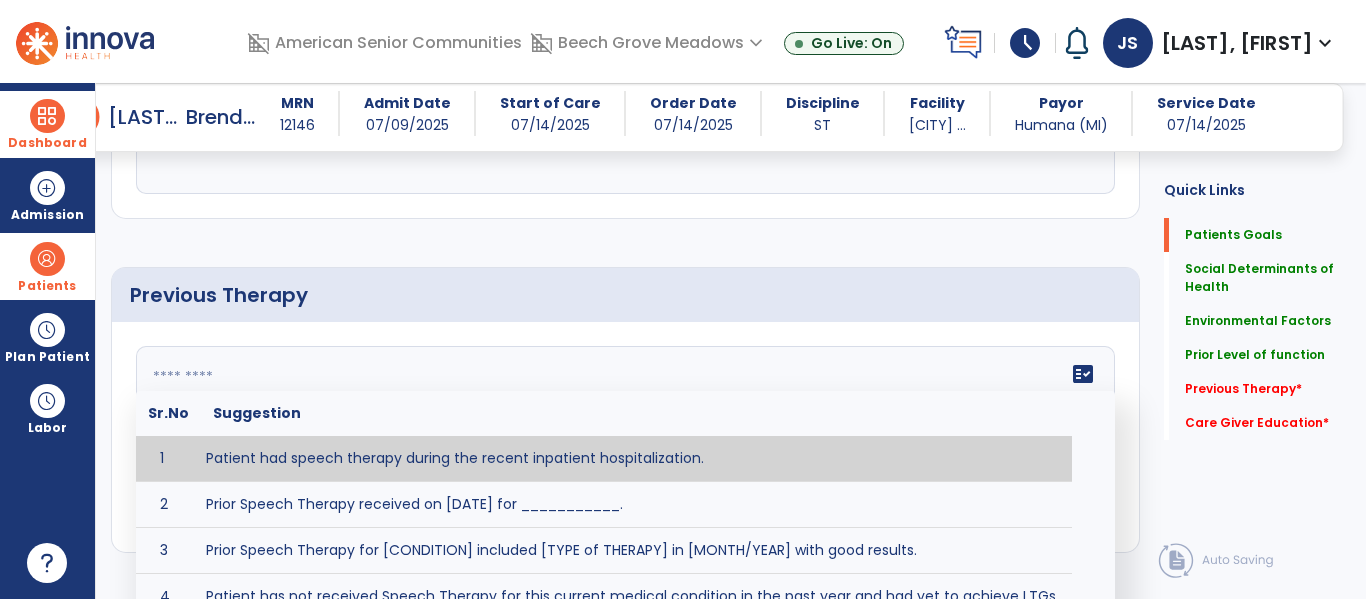 type on "**********" 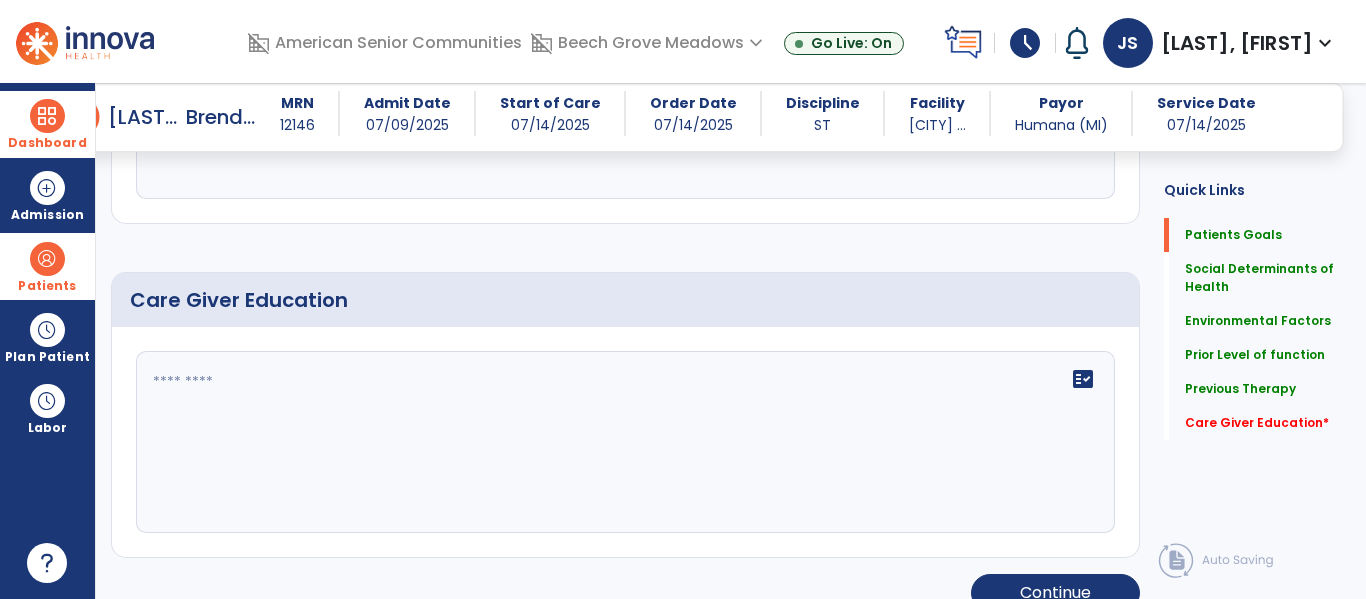 scroll, scrollTop: 1363, scrollLeft: 0, axis: vertical 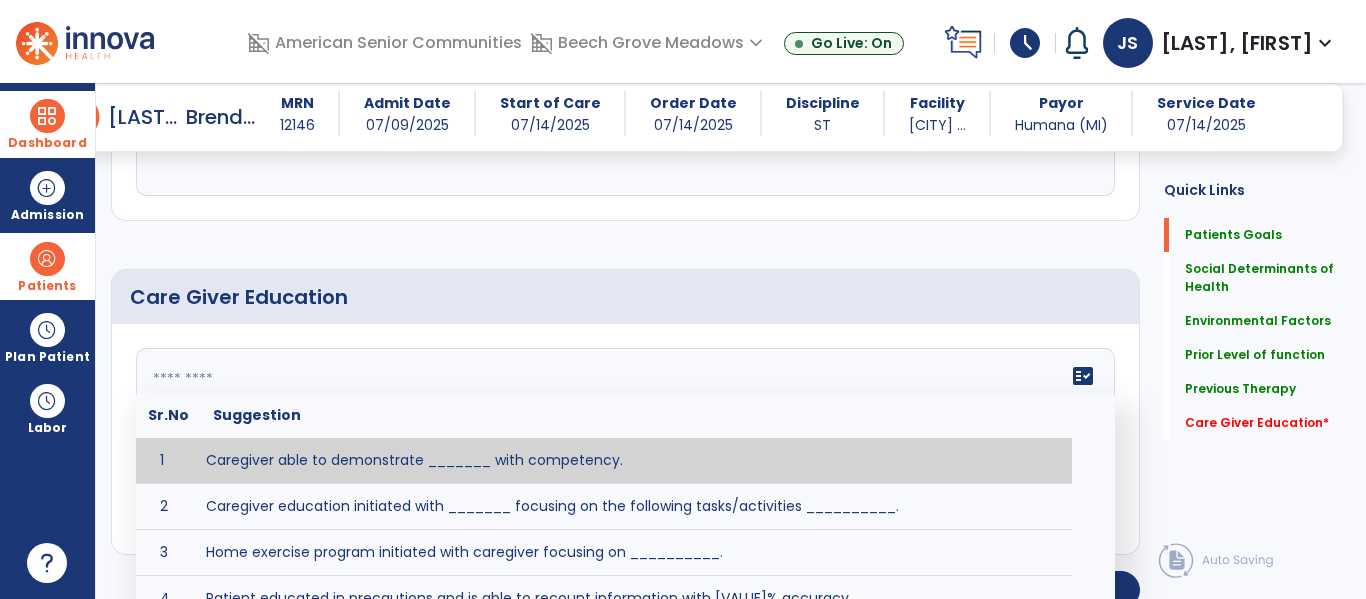 click on "fact_check  Sr.No Suggestion 1 Caregiver able to demonstrate _______ with competency. 2 Caregiver education initiated with _______ focusing on the following tasks/activities __________. 3 Home exercise program initiated with caregiver focusing on __________. 4 Patient educated in precautions and is able to recount information with [VALUE]% accuracy." 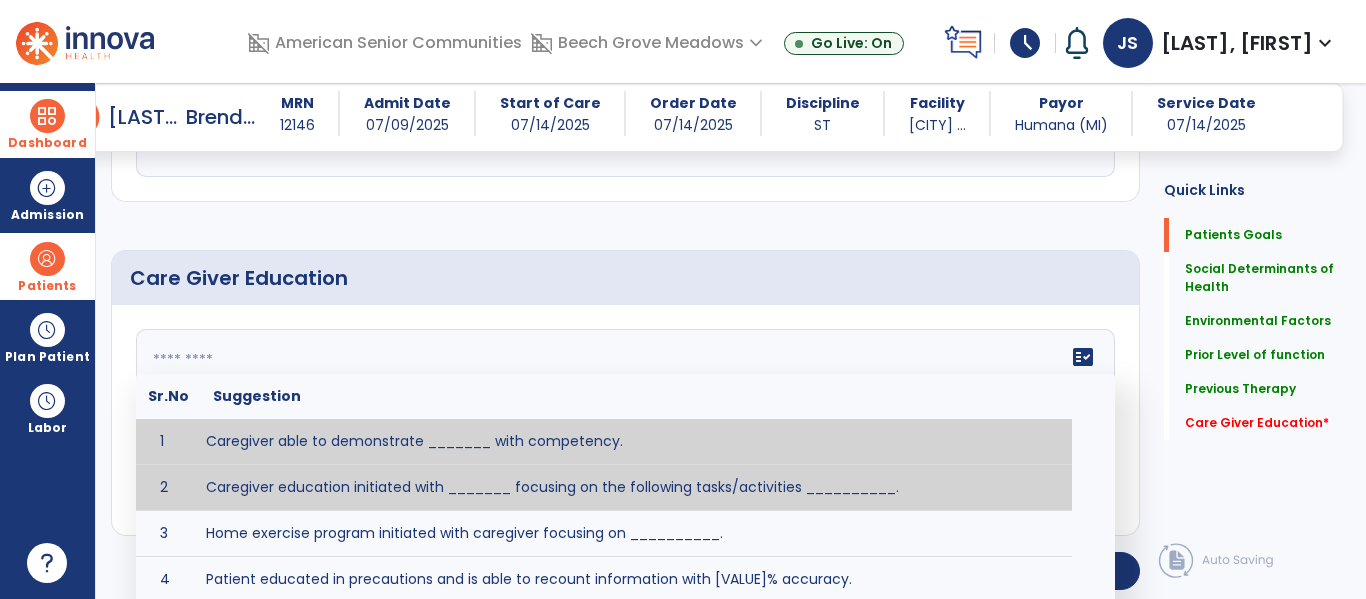 scroll, scrollTop: 1477, scrollLeft: 0, axis: vertical 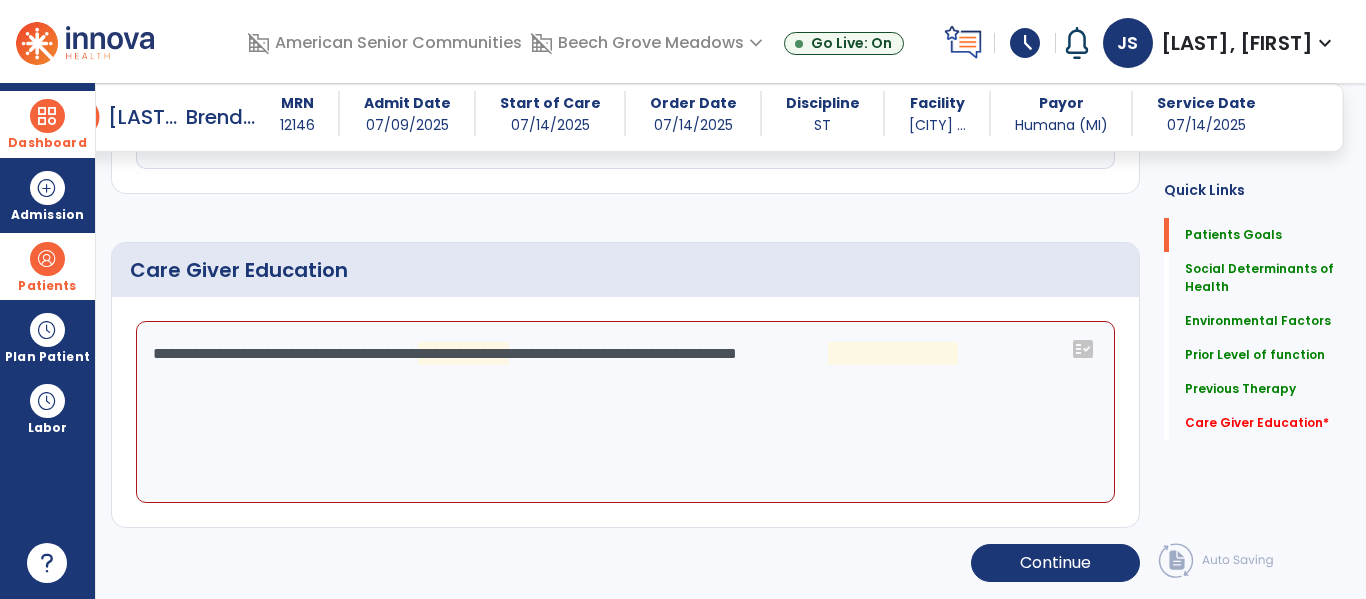 click on "**********" 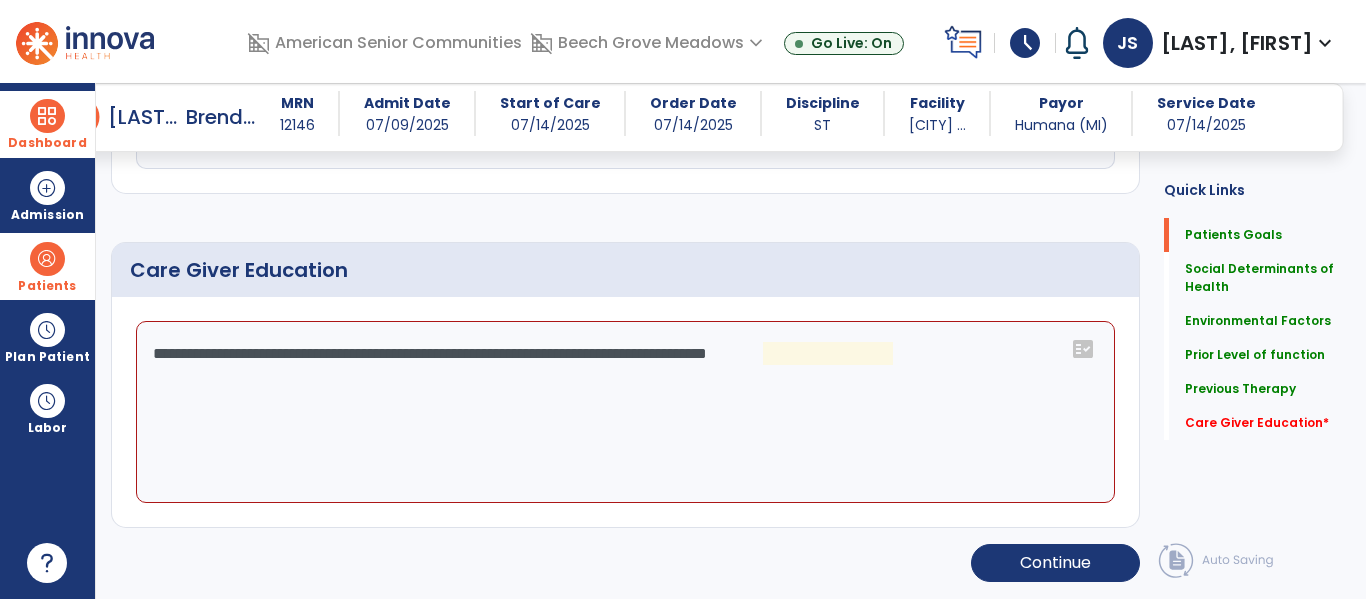click on "**********" 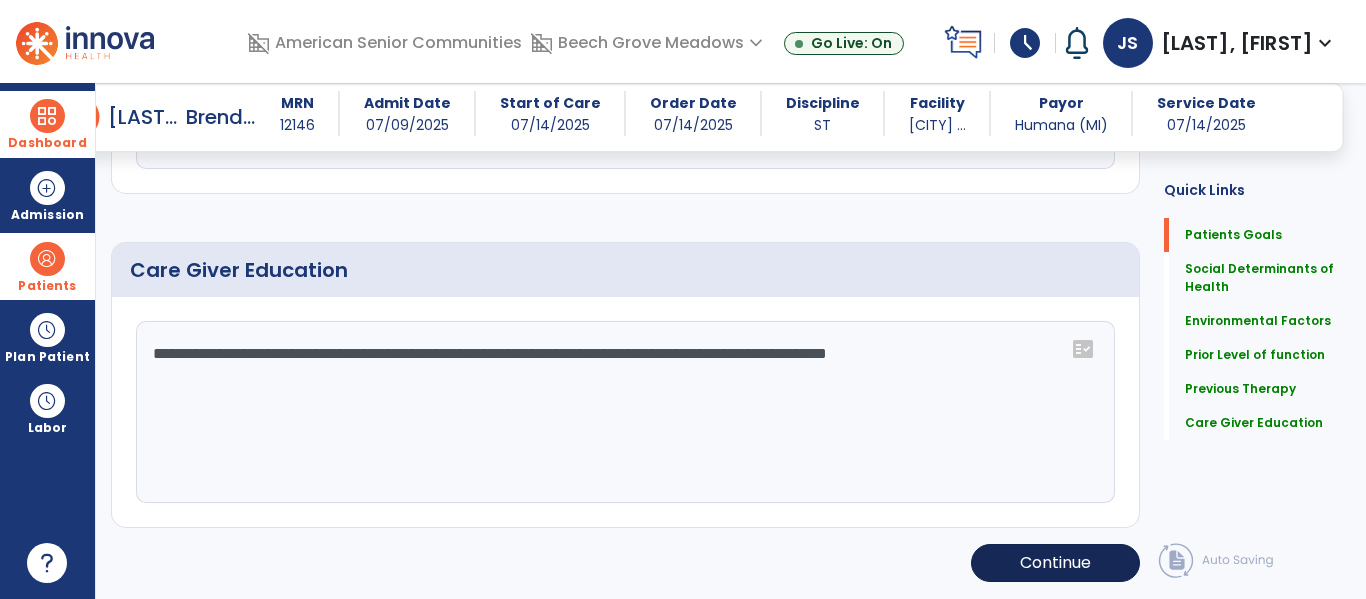 scroll, scrollTop: 1502, scrollLeft: 0, axis: vertical 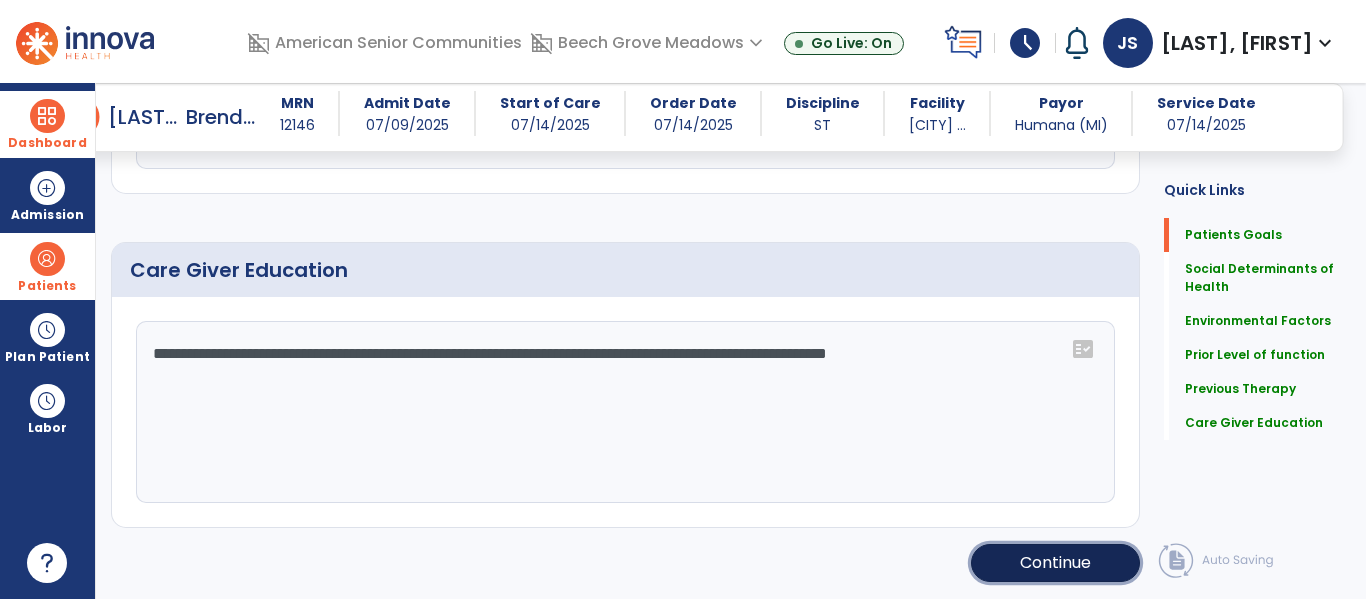 click on "Continue" 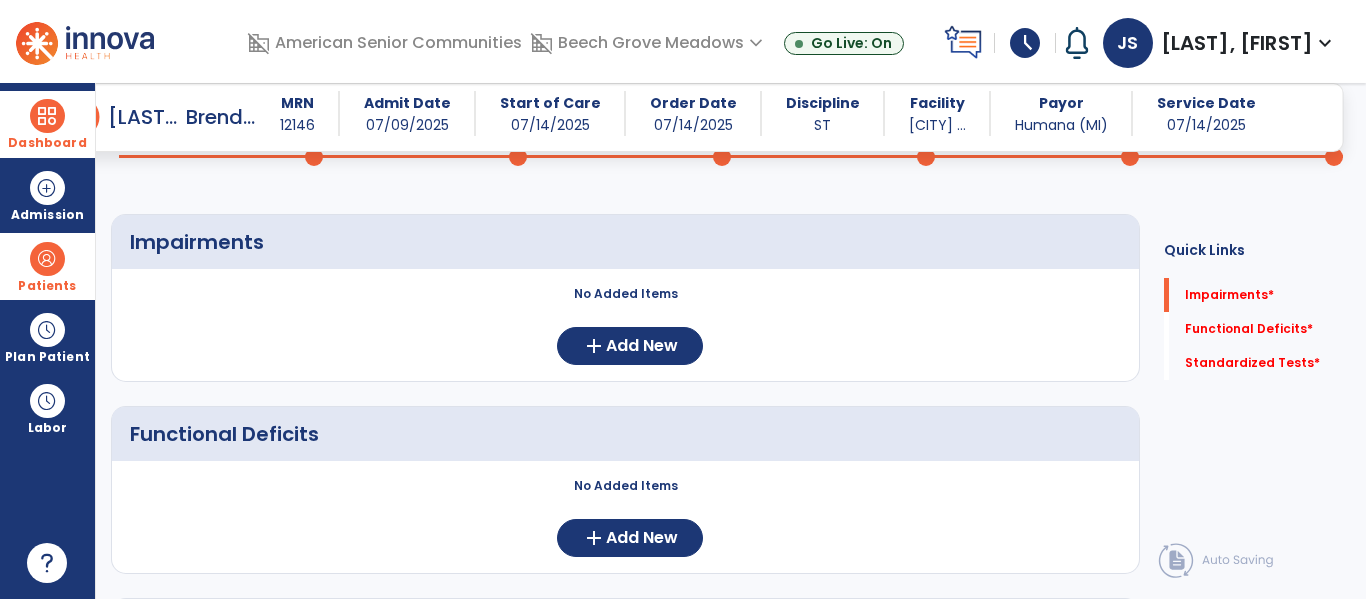 scroll, scrollTop: 55, scrollLeft: 0, axis: vertical 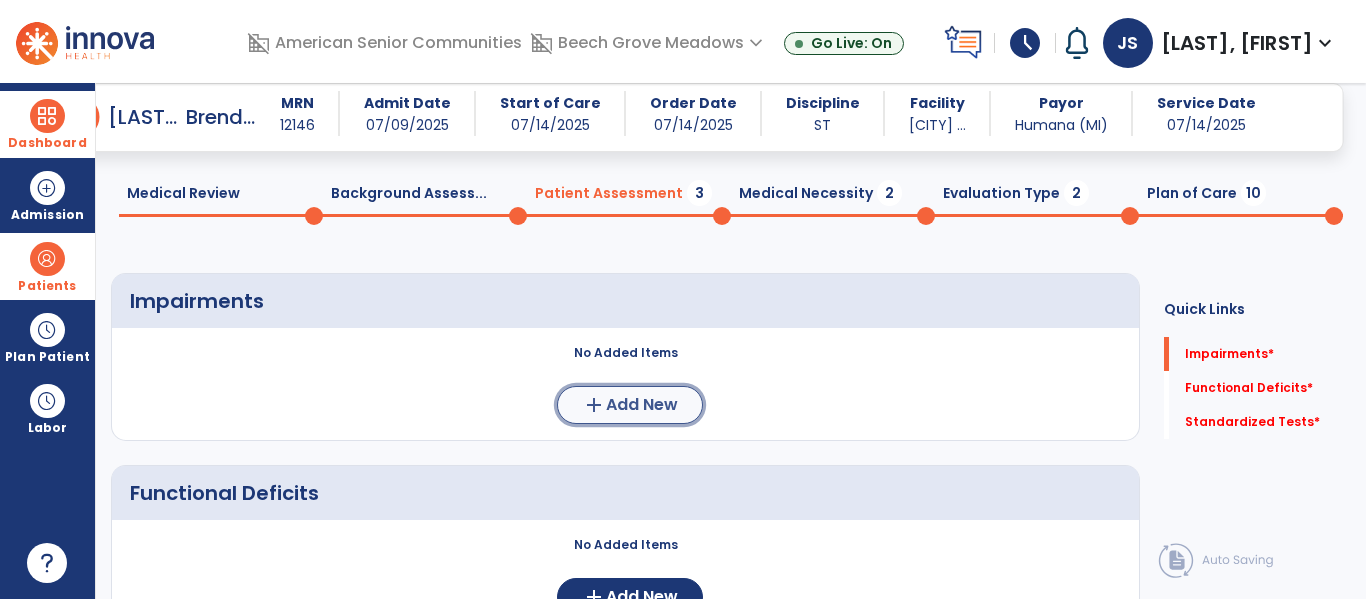 click on "Add New" 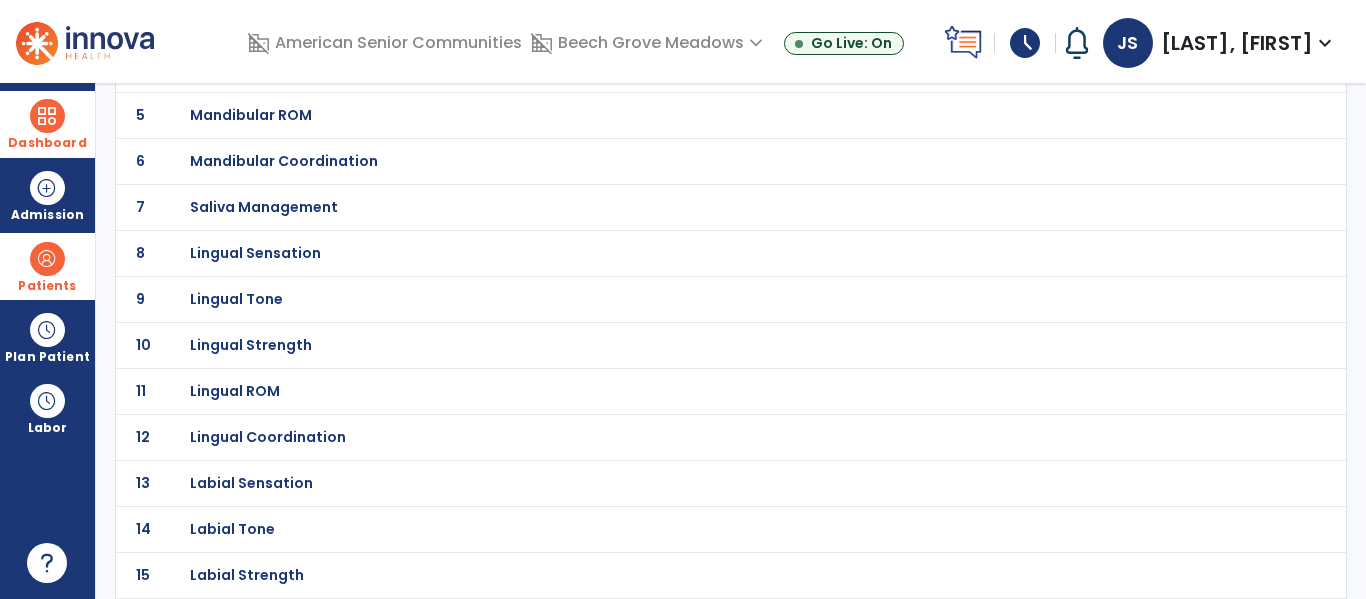 scroll, scrollTop: 6, scrollLeft: 0, axis: vertical 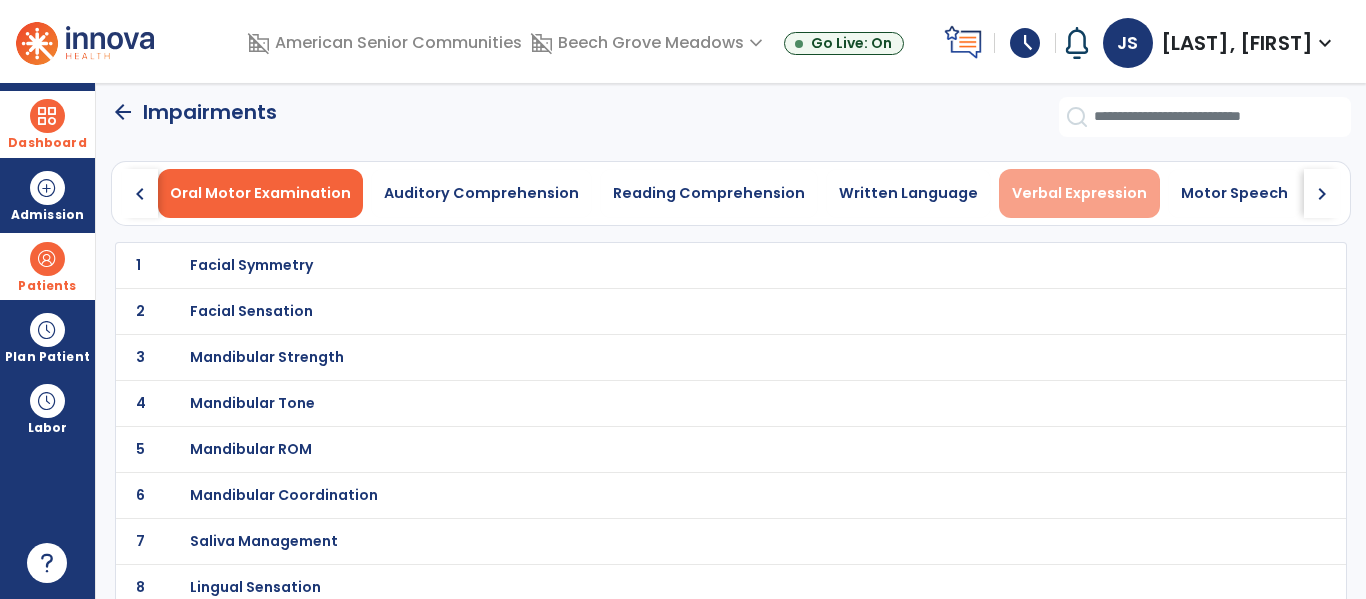 click on "Verbal Expression" at bounding box center [1079, 193] 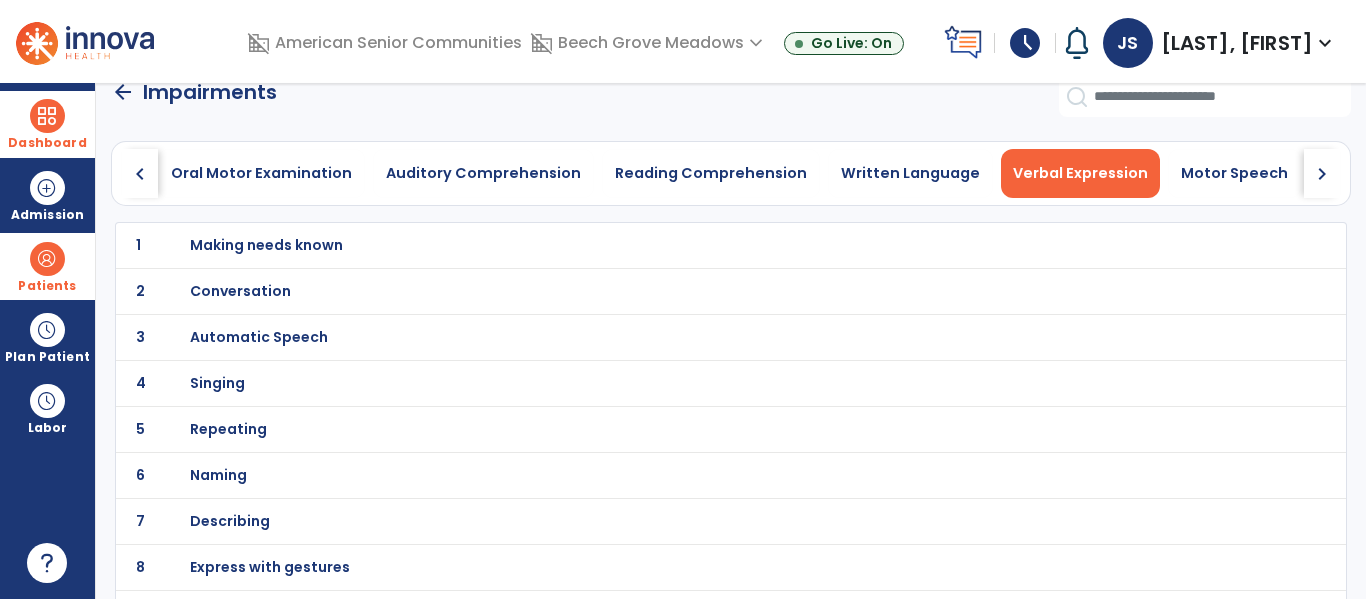 scroll, scrollTop: 74, scrollLeft: 0, axis: vertical 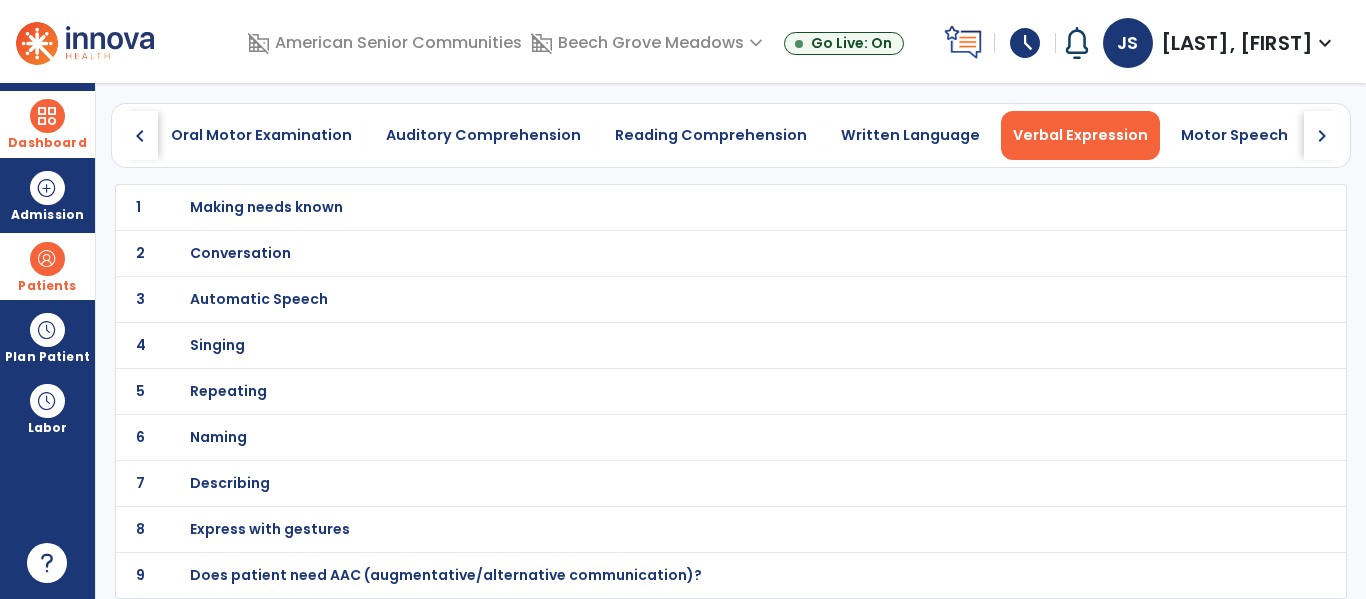 click on "Describing" at bounding box center [266, 207] 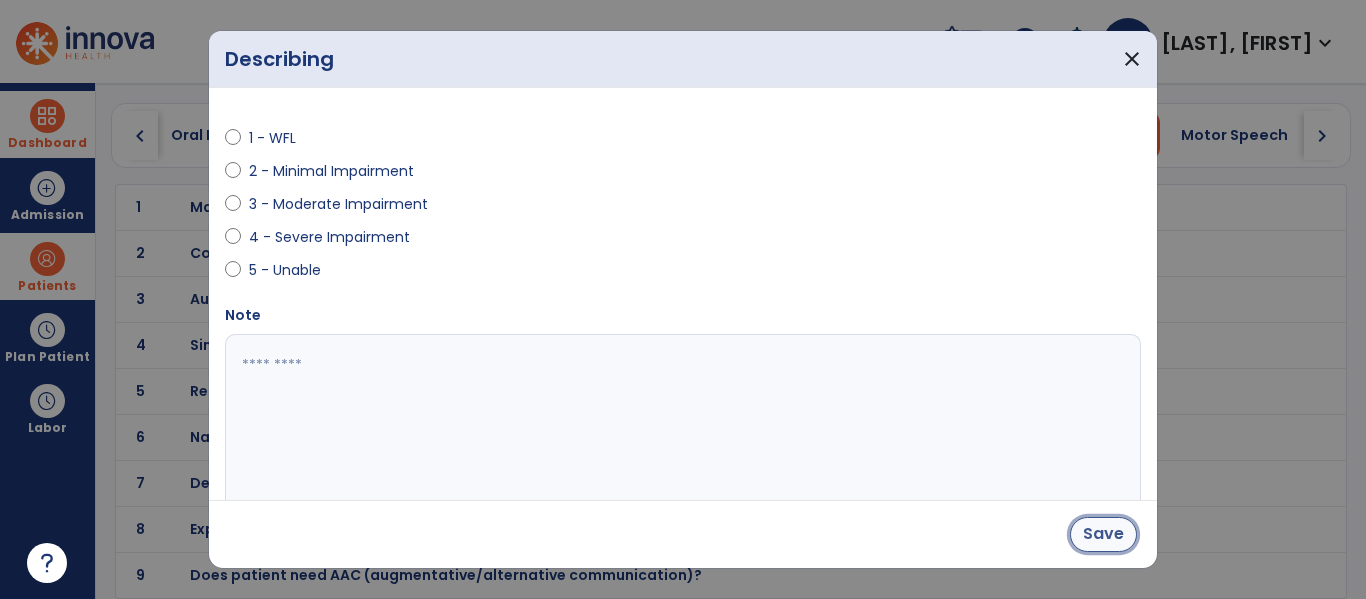 click on "Save" at bounding box center [1103, 534] 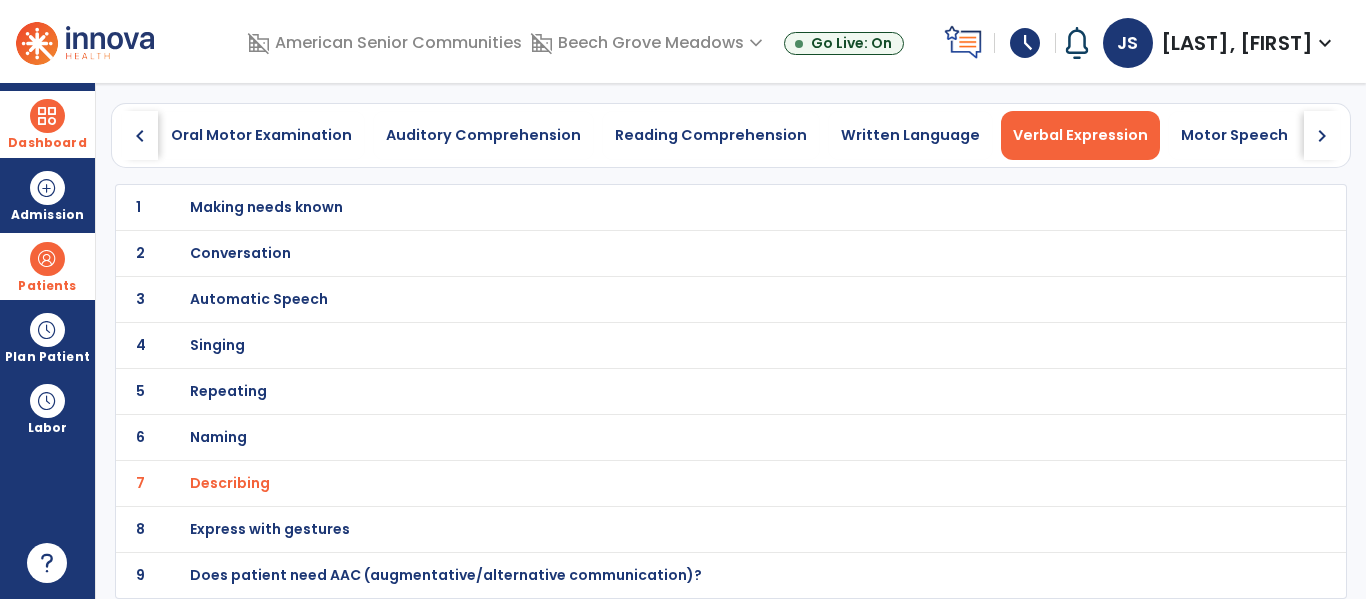 click on "chevron_right" 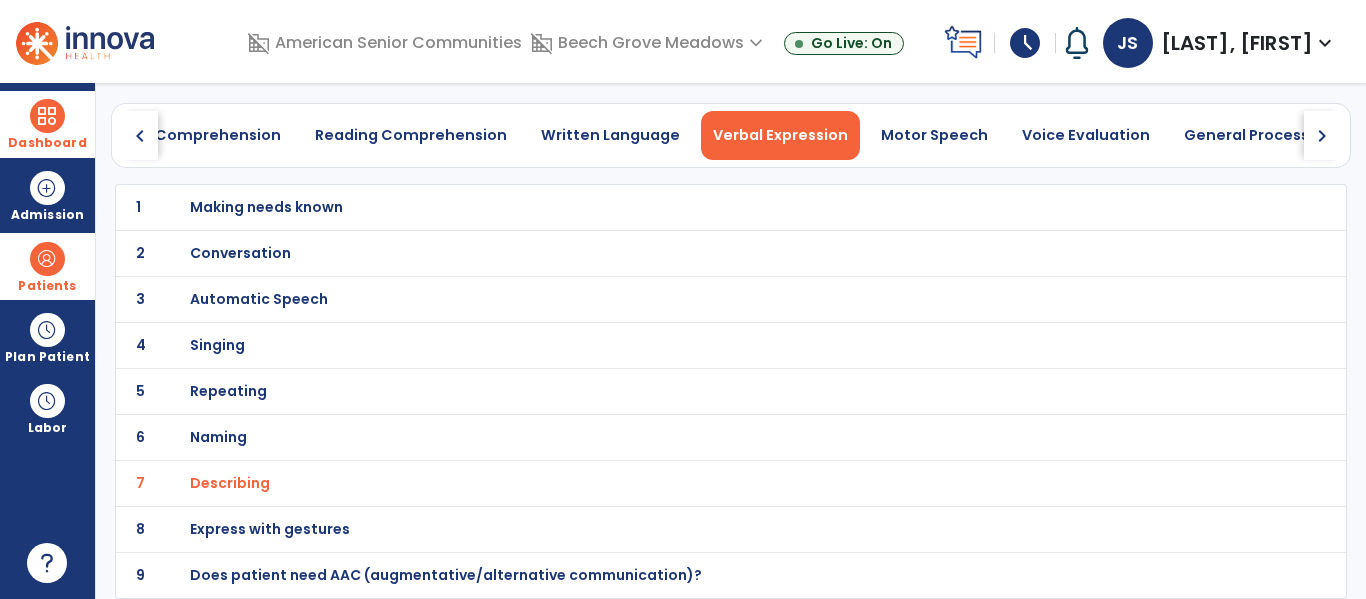 click on "chevron_right" 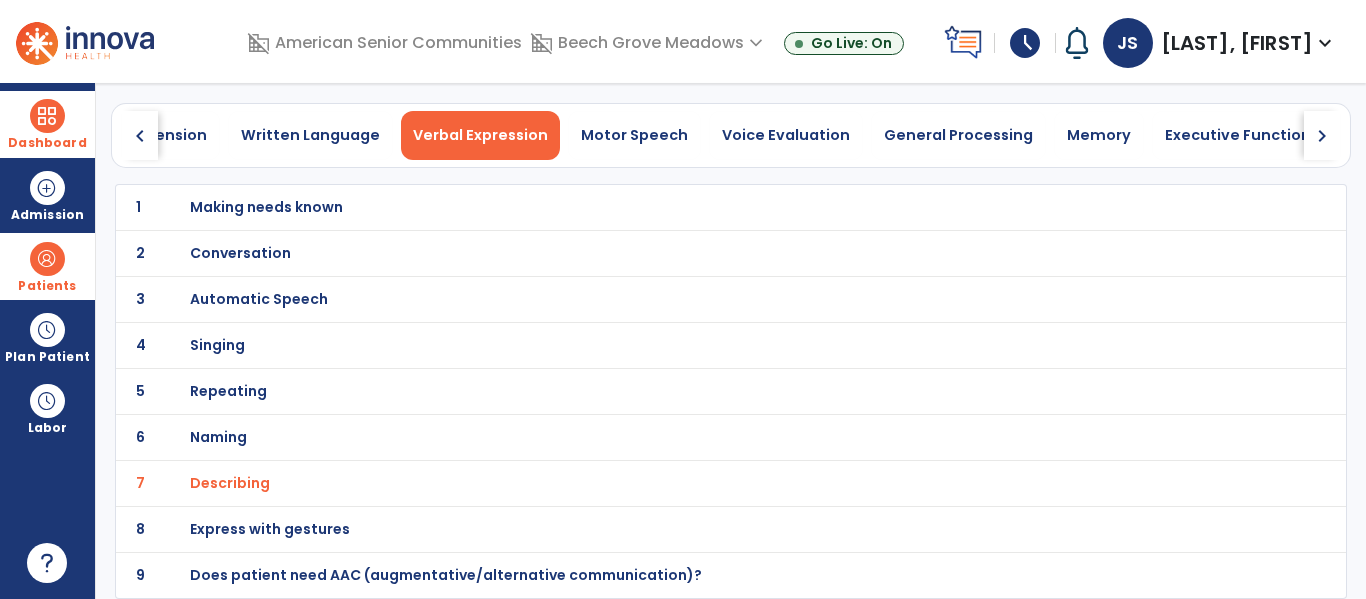 click on "chevron_right" 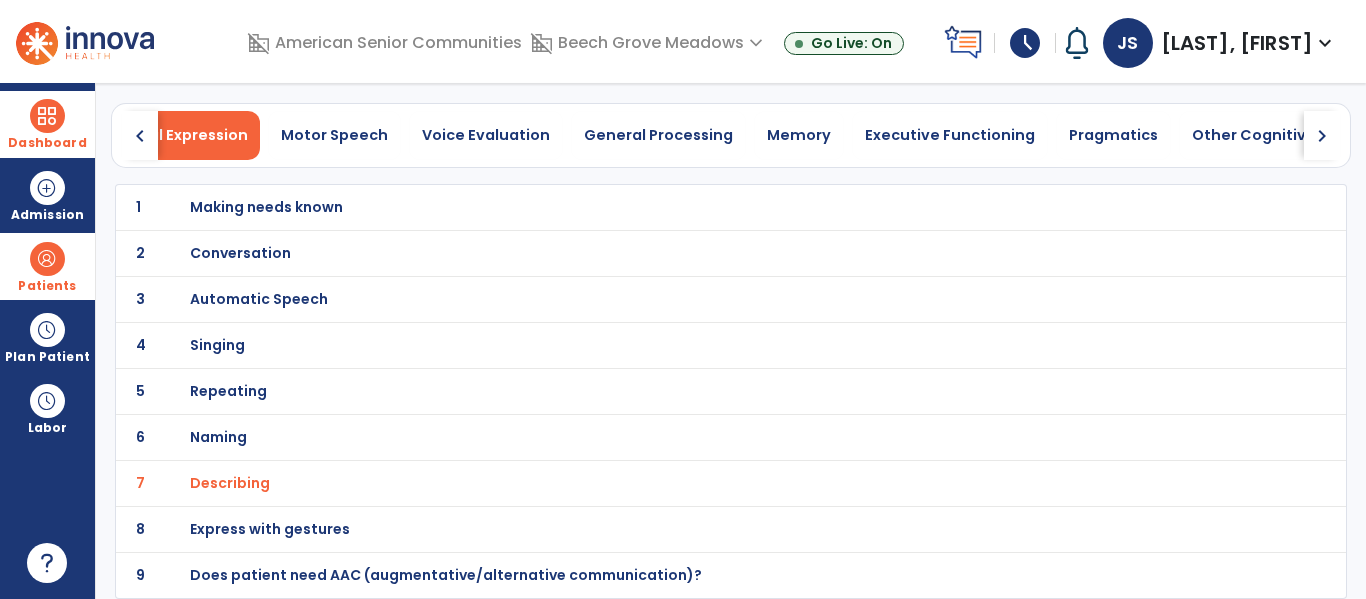 drag, startPoint x: 813, startPoint y: 134, endPoint x: 777, endPoint y: 150, distance: 39.39543 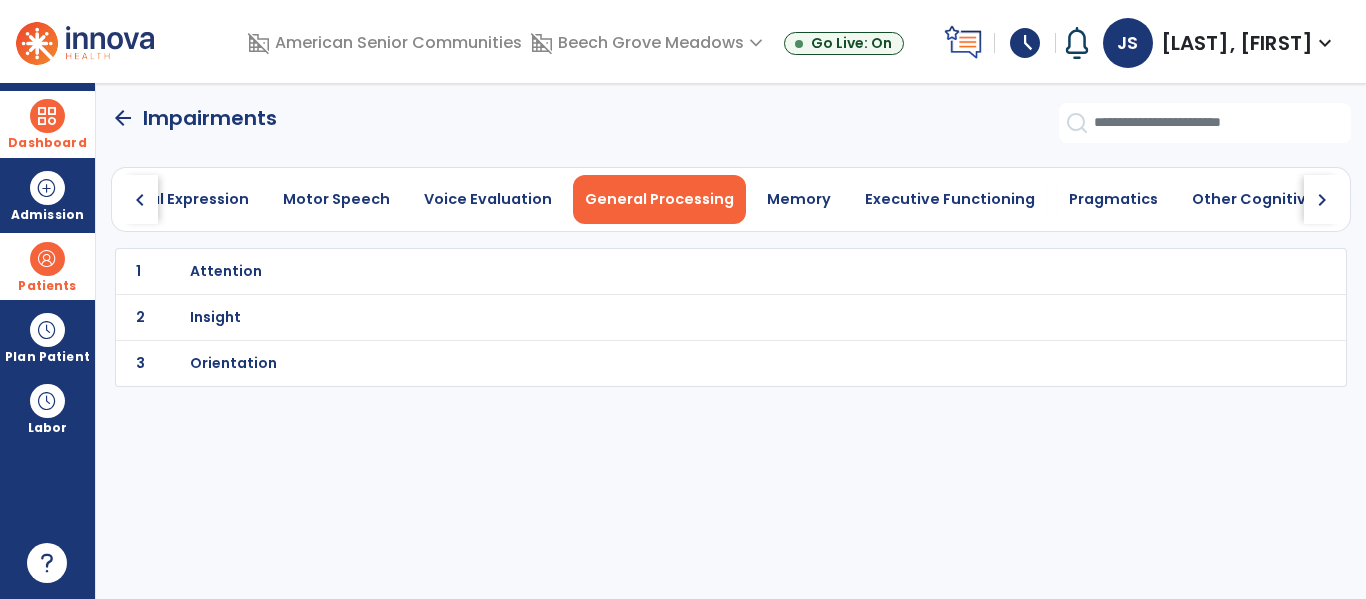 click on "Attention" at bounding box center [226, 271] 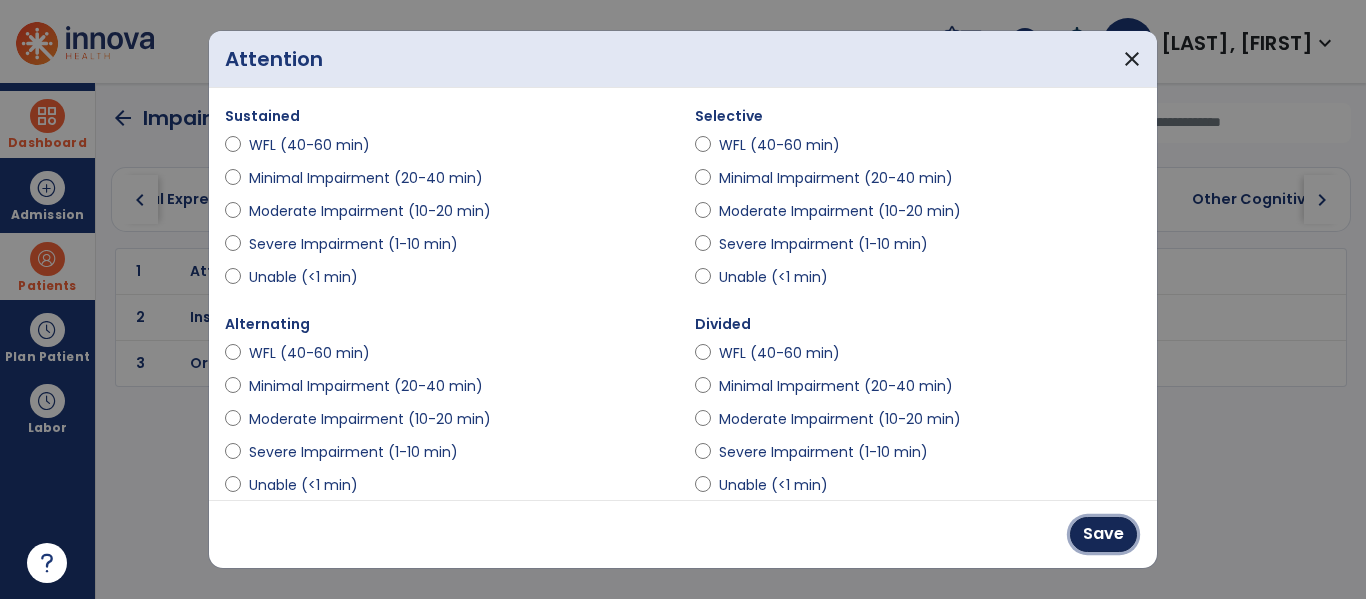 click on "Save" at bounding box center (1103, 534) 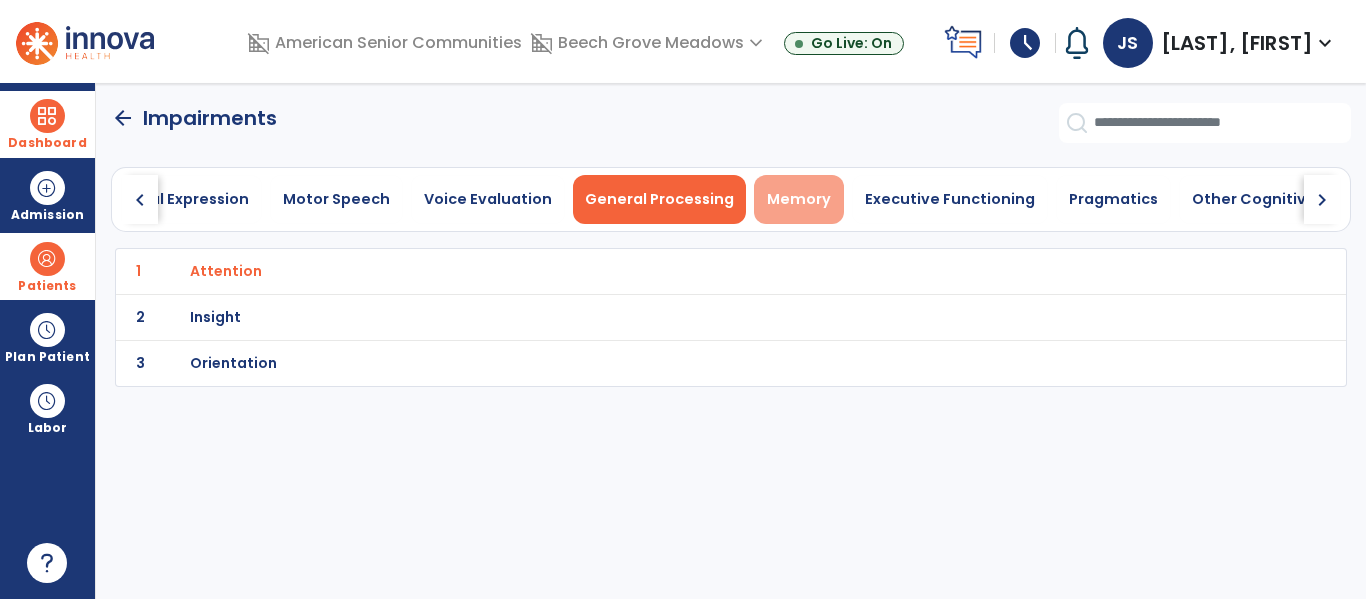 click on "Memory" at bounding box center (799, 199) 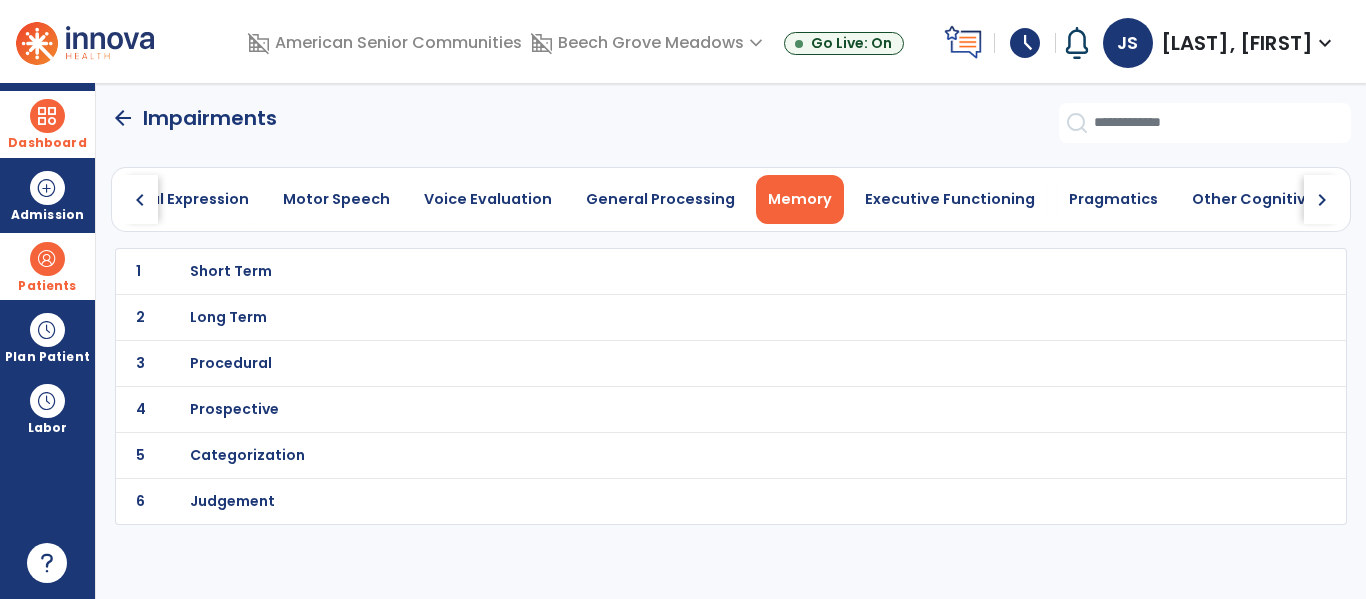 click on "Short Term" at bounding box center [231, 271] 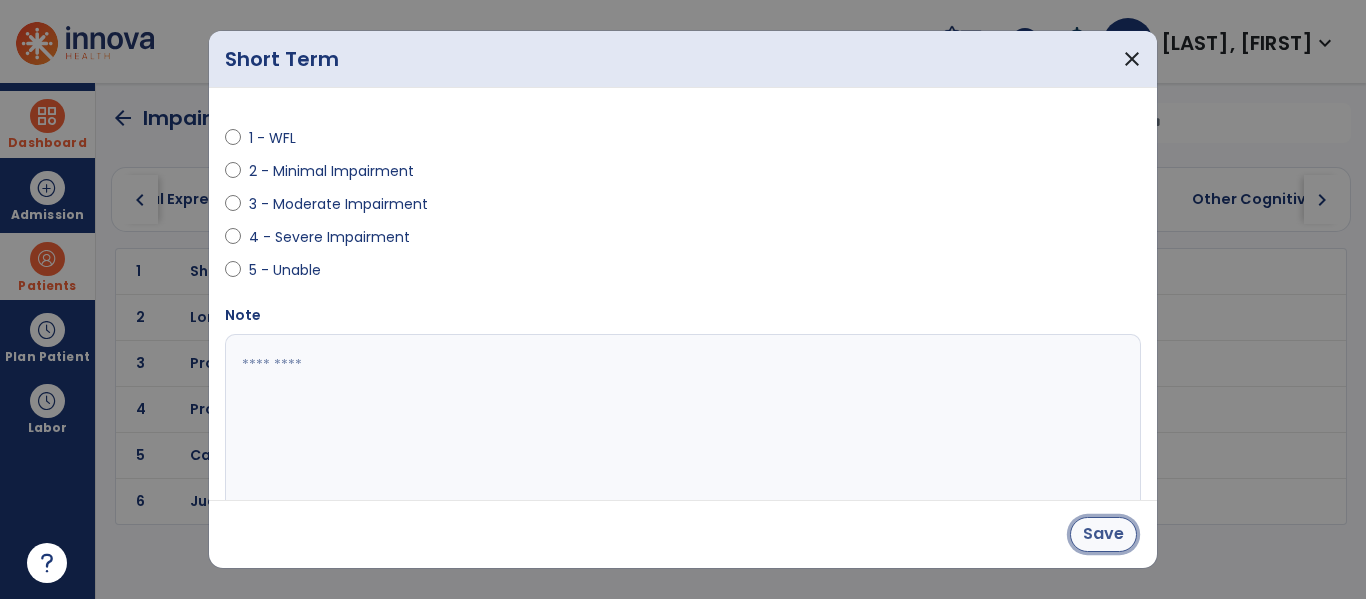 click on "Save" at bounding box center [1103, 534] 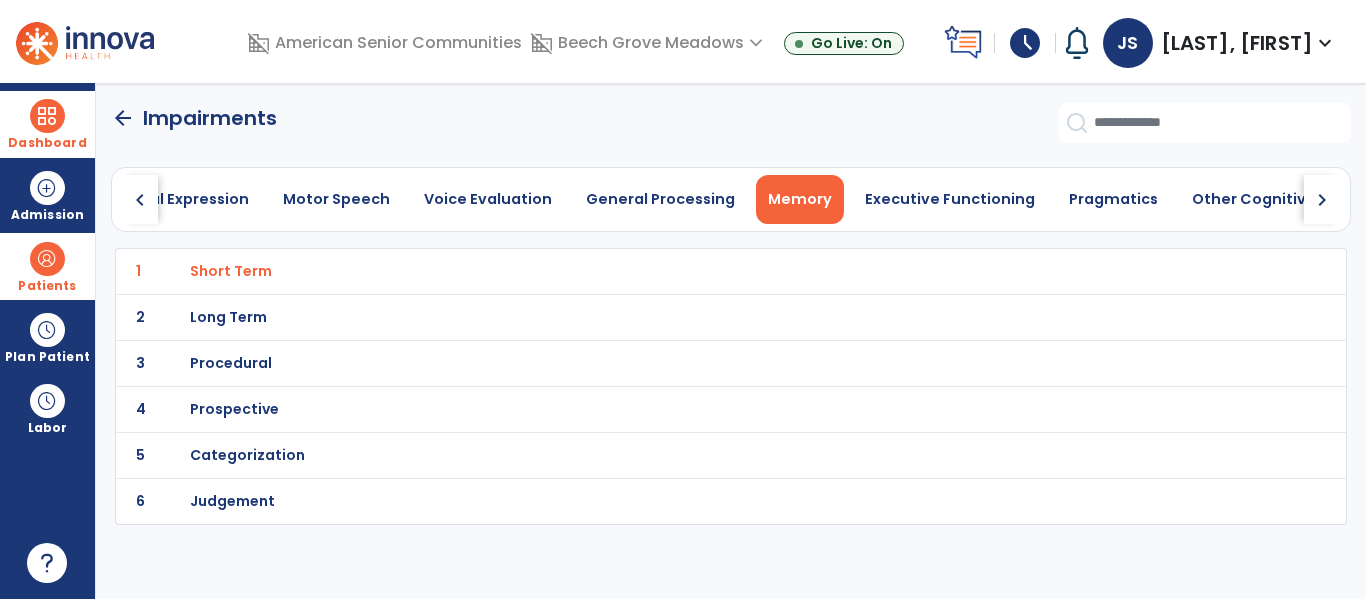 click on "Categorization" at bounding box center (231, 271) 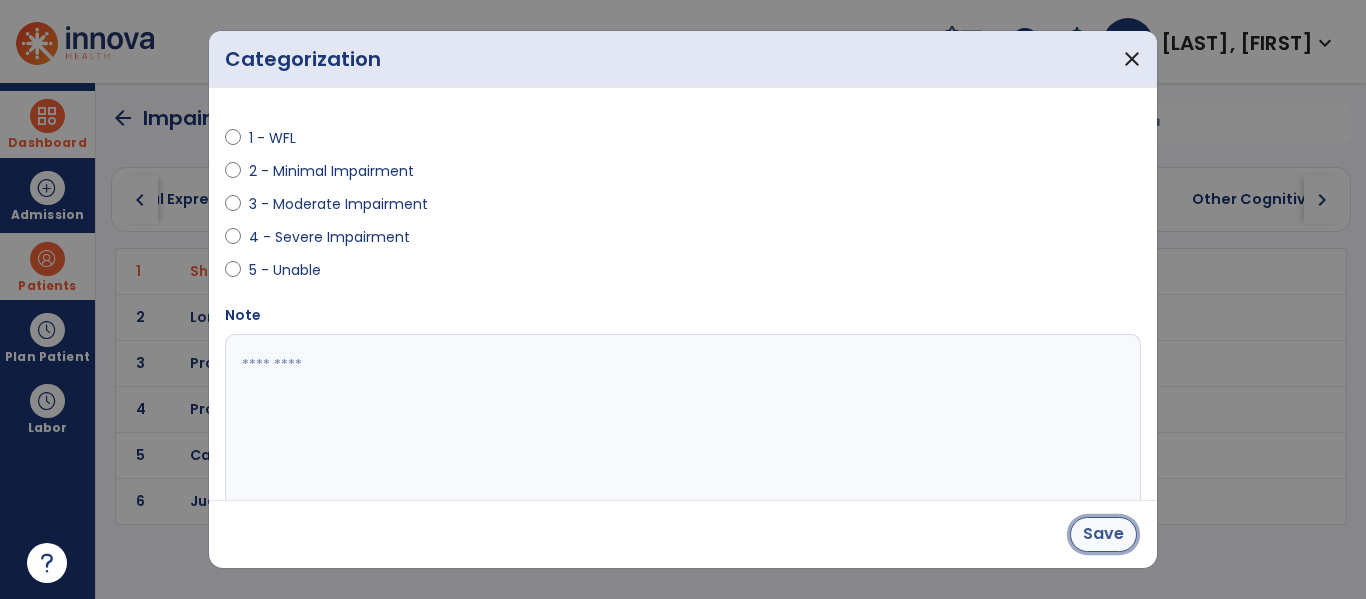click on "Save" at bounding box center (1103, 534) 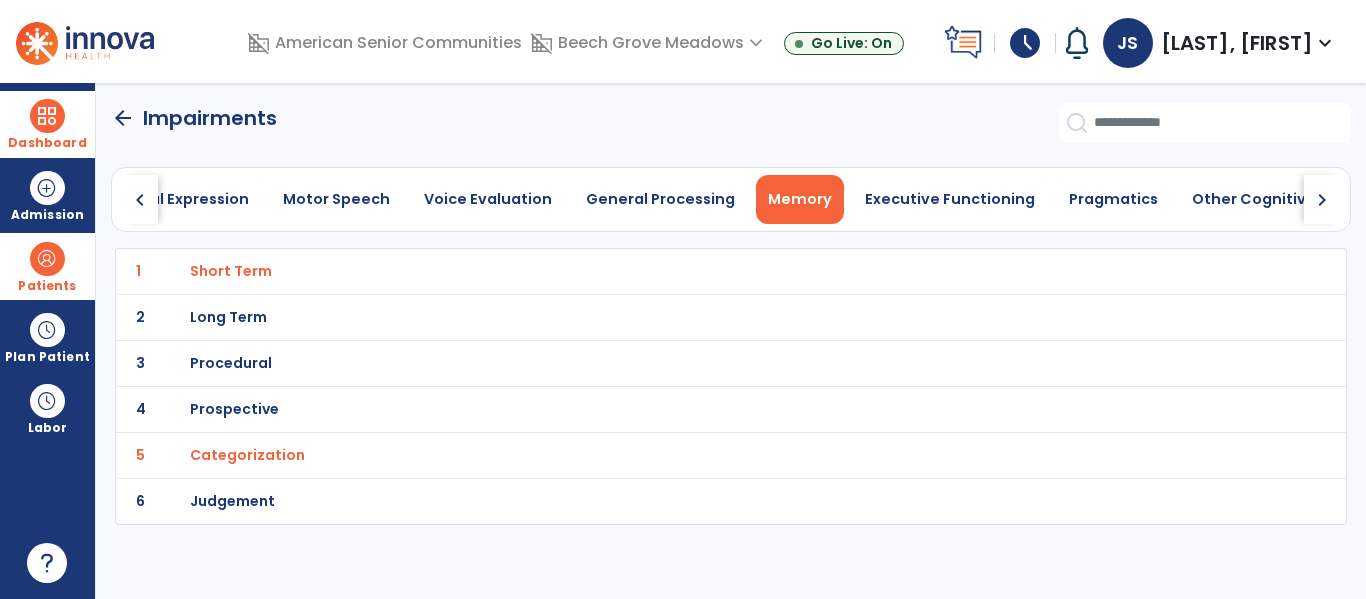 click on "Judgement" at bounding box center (231, 271) 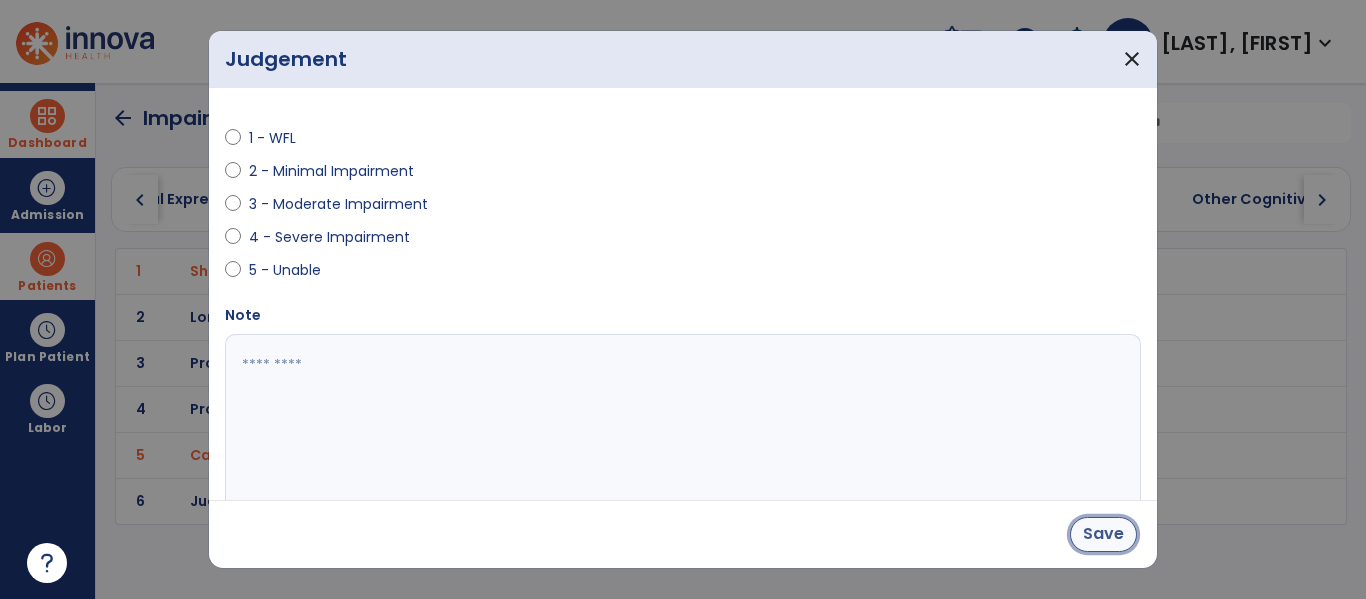 click on "Save" at bounding box center [1103, 534] 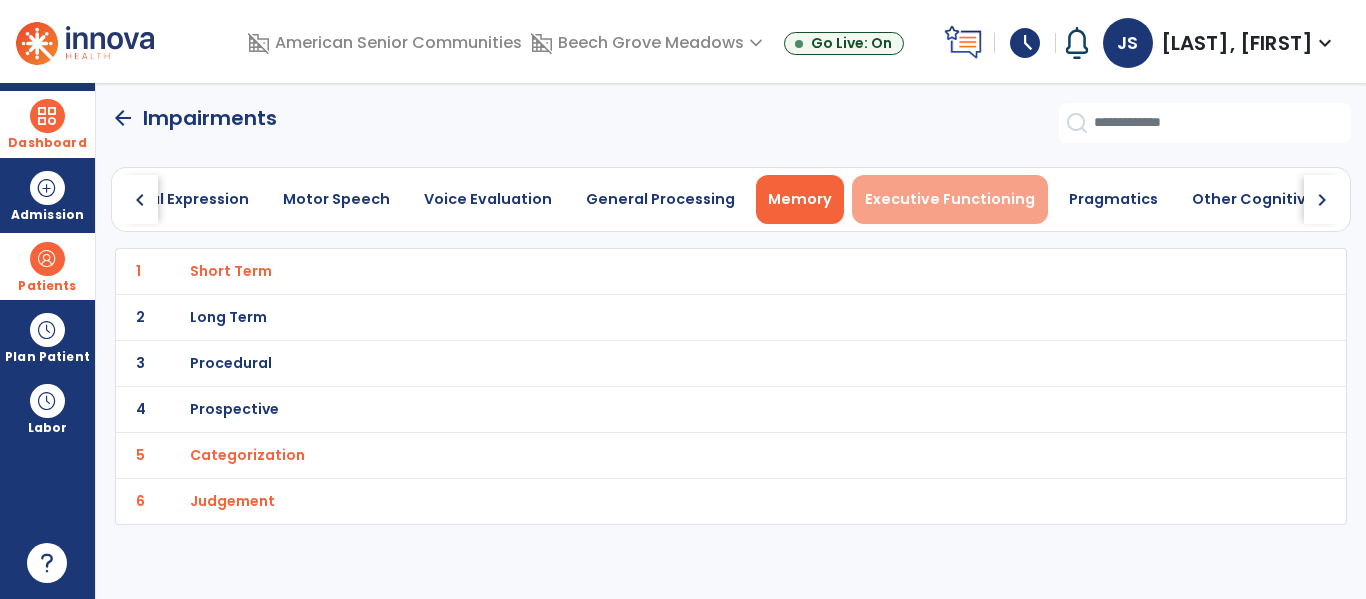 click on "Executive Functioning" at bounding box center [950, 199] 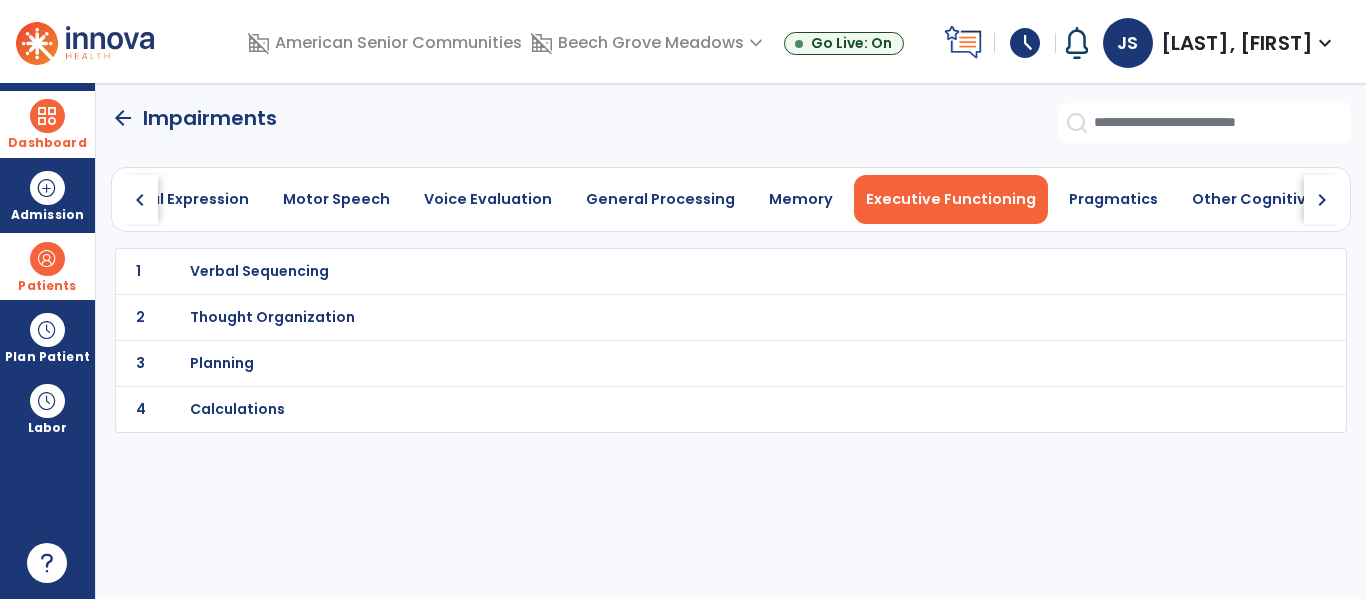 click on "Thought Organization" at bounding box center (259, 271) 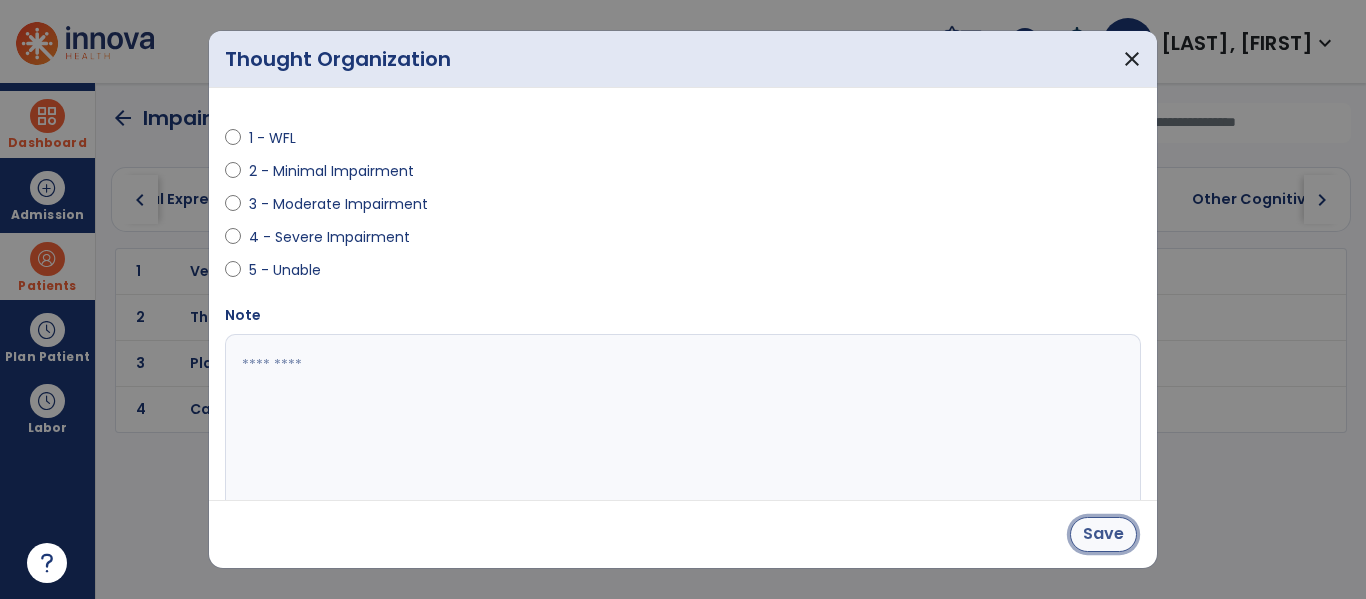 click on "Save" at bounding box center [1103, 534] 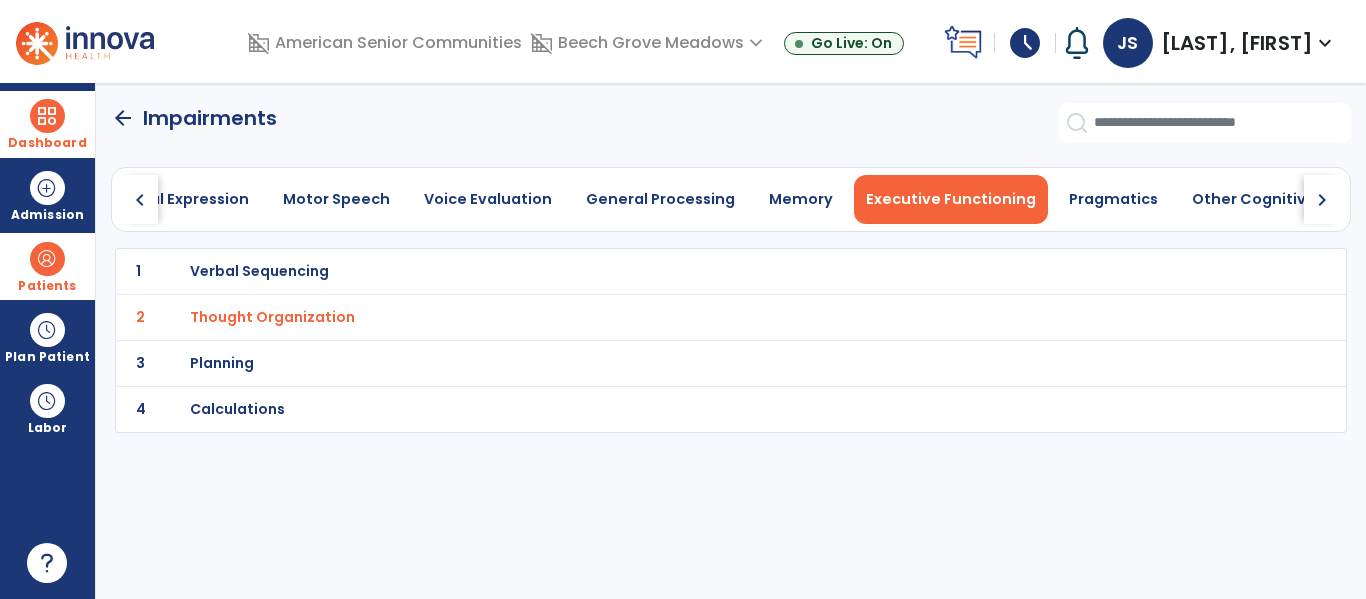 click on "chevron_right" 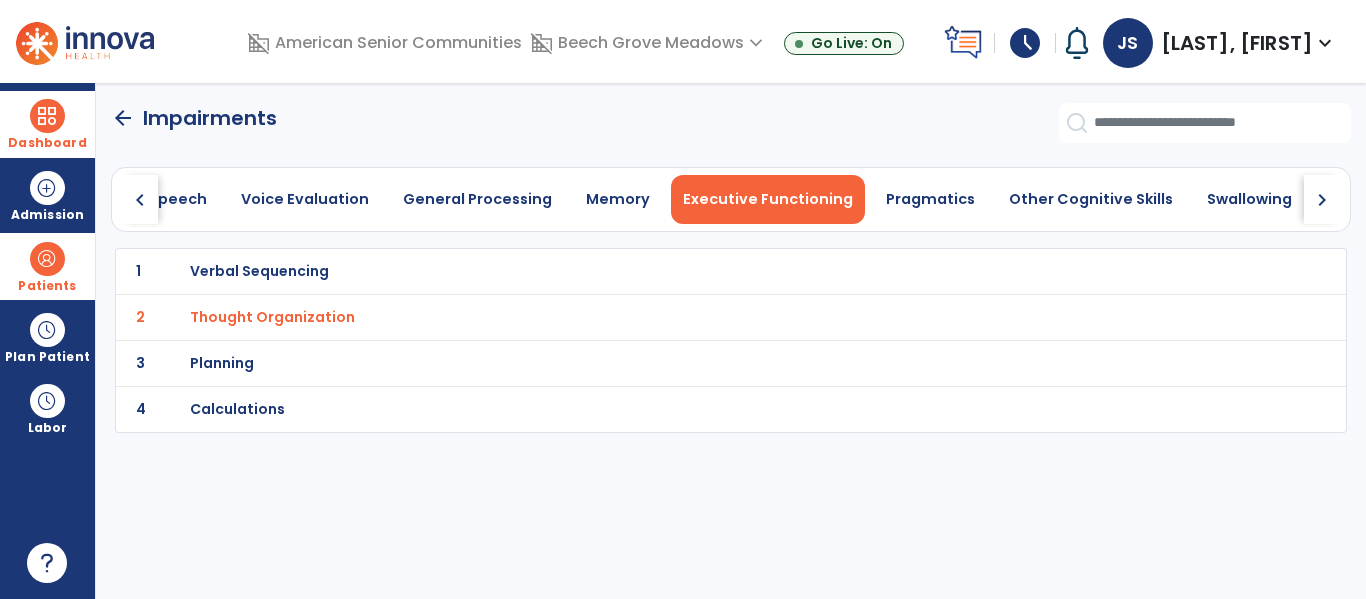click on "chevron_right" 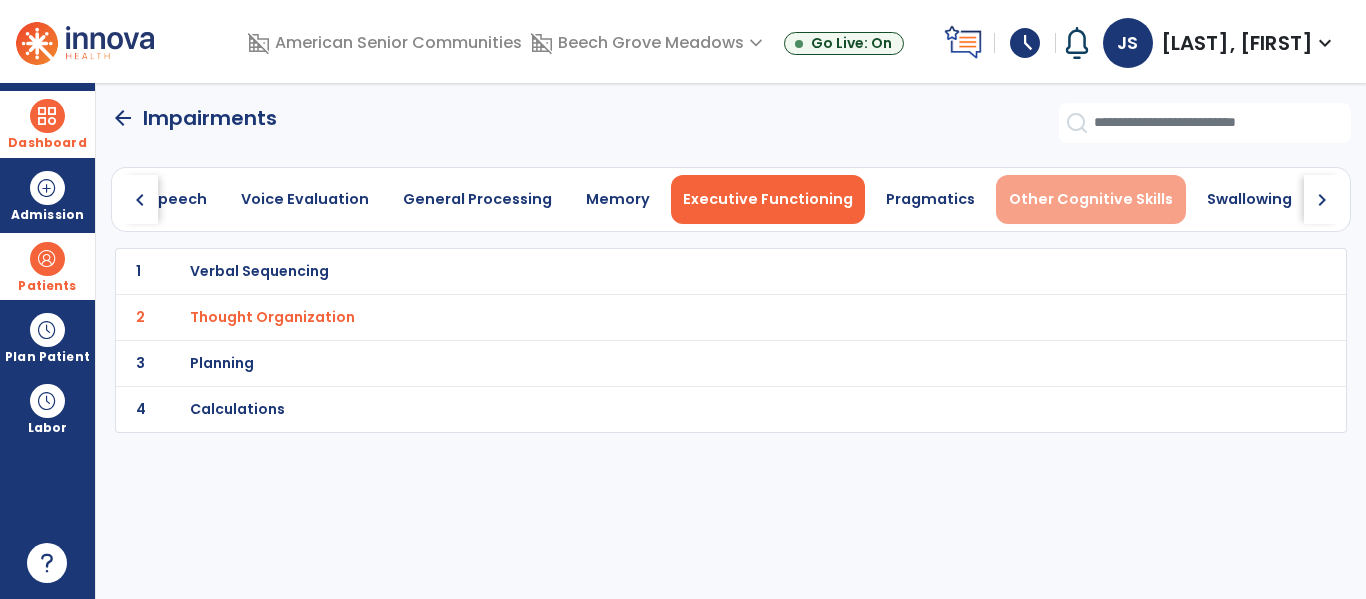 click on "Other Cognitive Skills" at bounding box center (1091, 199) 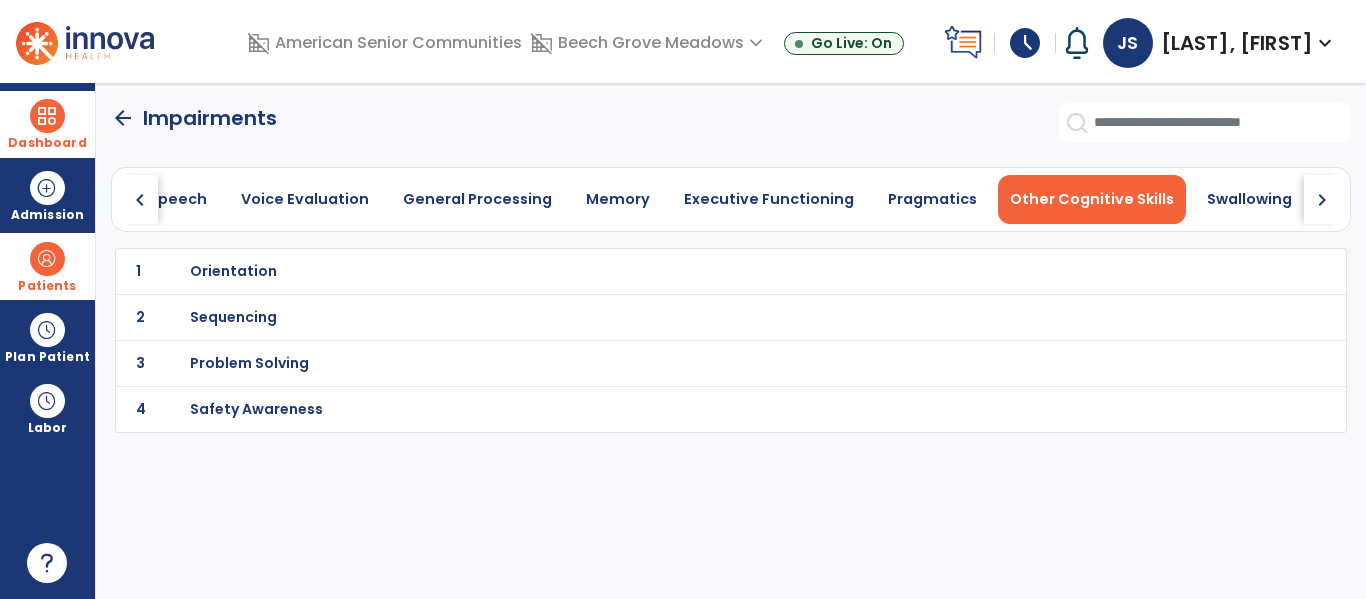 scroll, scrollTop: 0, scrollLeft: 1449, axis: horizontal 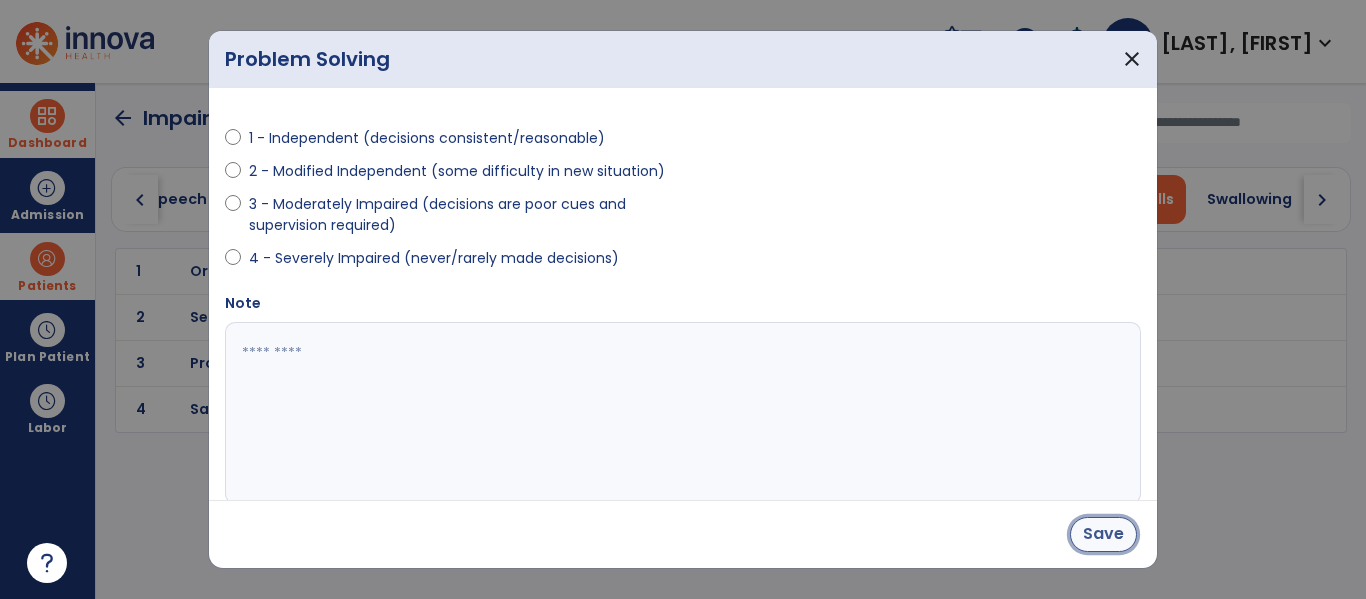 click on "Save" at bounding box center [1103, 534] 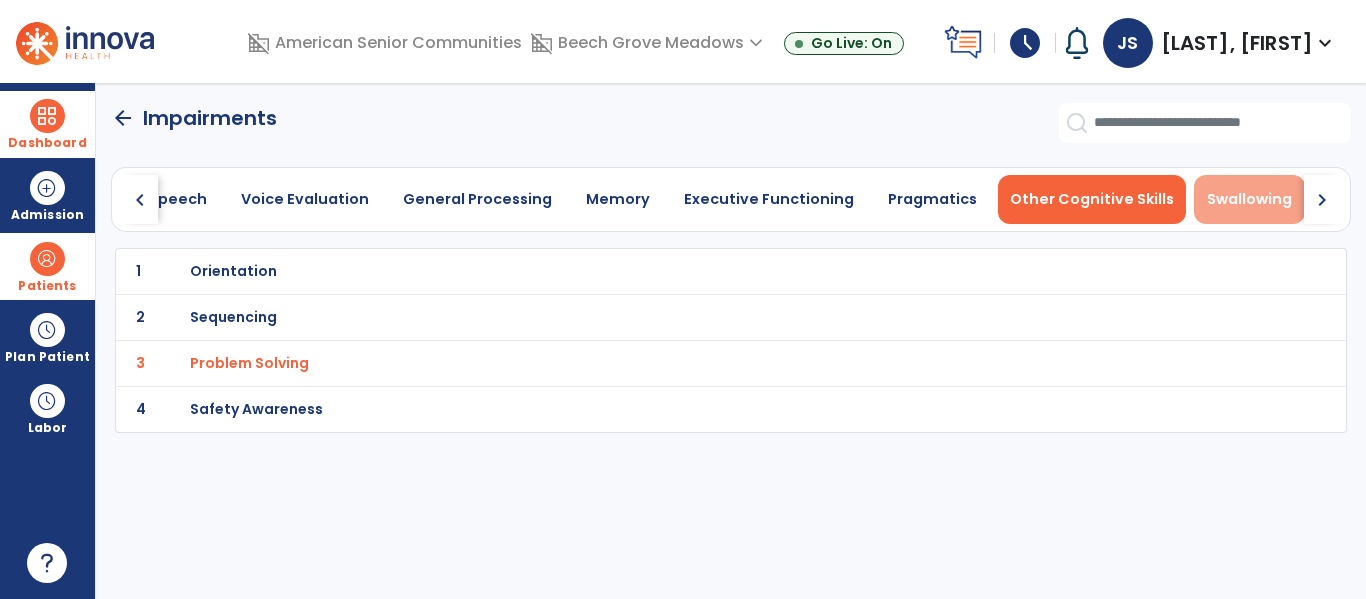 click on "Swallowing" at bounding box center (1249, 199) 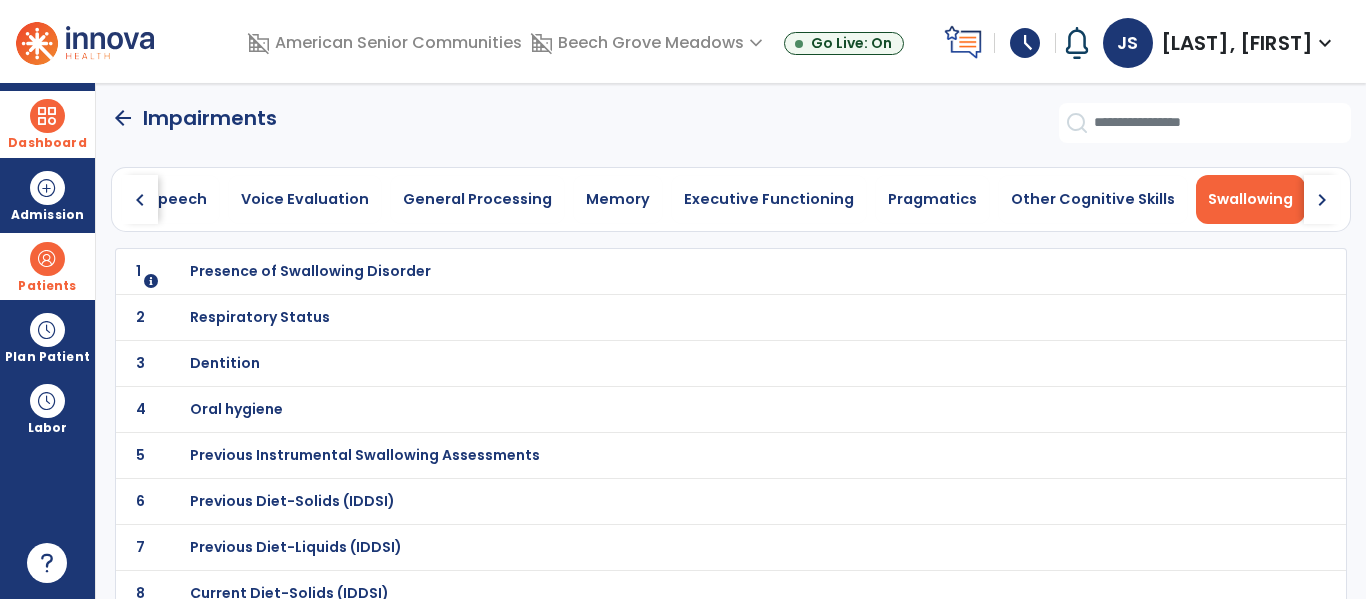 click on "Presence of Swallowing Disorder" at bounding box center (310, 271) 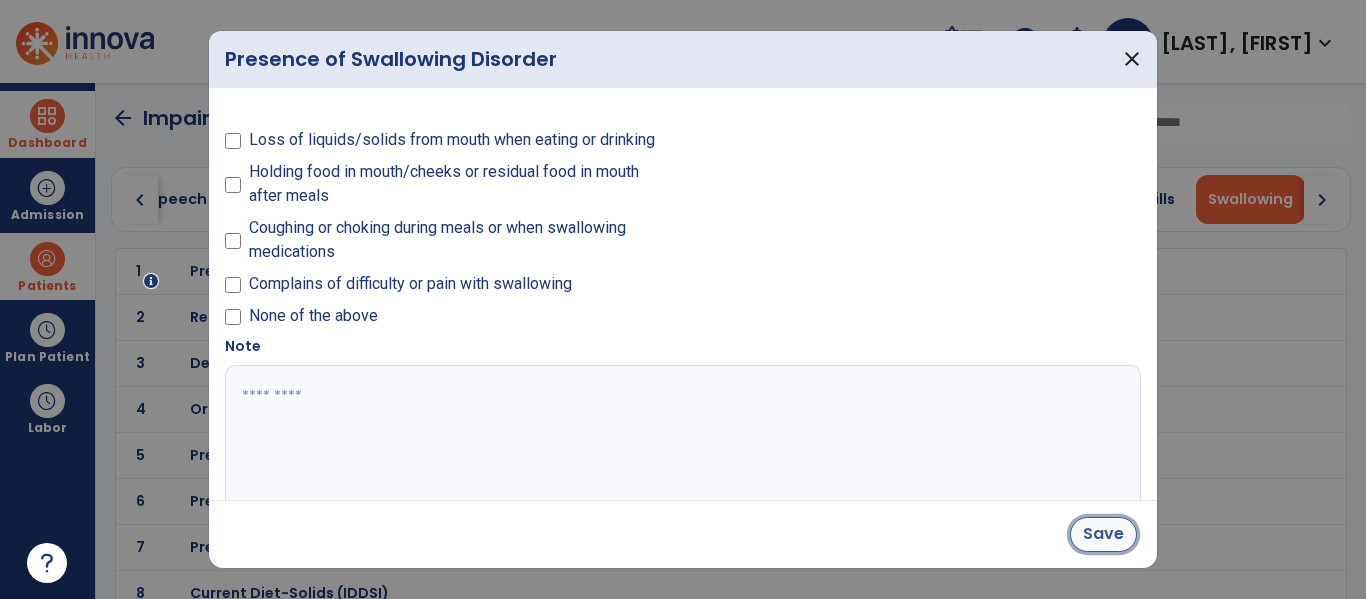 click on "Save" at bounding box center (1103, 534) 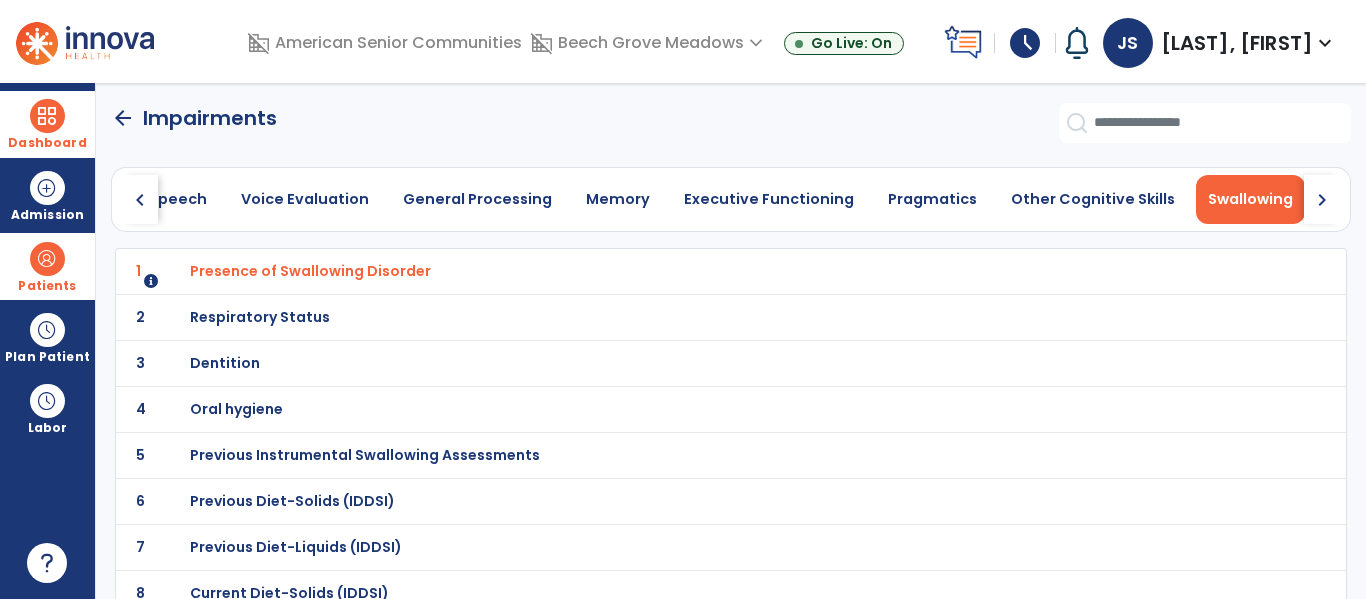 click on "Dentition" at bounding box center [310, 271] 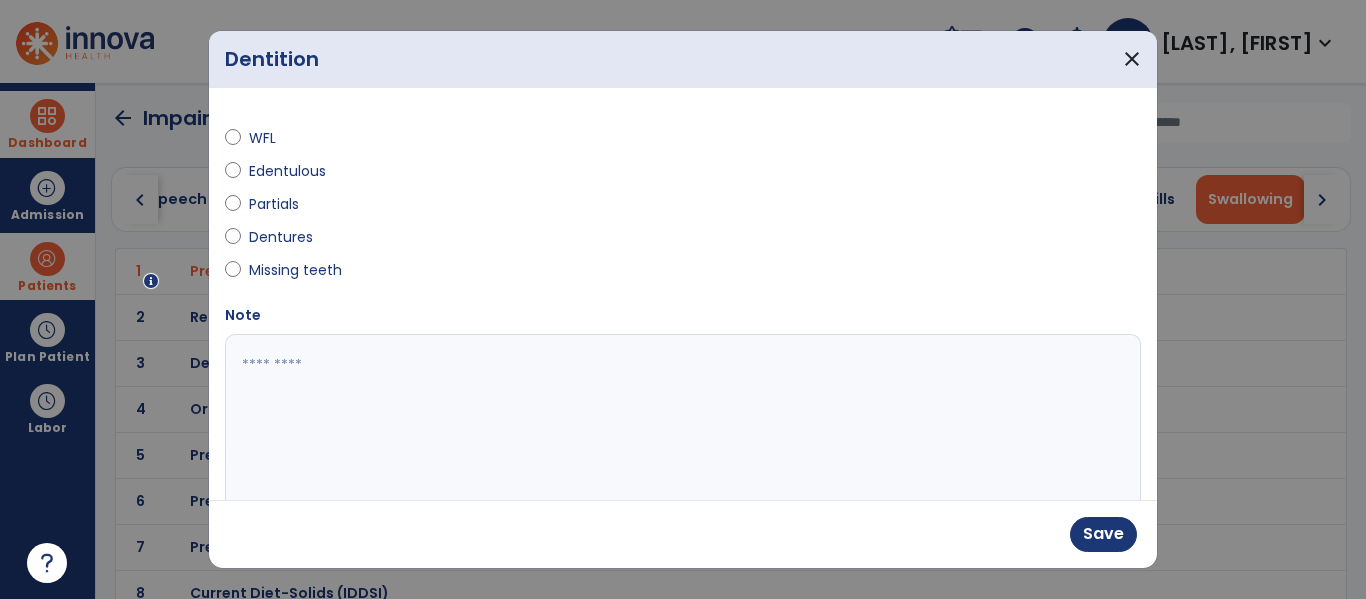 click at bounding box center [676, 425] 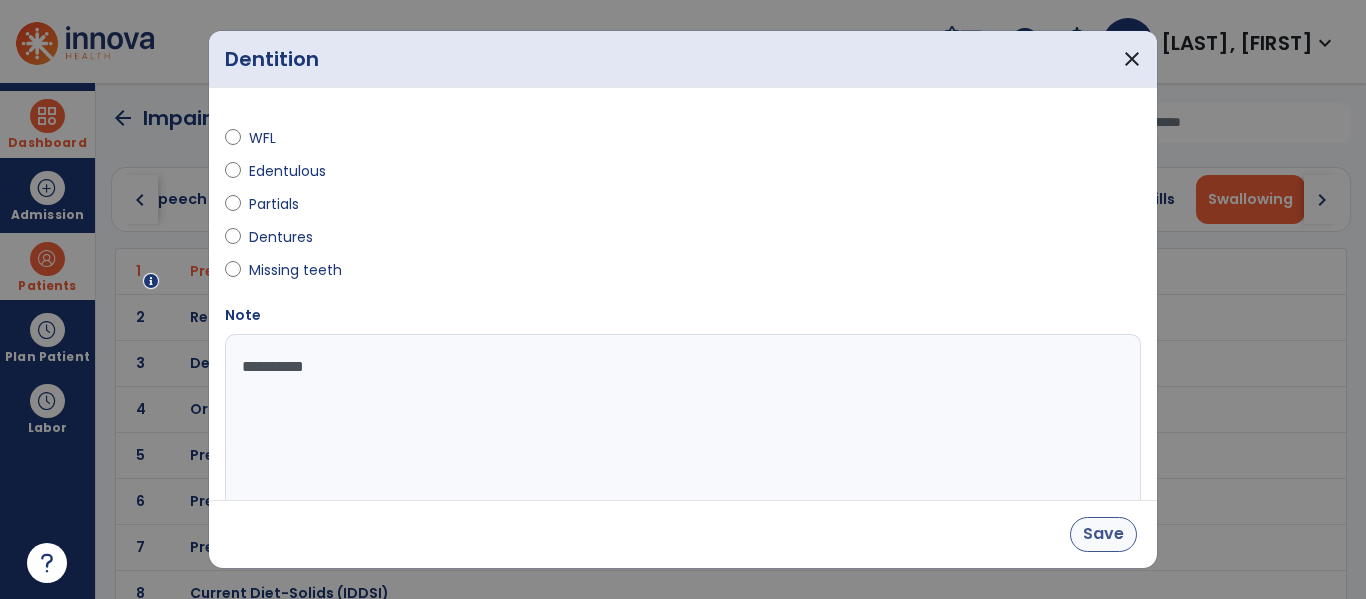 type on "**********" 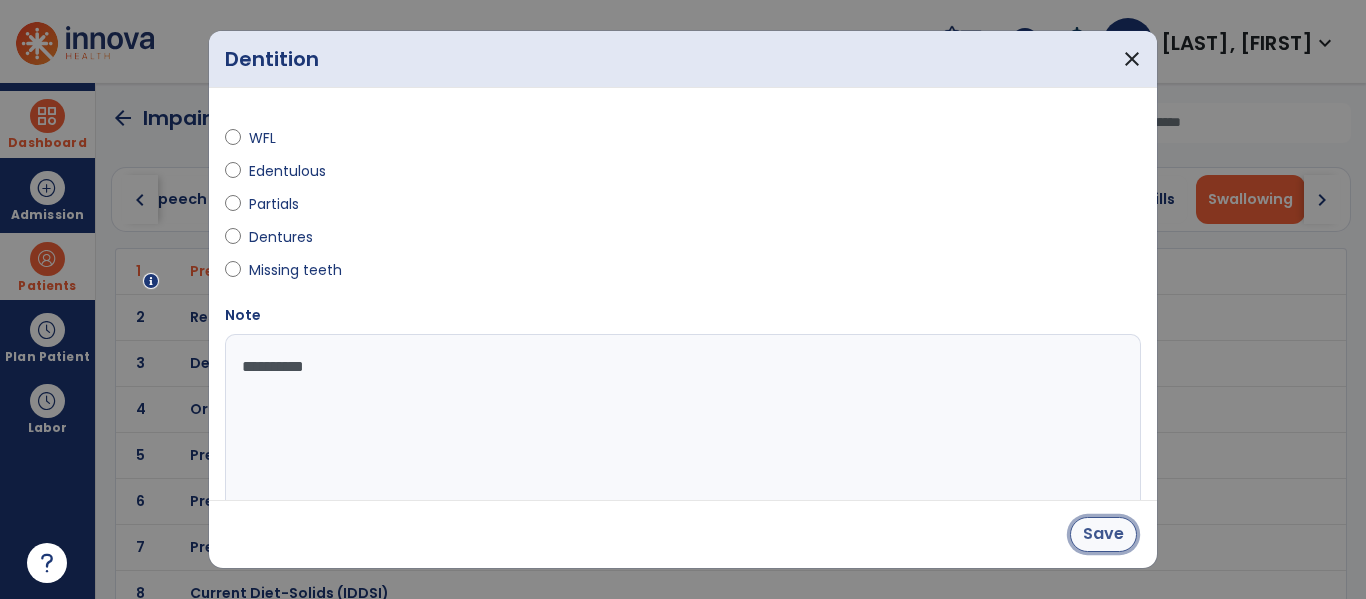 click on "Save" at bounding box center (1103, 534) 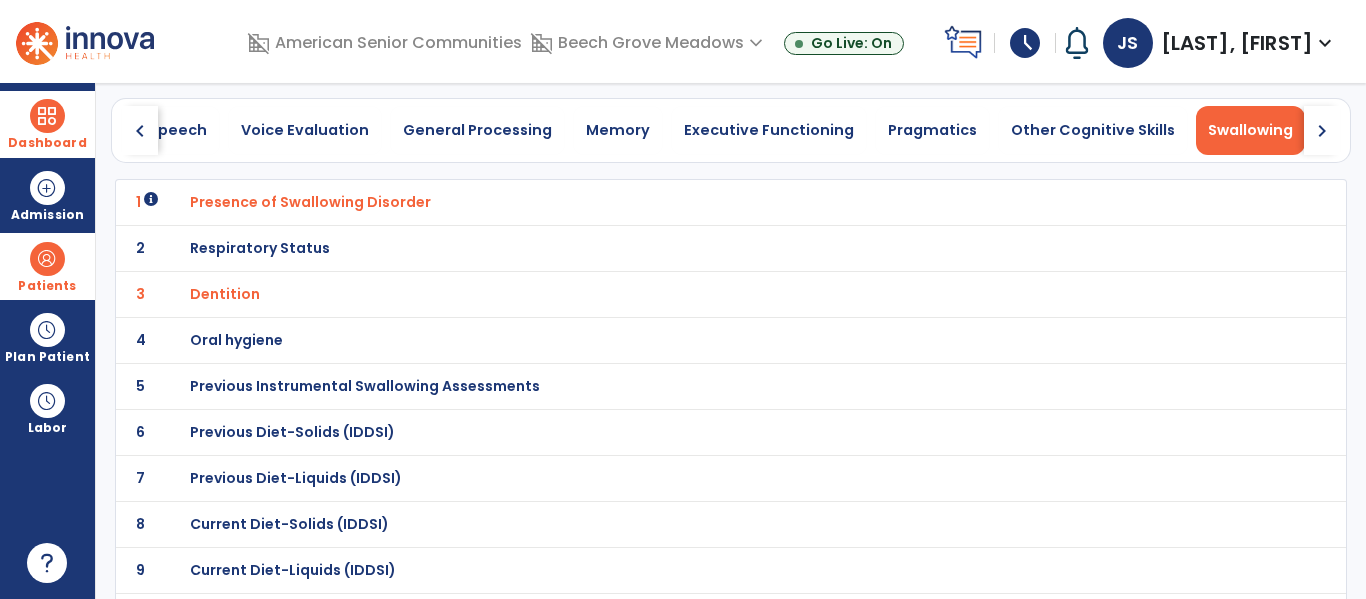 scroll, scrollTop: 82, scrollLeft: 0, axis: vertical 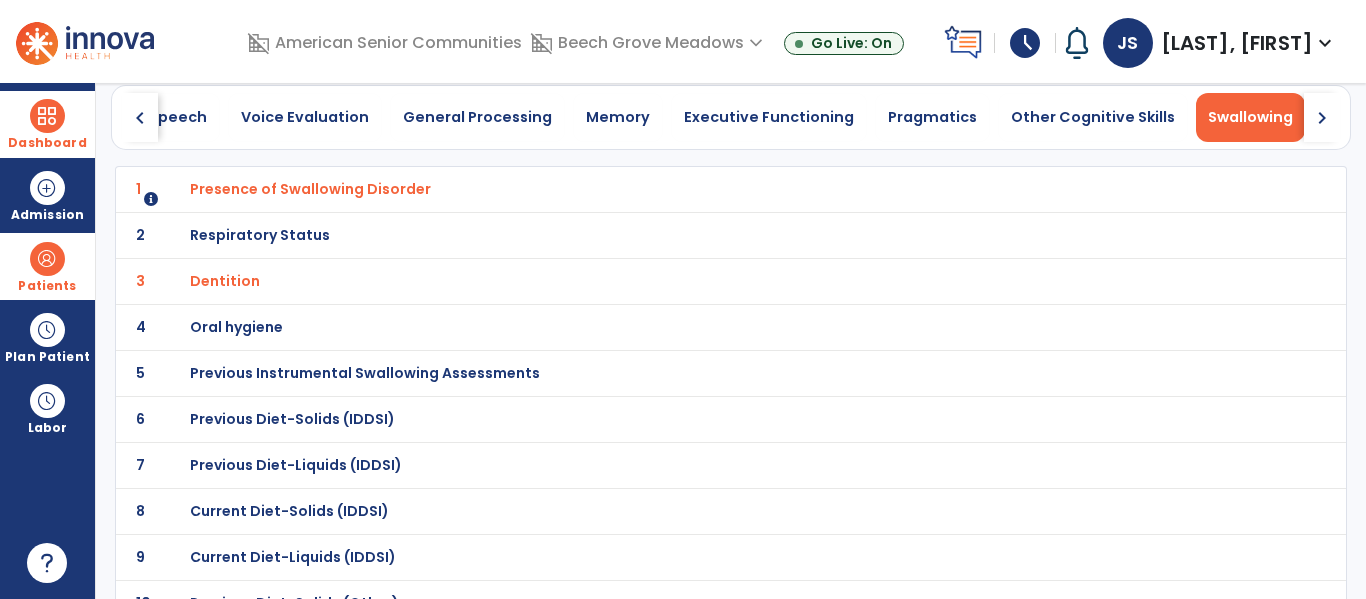 click on "Previous Instrumental Swallowing Assessments" at bounding box center (310, 189) 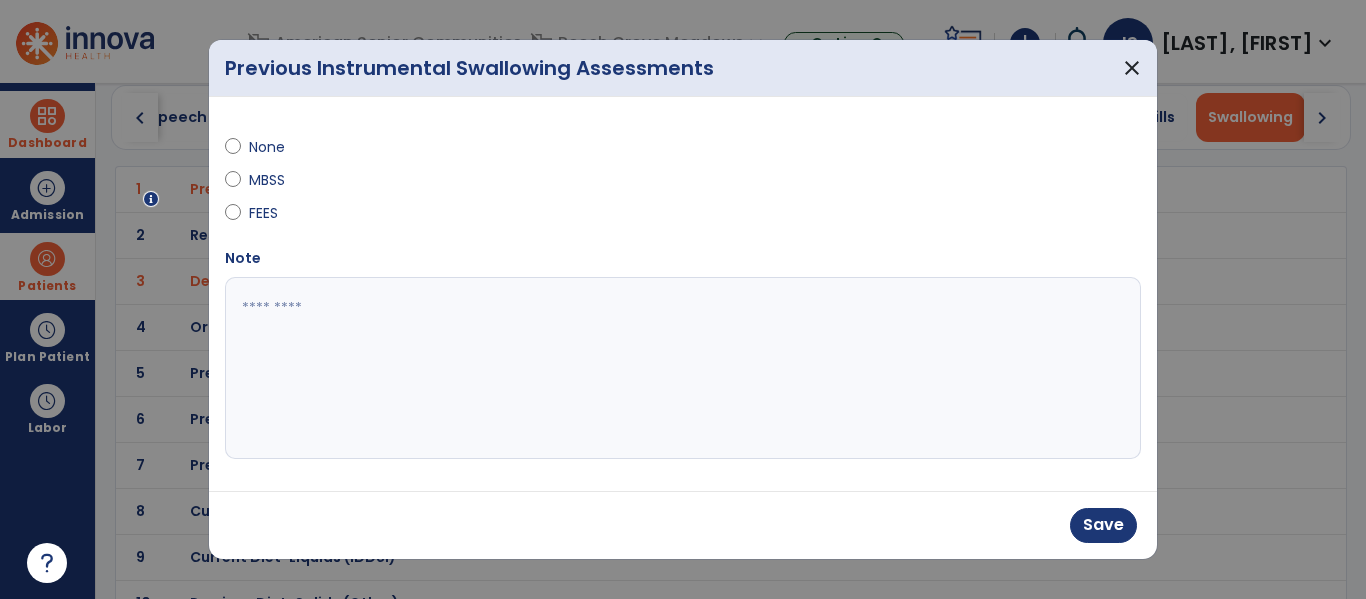 click at bounding box center [676, 368] 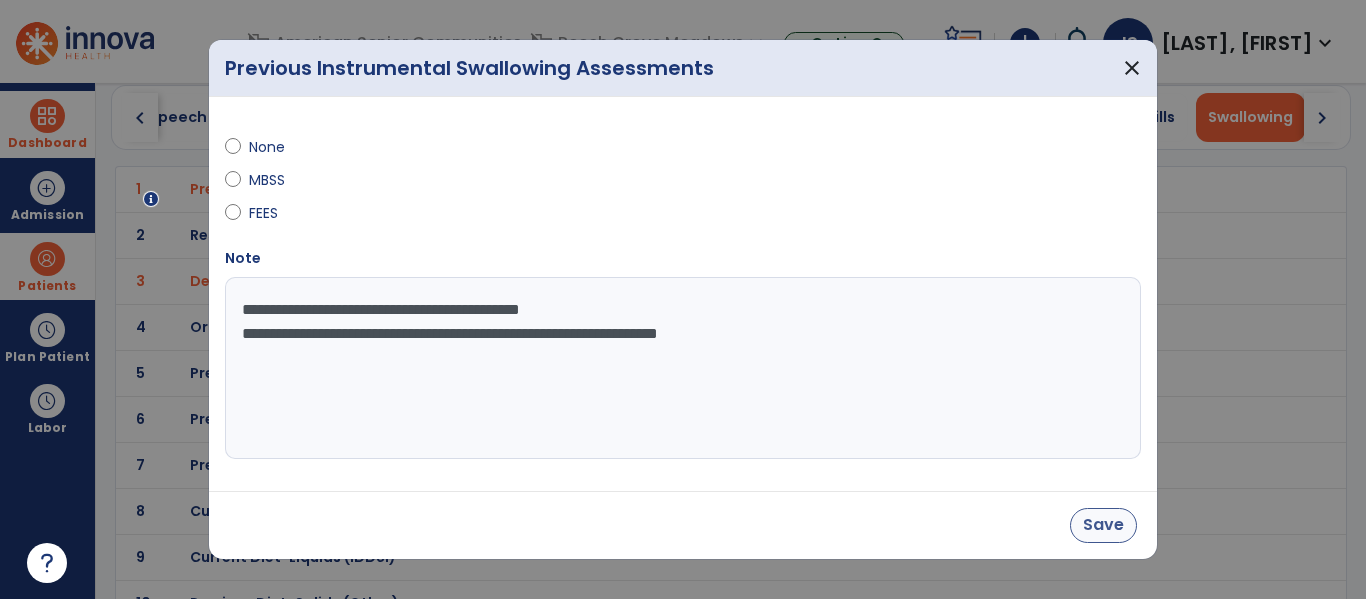 type on "**********" 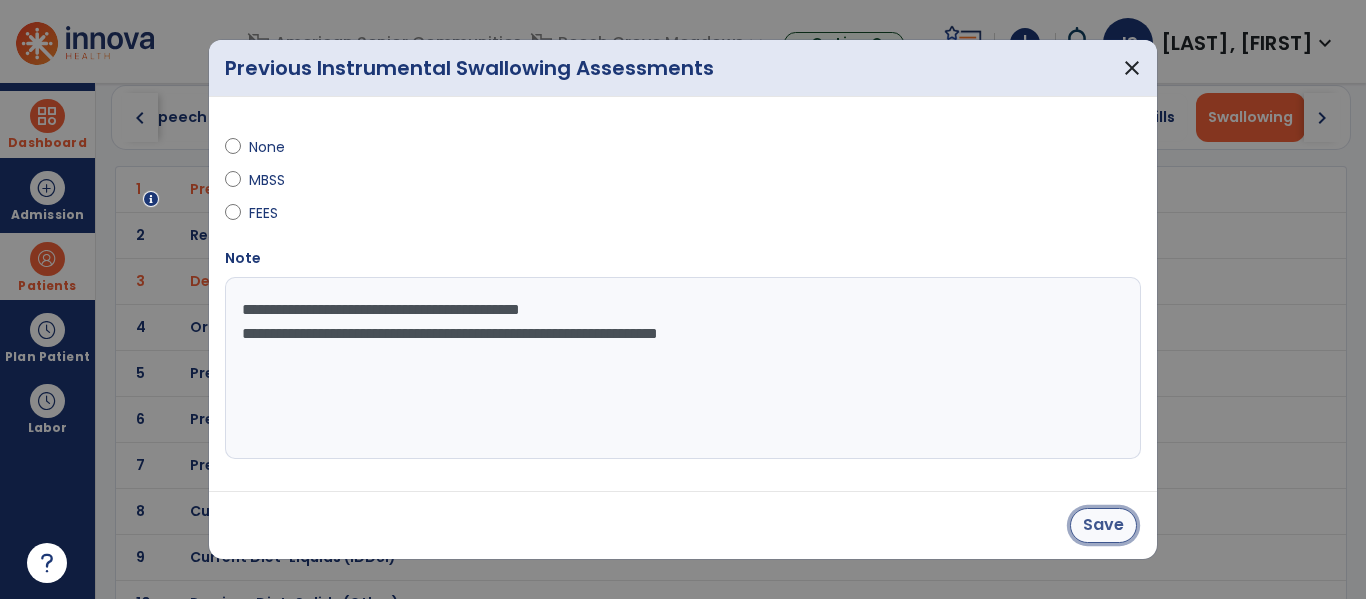 click on "Save" at bounding box center [1103, 525] 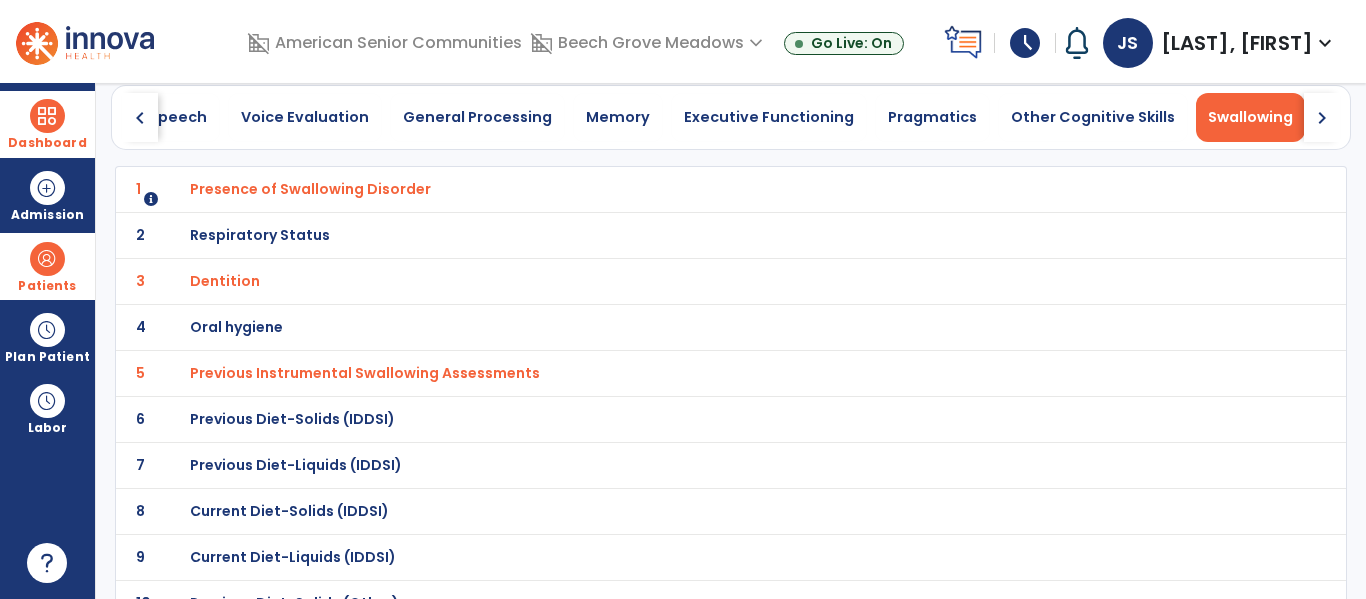 click on "Previous Diet-Solids (IDDSI)" at bounding box center [310, 189] 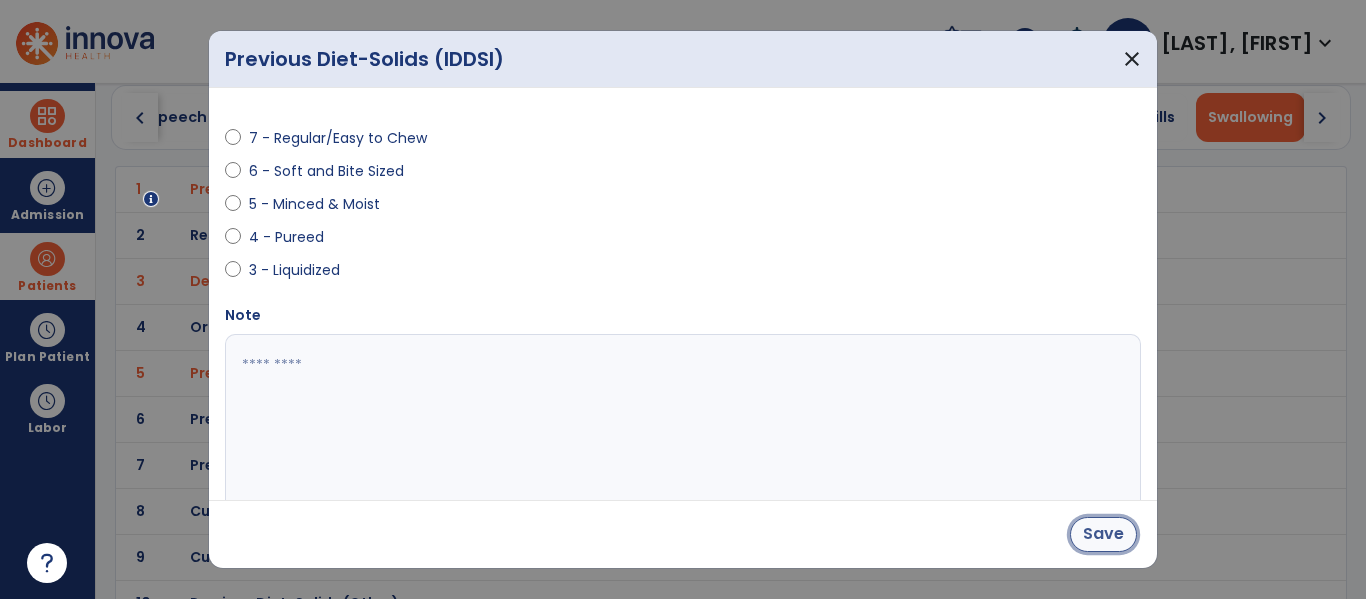 click on "Save" at bounding box center (1103, 534) 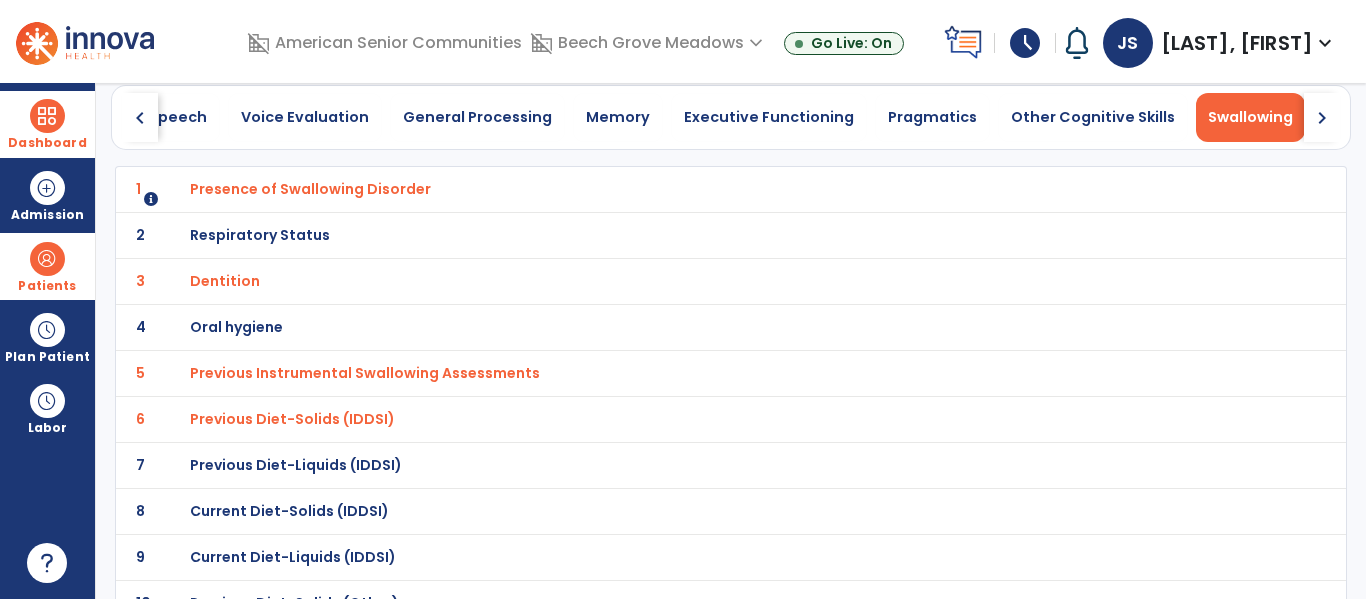 click on "Previous Diet-Liquids (IDDSI)" at bounding box center [310, 189] 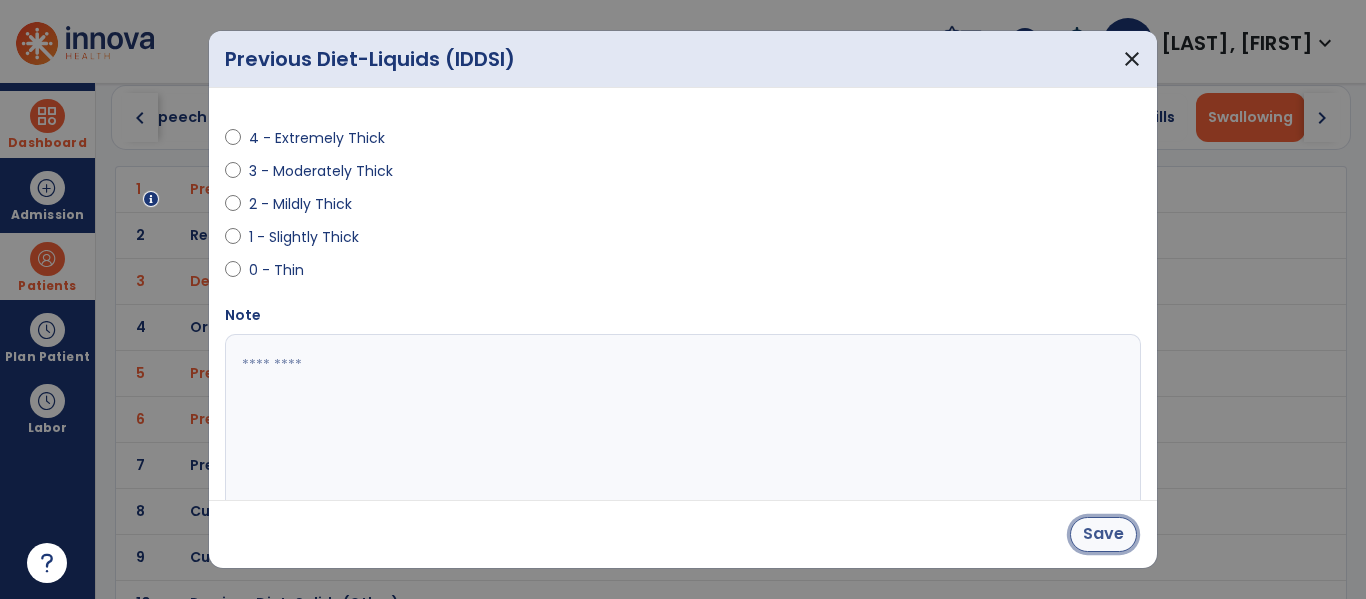 click on "Save" at bounding box center (1103, 534) 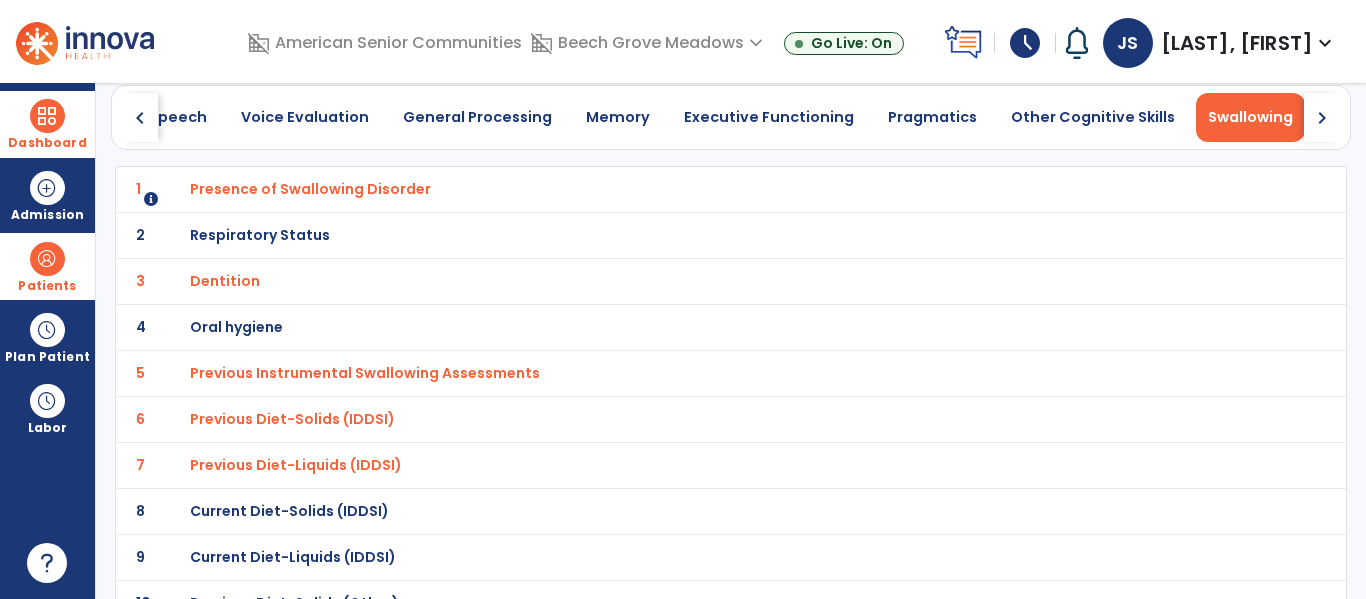 click on "Current Diet-Solids (IDDSI)" at bounding box center [310, 189] 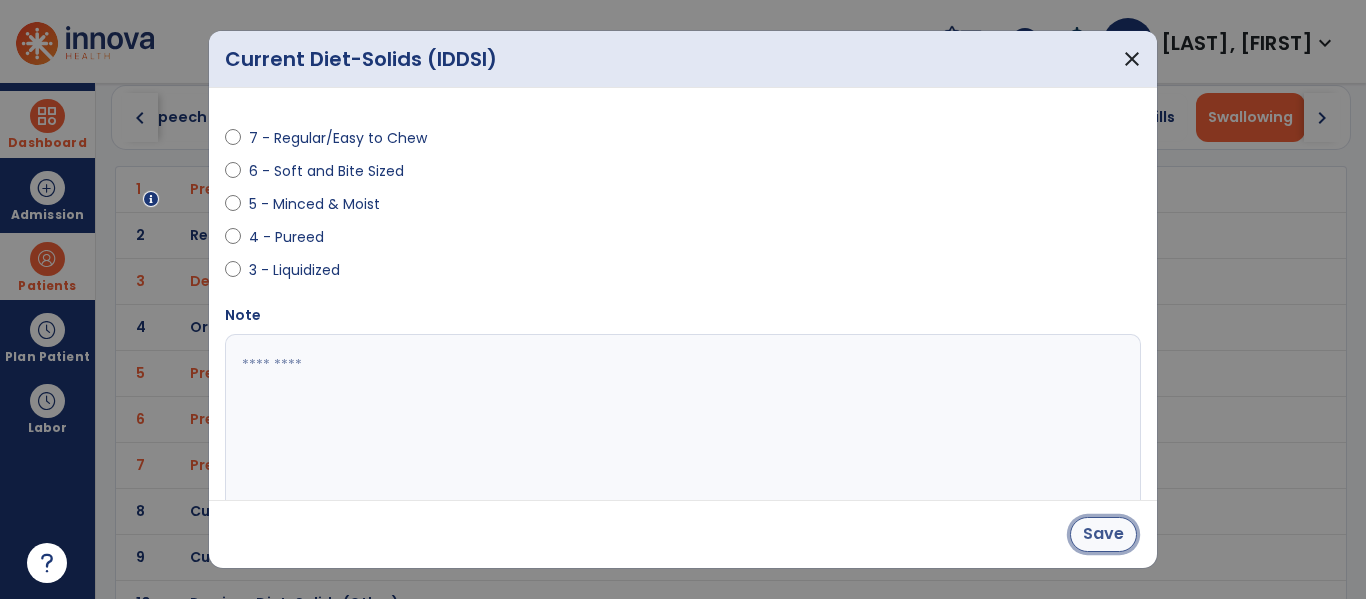 click on "Save" at bounding box center (1103, 534) 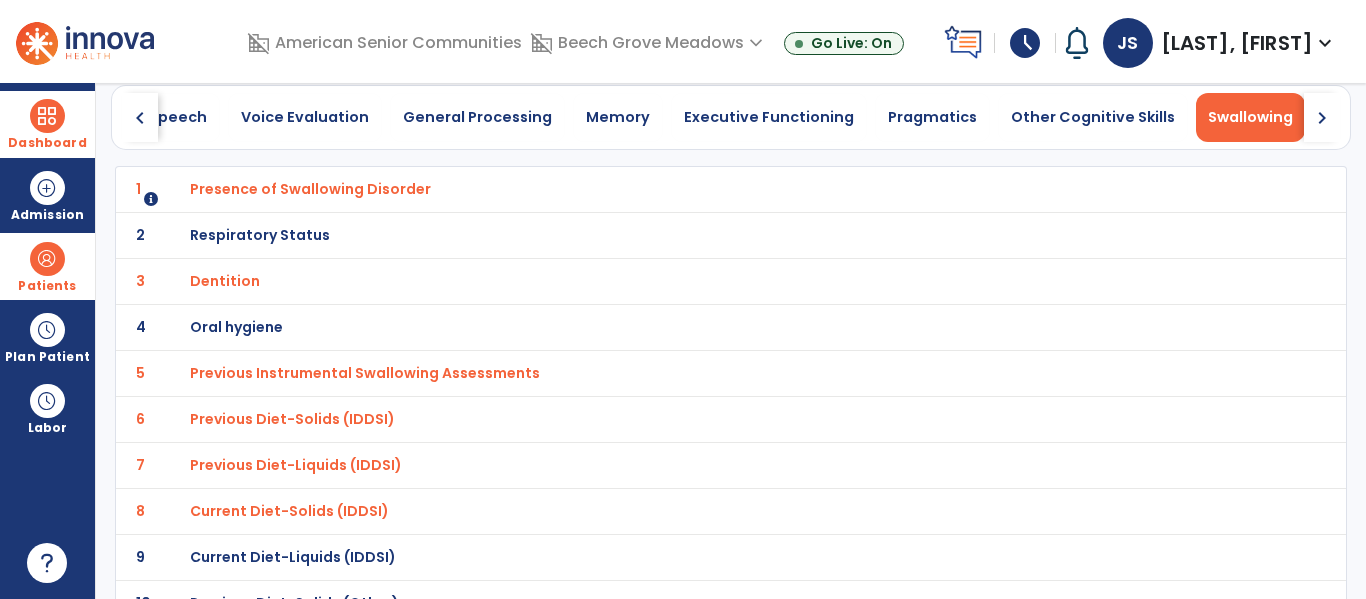 click on "Current Diet-Liquids (IDDSI)" at bounding box center (310, 189) 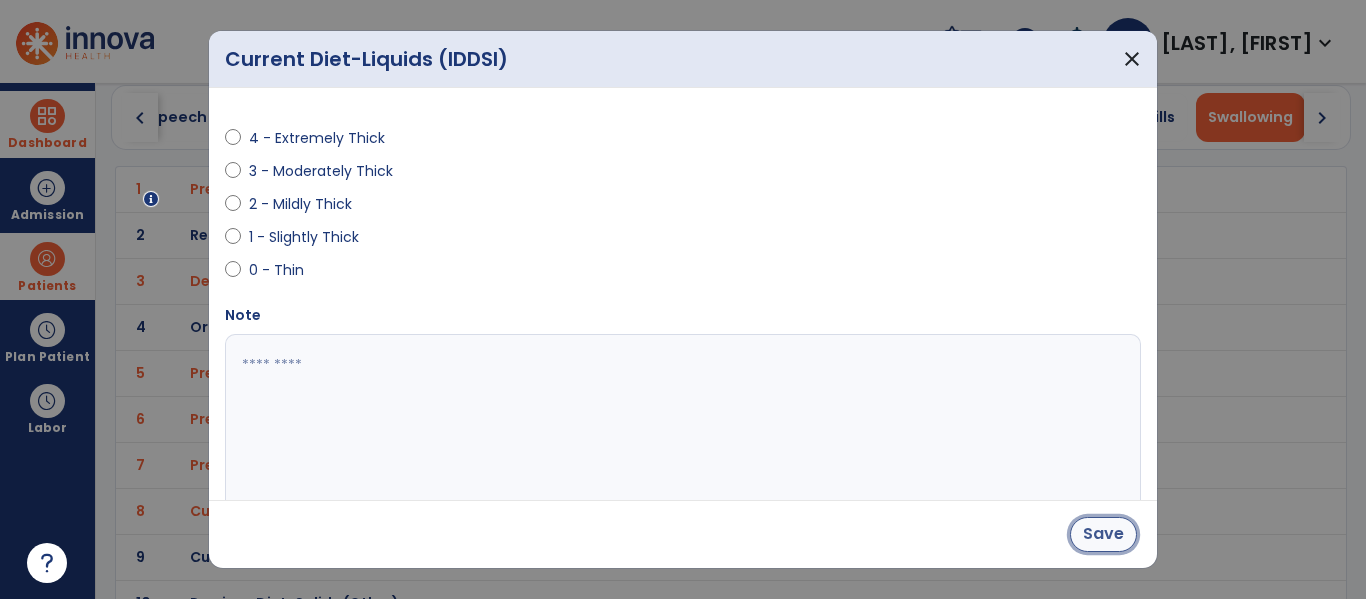 click on "Save" at bounding box center [1103, 534] 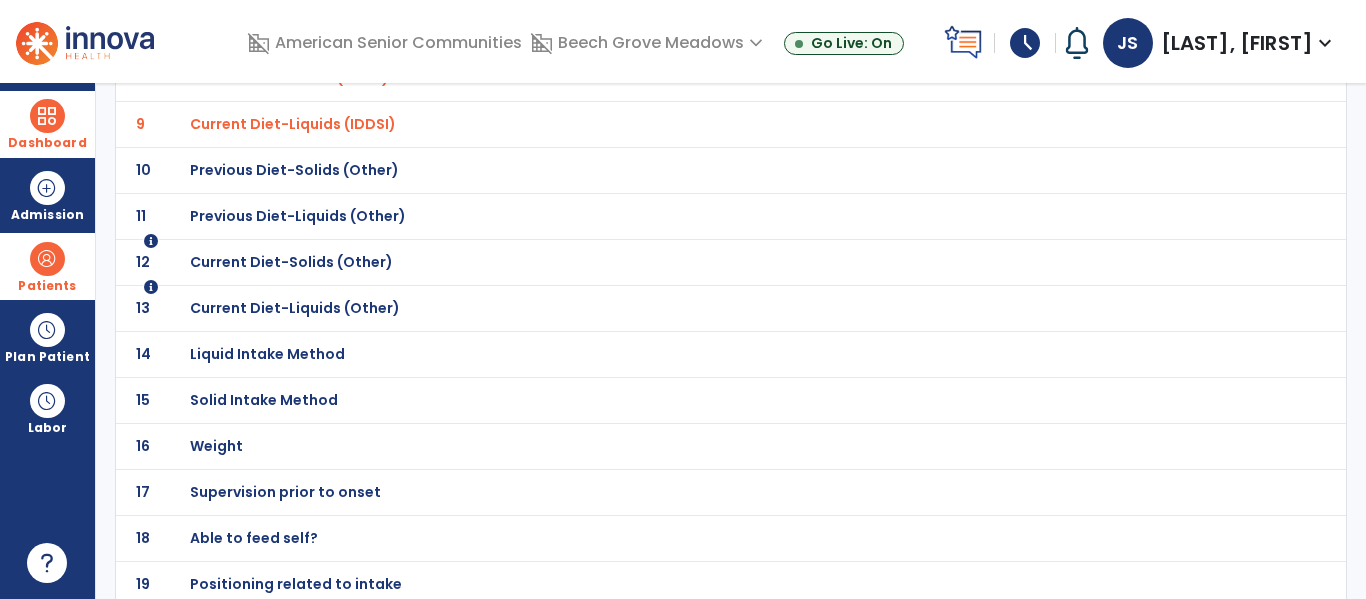 scroll, scrollTop: 580, scrollLeft: 0, axis: vertical 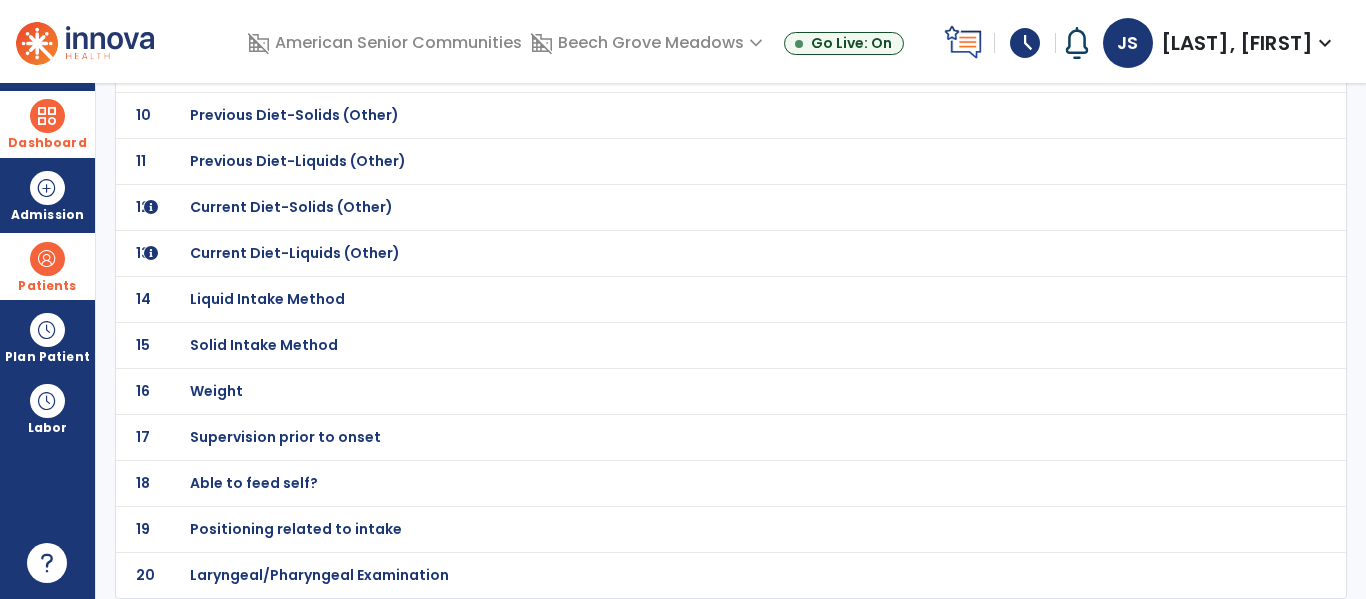 click on "Laryngeal/Pharyngeal Examination" at bounding box center (310, -299) 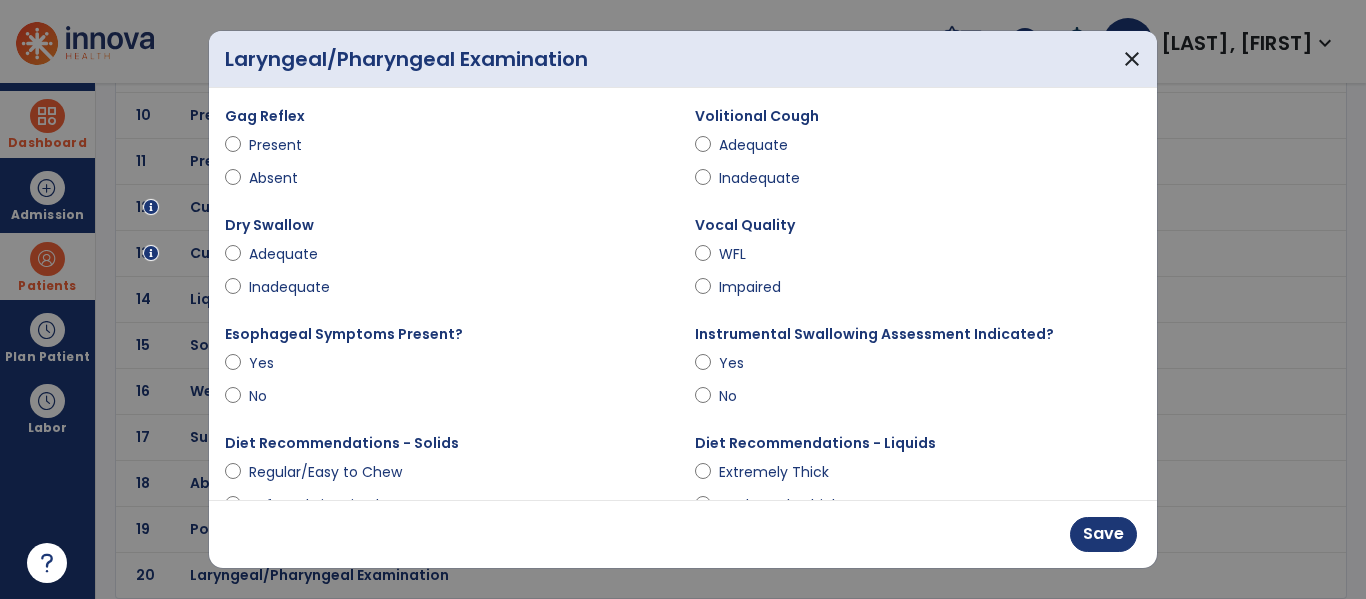 click on "No" at bounding box center (918, 400) 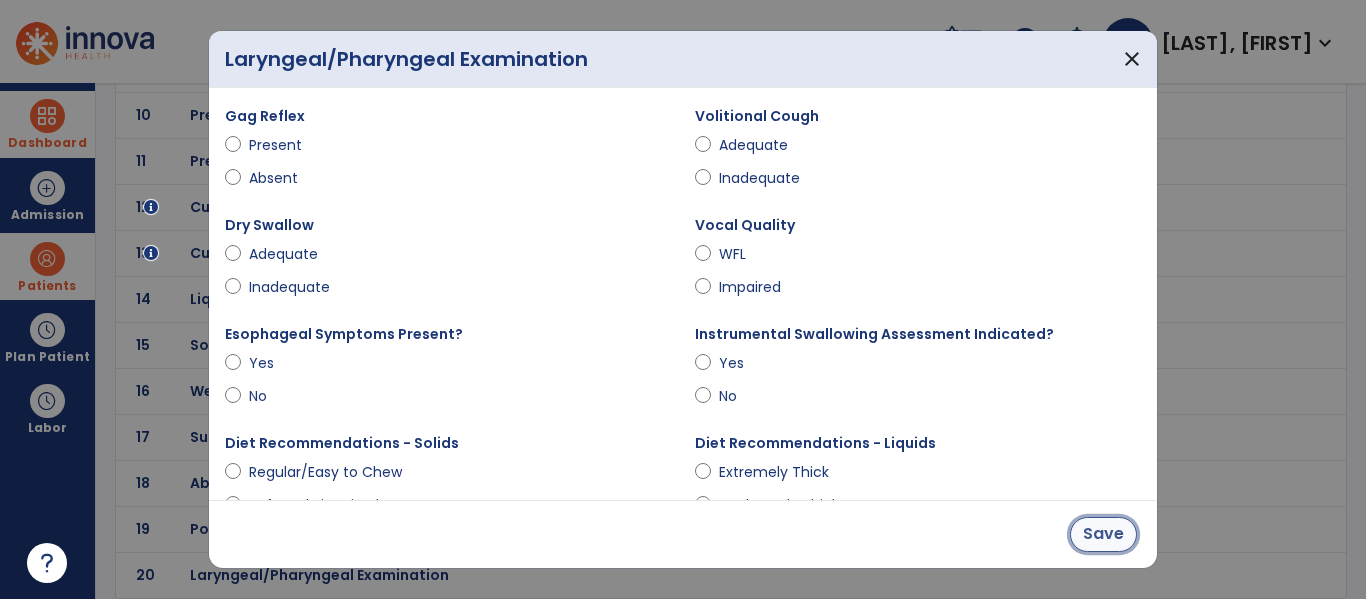 click on "Save" at bounding box center (1103, 534) 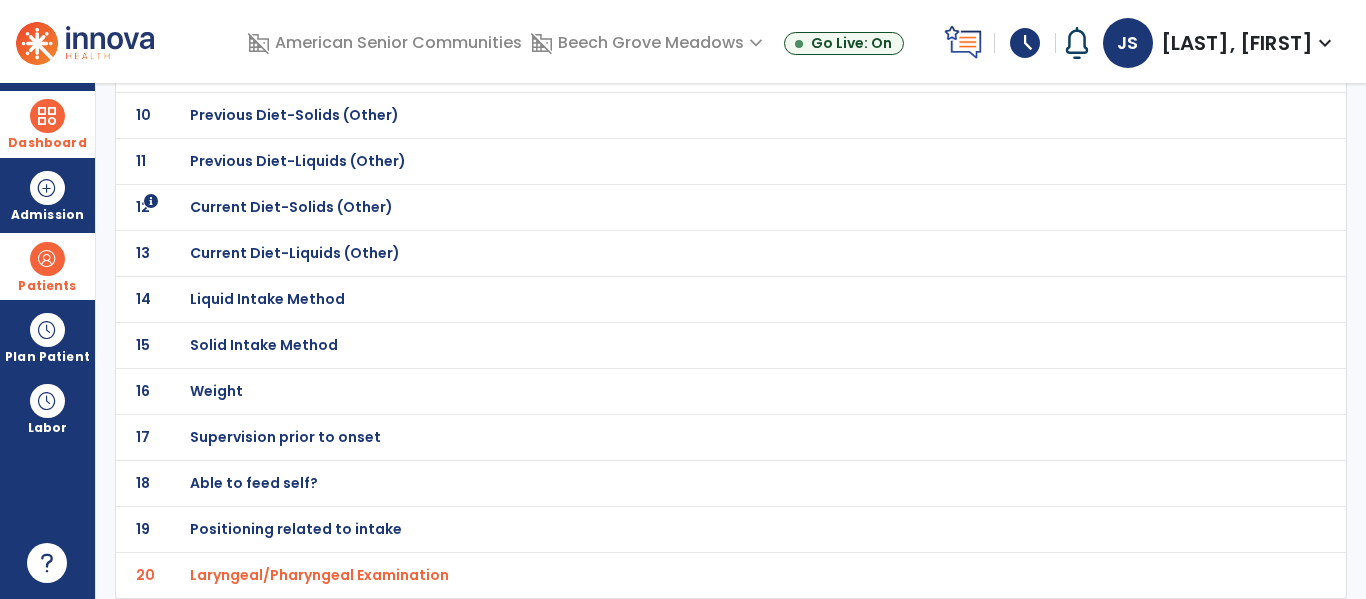 scroll, scrollTop: 0, scrollLeft: 0, axis: both 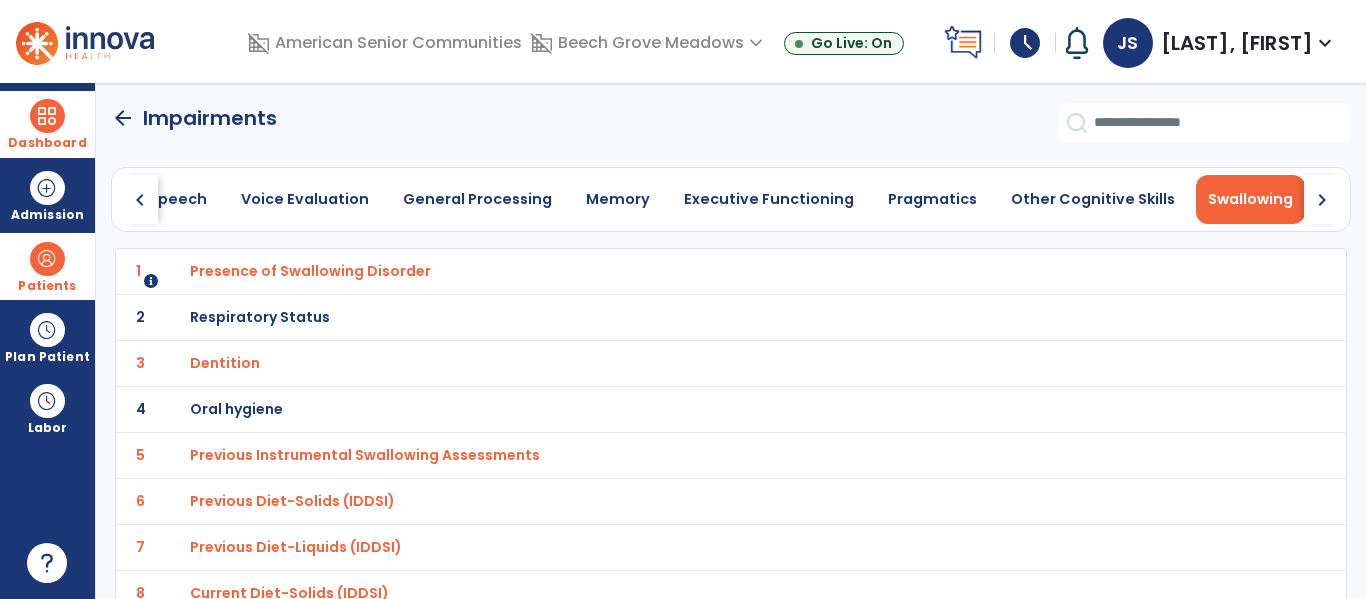 click on "chevron_right" 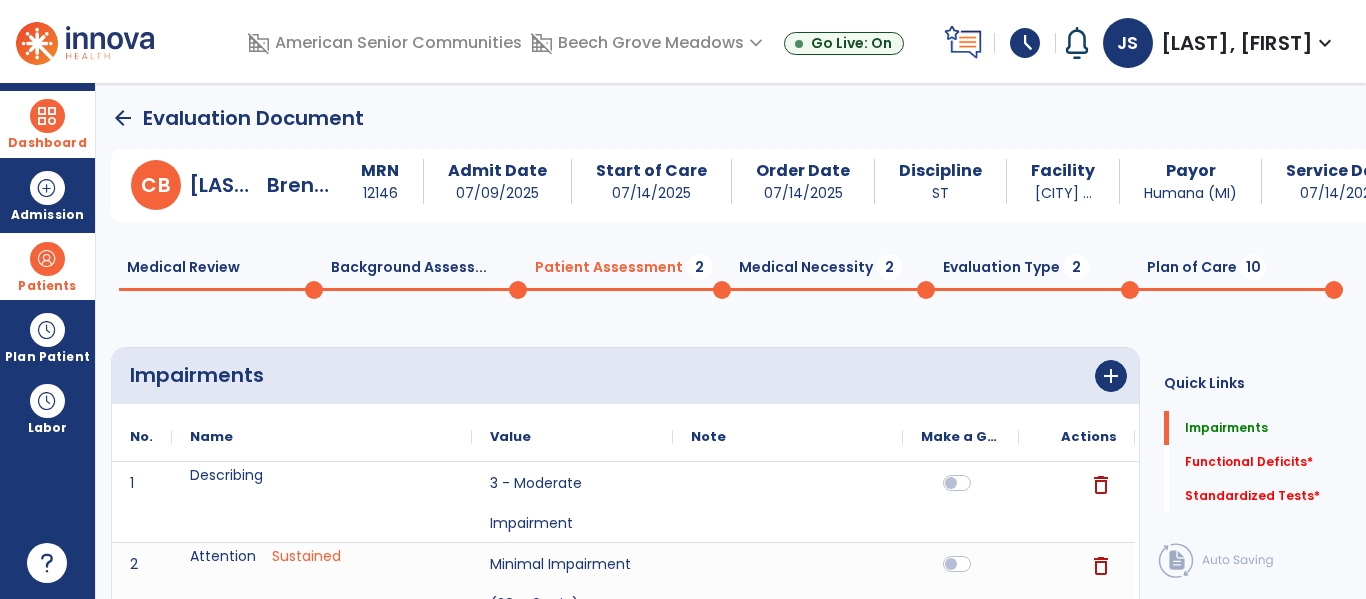 click on "Functional Deficits   *" 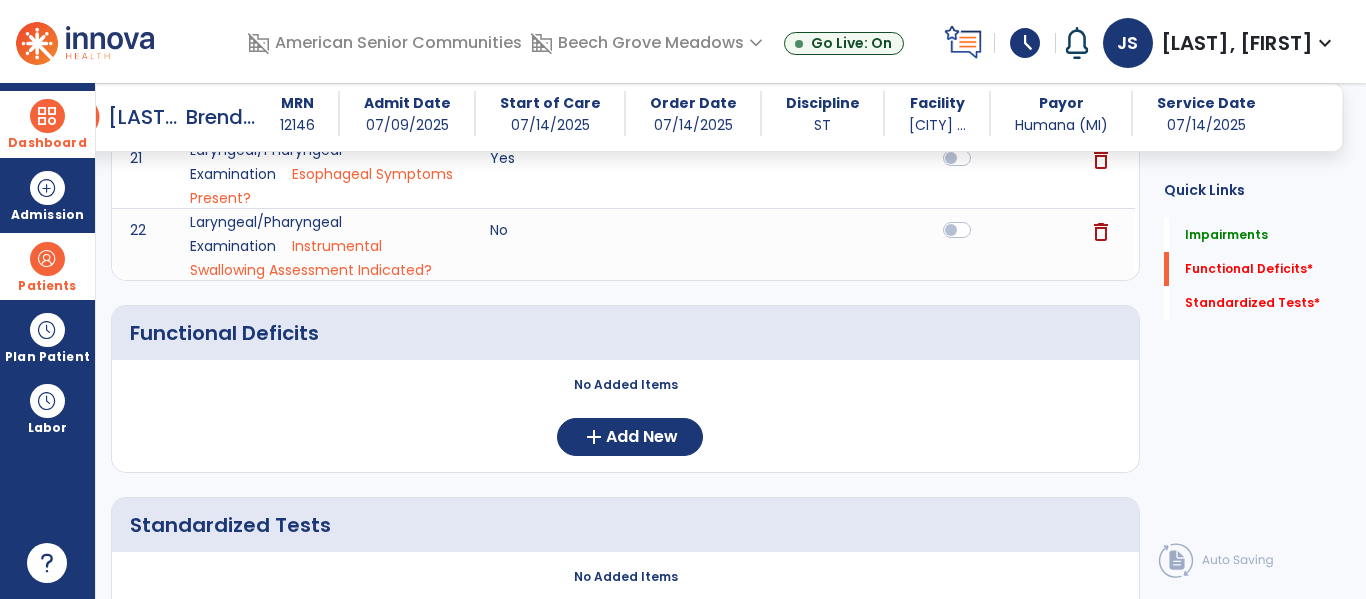 scroll, scrollTop: 2045, scrollLeft: 0, axis: vertical 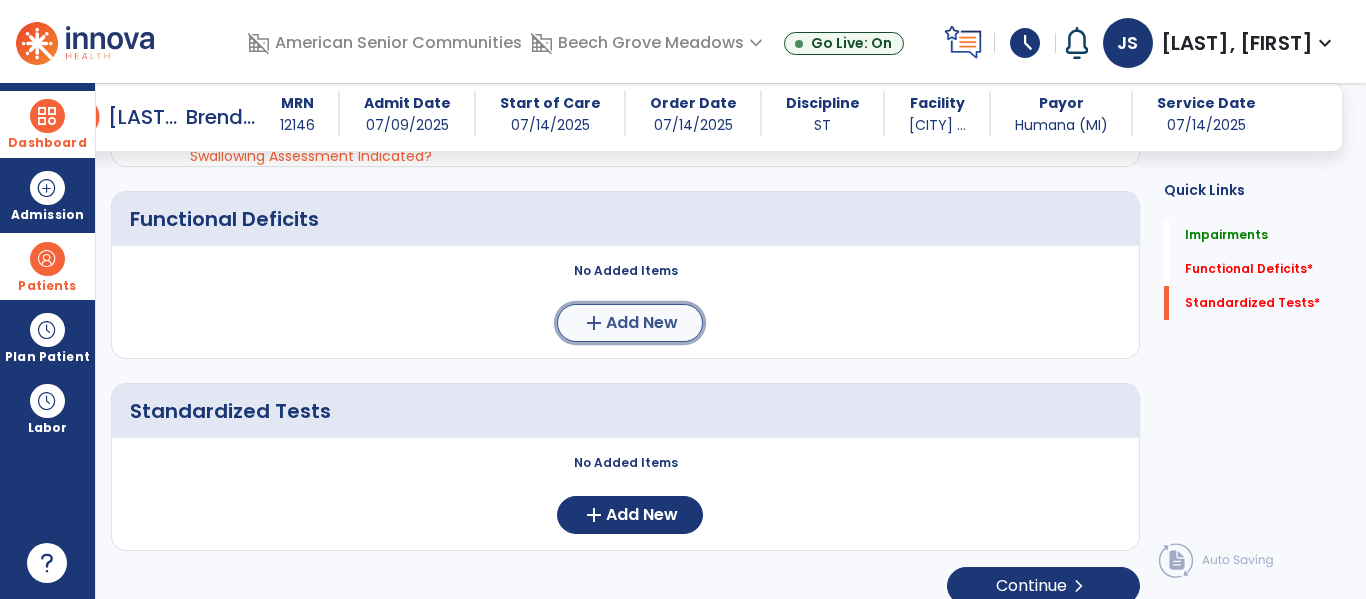 click on "Add New" 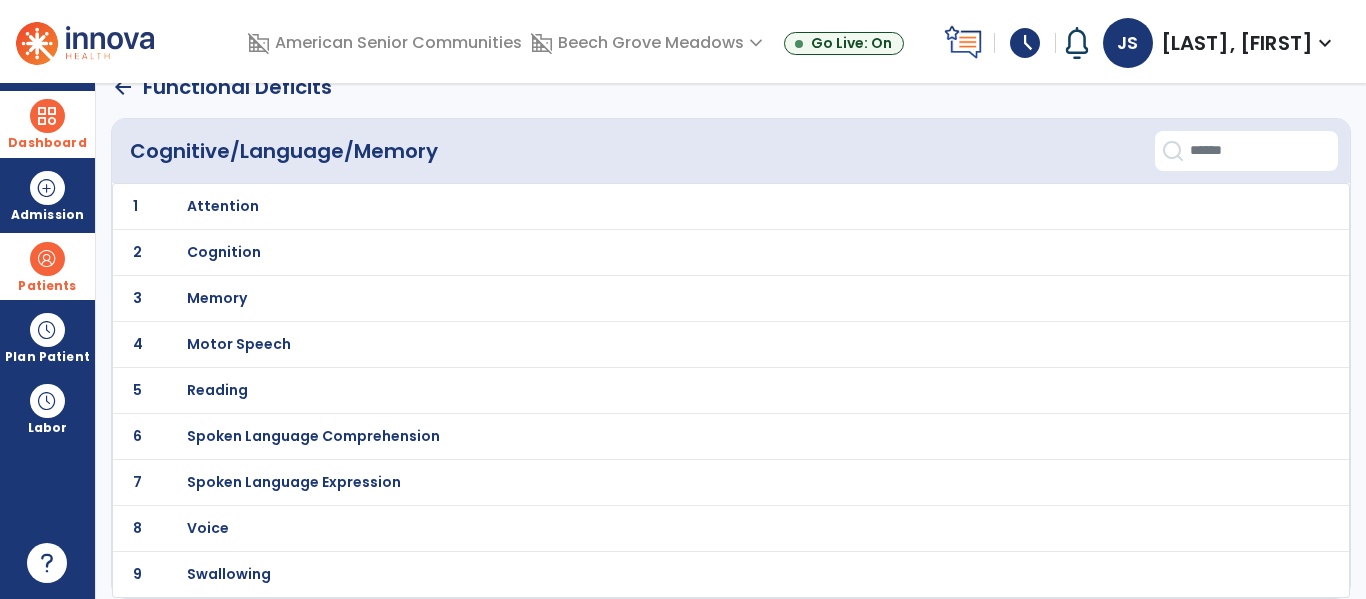 scroll, scrollTop: 0, scrollLeft: 0, axis: both 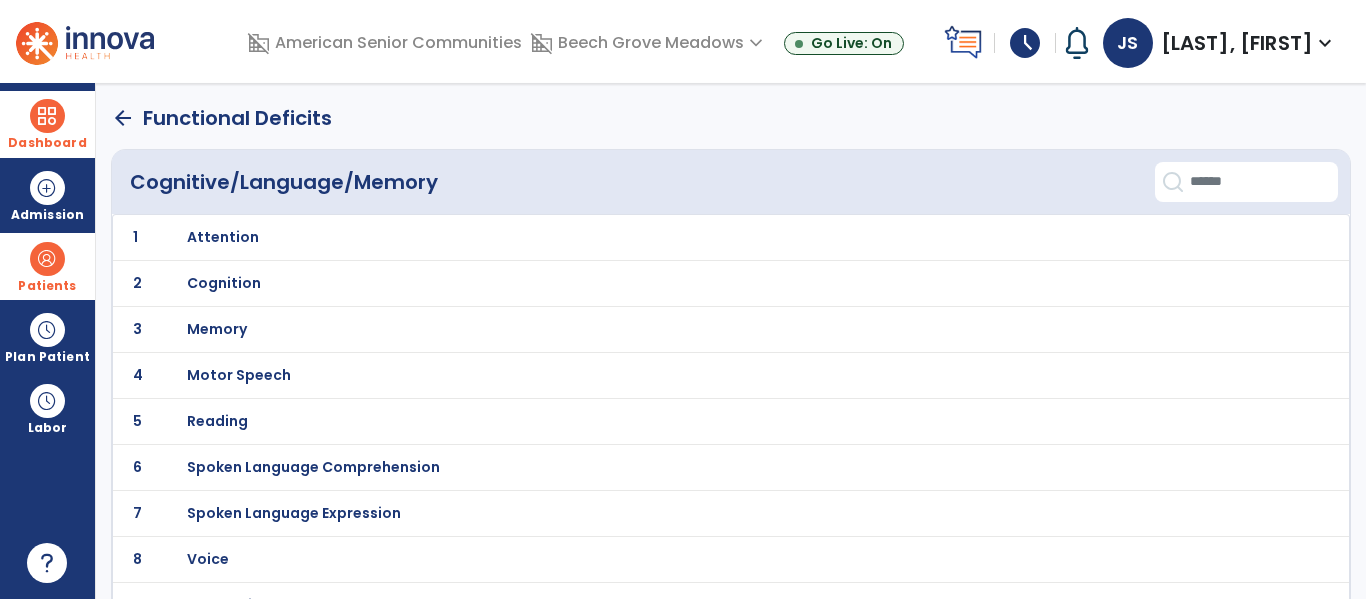 click on "Cognition" at bounding box center [223, 237] 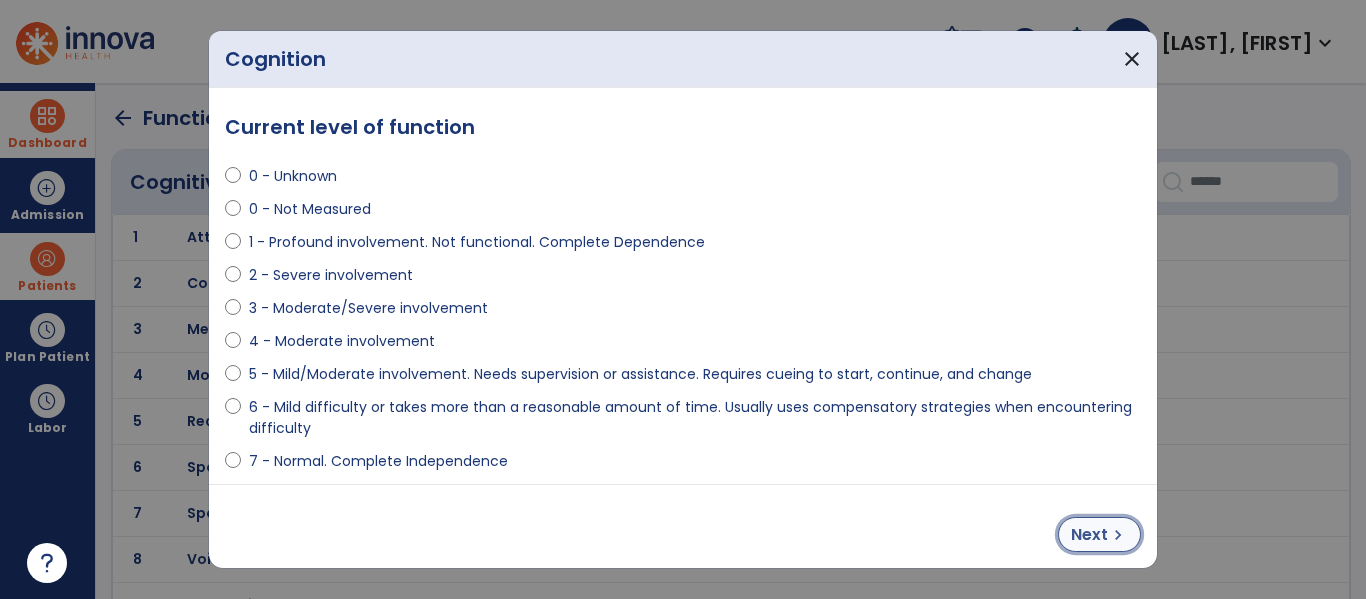 click on "chevron_right" at bounding box center (1118, 535) 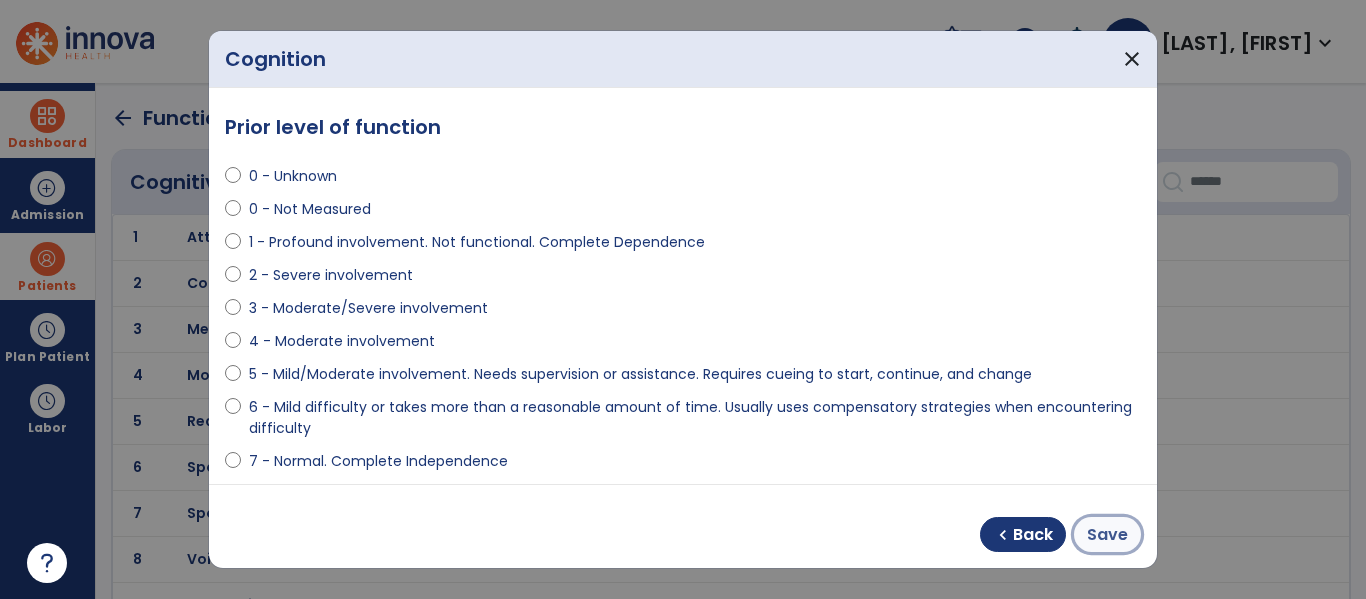 click on "Save" at bounding box center (1107, 535) 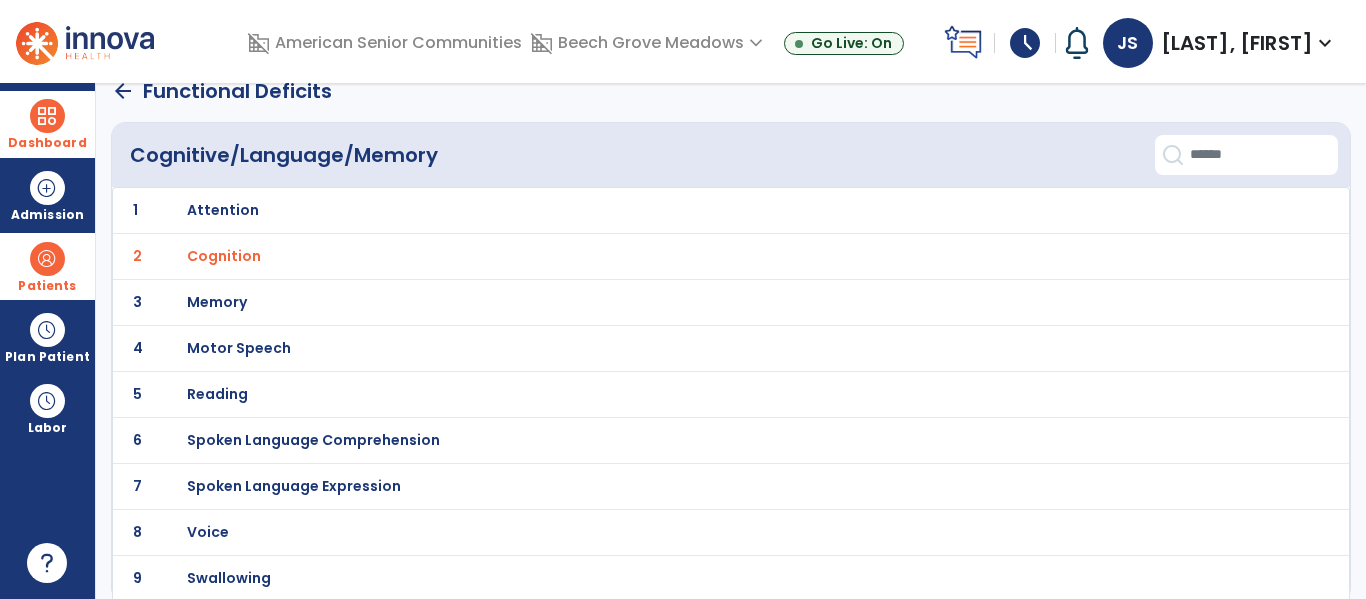 scroll, scrollTop: 35, scrollLeft: 0, axis: vertical 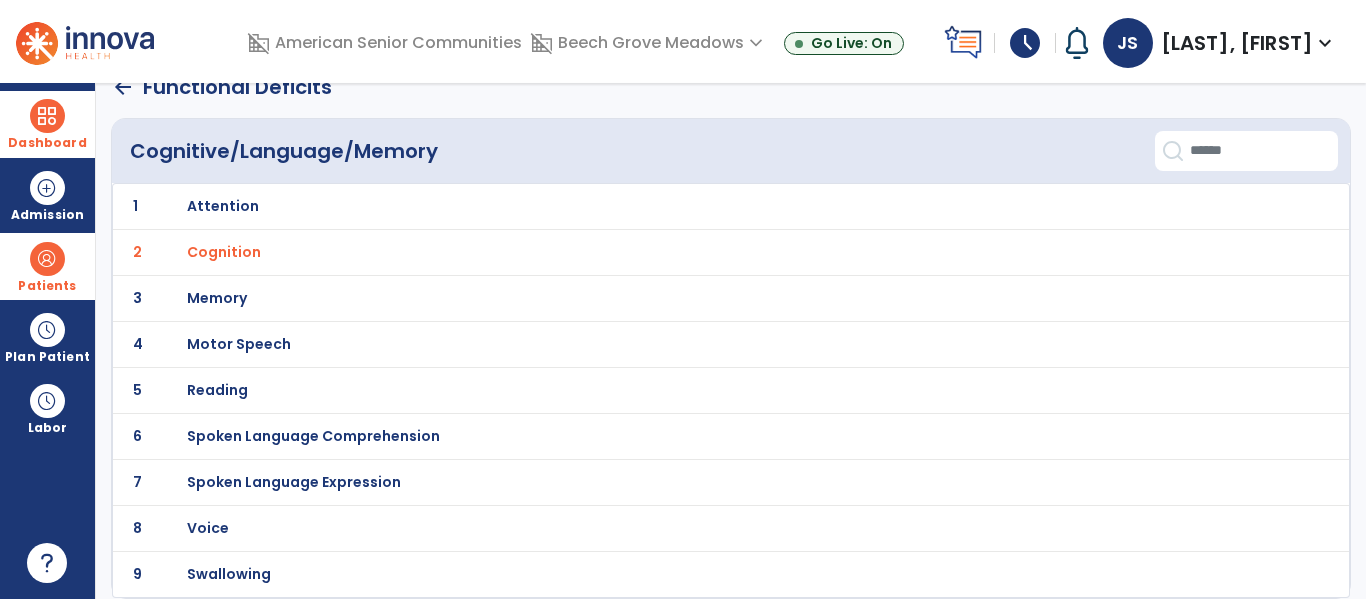 click on "Swallowing" at bounding box center (223, 206) 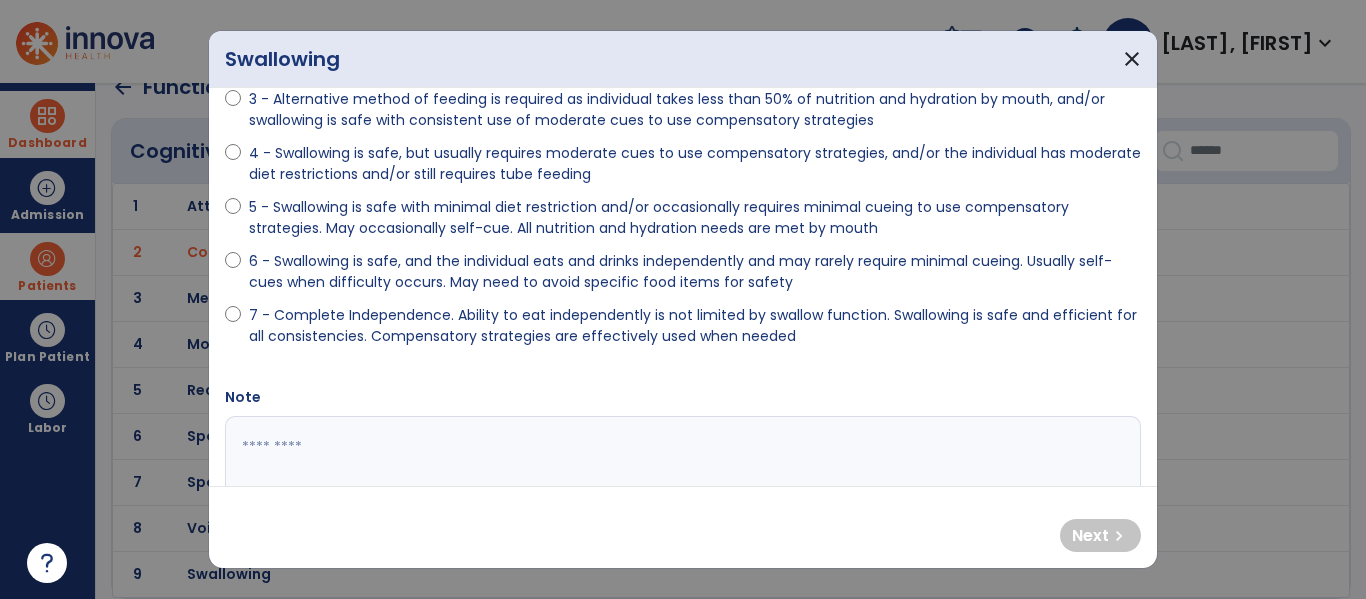 scroll, scrollTop: 273, scrollLeft: 0, axis: vertical 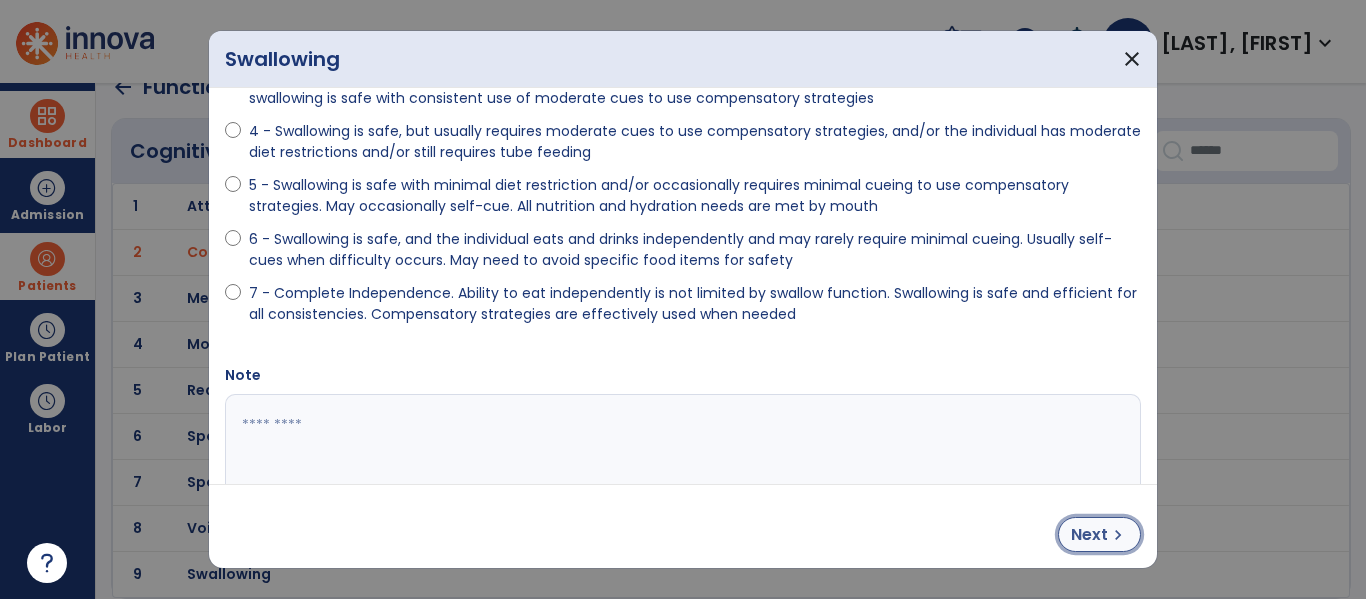 click on "Next" at bounding box center [1089, 535] 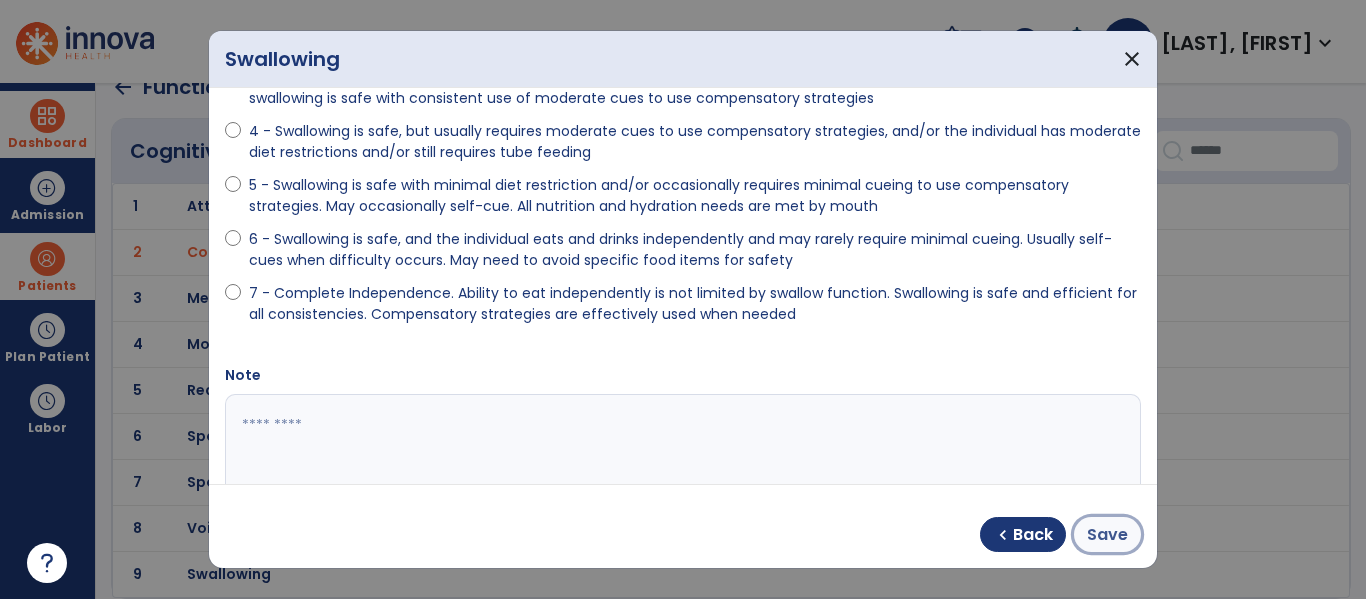 click on "Save" at bounding box center [1107, 535] 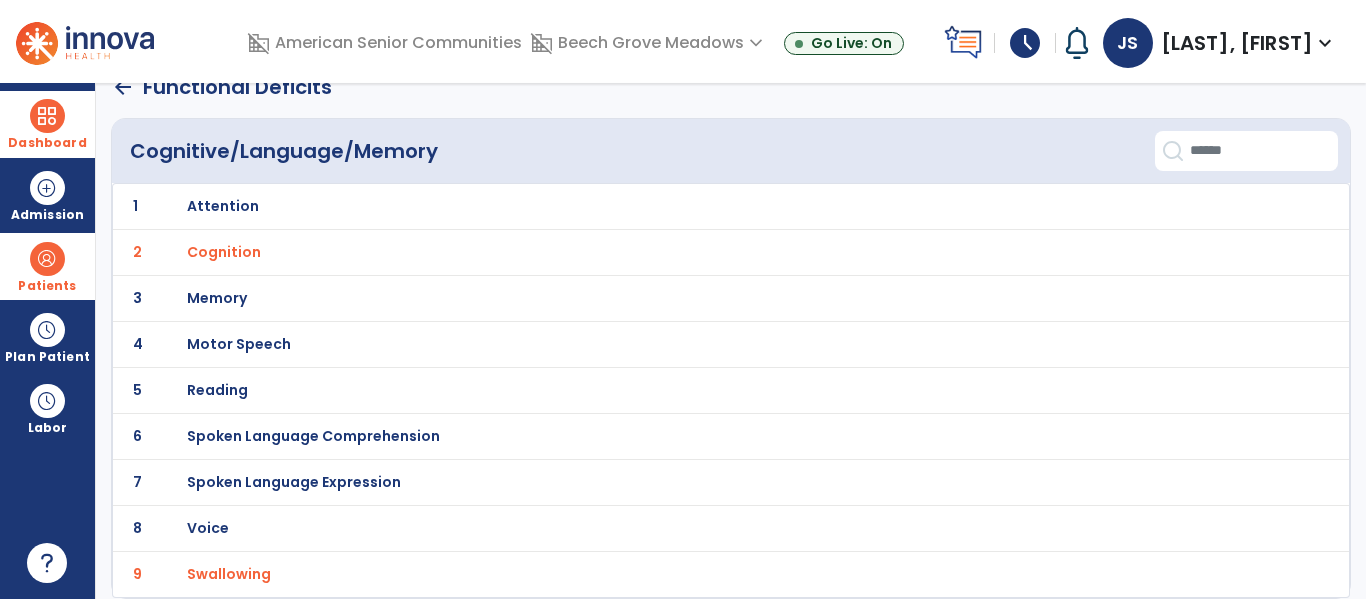 click on "arrow_back" 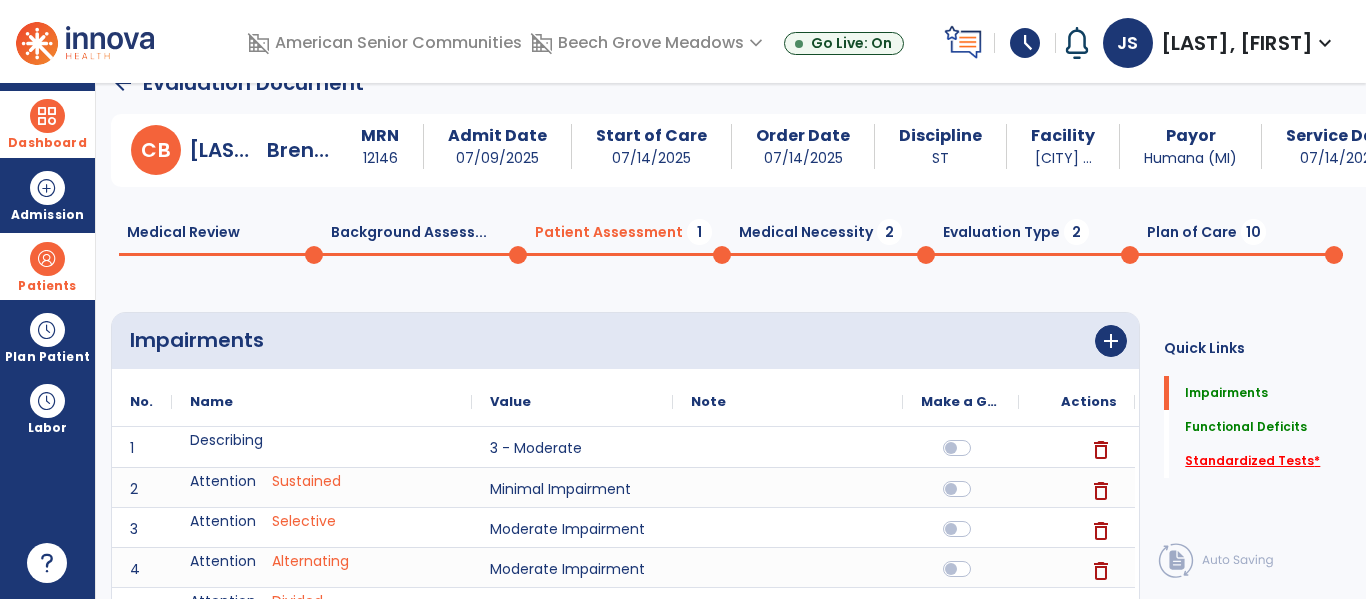 scroll, scrollTop: 17, scrollLeft: 0, axis: vertical 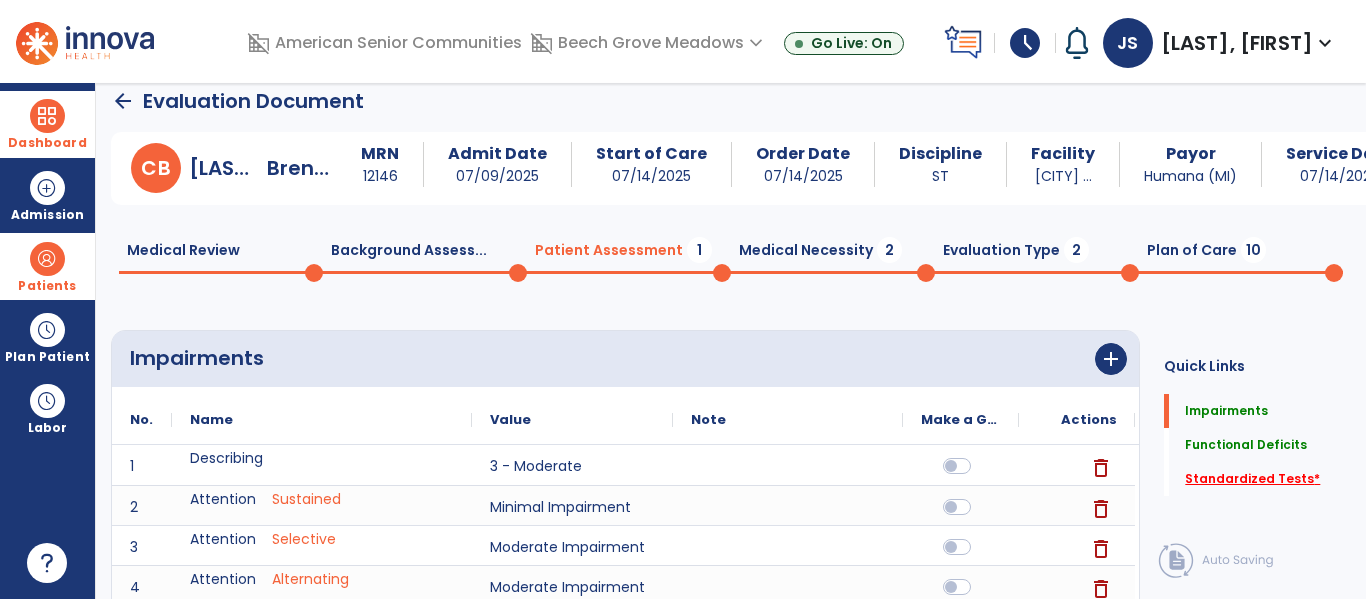 click on "Standardized Tests   *" 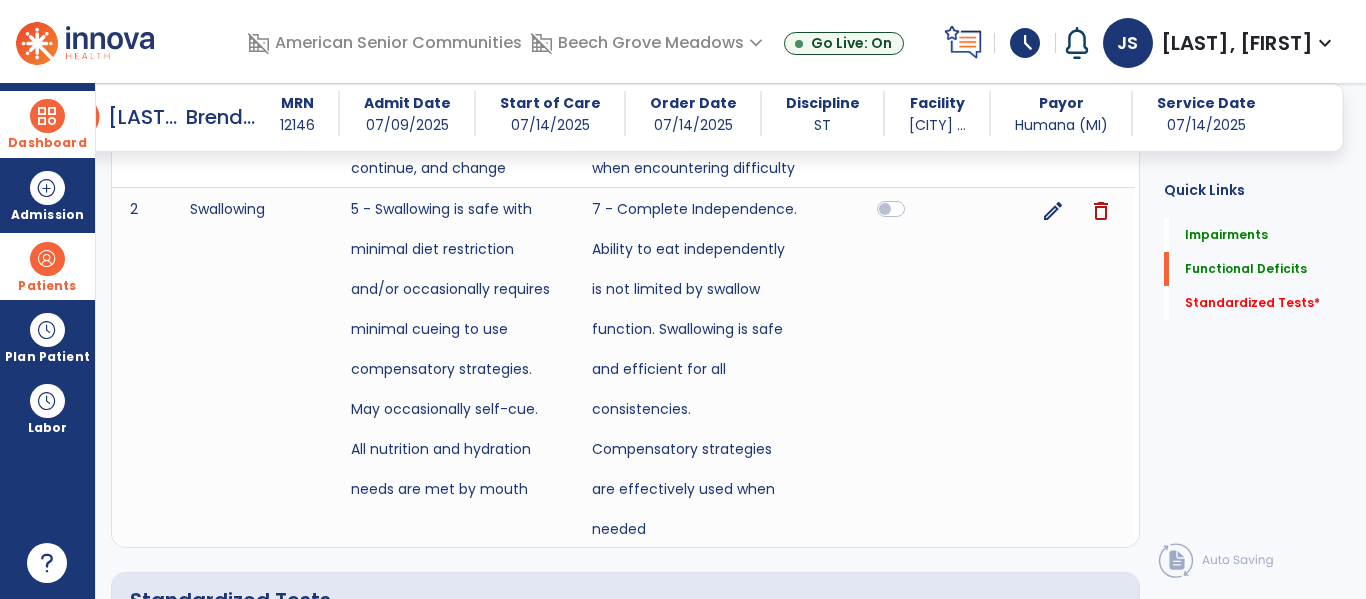 scroll, scrollTop: 2649, scrollLeft: 0, axis: vertical 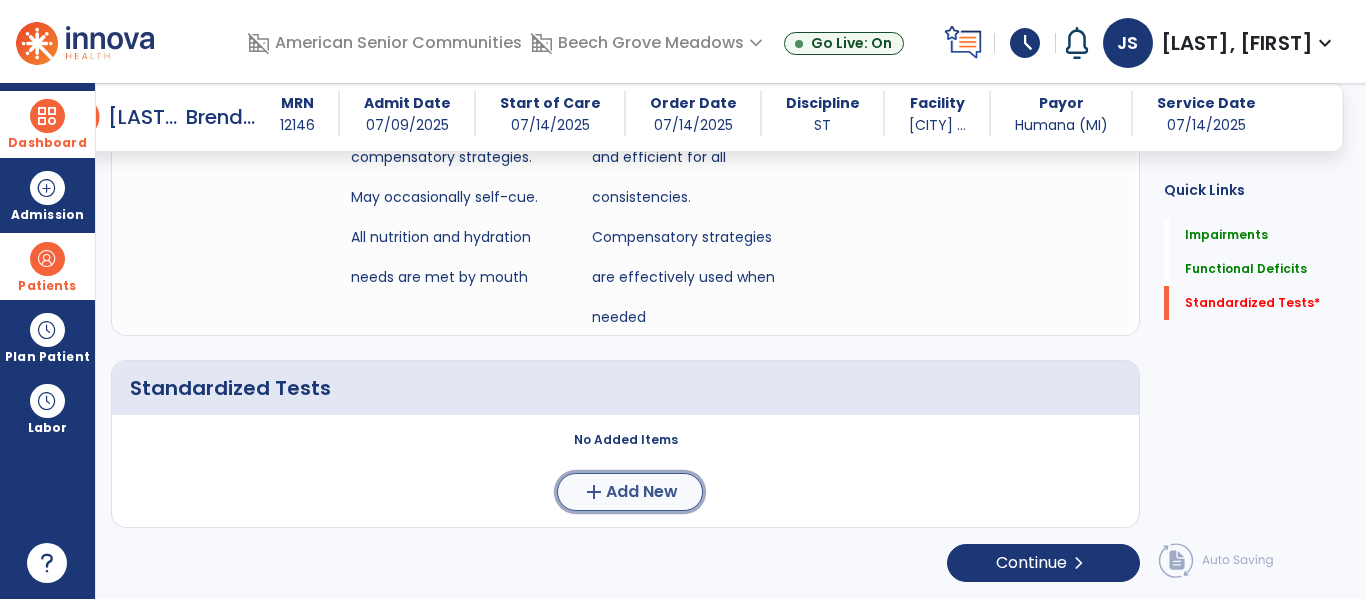 click on "Add New" 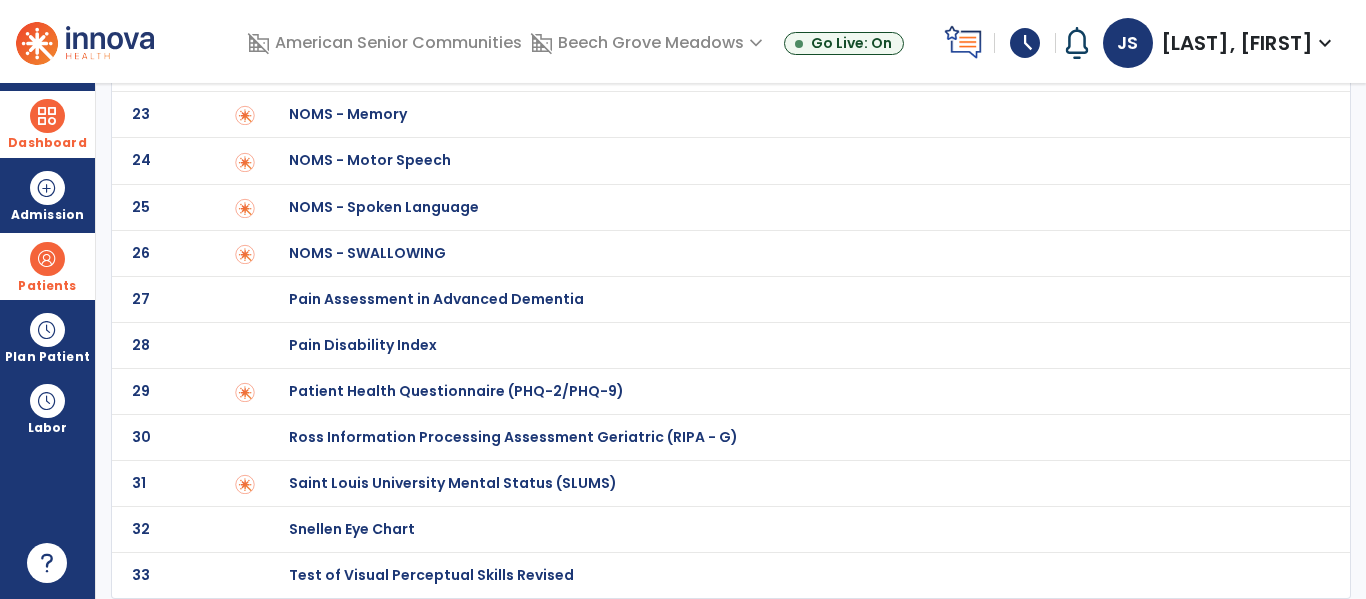 scroll, scrollTop: 1106, scrollLeft: 0, axis: vertical 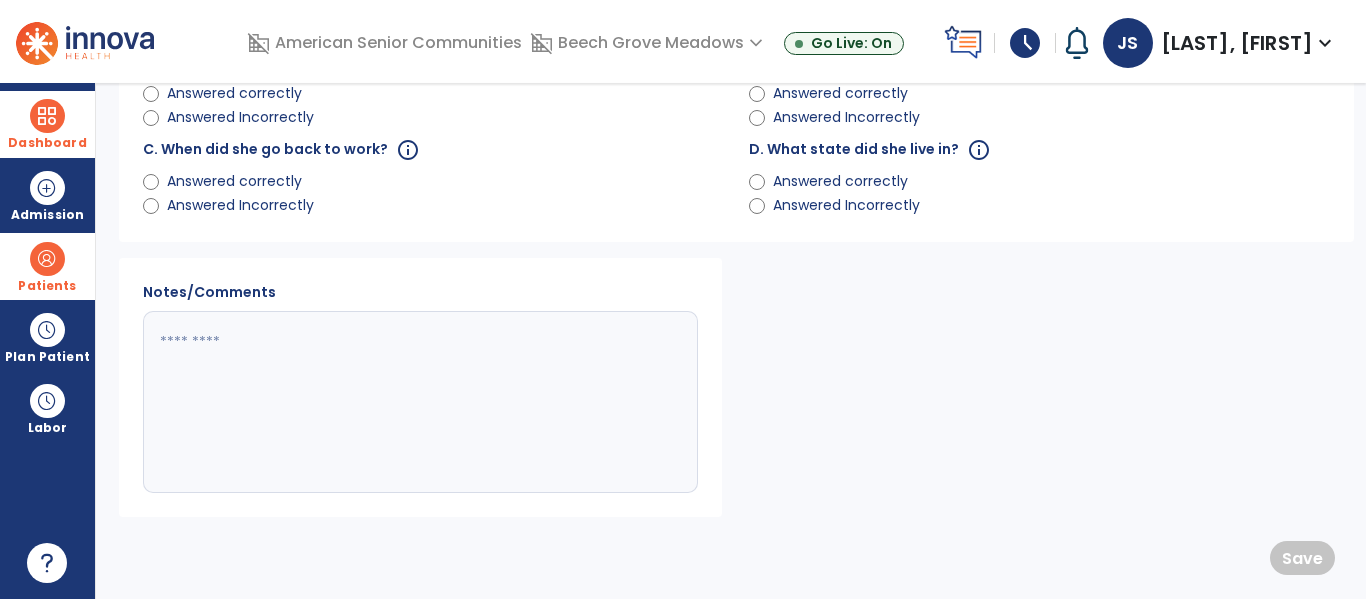 click on "Answered correctly" 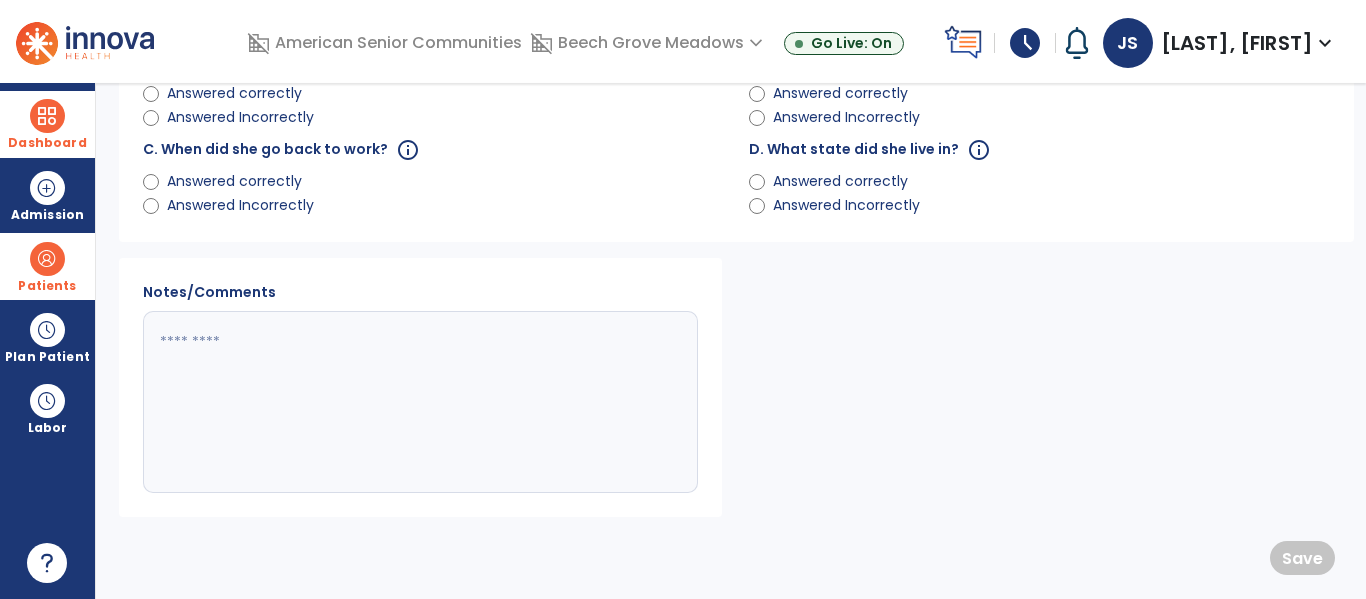 scroll, scrollTop: 2387, scrollLeft: 0, axis: vertical 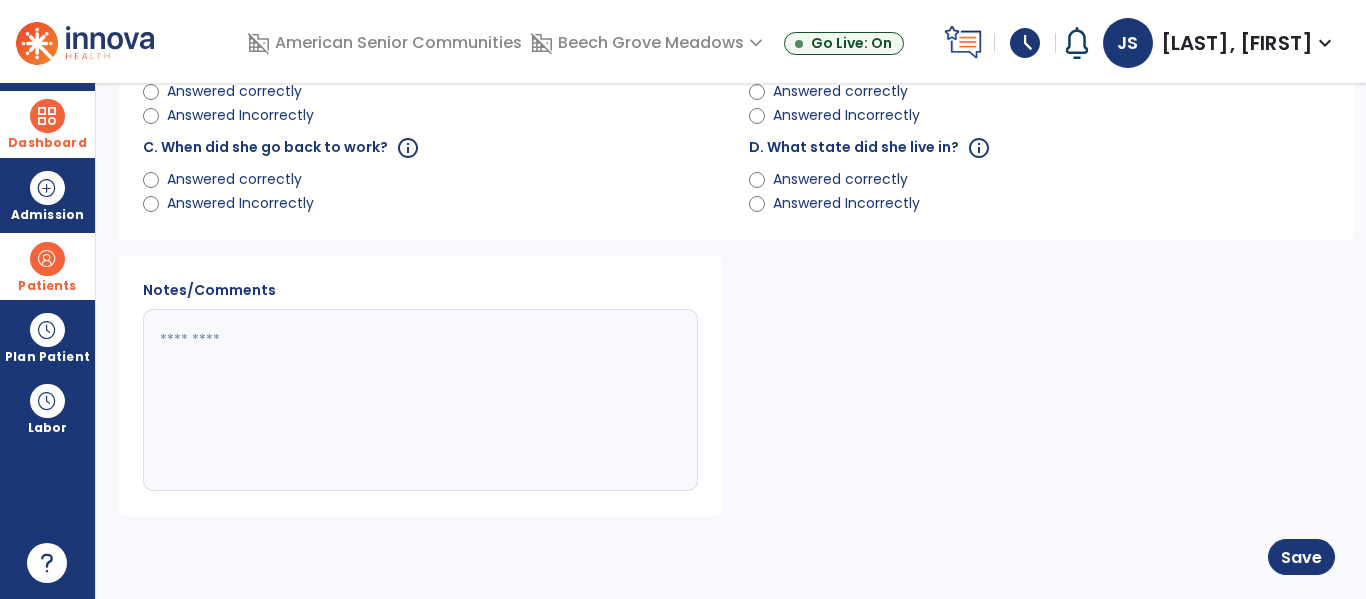 click 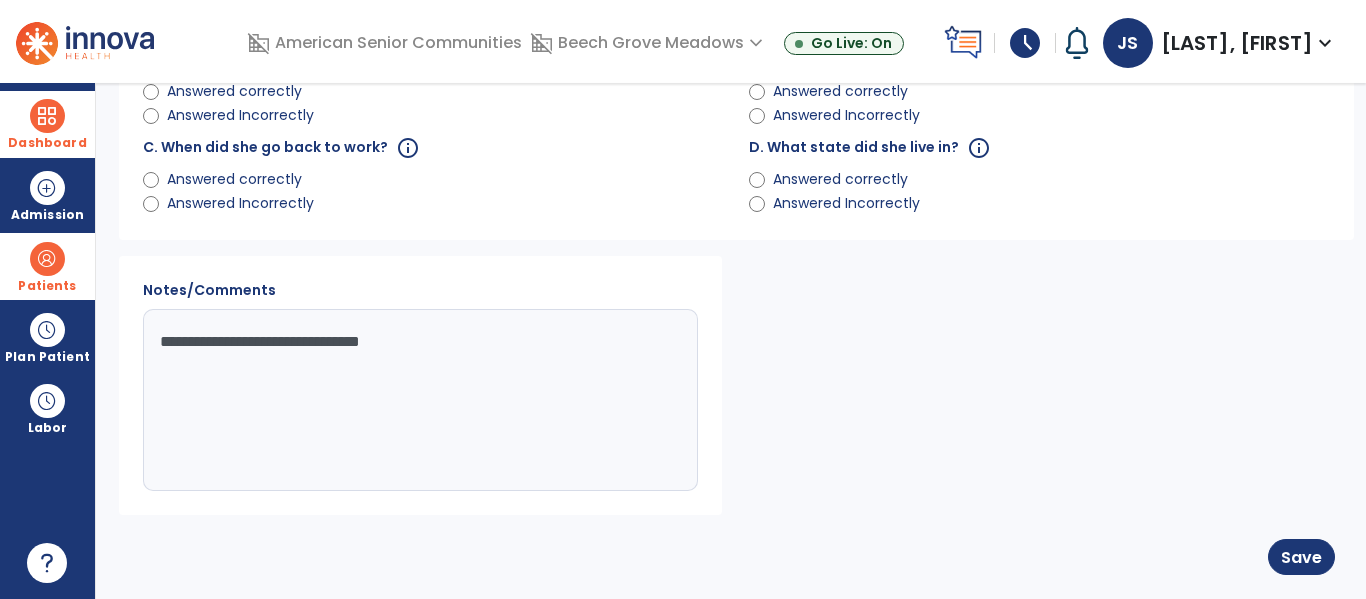 scroll, scrollTop: 2485, scrollLeft: 0, axis: vertical 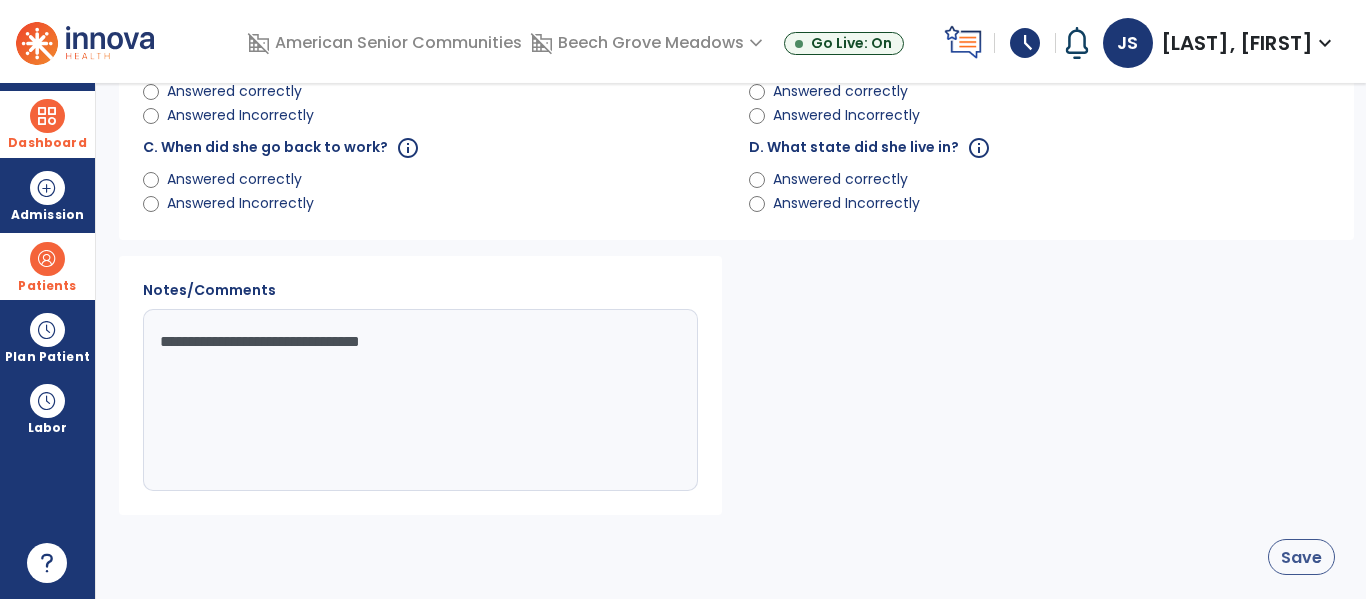 type on "**********" 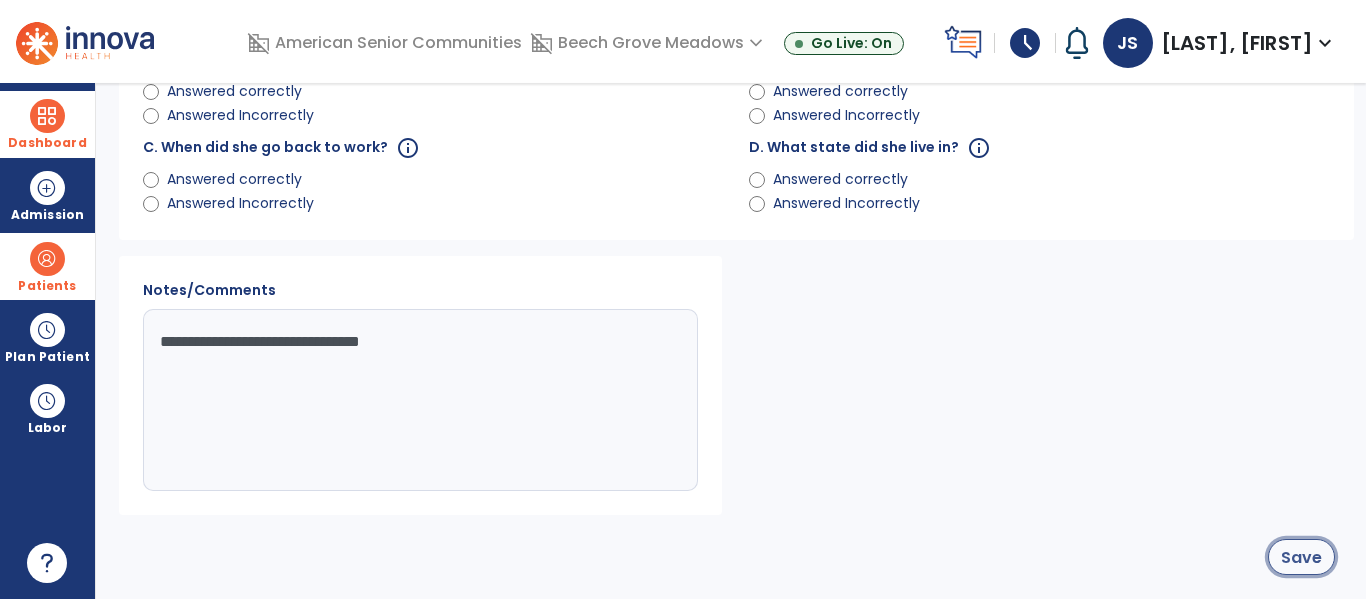 click on "Save" 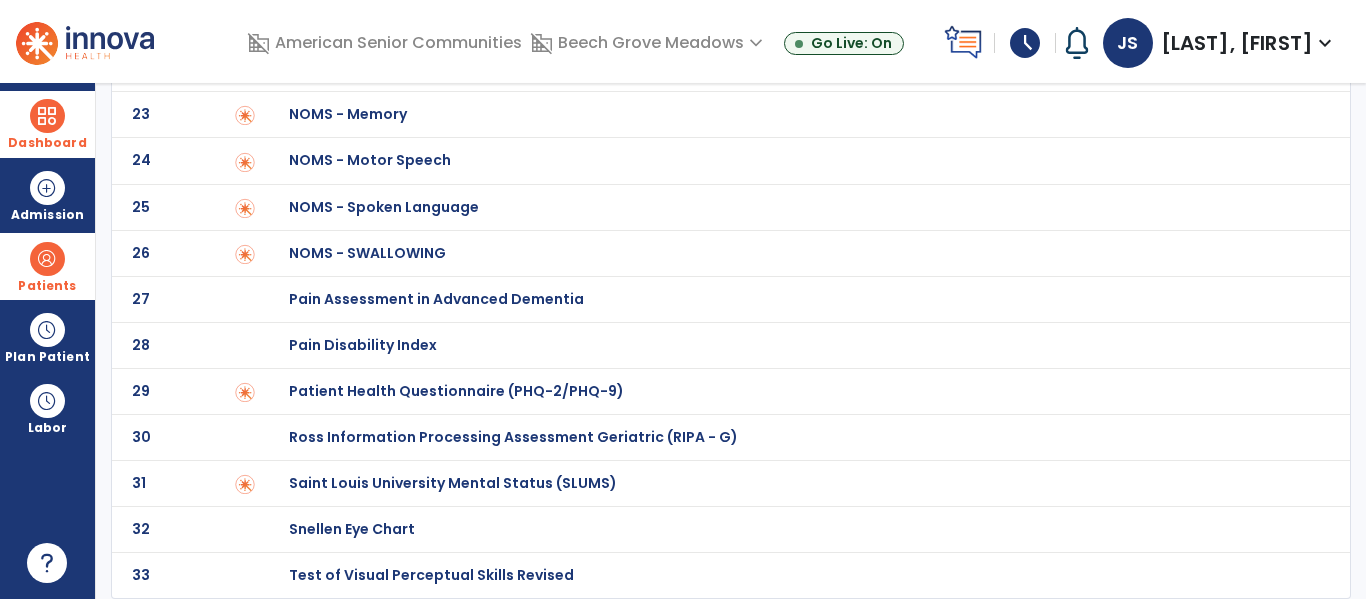 scroll, scrollTop: 17, scrollLeft: 0, axis: vertical 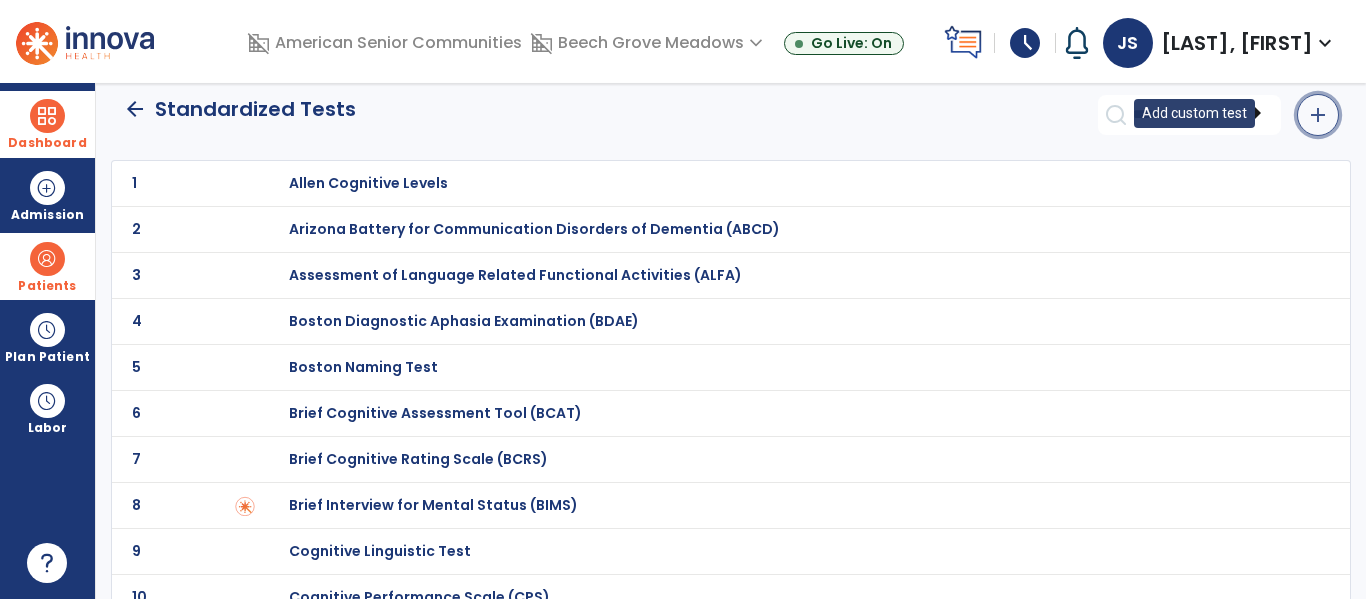 click on "add" 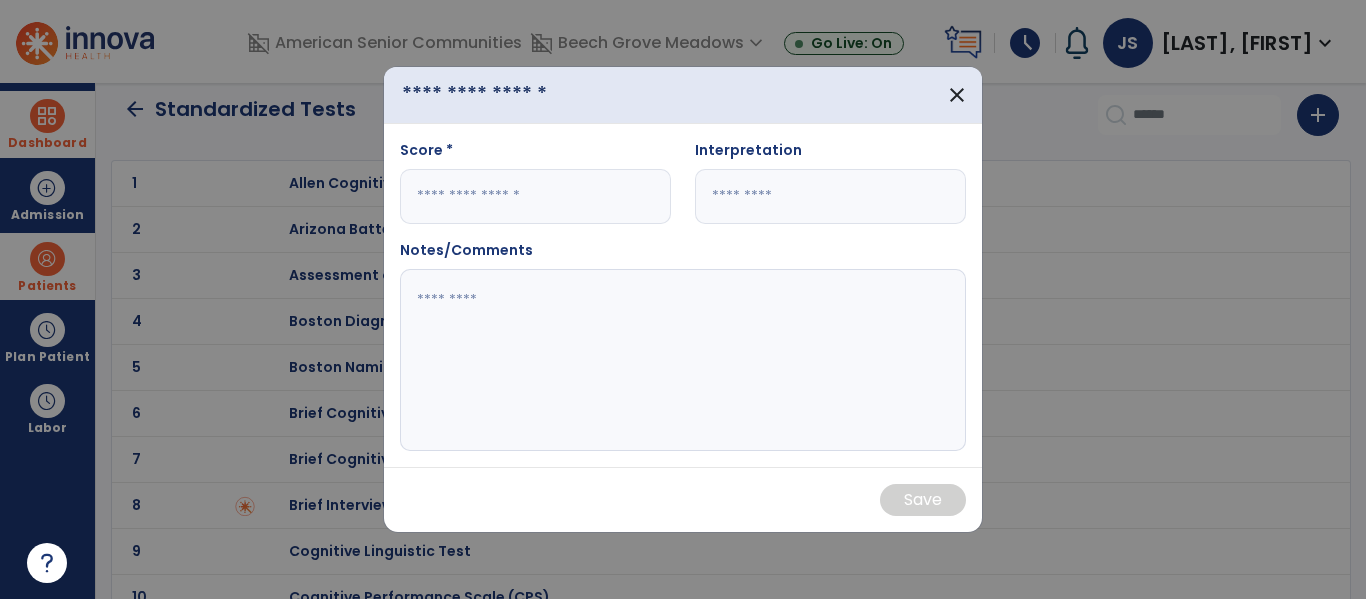 click at bounding box center [502, 95] 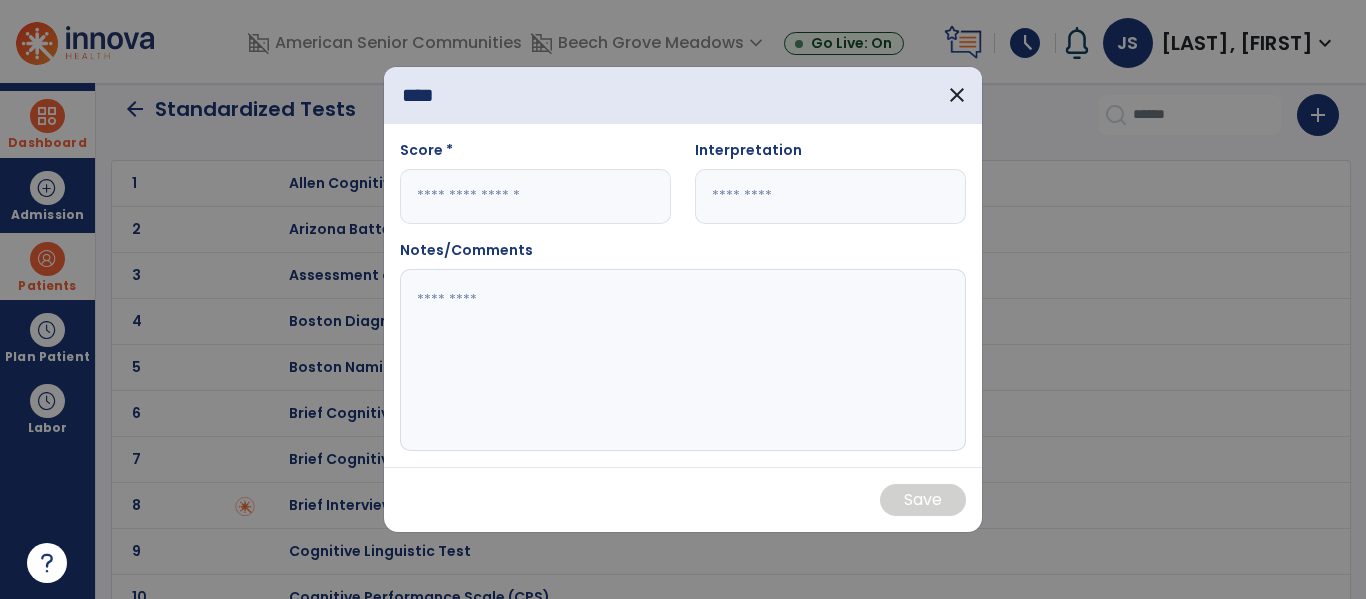 type on "****" 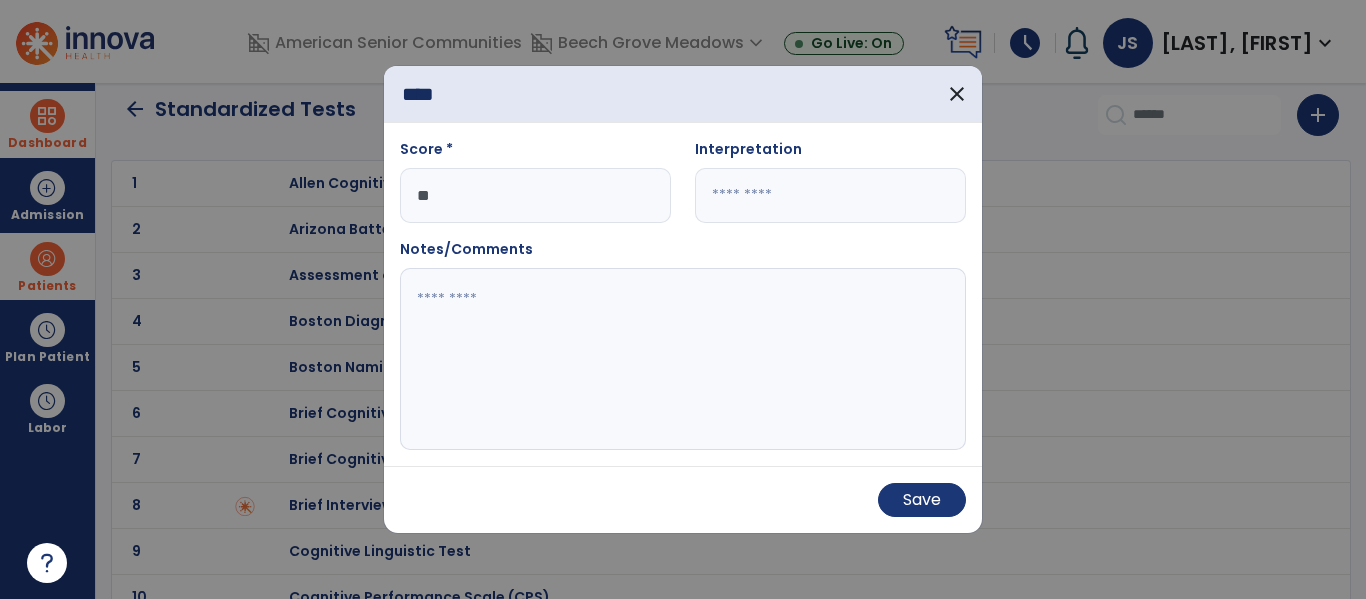 type on "**" 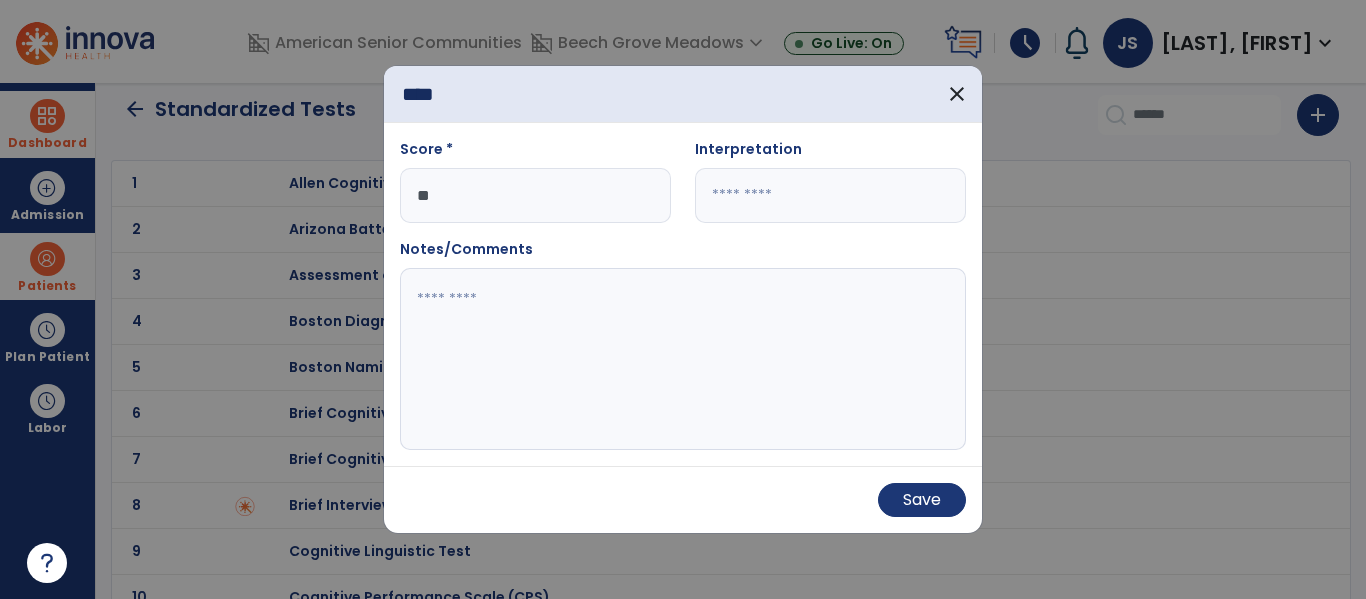 click at bounding box center [679, 359] 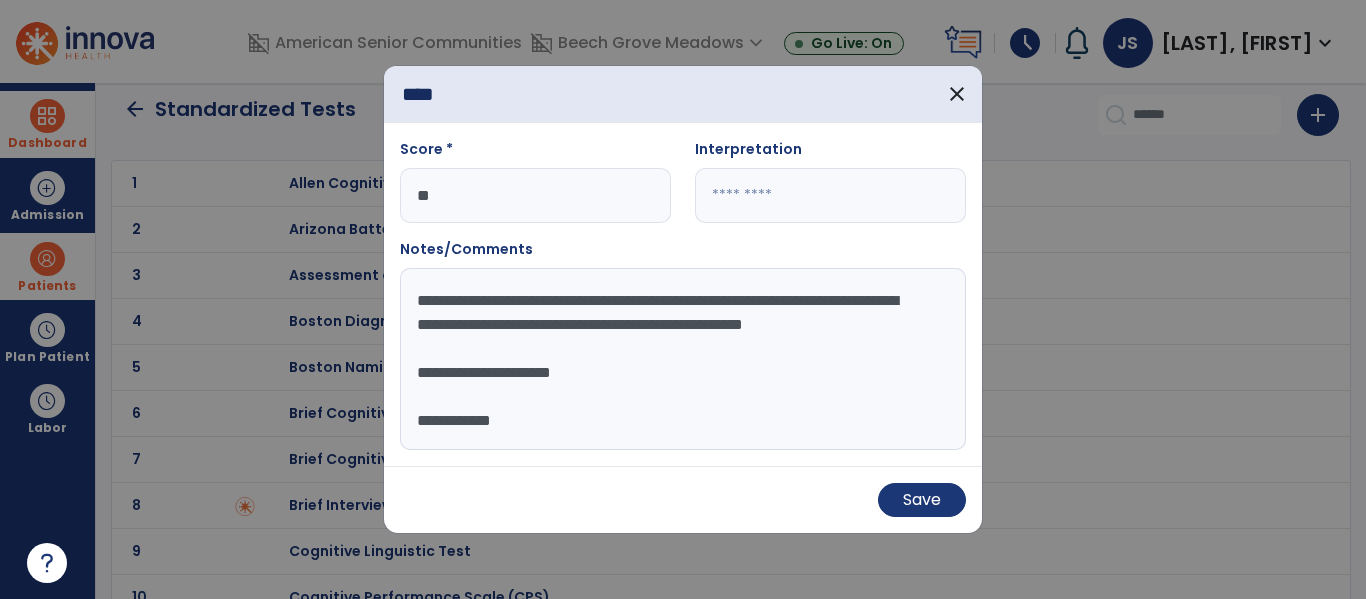 scroll, scrollTop: 529, scrollLeft: 0, axis: vertical 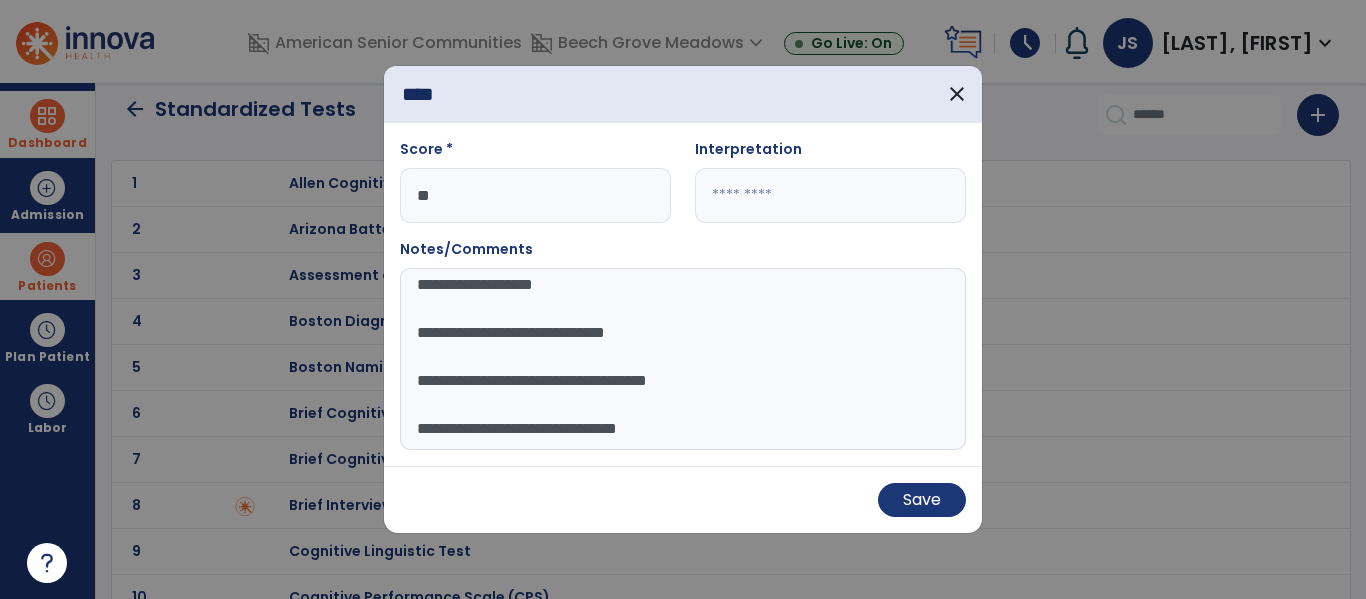 click on "**********" at bounding box center (679, 359) 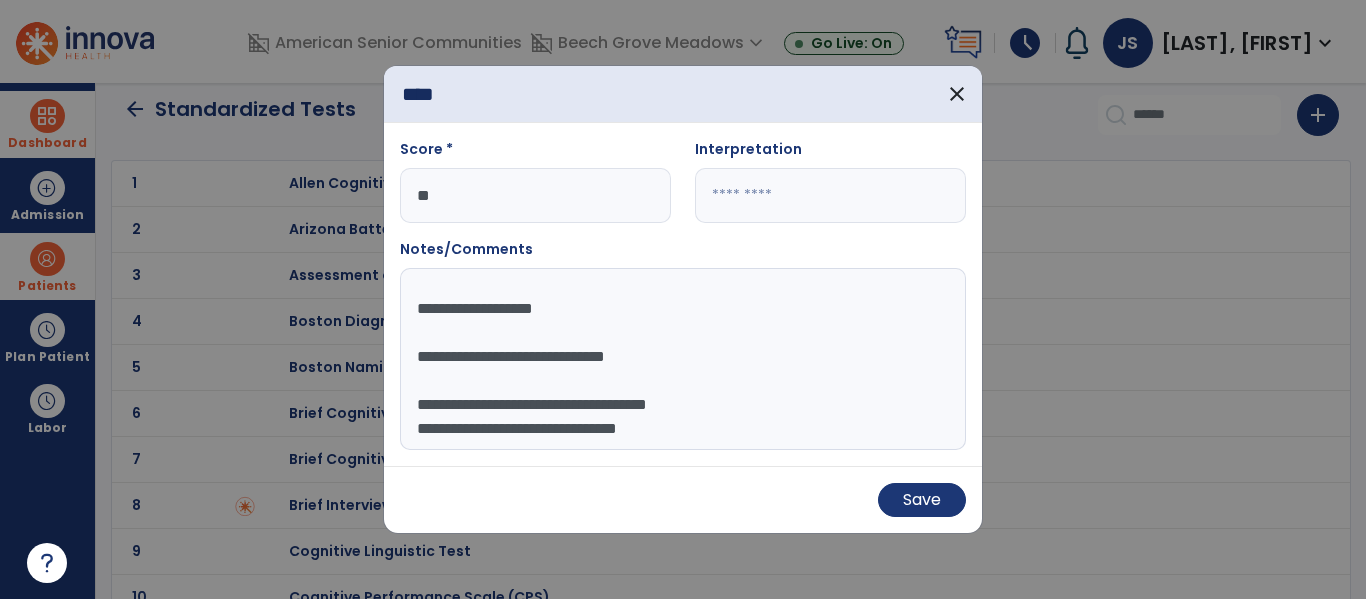 scroll, scrollTop: 510, scrollLeft: 0, axis: vertical 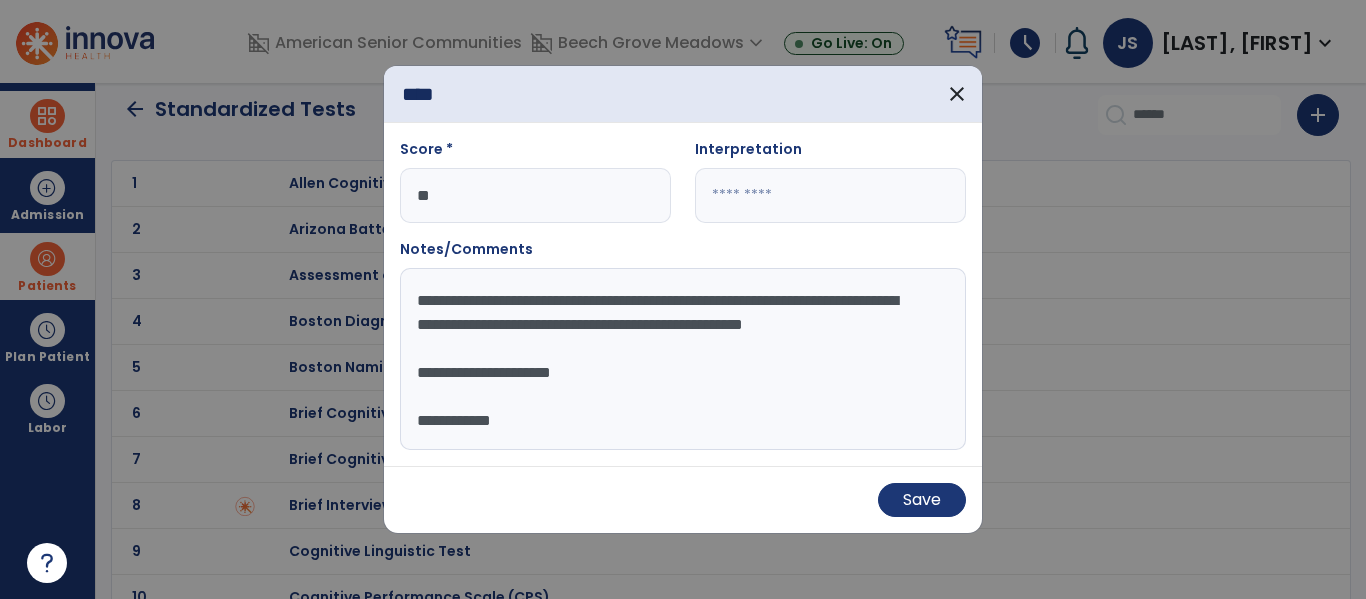click on "**********" at bounding box center (679, 359) 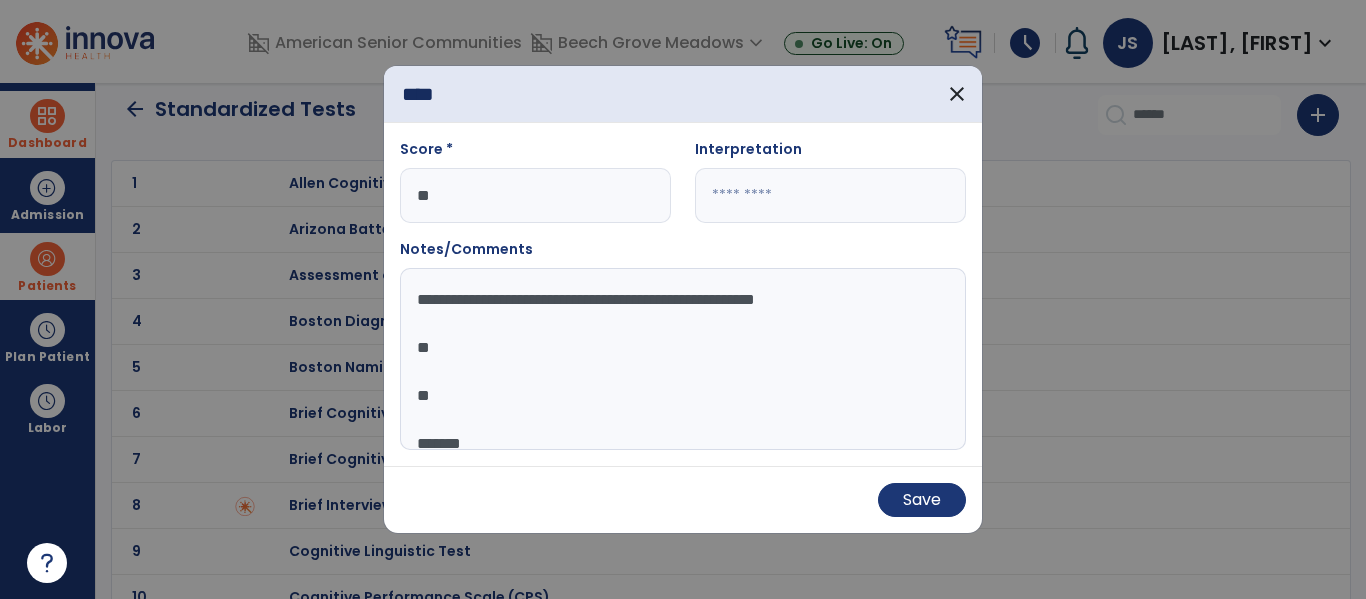 type on "**********" 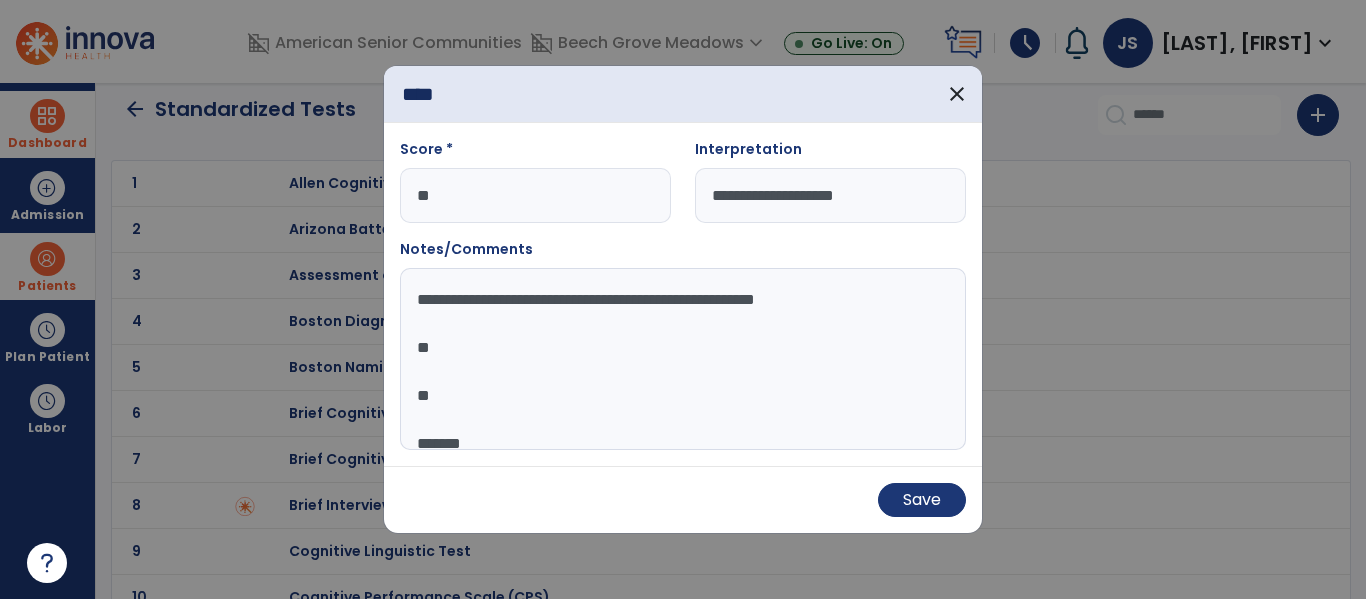 type on "**********" 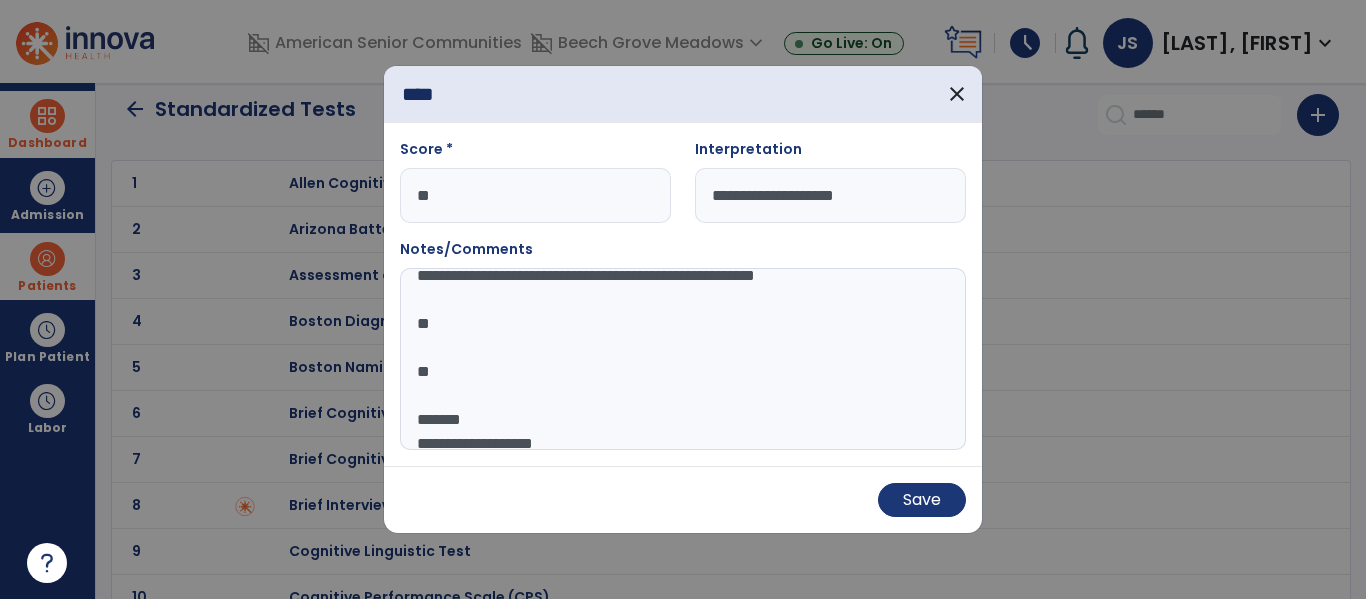 scroll, scrollTop: 161, scrollLeft: 0, axis: vertical 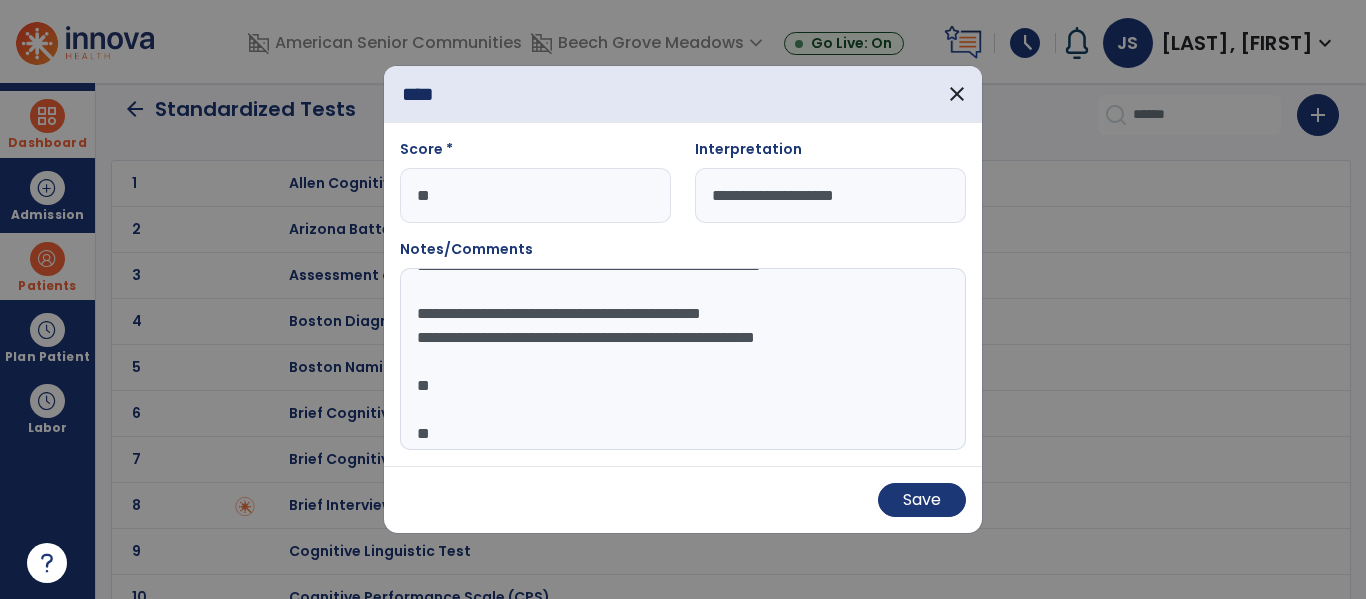 click on "**********" at bounding box center [679, 359] 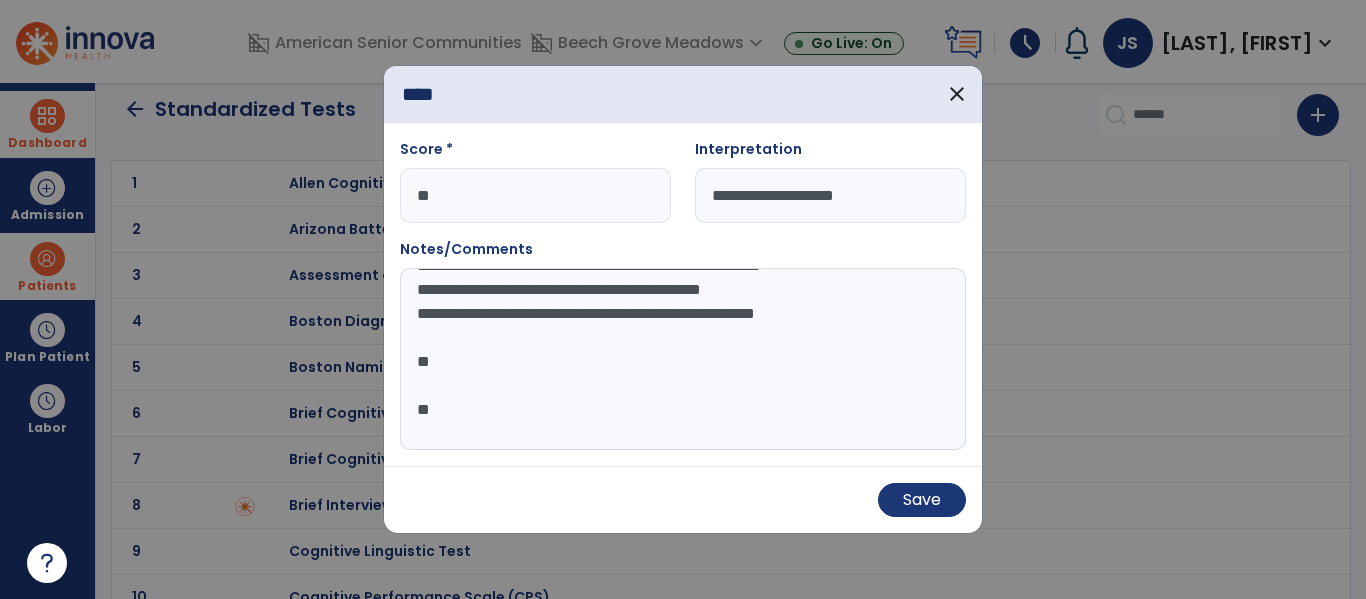 scroll, scrollTop: 38, scrollLeft: 0, axis: vertical 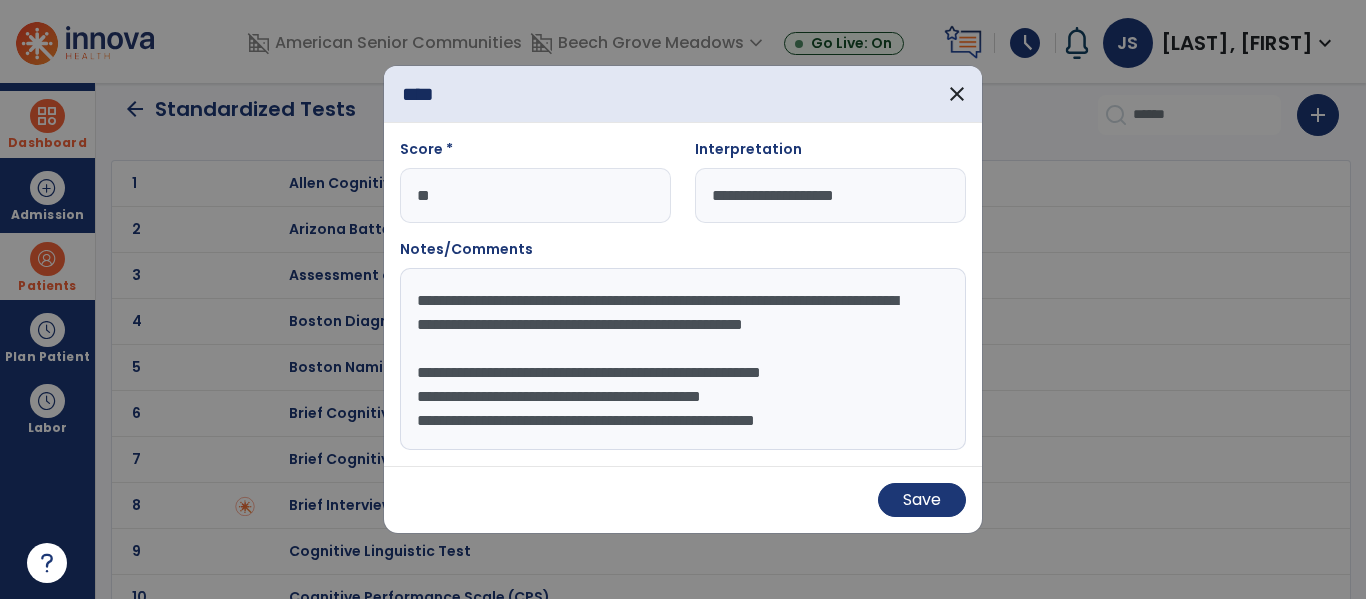 type on "**********" 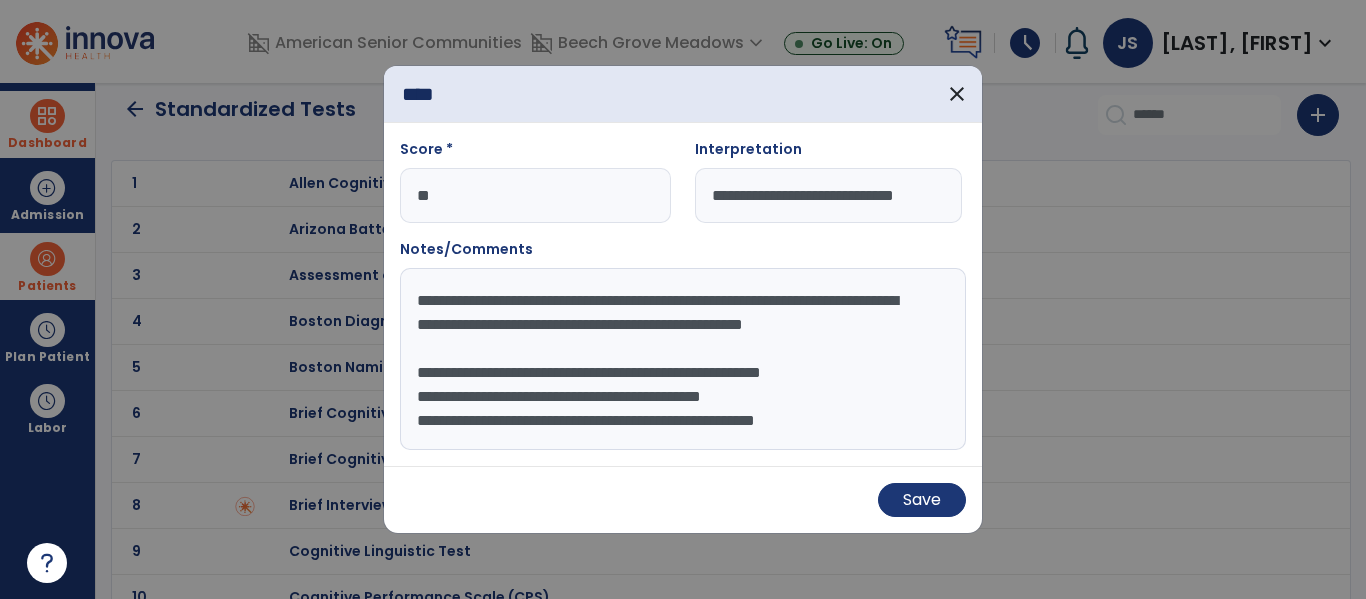 scroll, scrollTop: 0, scrollLeft: 93, axis: horizontal 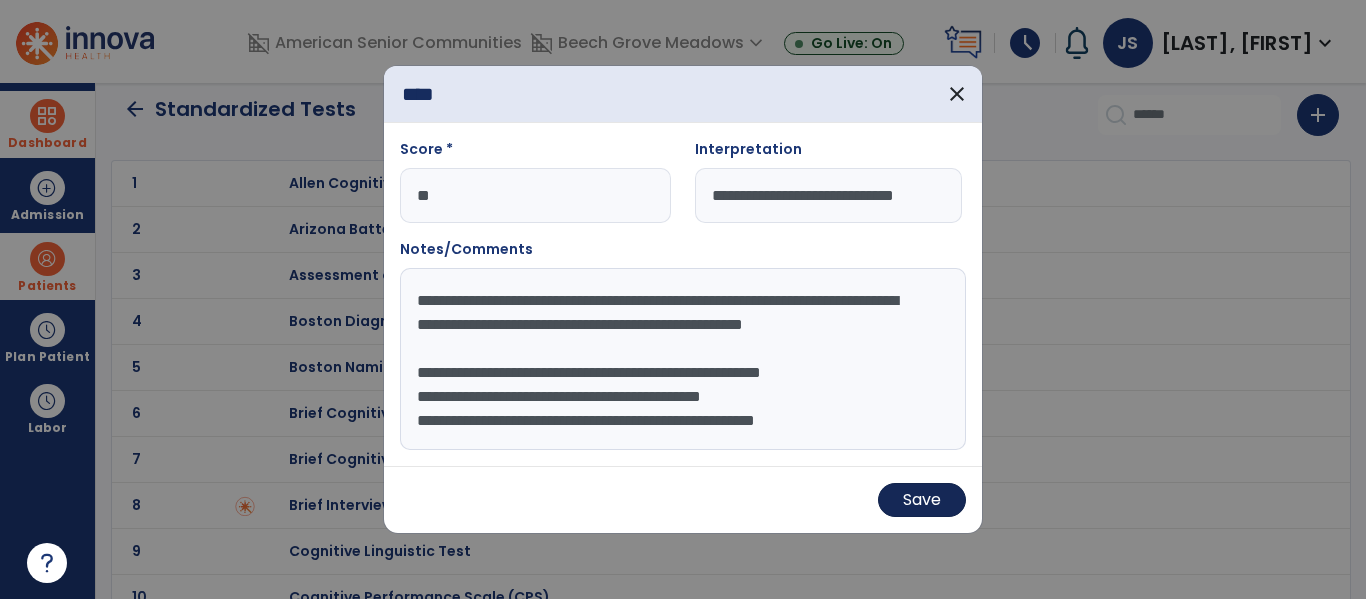 type on "**********" 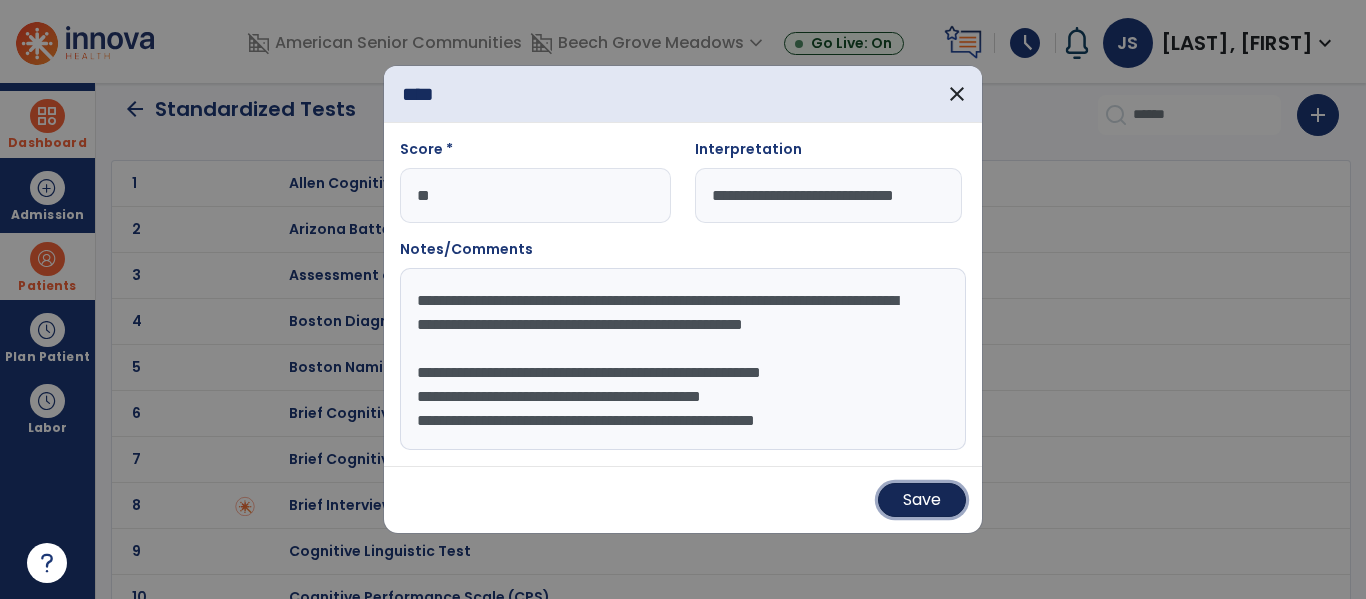 click on "Save" at bounding box center [922, 500] 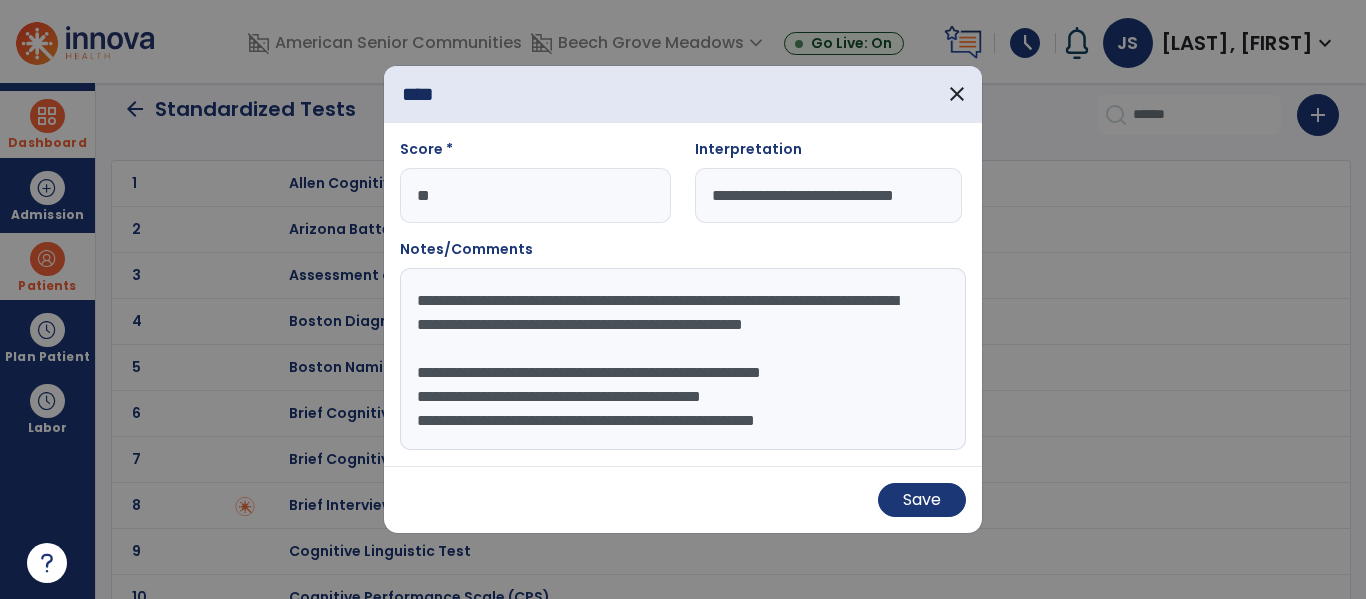 scroll, scrollTop: 0, scrollLeft: 0, axis: both 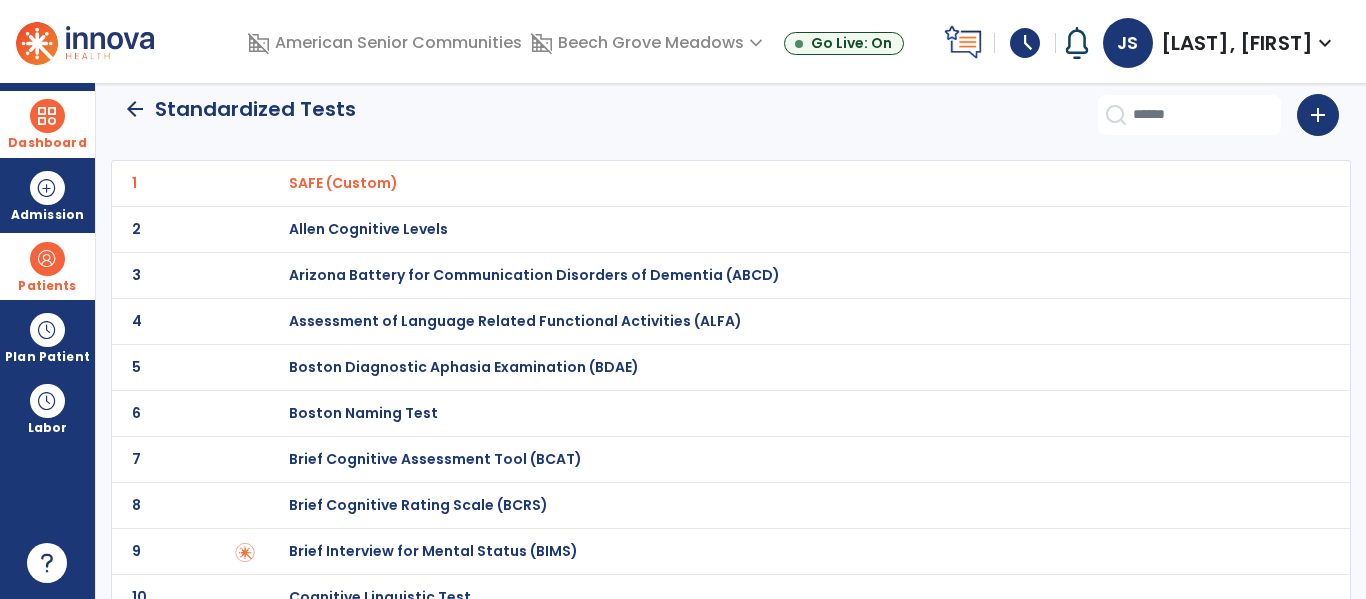 click on "arrow_back" 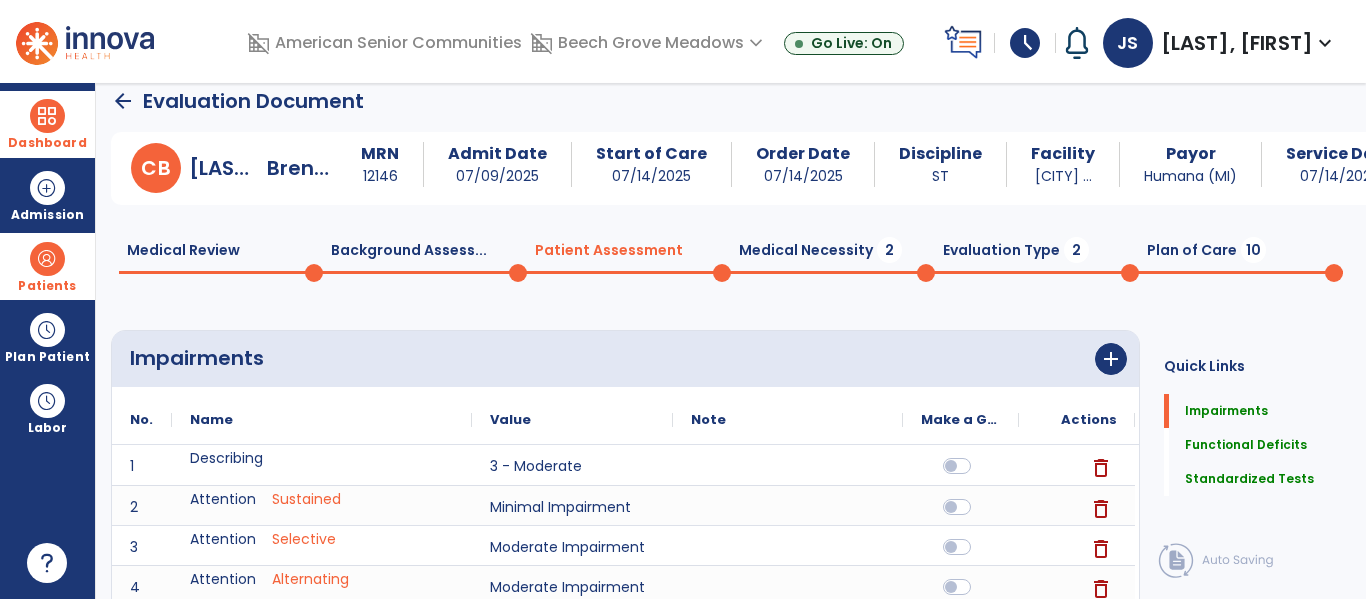 scroll, scrollTop: 20, scrollLeft: 0, axis: vertical 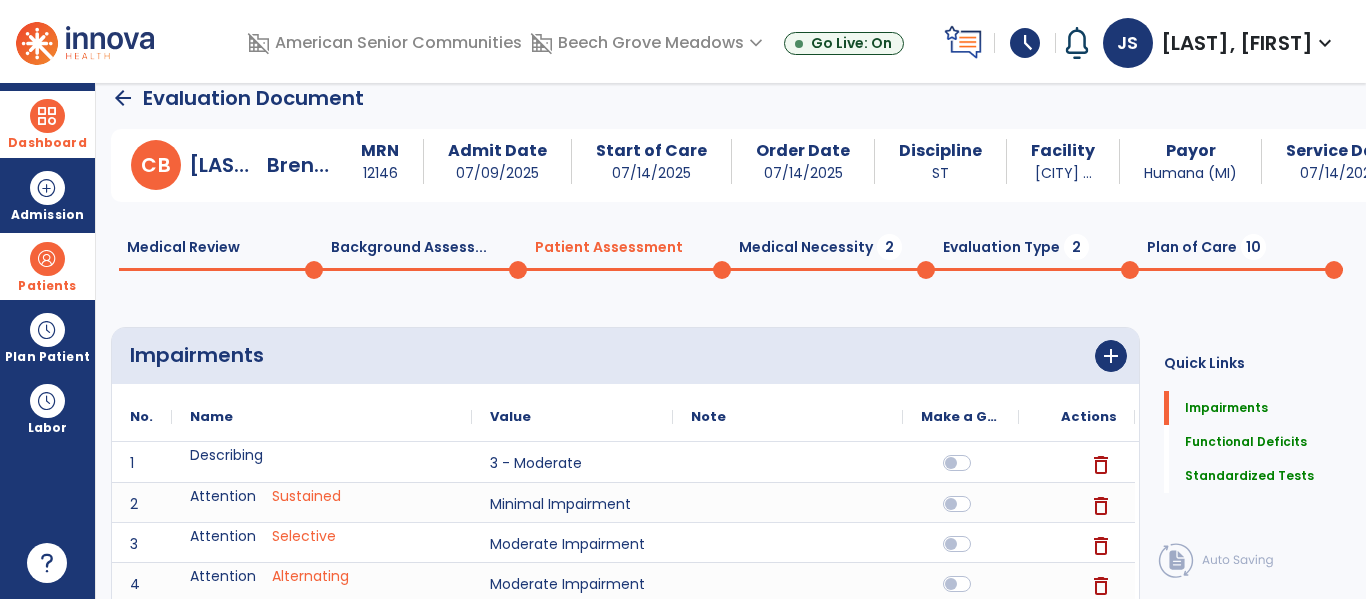 drag, startPoint x: 833, startPoint y: 258, endPoint x: 824, endPoint y: 266, distance: 12.0415945 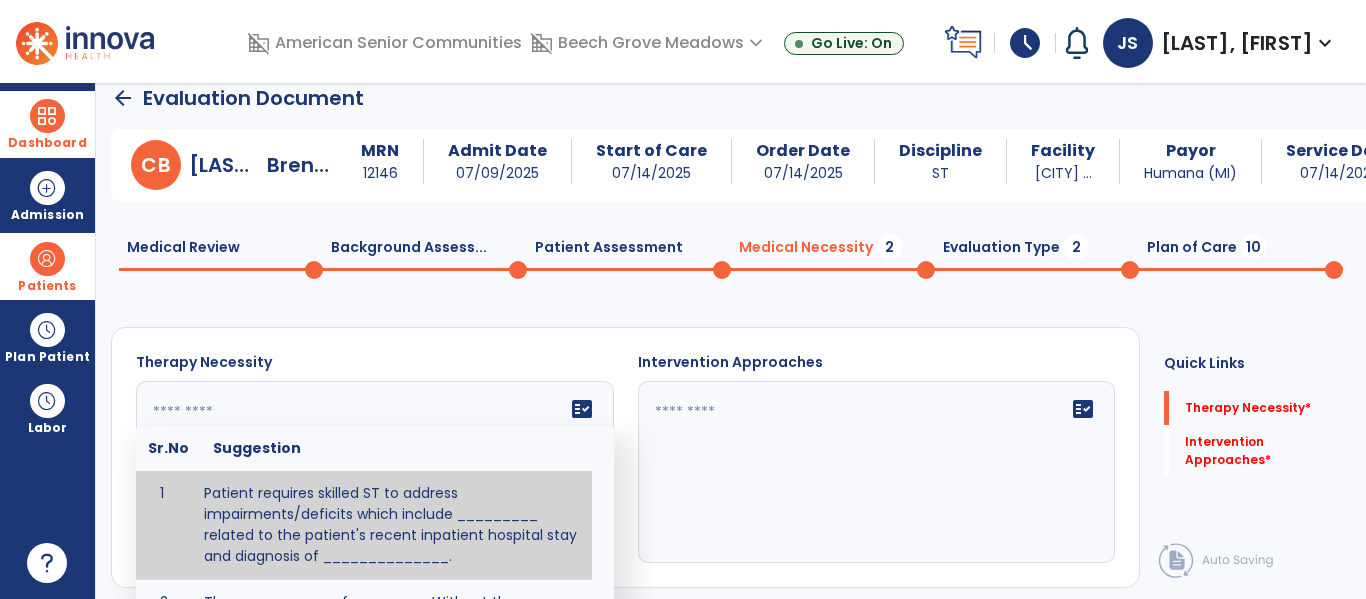 click 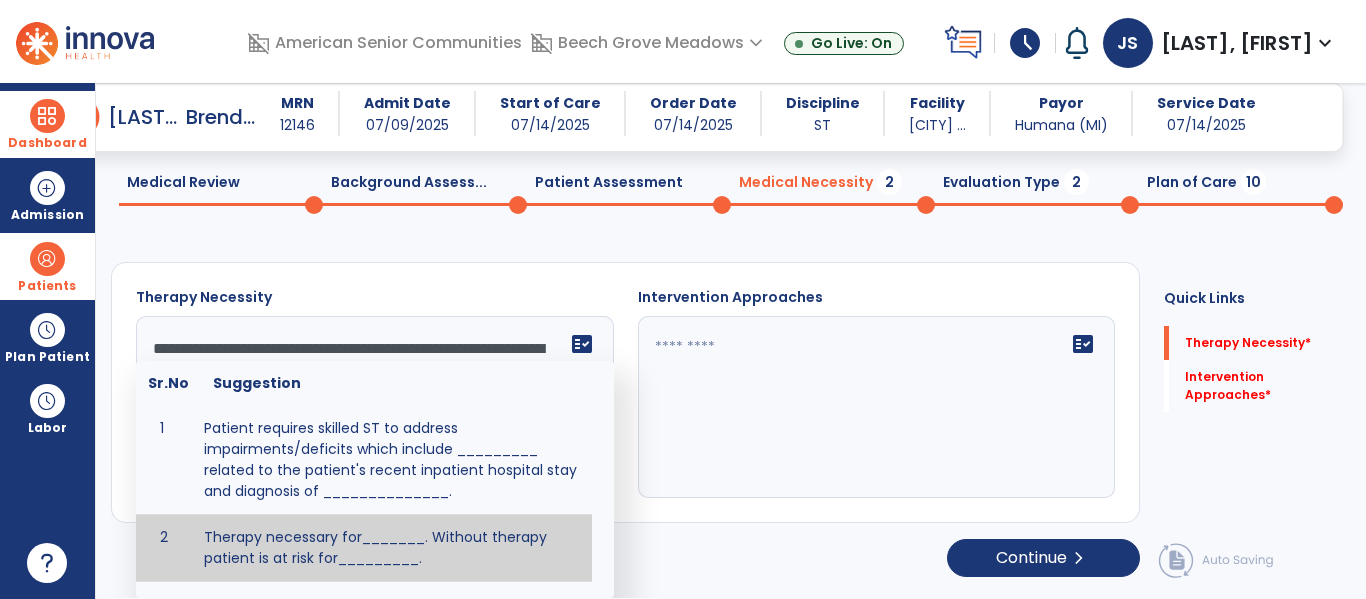 scroll, scrollTop: 104, scrollLeft: 0, axis: vertical 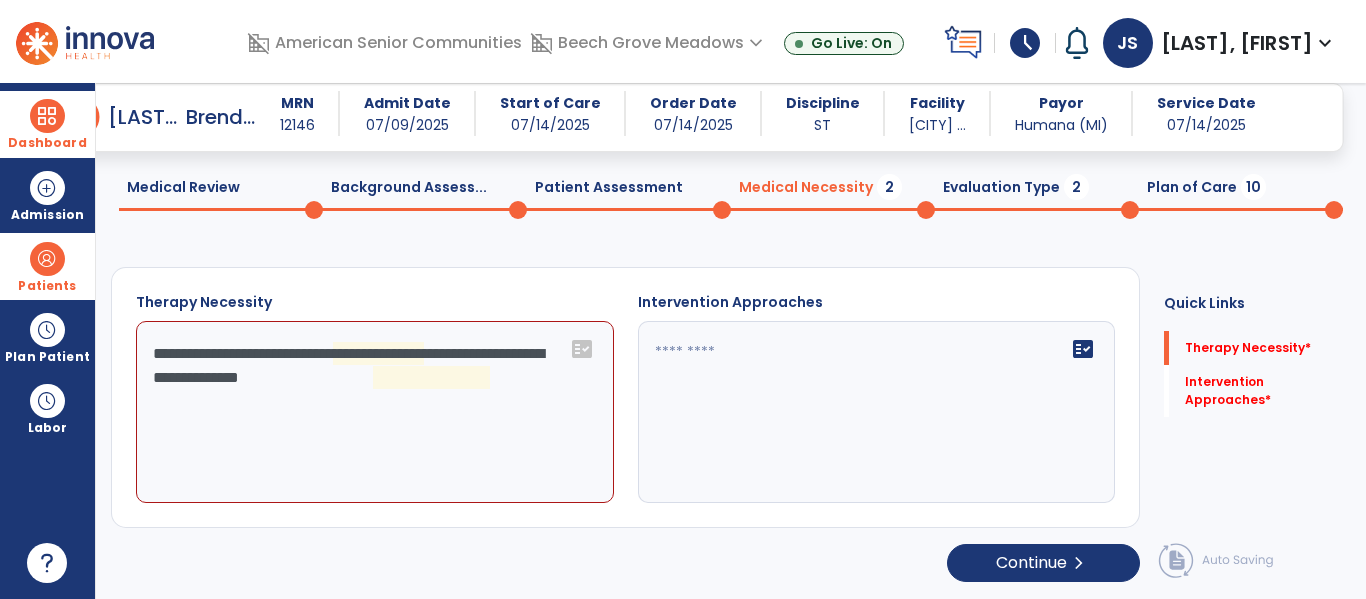 click on "**********" 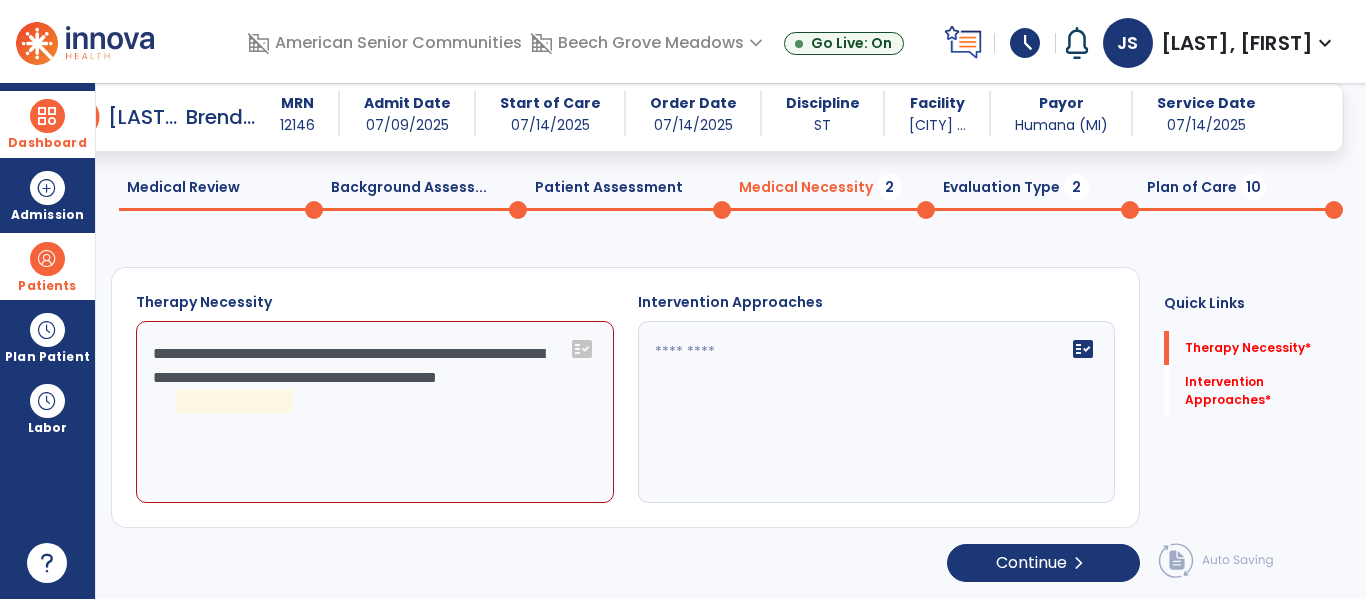 click on "**********" 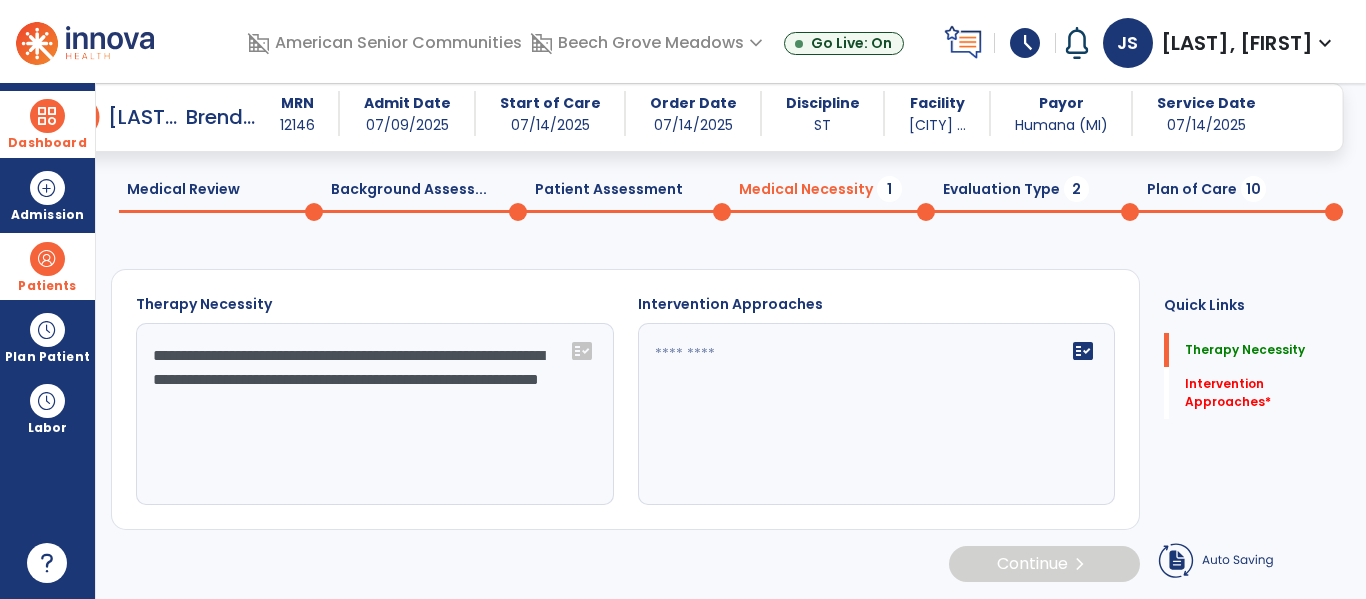 scroll, scrollTop: 104, scrollLeft: 0, axis: vertical 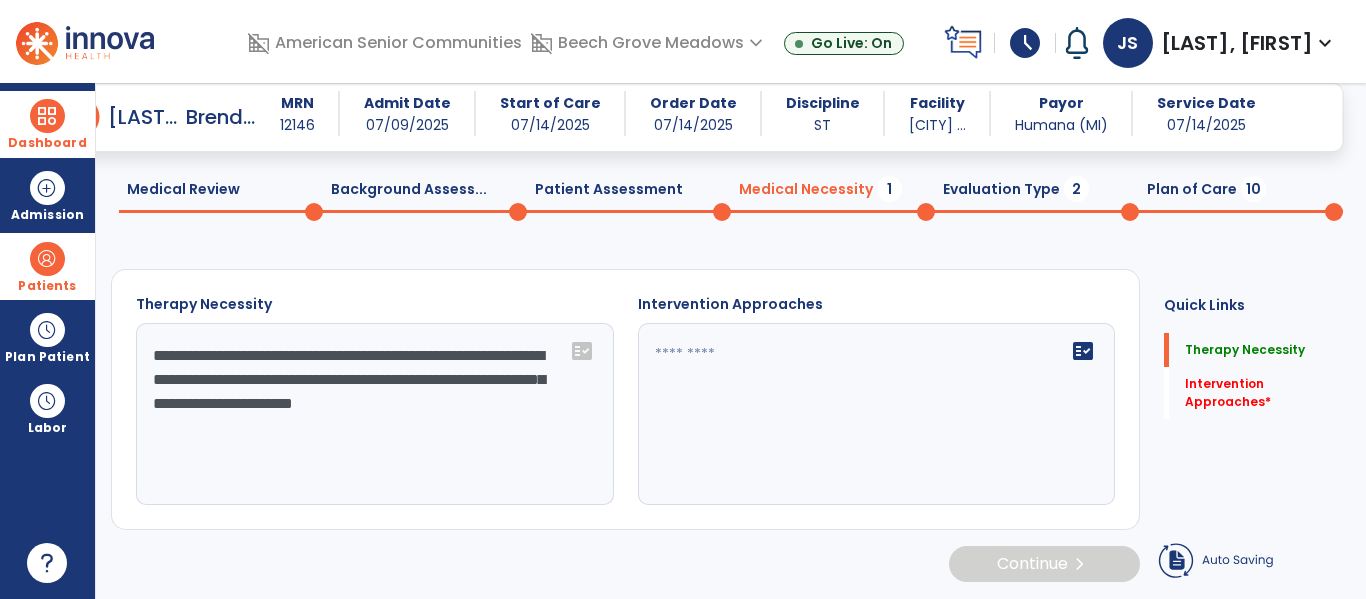 type on "**********" 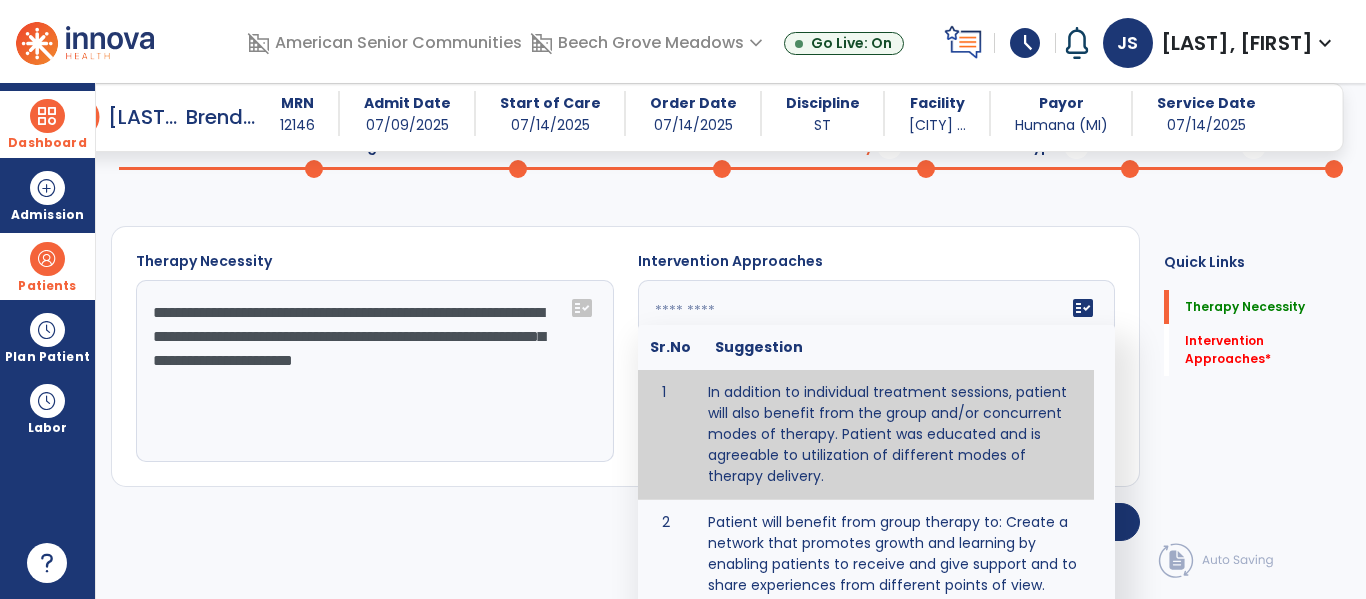 scroll, scrollTop: 104, scrollLeft: 0, axis: vertical 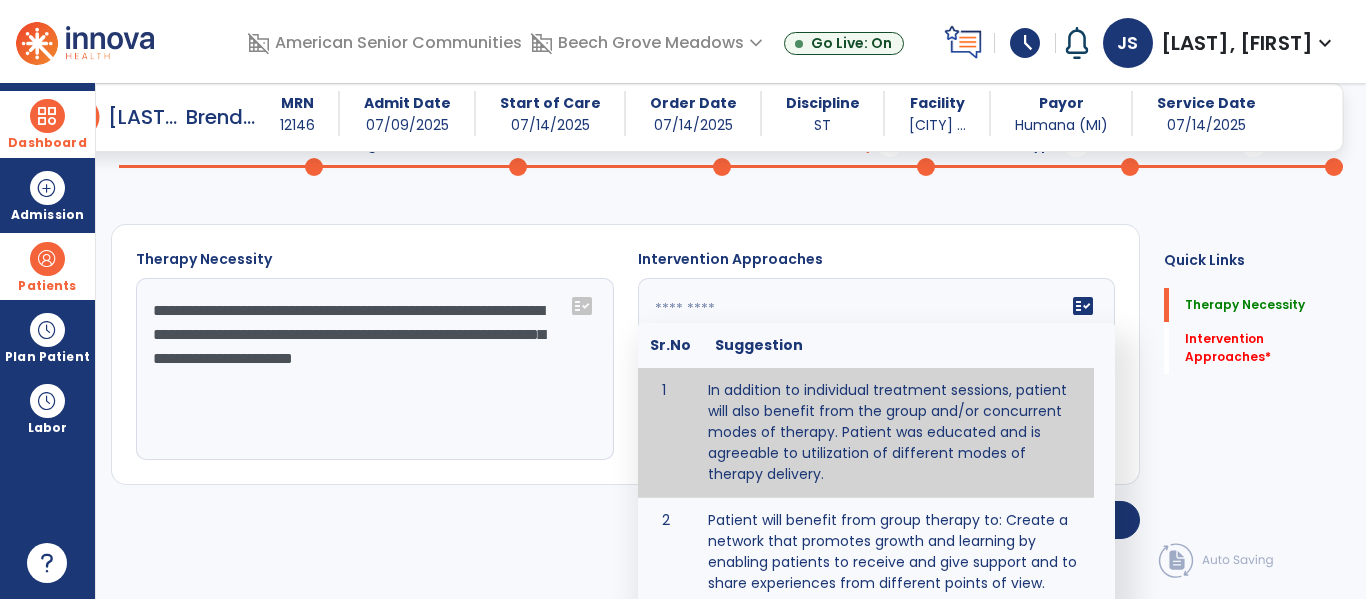 type on "**********" 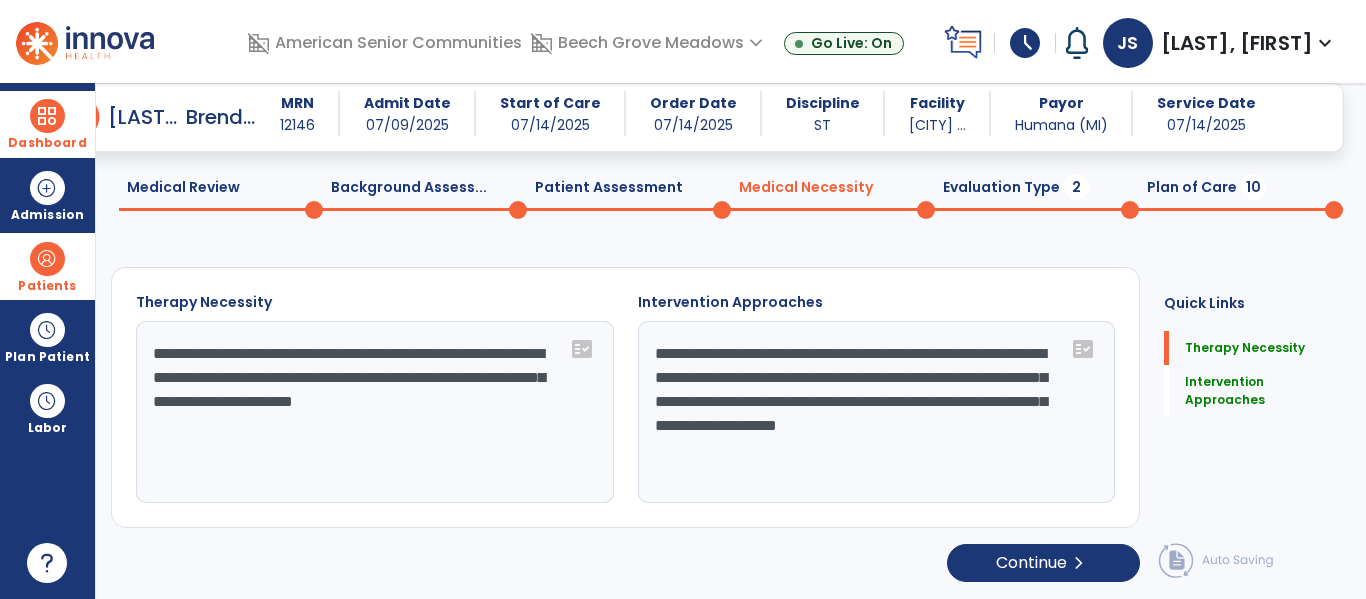 scroll, scrollTop: 102, scrollLeft: 0, axis: vertical 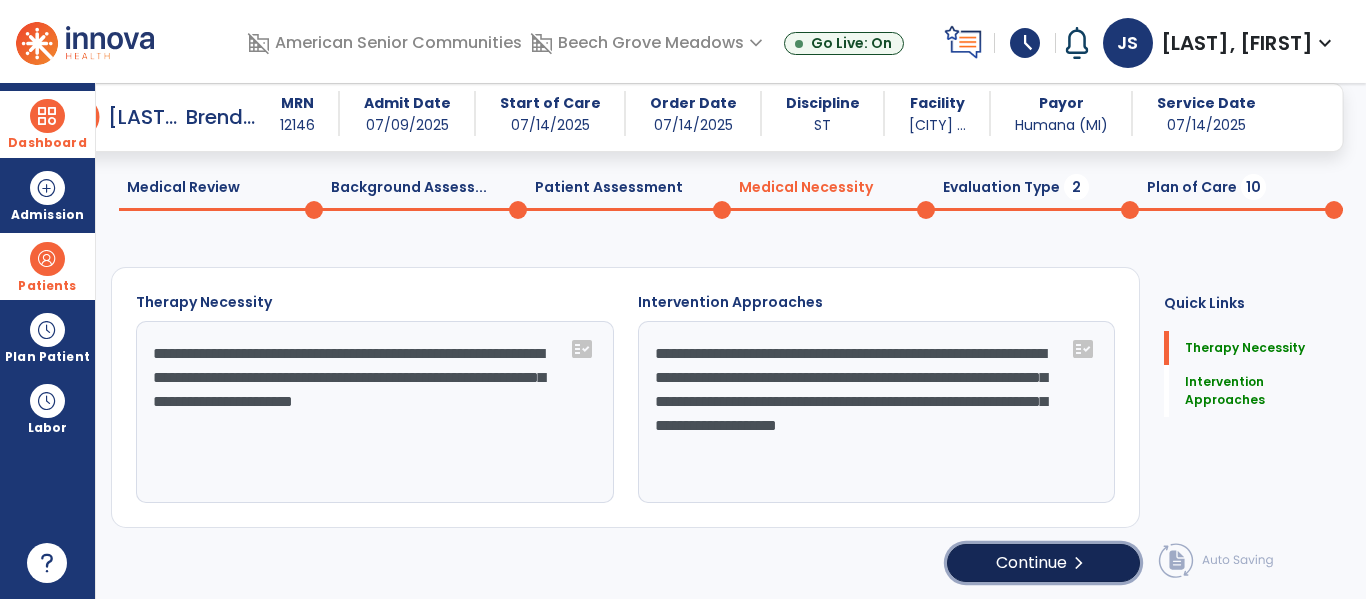 click on "Continue  chevron_right" 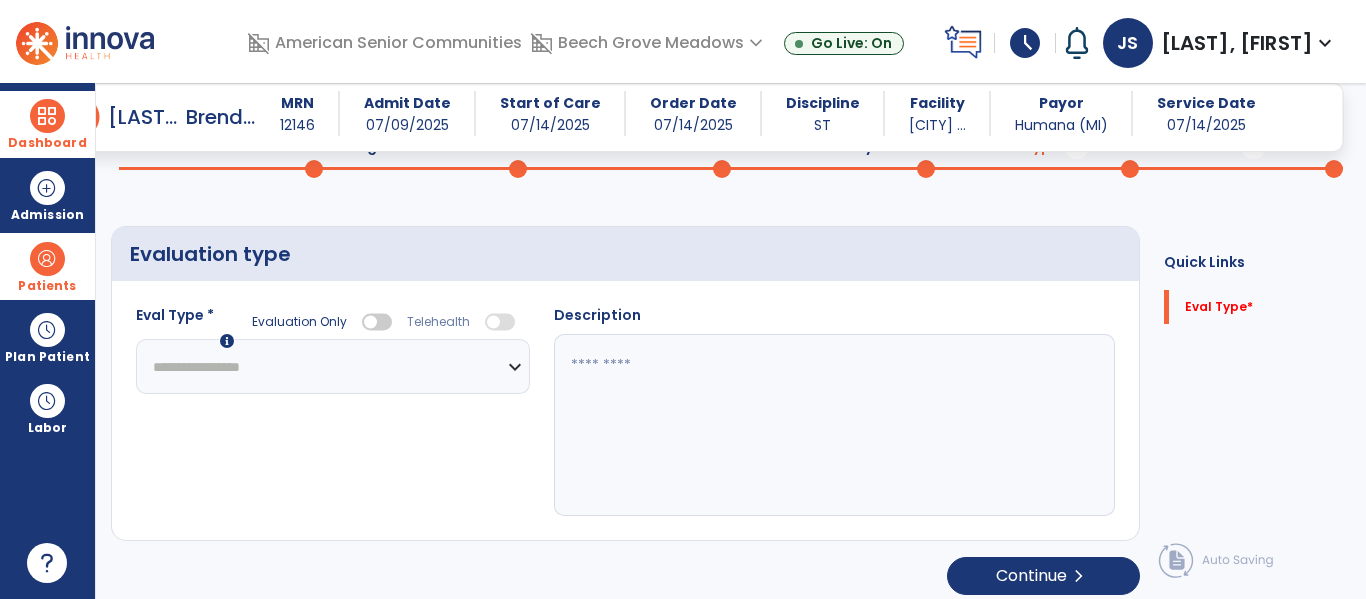 click on "**********" 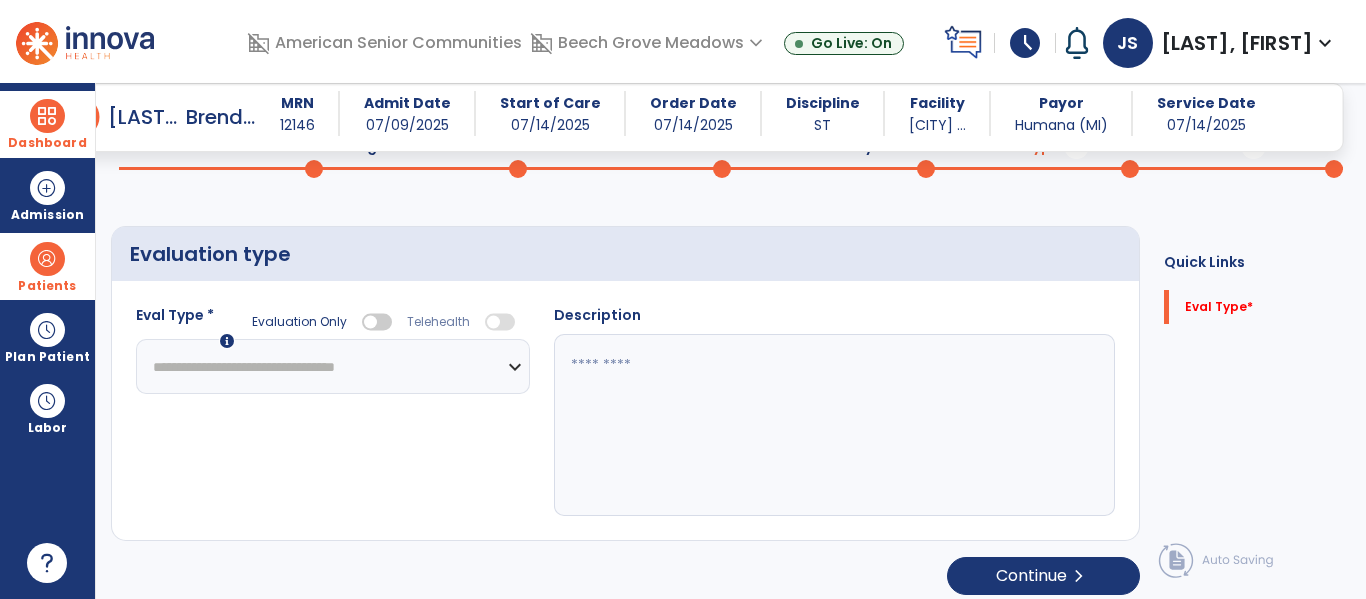 click on "**********" 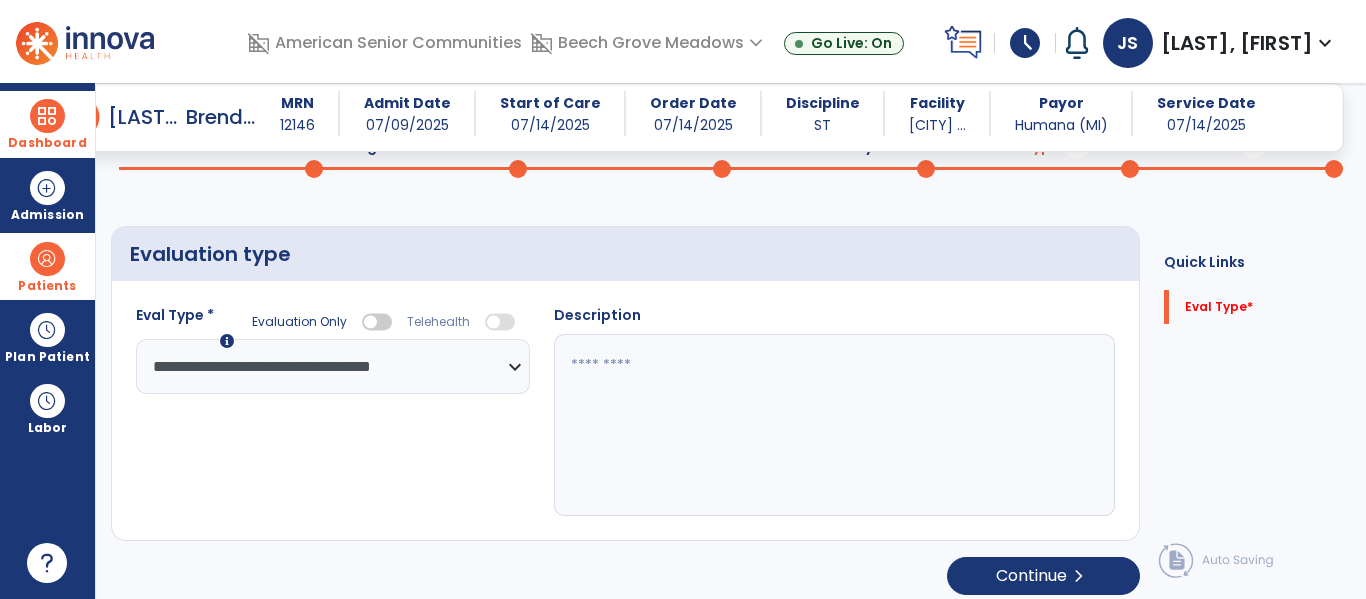 click 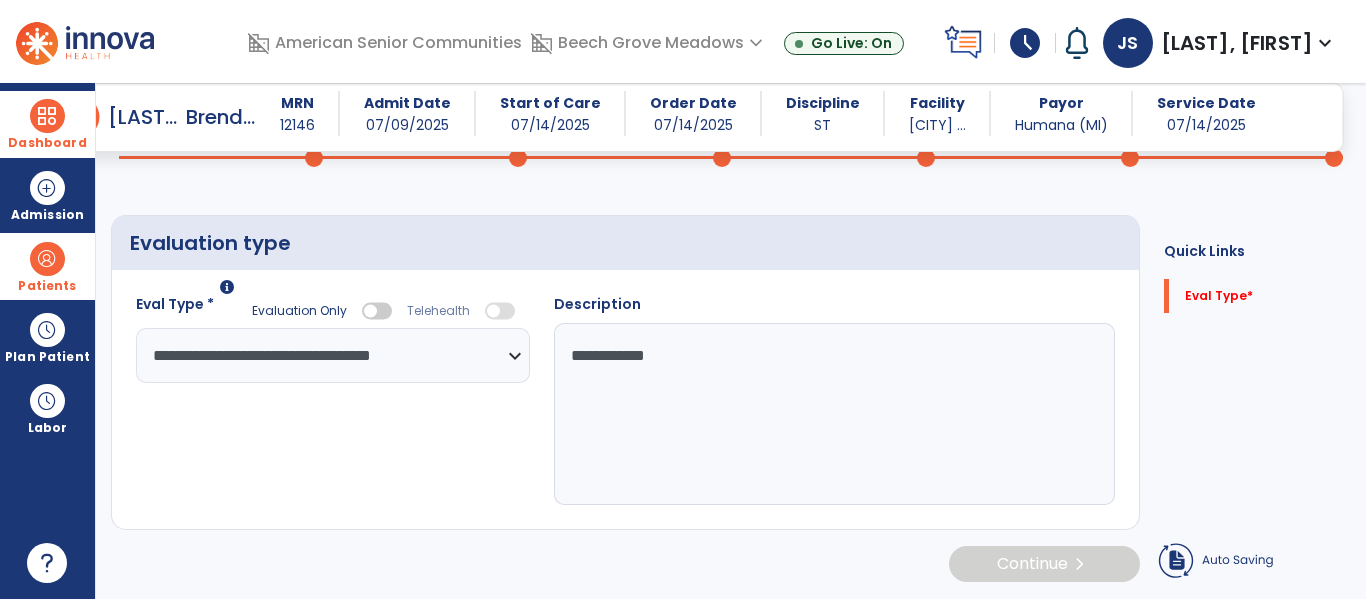 scroll, scrollTop: 157, scrollLeft: 0, axis: vertical 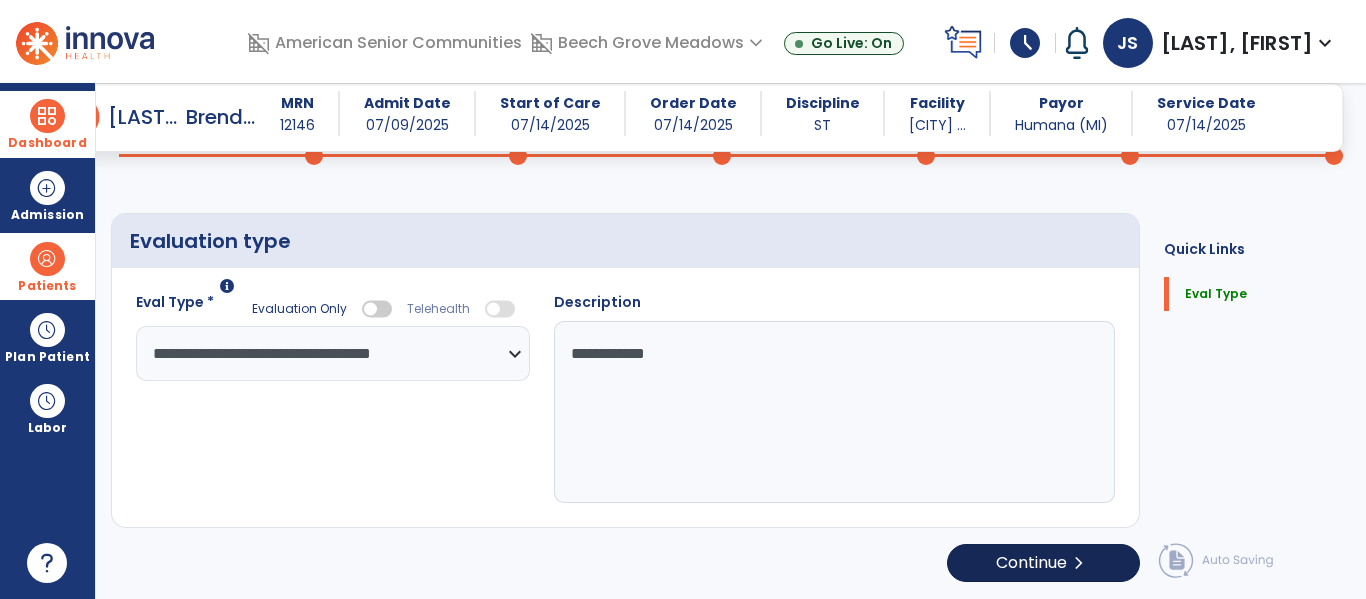 type on "**********" 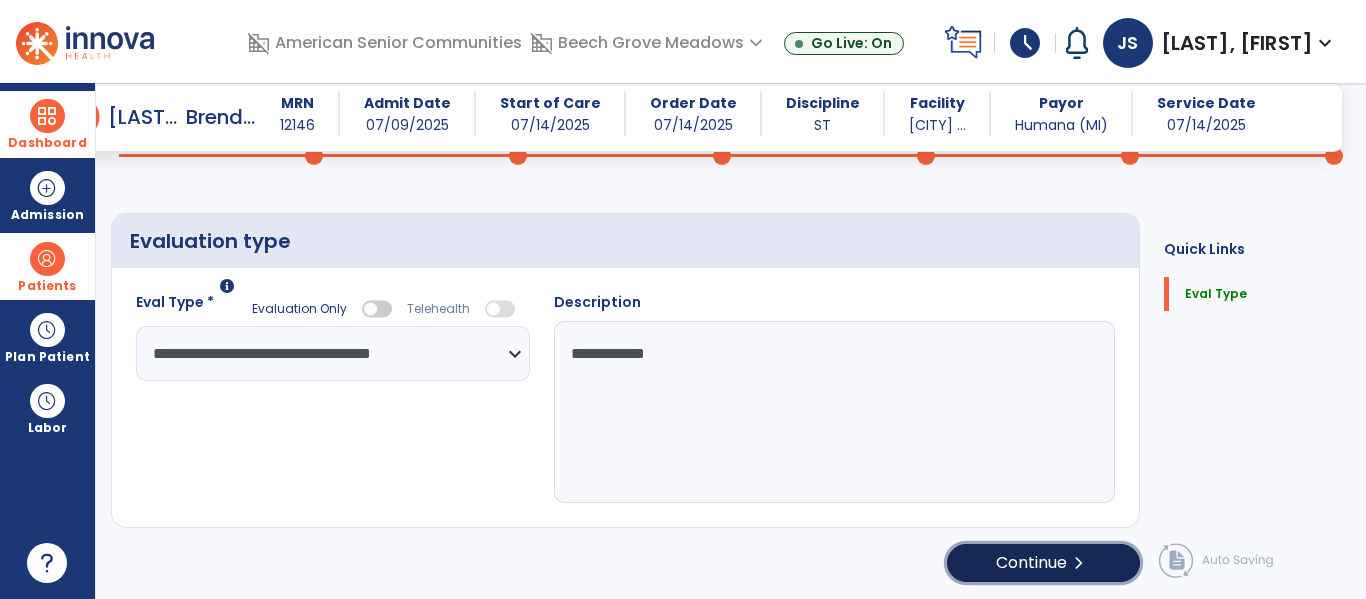 click on "Continue  chevron_right" 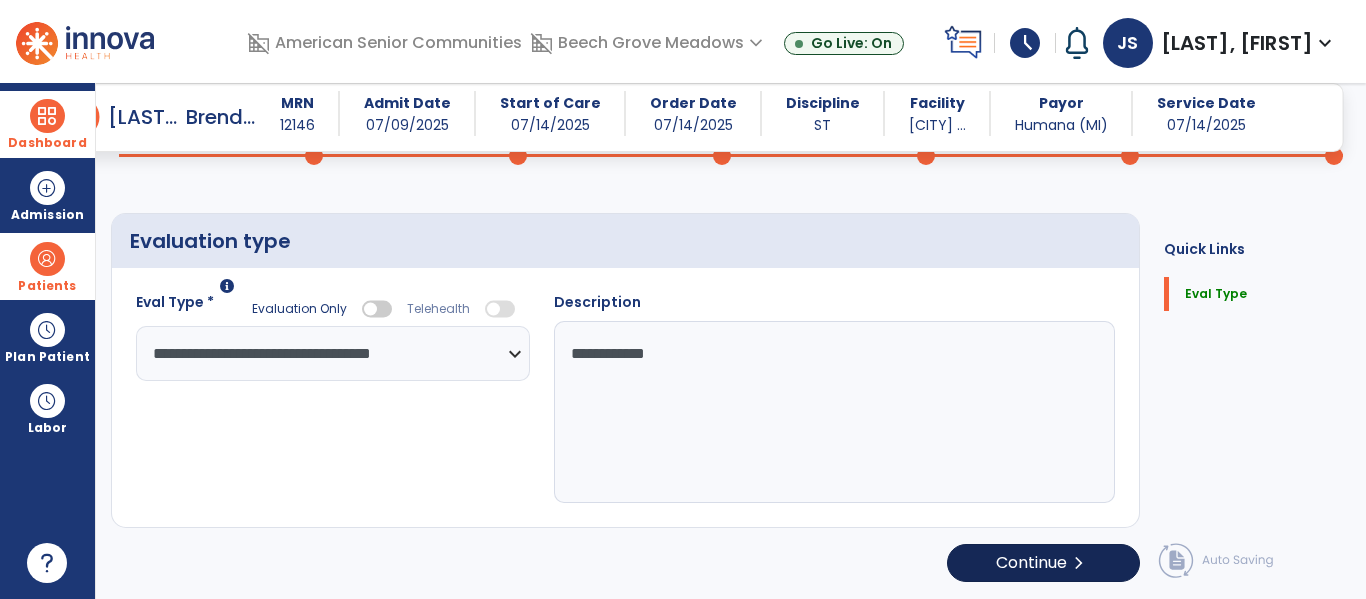 select on "*****" 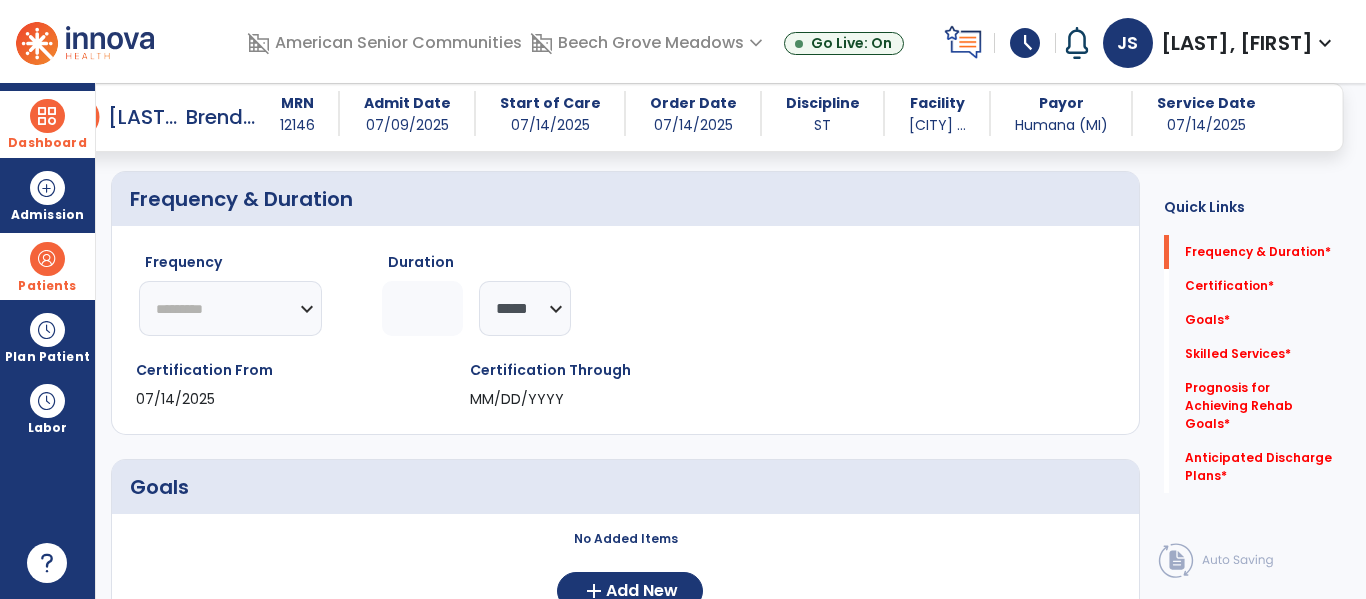 click on "********* ** ** ** ** ** ** **" 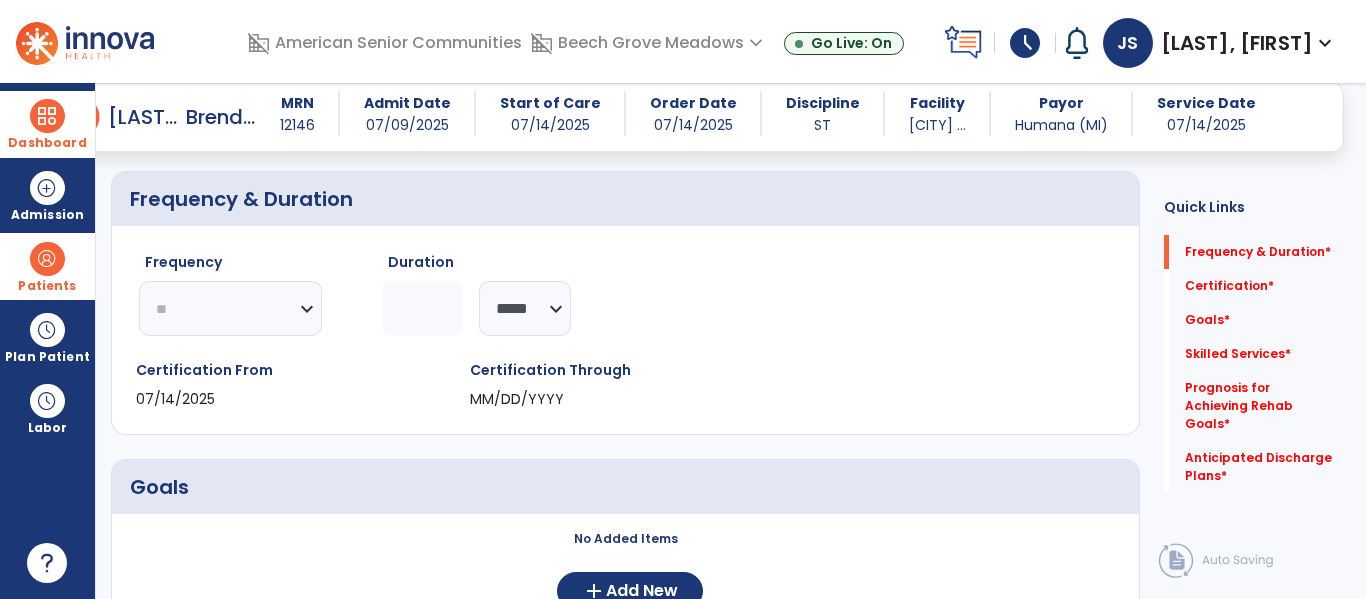 click on "********* ** ** ** ** ** ** **" 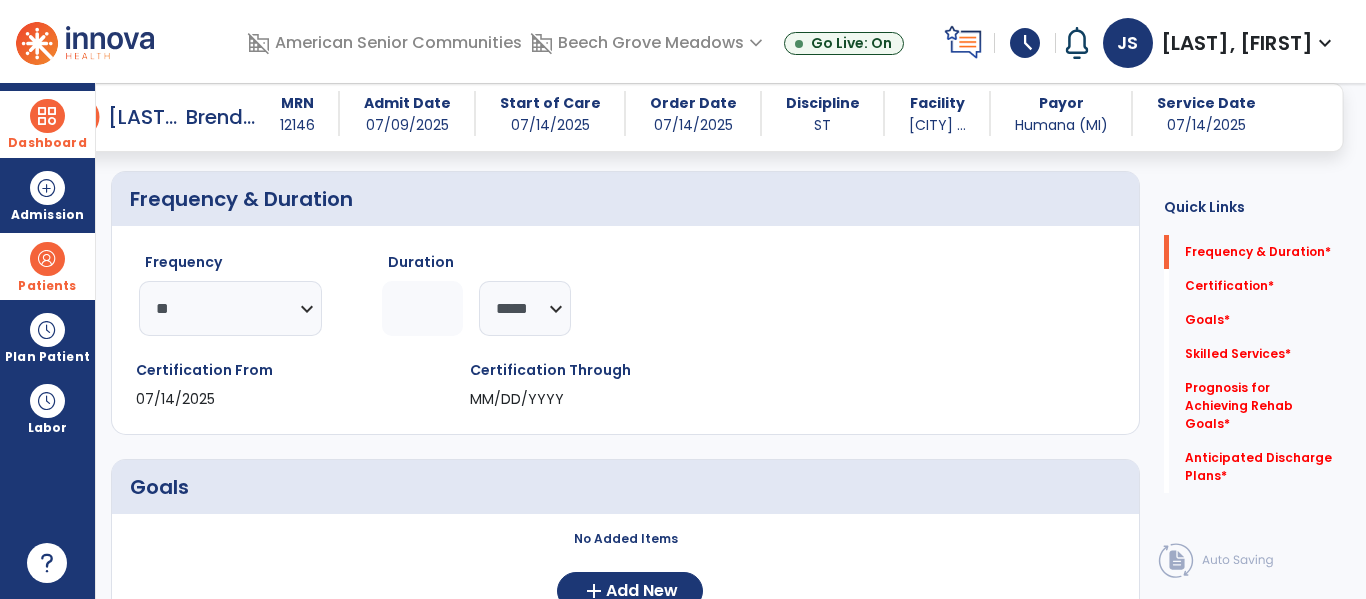 click 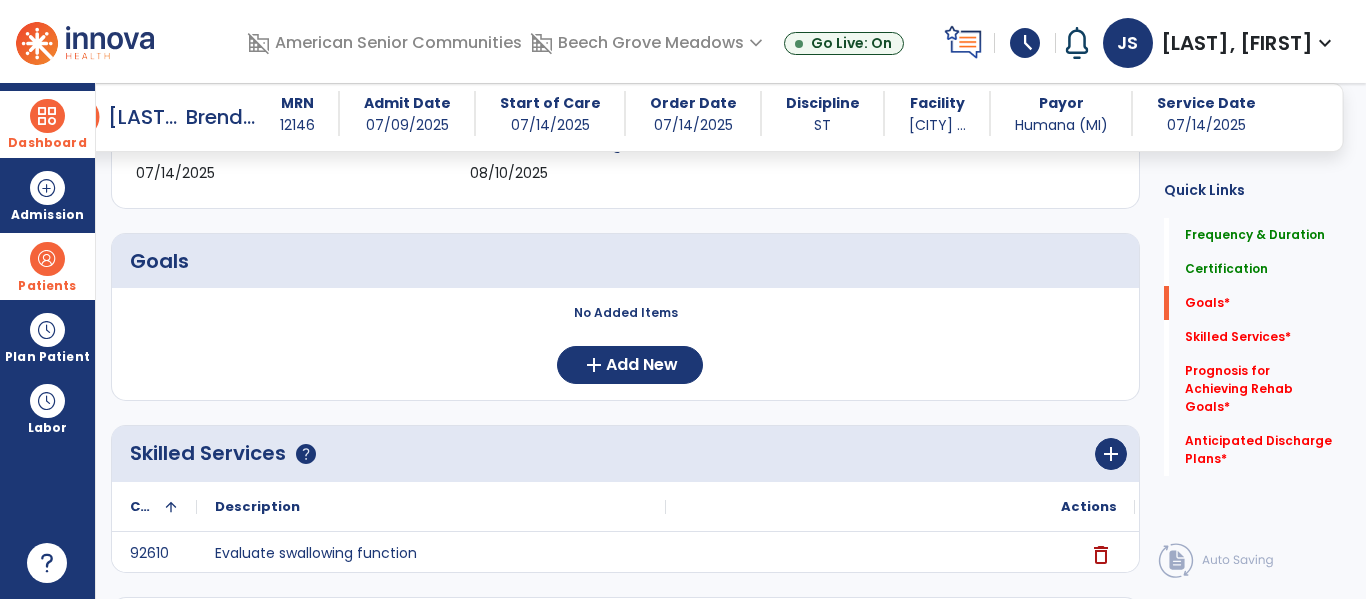 scroll, scrollTop: 387, scrollLeft: 0, axis: vertical 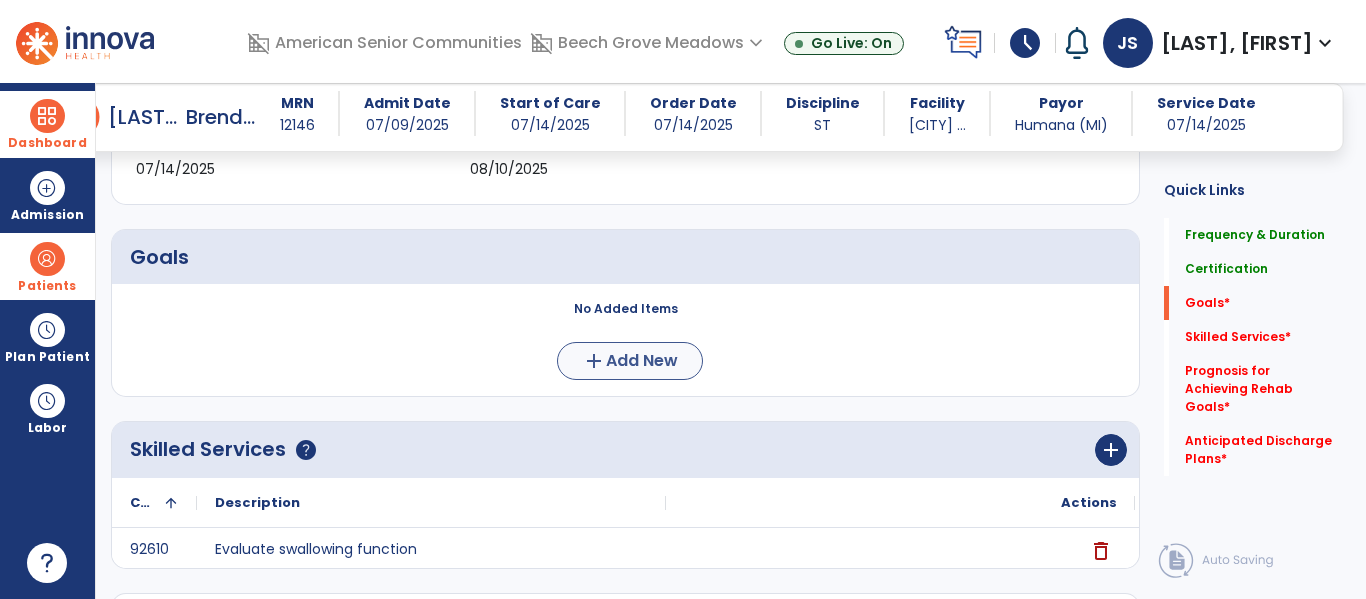 type on "*" 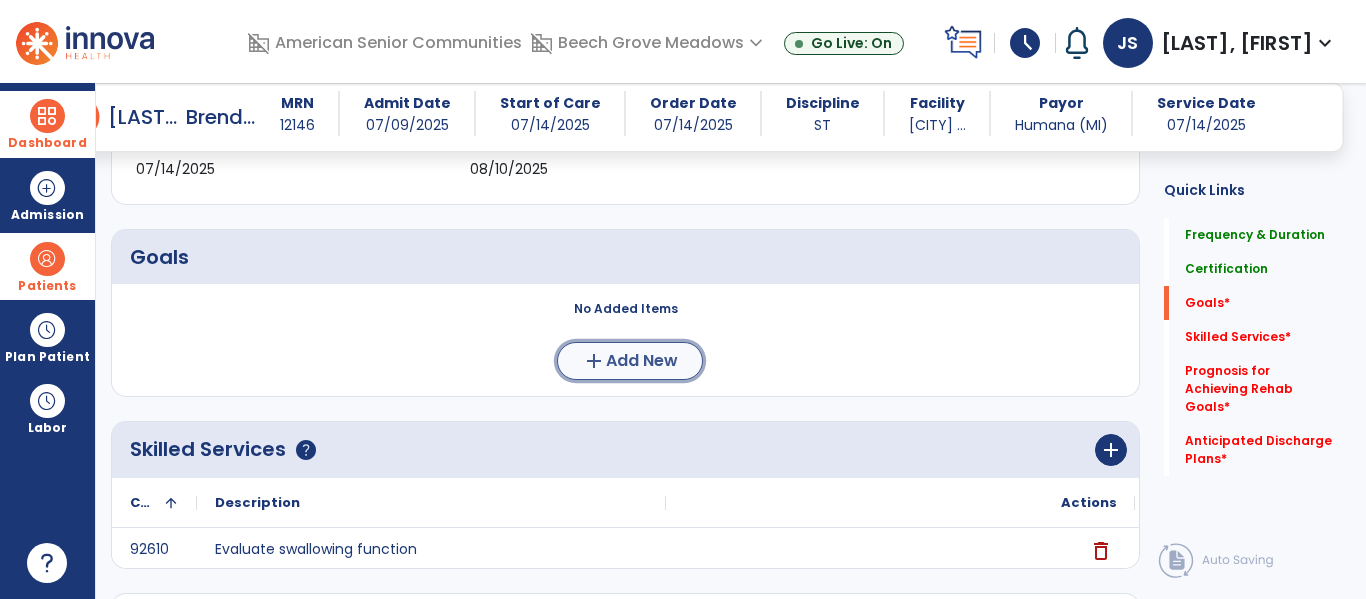 click on "Add New" at bounding box center [642, 361] 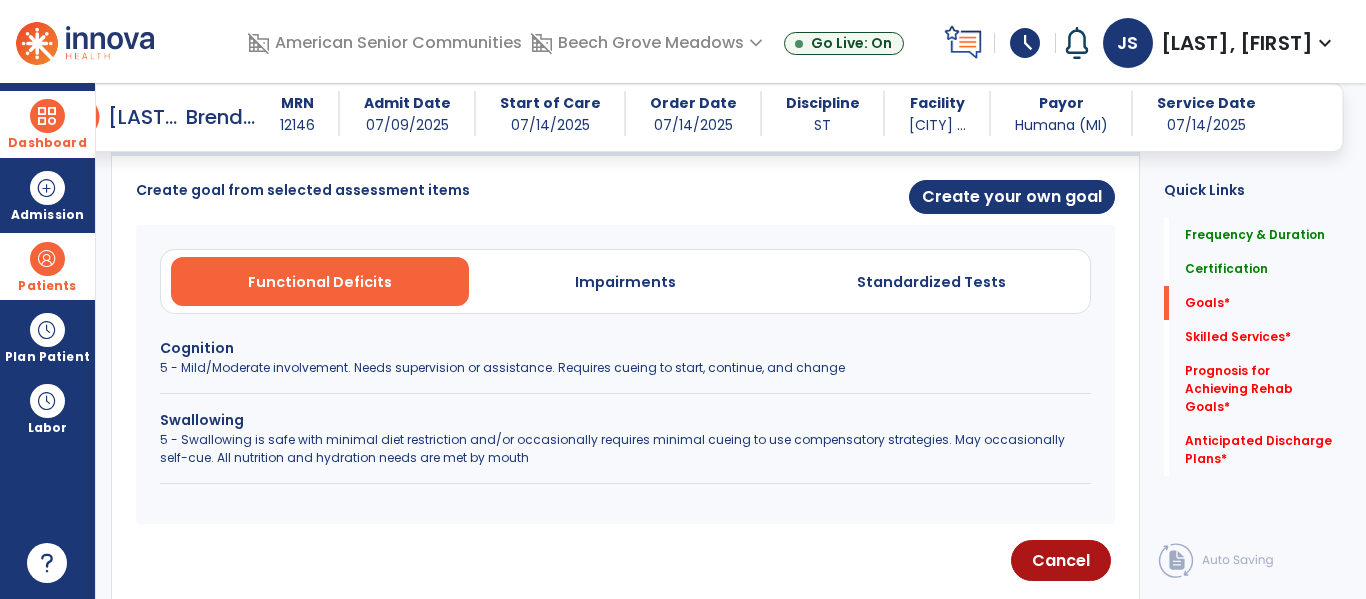 scroll, scrollTop: 594, scrollLeft: 0, axis: vertical 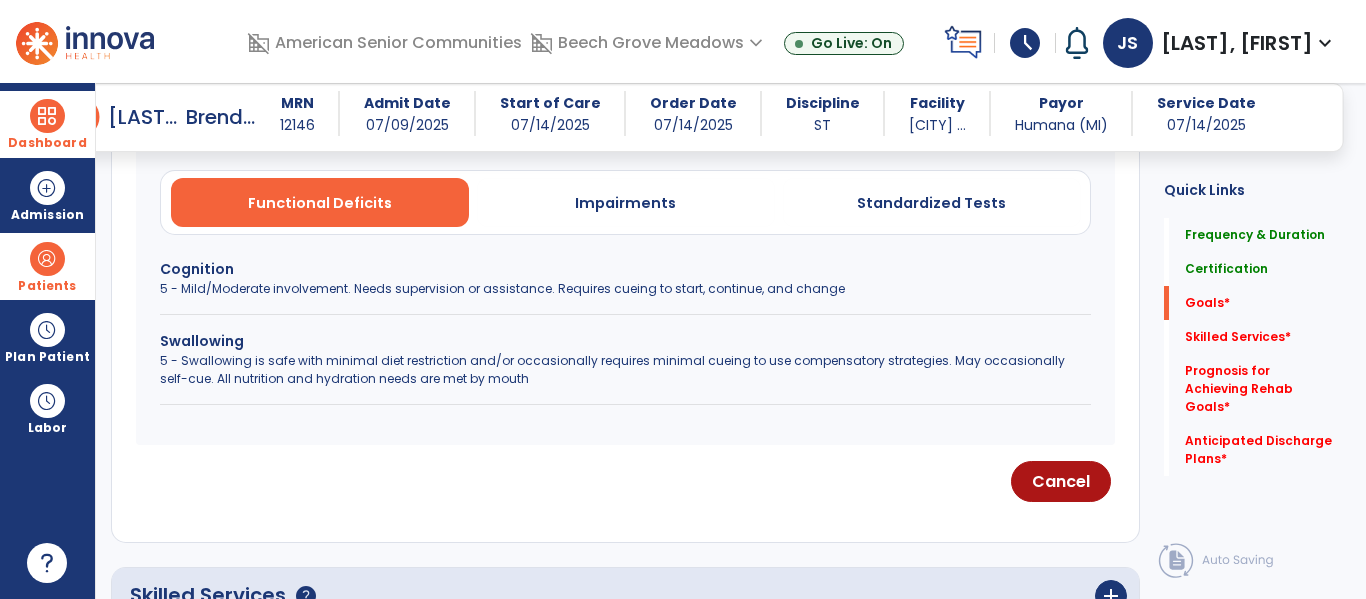 click on "5 - Mild/Moderate involvement. Needs supervision or assistance. Requires cueing to start, continue, and change" at bounding box center (625, 289) 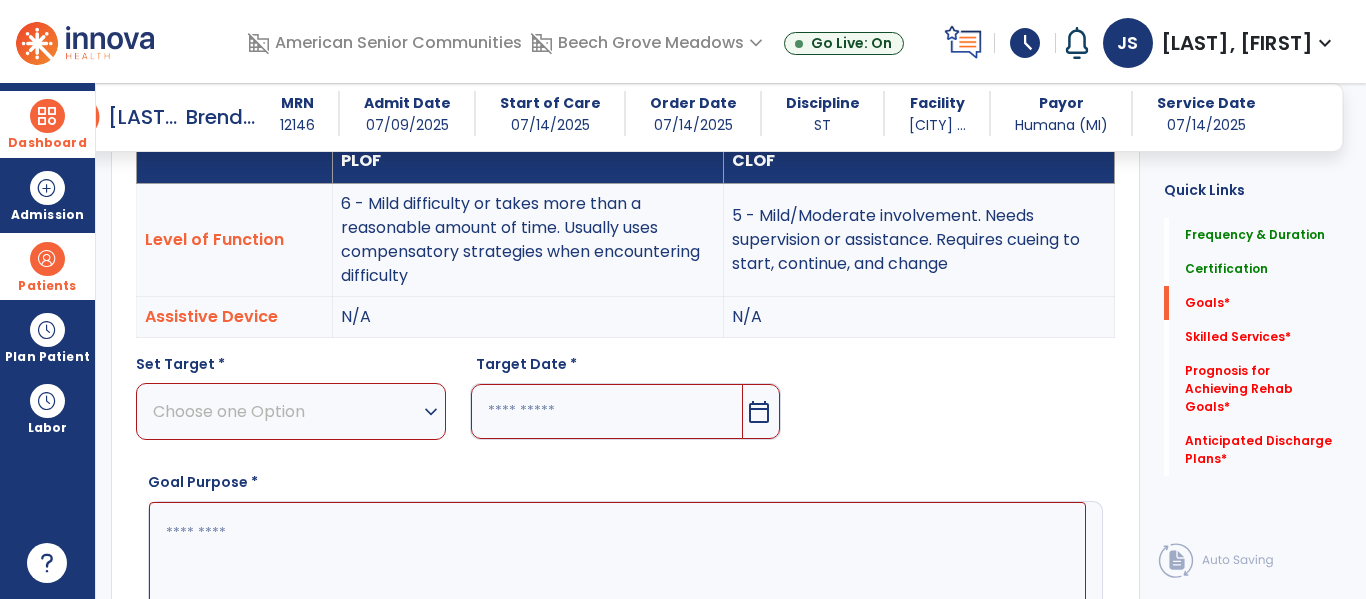 click on "Choose one Option" at bounding box center [286, 411] 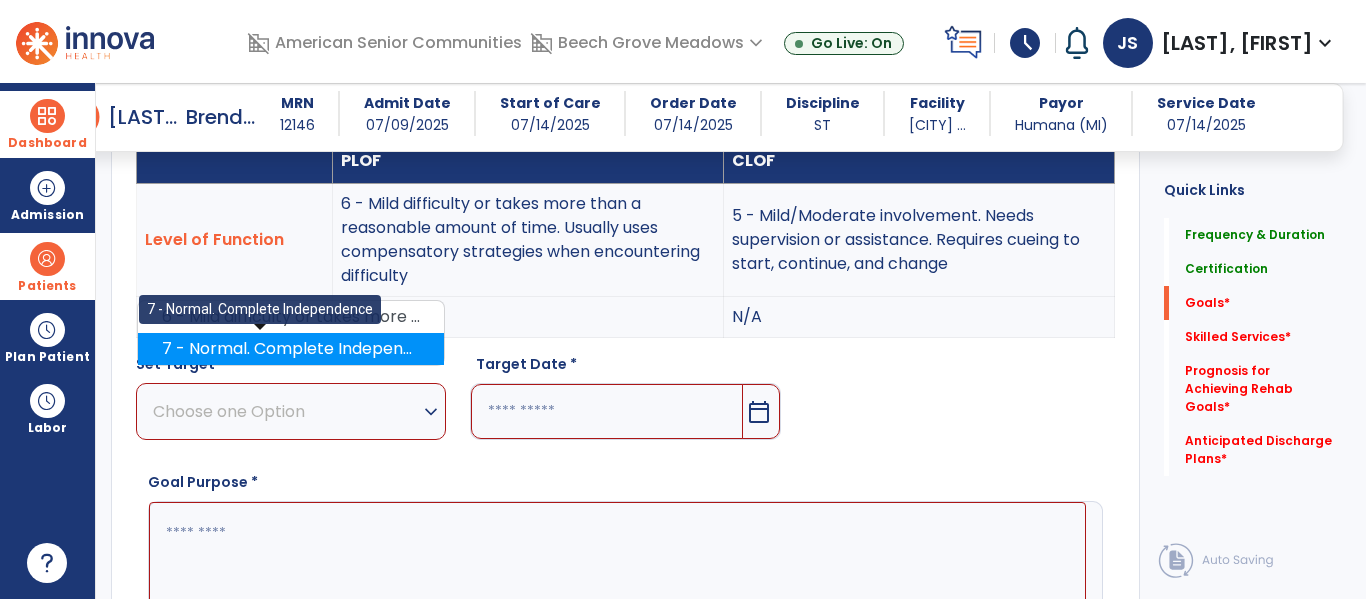 click on "7 - Normal. Complete Independence" at bounding box center [291, 349] 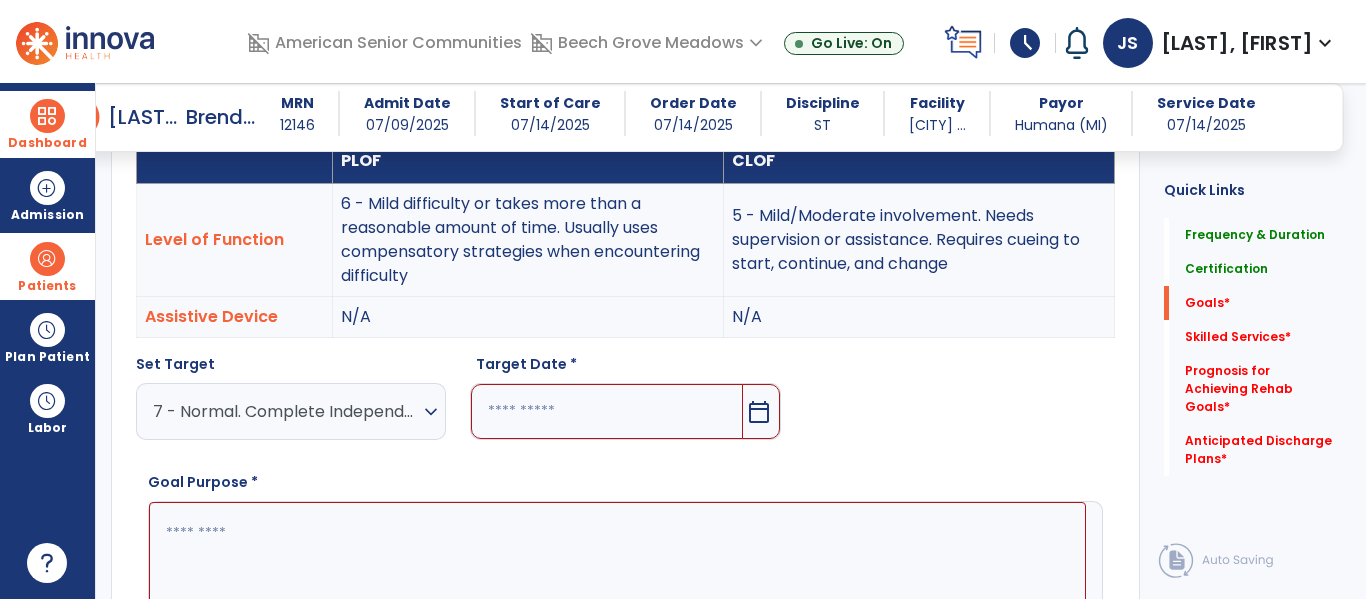 click on "7 - Normal. Complete Independence" at bounding box center (286, 411) 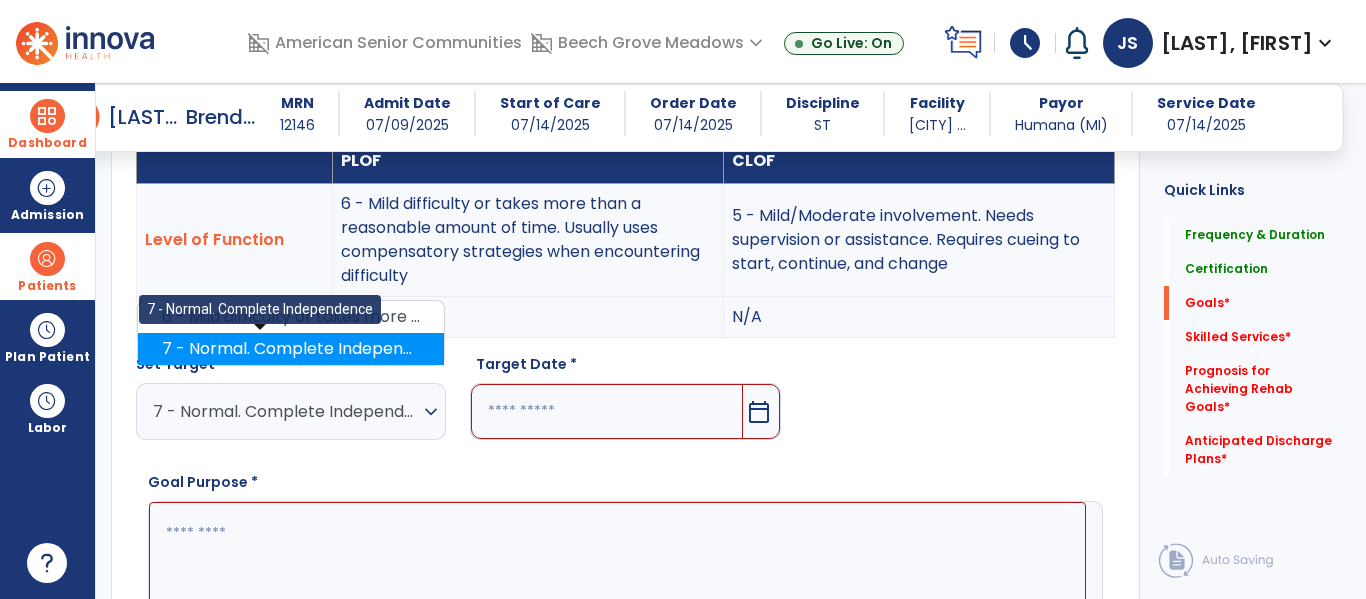 click on "7 - Normal. Complete Independence" at bounding box center (291, 349) 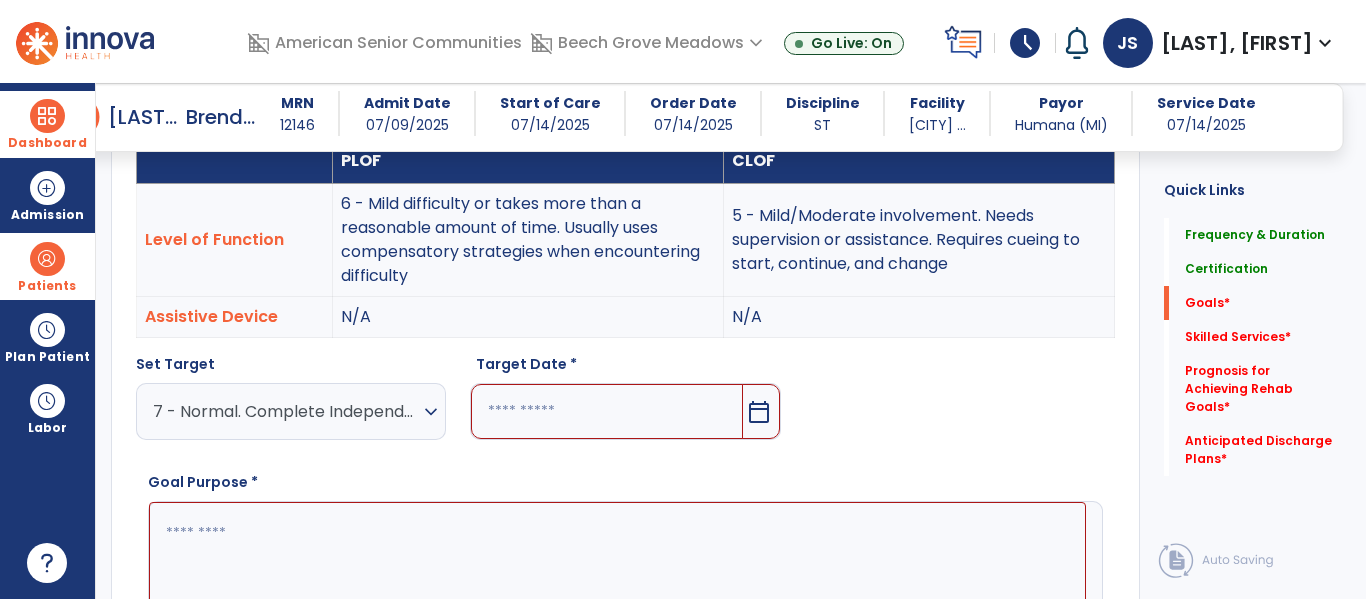click on "7 - Normal. Complete Independence" at bounding box center (286, 411) 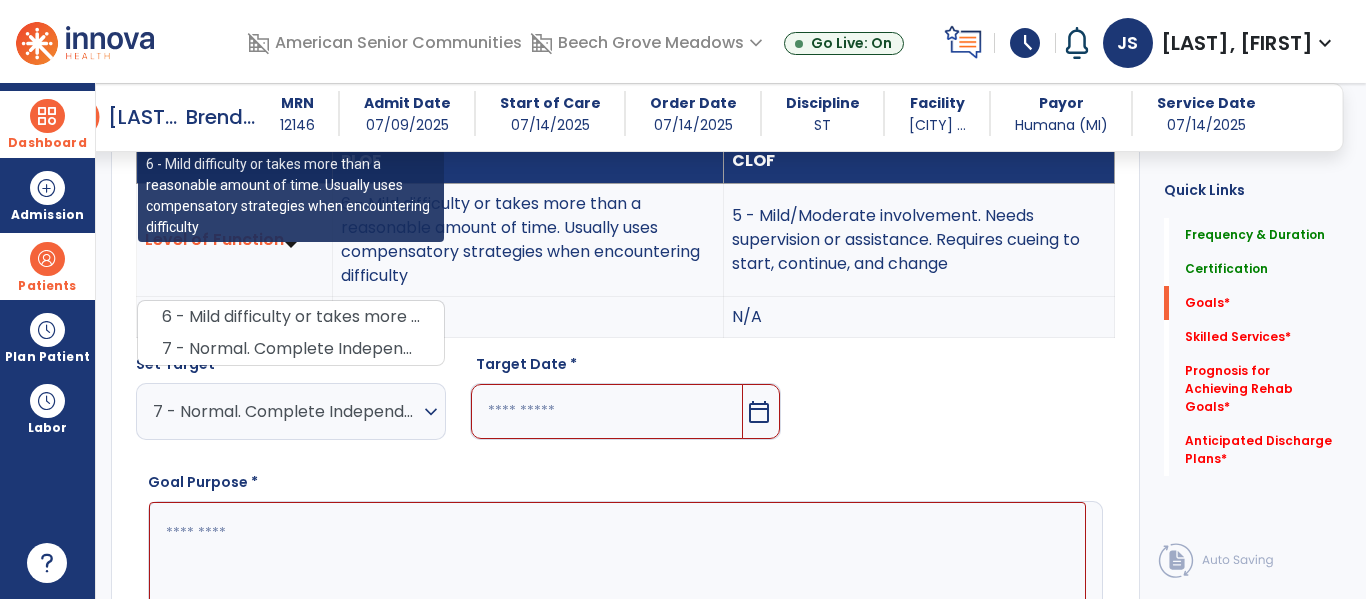click on "6 - Mild difficulty or takes more than a reasonable amount of time. Usually uses compensatory strategies when encountering difficulty" at bounding box center (291, 317) 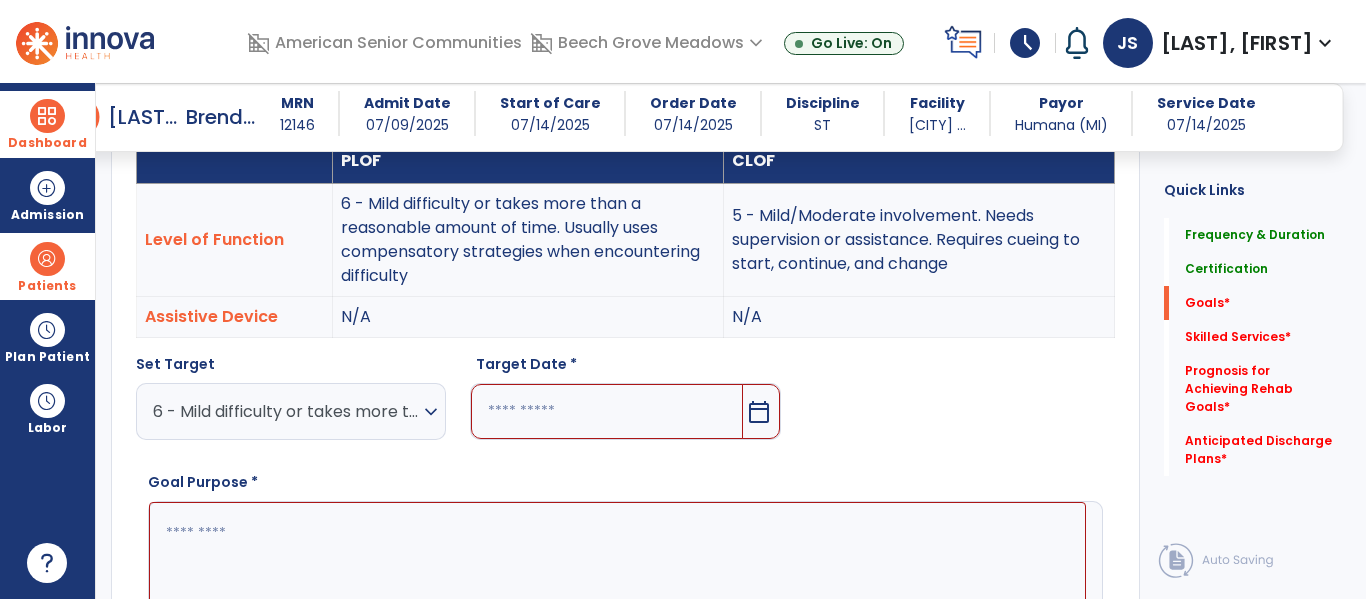 click at bounding box center [606, 411] 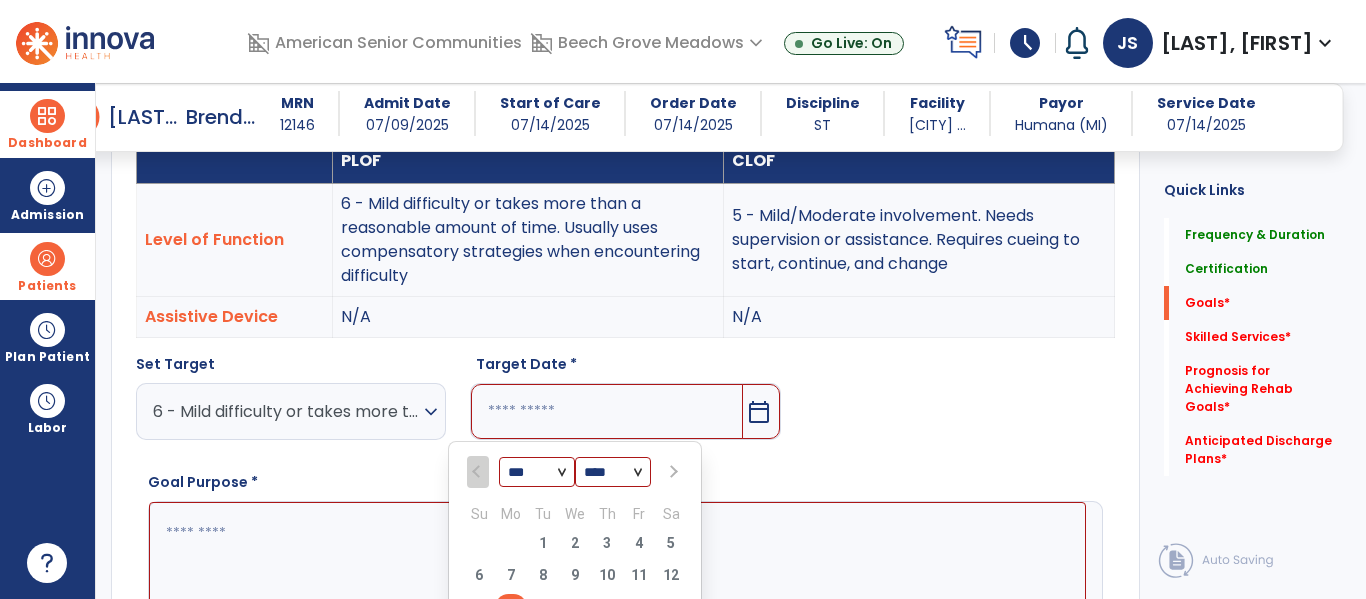 scroll, scrollTop: 1032, scrollLeft: 0, axis: vertical 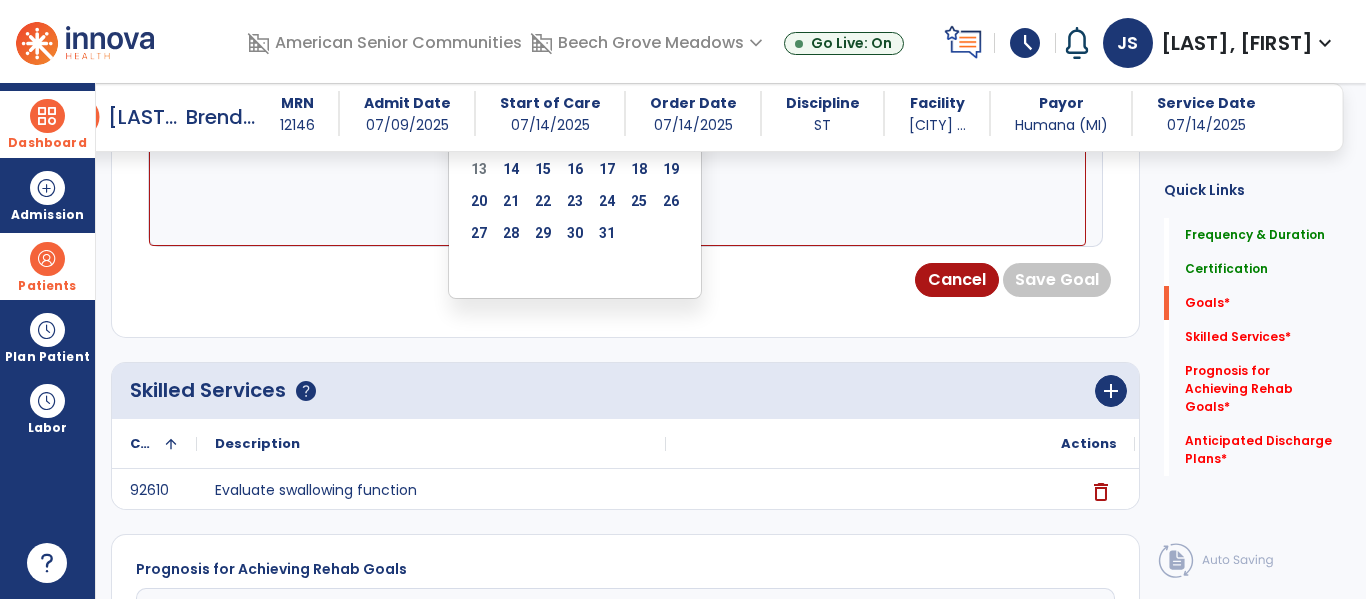 click on "*** ***" at bounding box center (537, 35) 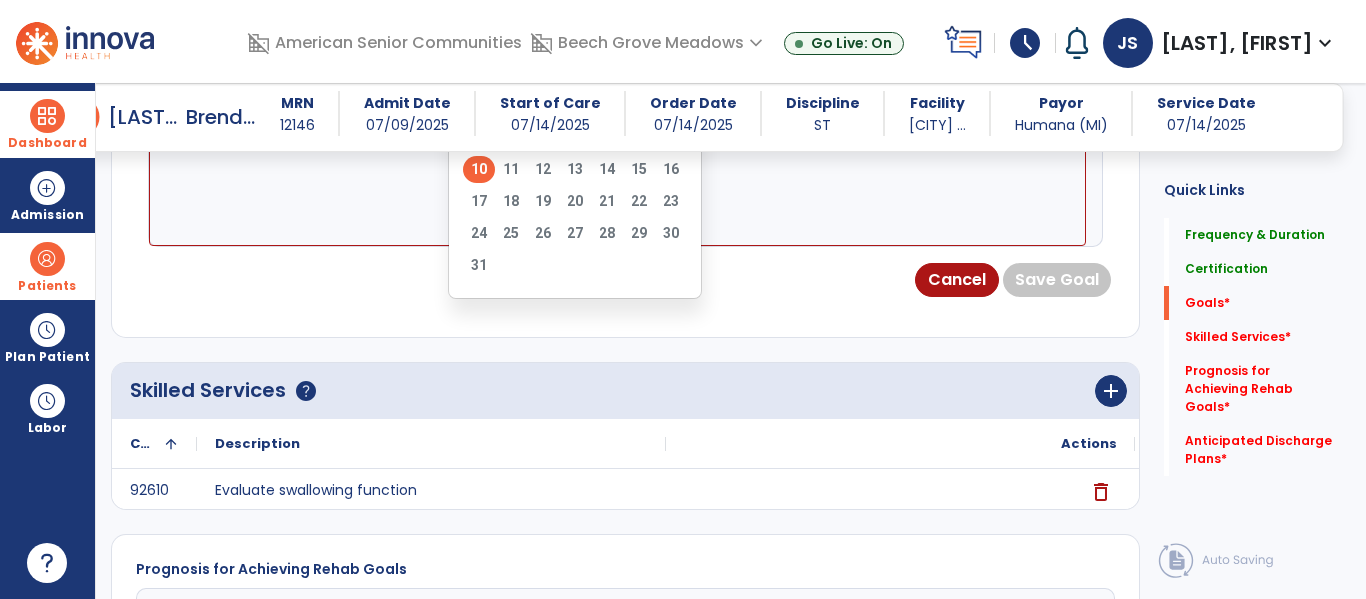 click on "10" at bounding box center [479, 169] 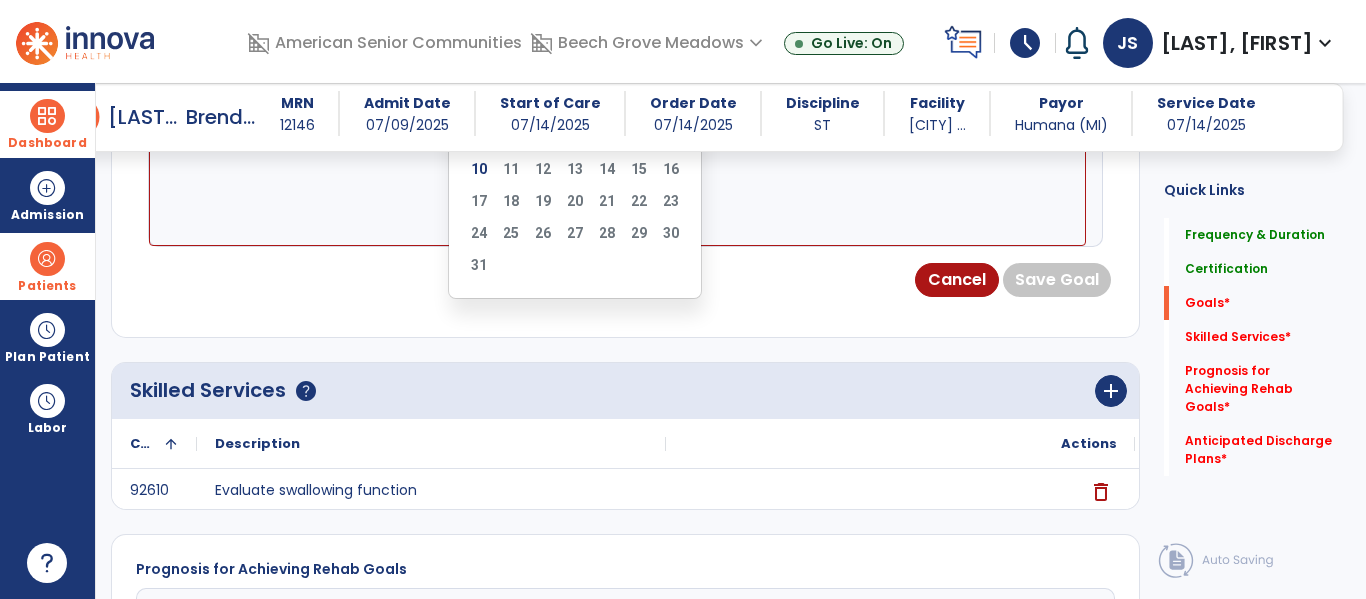 type on "*********" 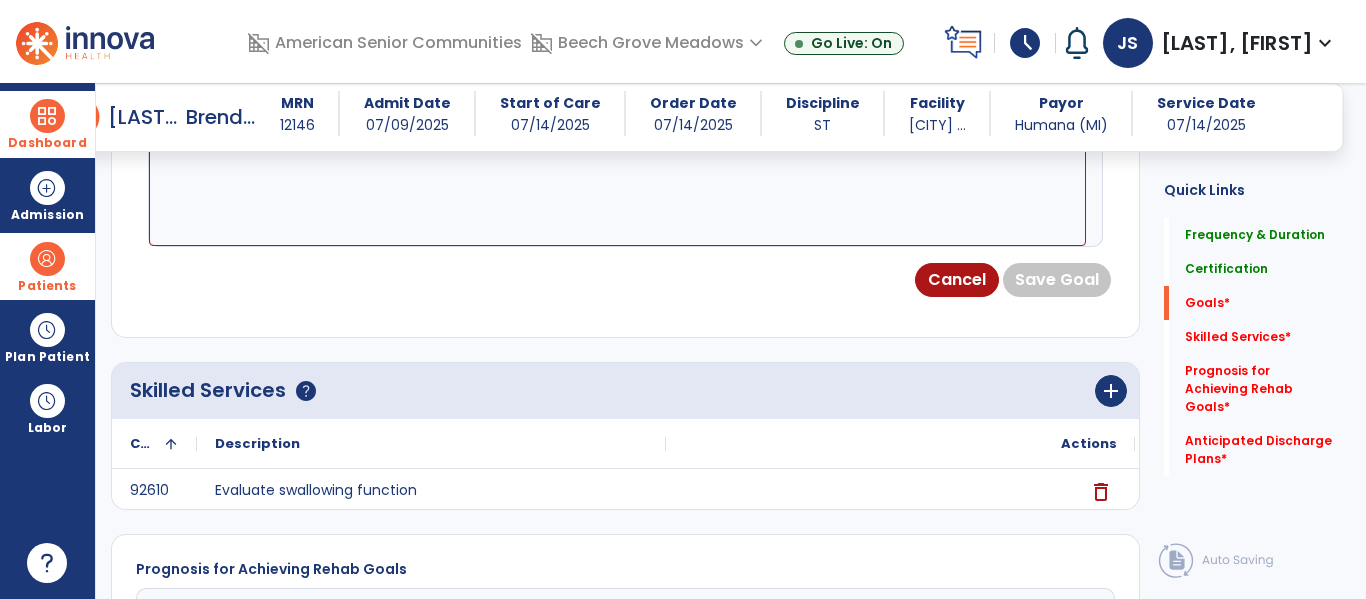 scroll, scrollTop: 1027, scrollLeft: 0, axis: vertical 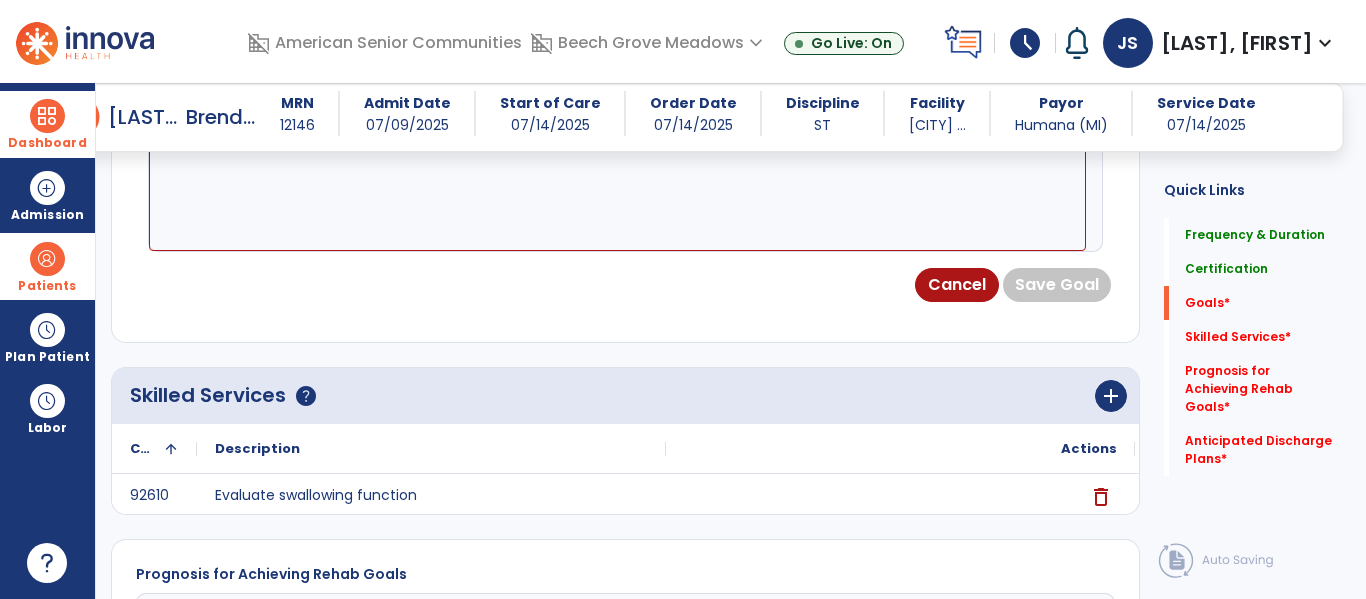 click at bounding box center [617, 160] 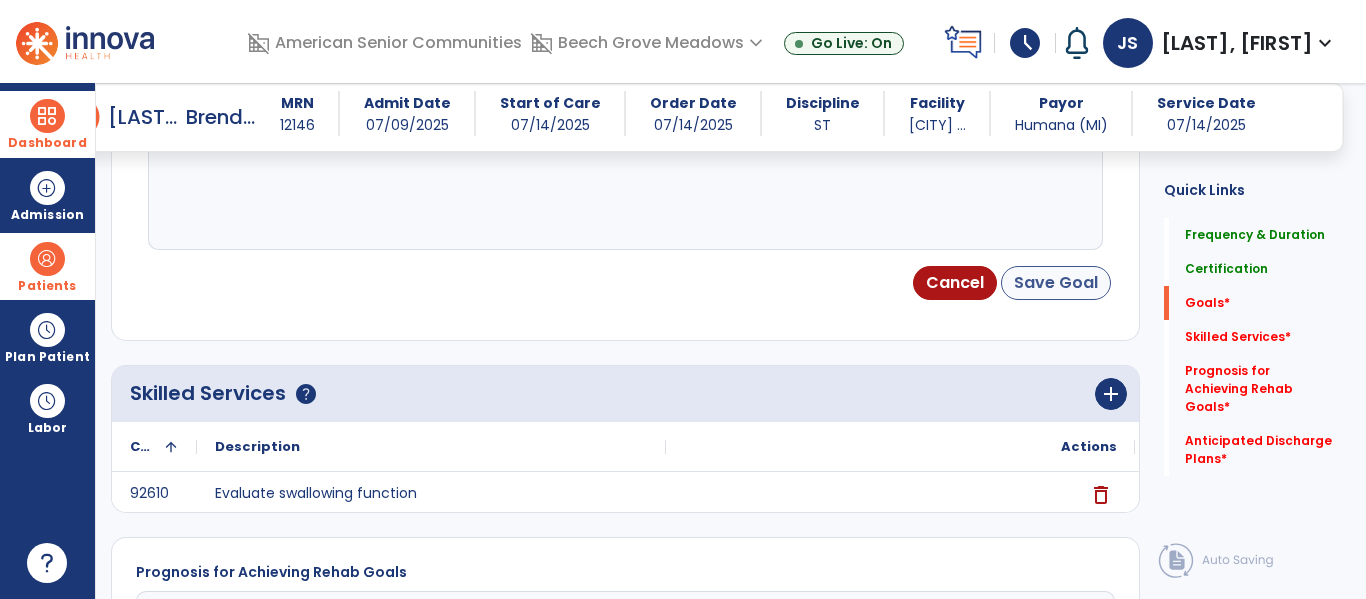 type on "**********" 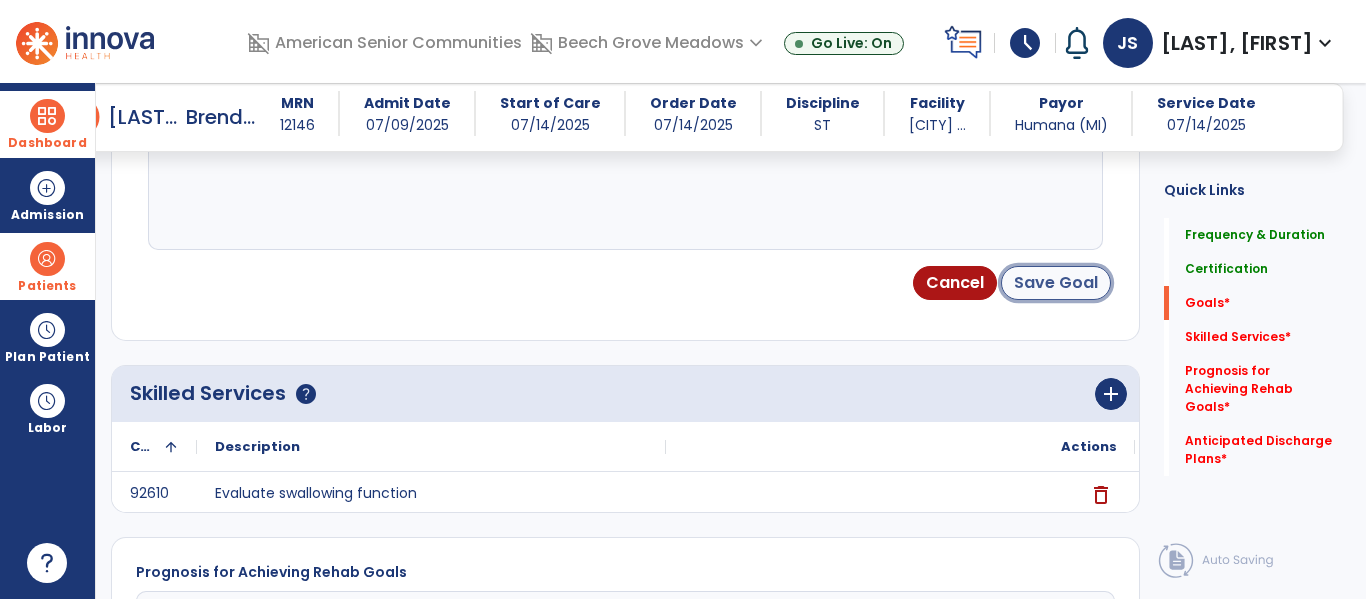 click on "Save Goal" at bounding box center (1056, 283) 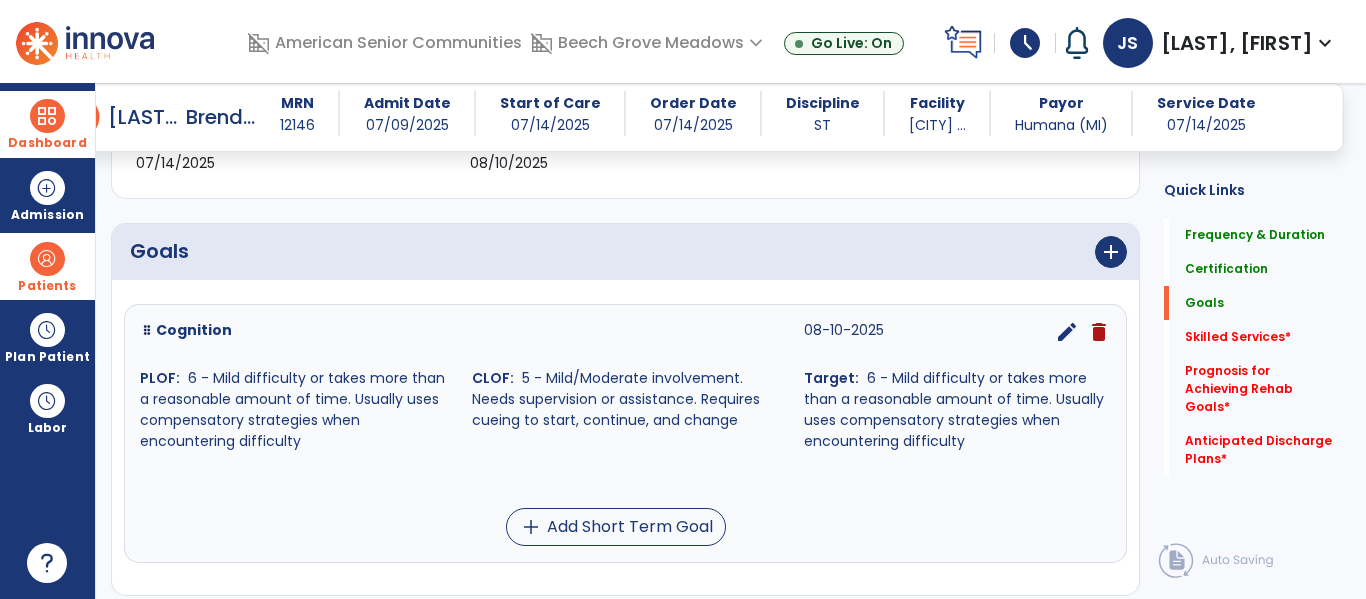 scroll, scrollTop: 377, scrollLeft: 0, axis: vertical 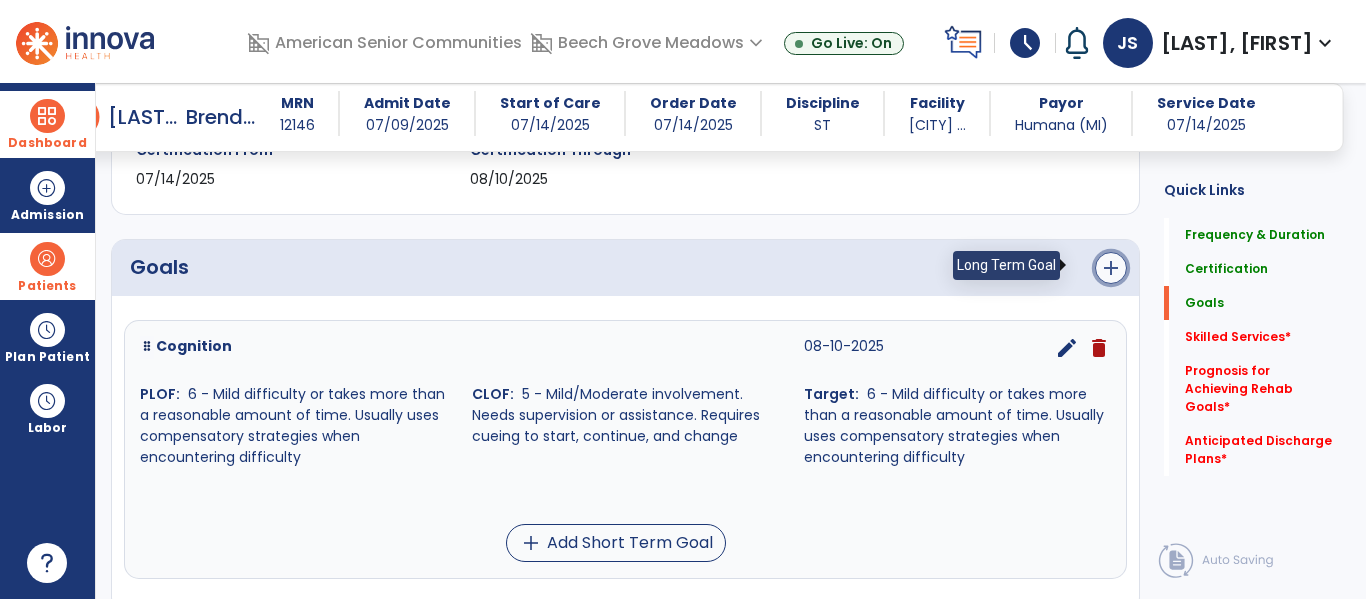 click on "add" at bounding box center (1111, 268) 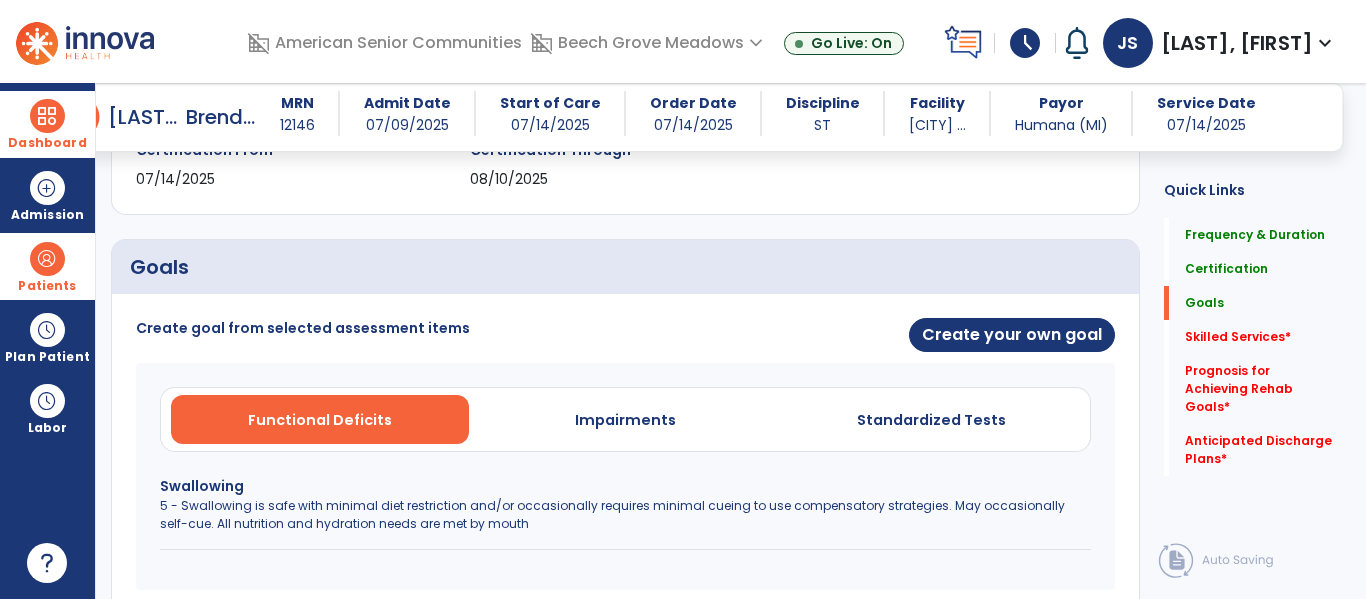 click on "Swallowing" at bounding box center (625, 486) 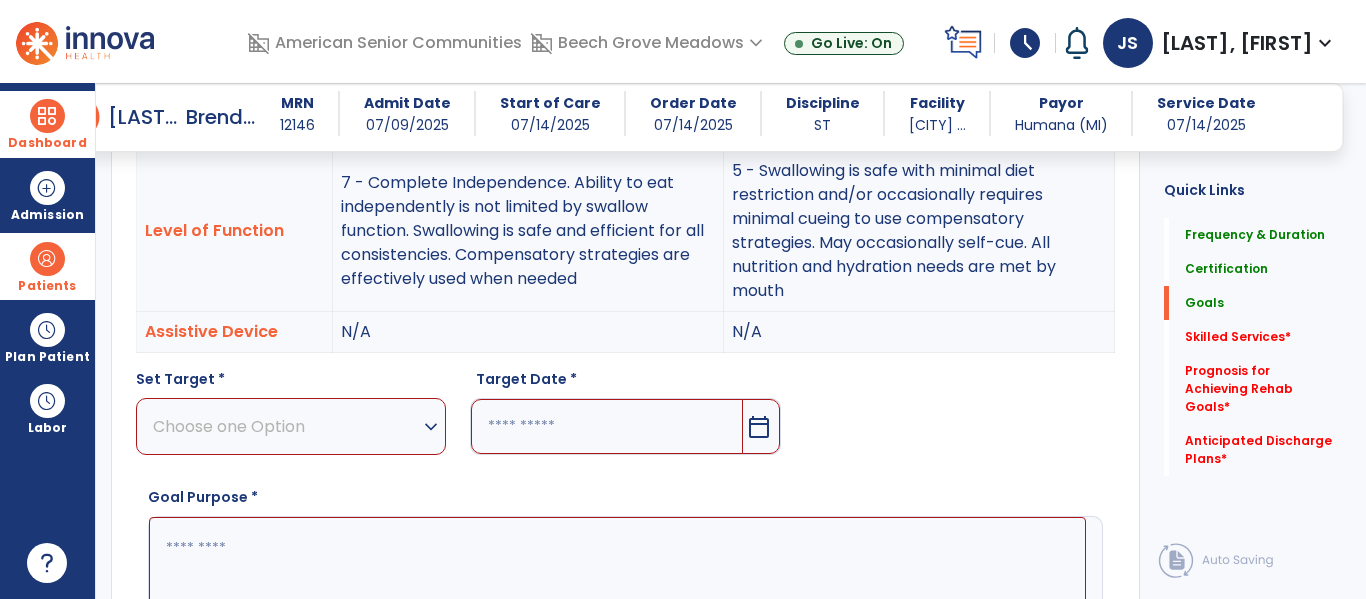scroll, scrollTop: 738, scrollLeft: 0, axis: vertical 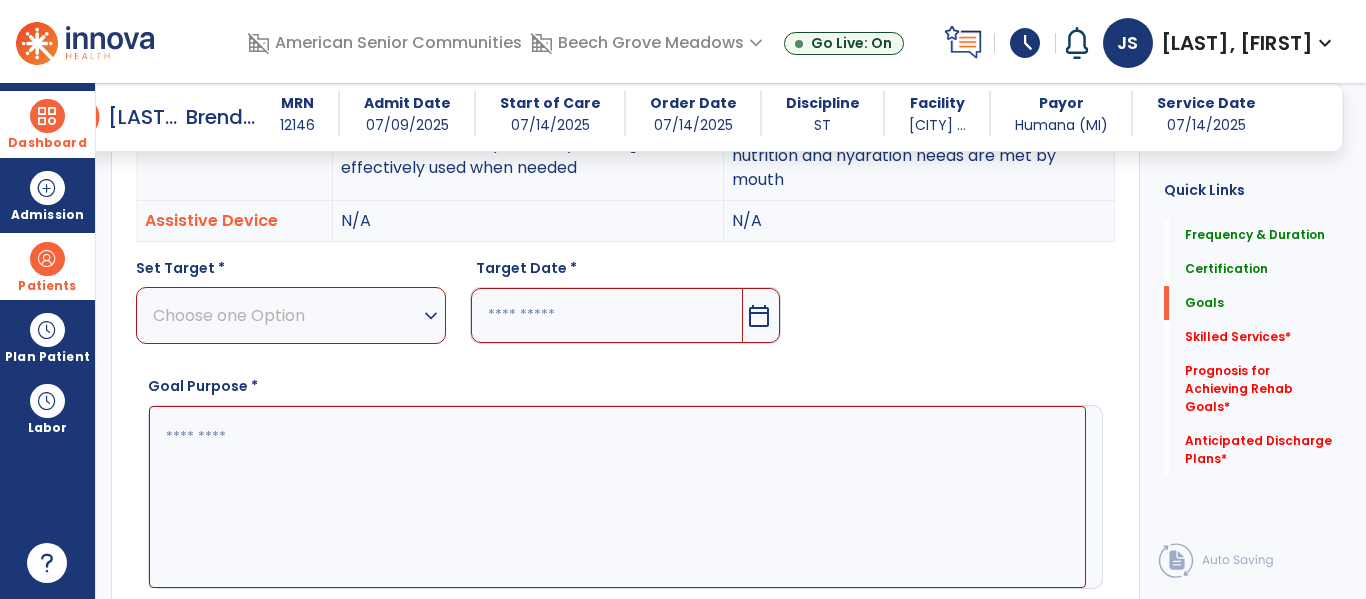 click on "Choose one Option" at bounding box center (286, 315) 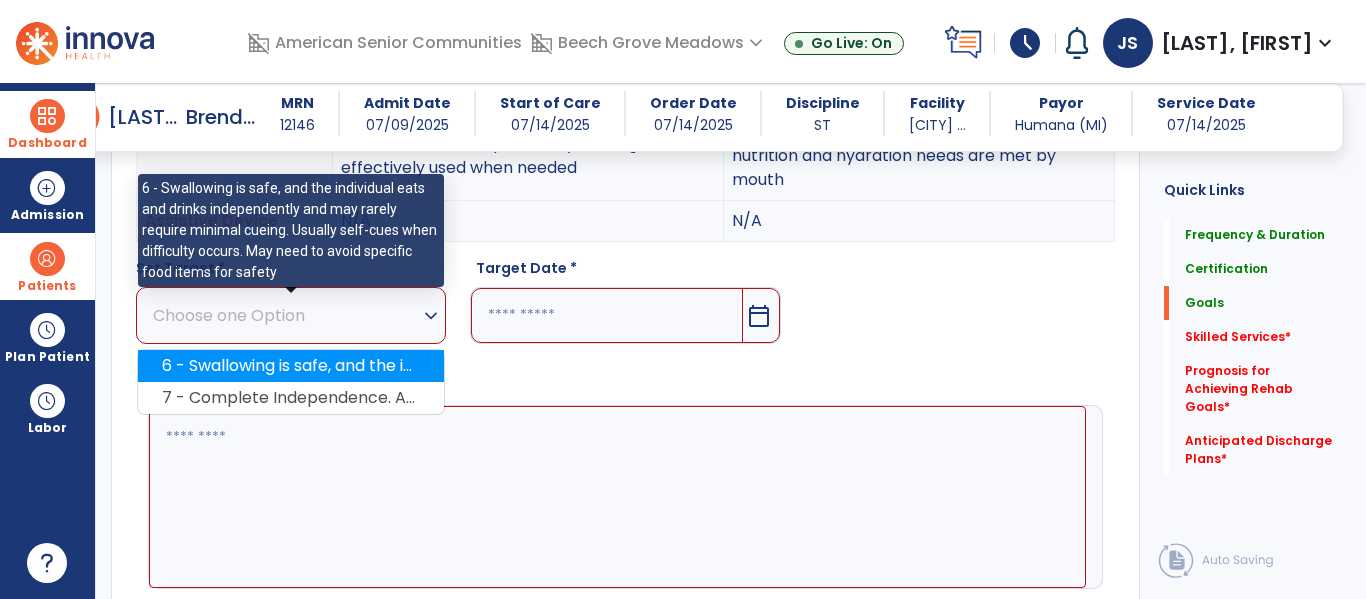 click on "6 - Swallowing is safe, and the individual eats and drinks independently and may rarely require minimal cueing. Usually self-cues when difficulty occurs. May need to avoid specific food items for safety" at bounding box center (291, 366) 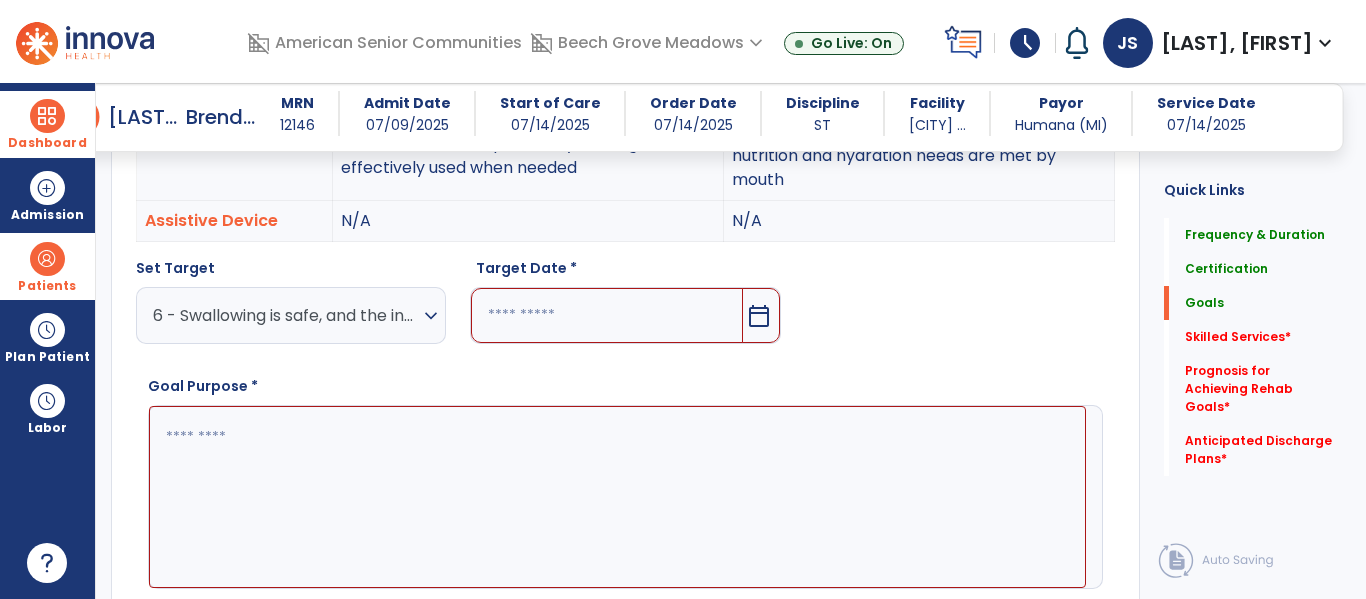 click at bounding box center (606, 315) 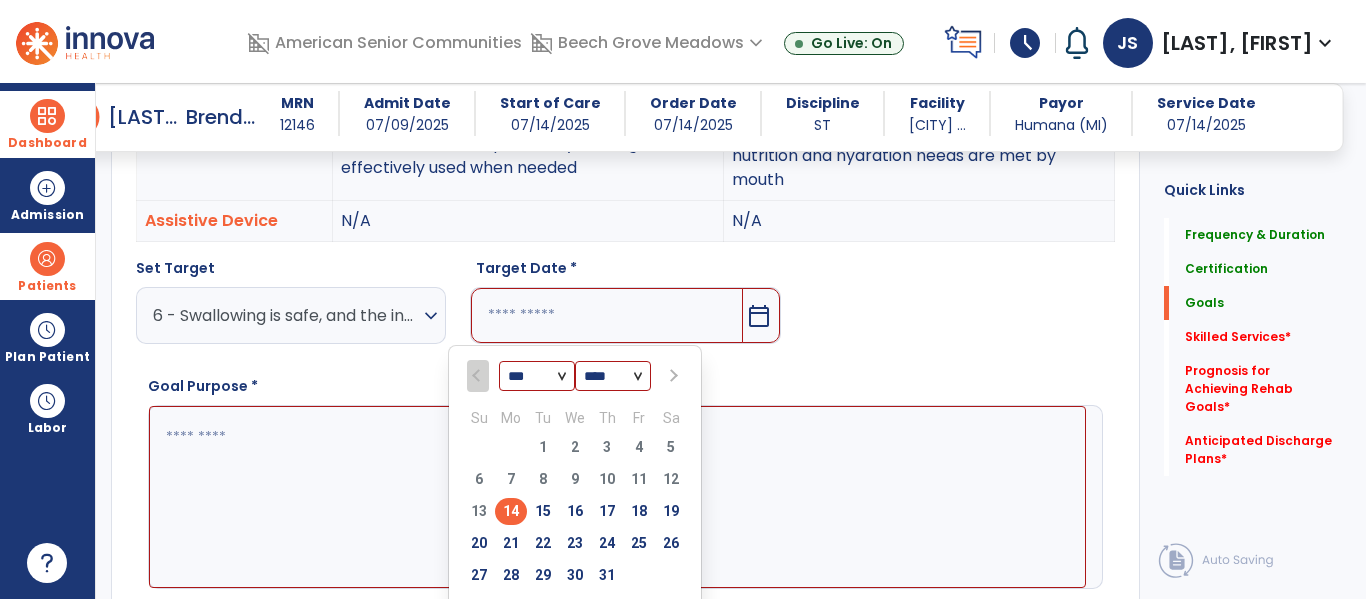 scroll, scrollTop: 1092, scrollLeft: 0, axis: vertical 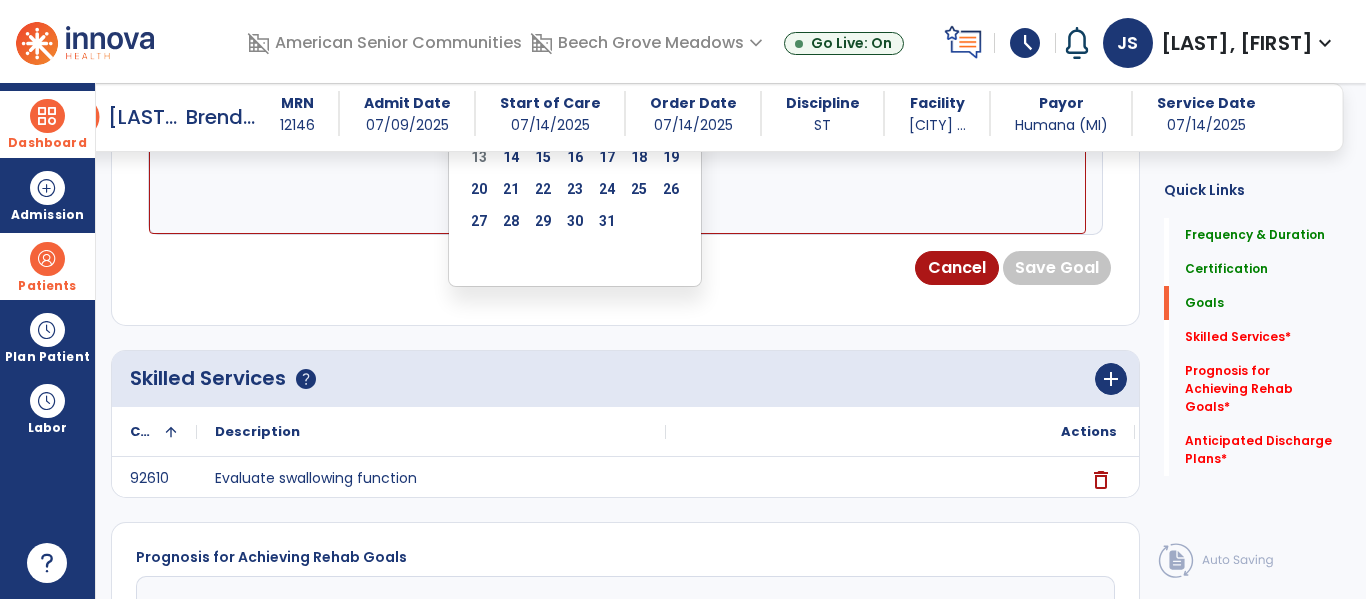 click on "*** ***" at bounding box center (537, 23) 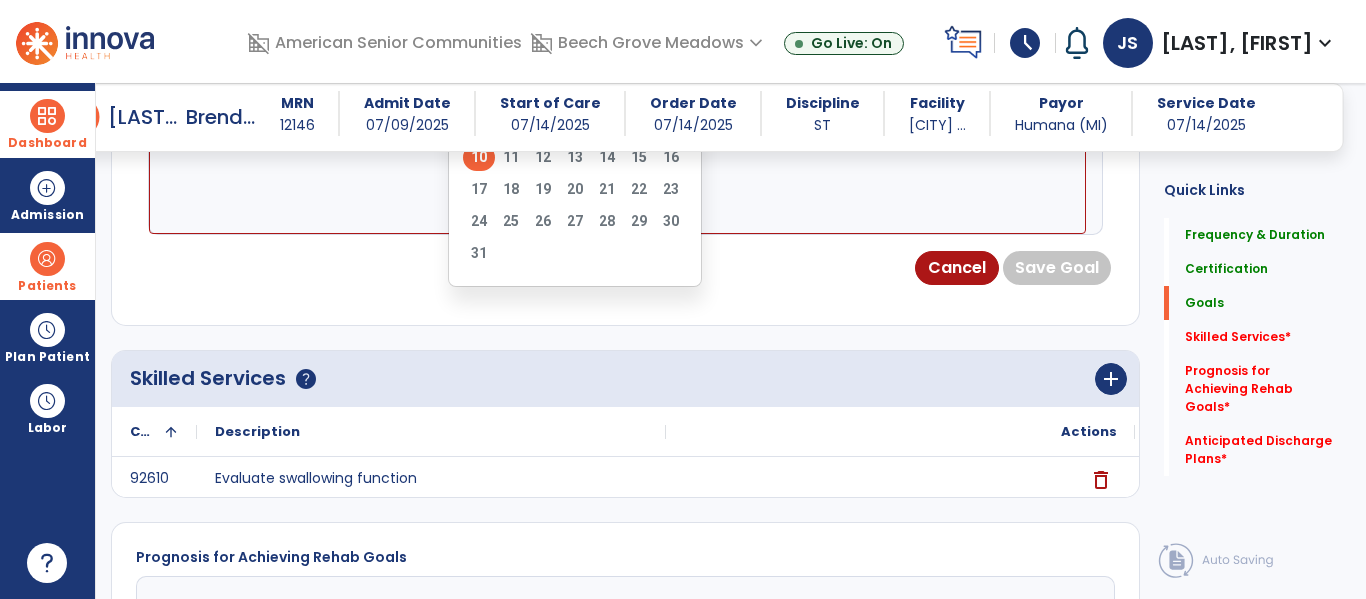 click on "10" at bounding box center (479, 157) 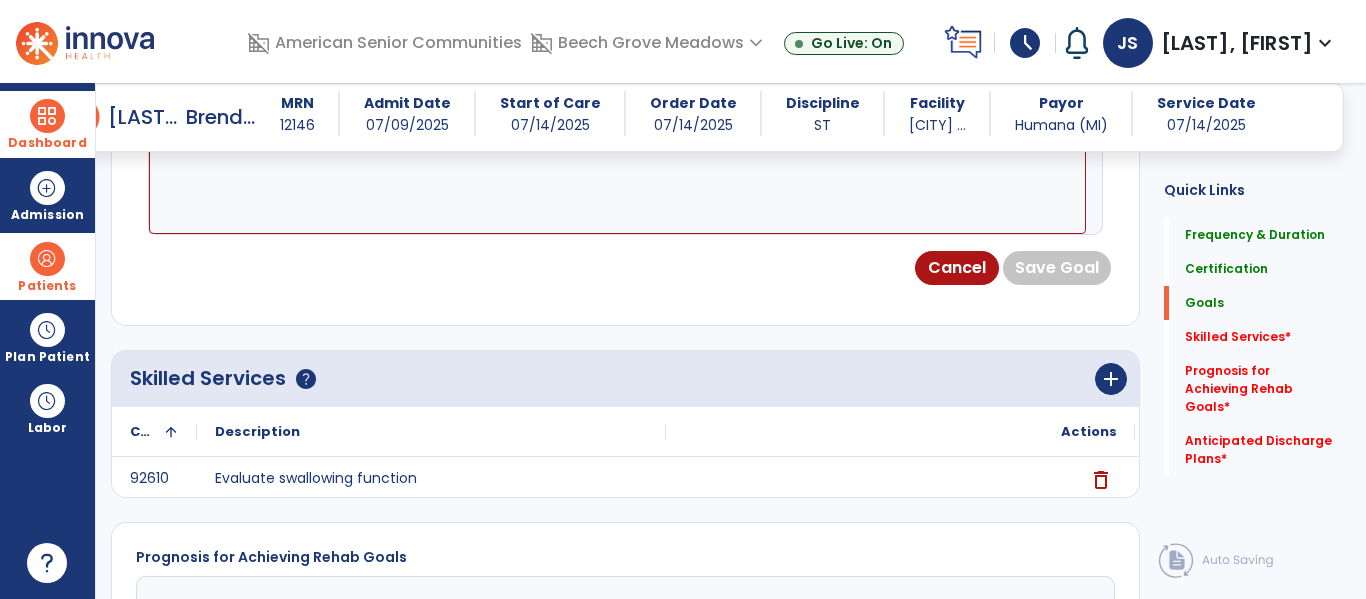 scroll, scrollTop: 1087, scrollLeft: 0, axis: vertical 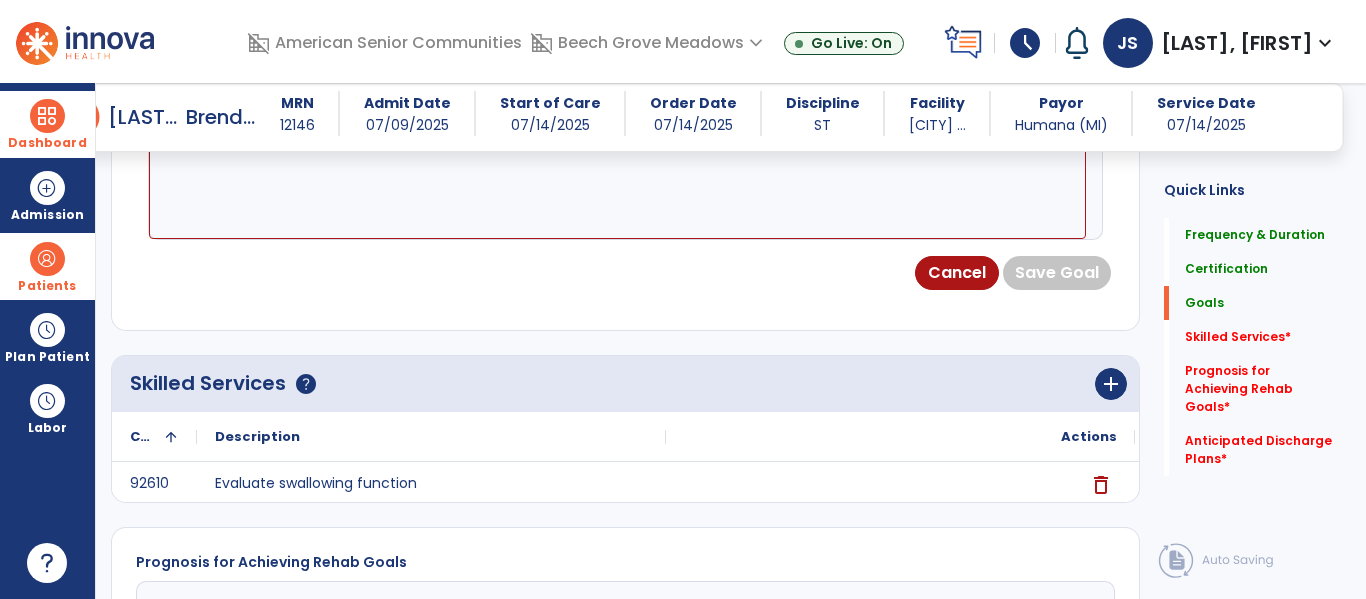 click at bounding box center (617, 148) 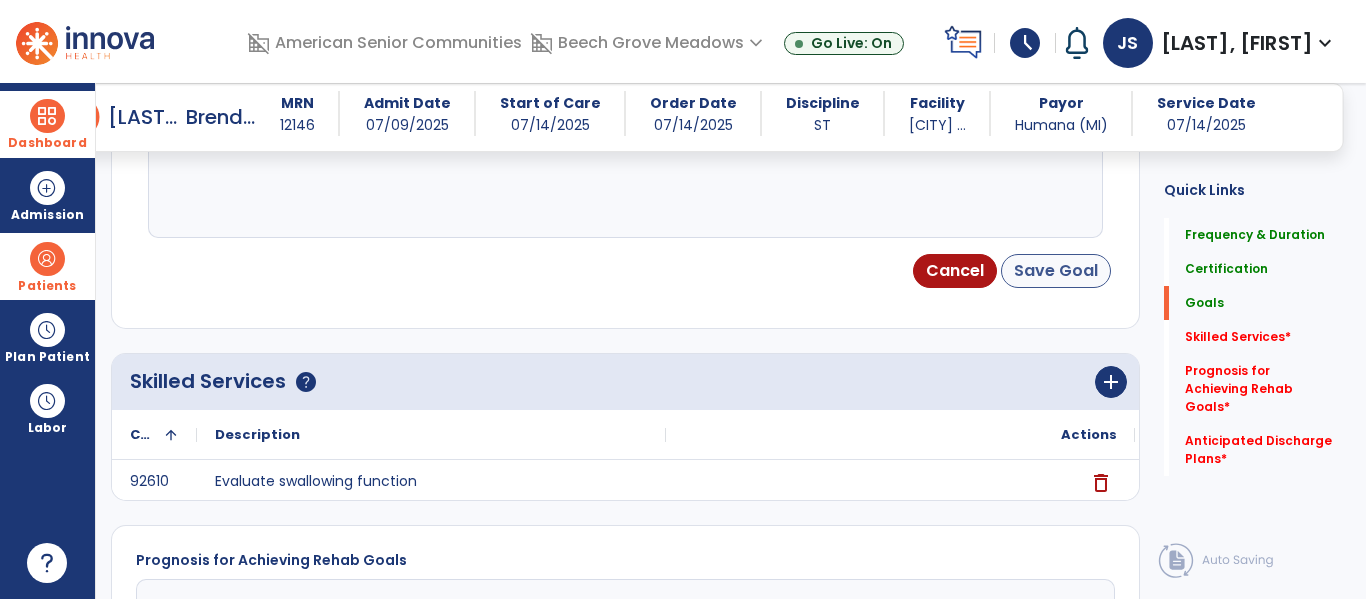 type on "**********" 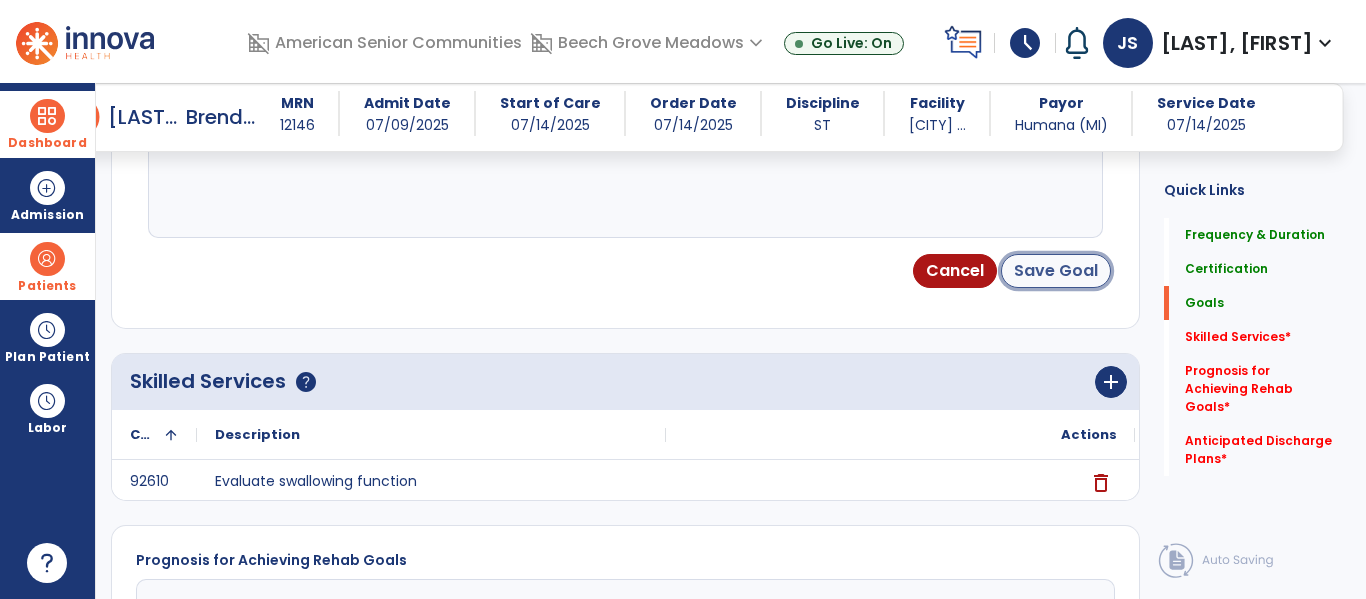 click on "Save Goal" at bounding box center (1056, 271) 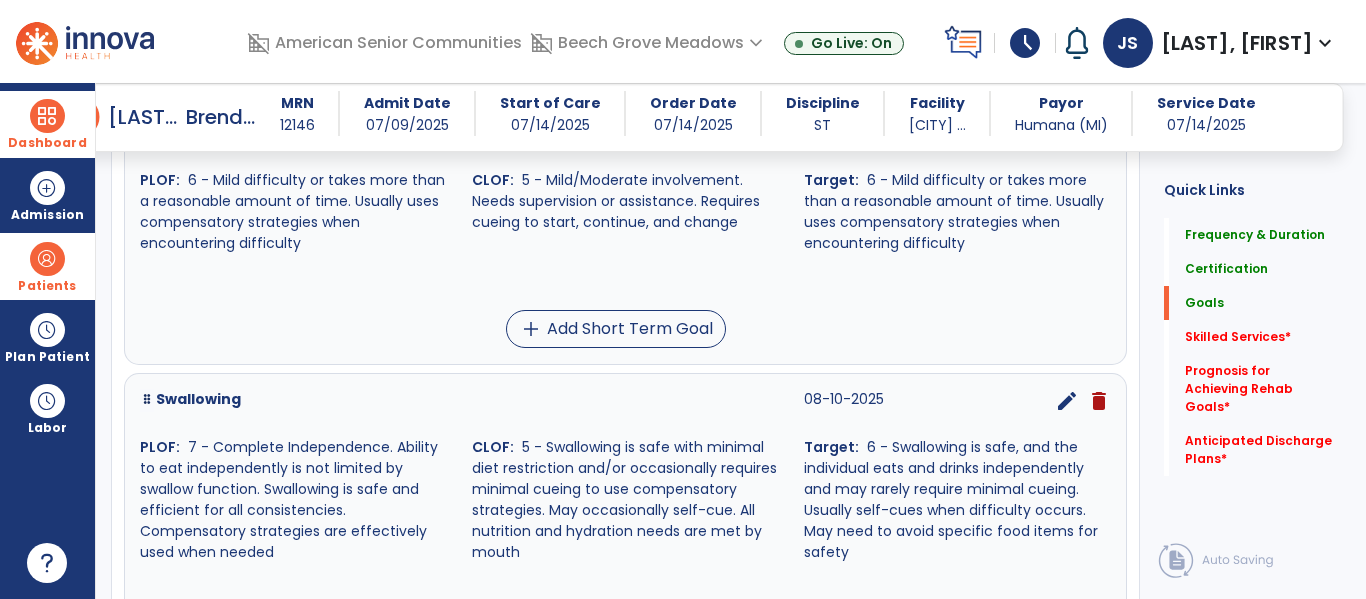 scroll, scrollTop: 580, scrollLeft: 0, axis: vertical 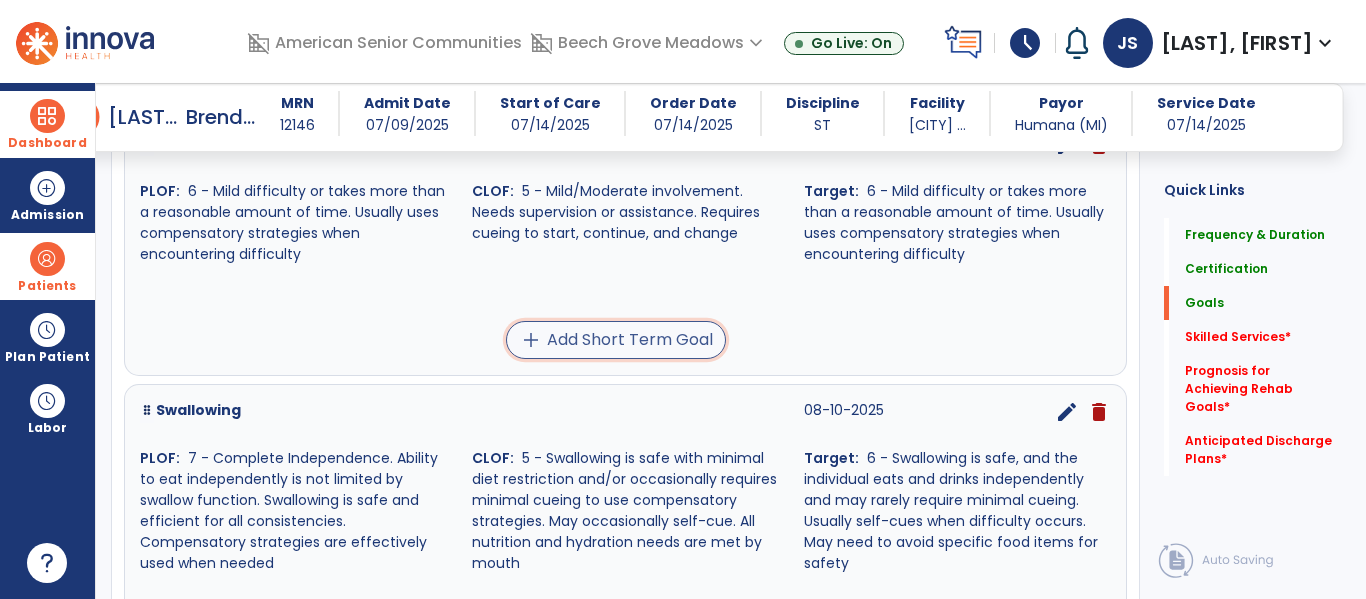 click on "add  Add Short Term Goal" at bounding box center [616, 340] 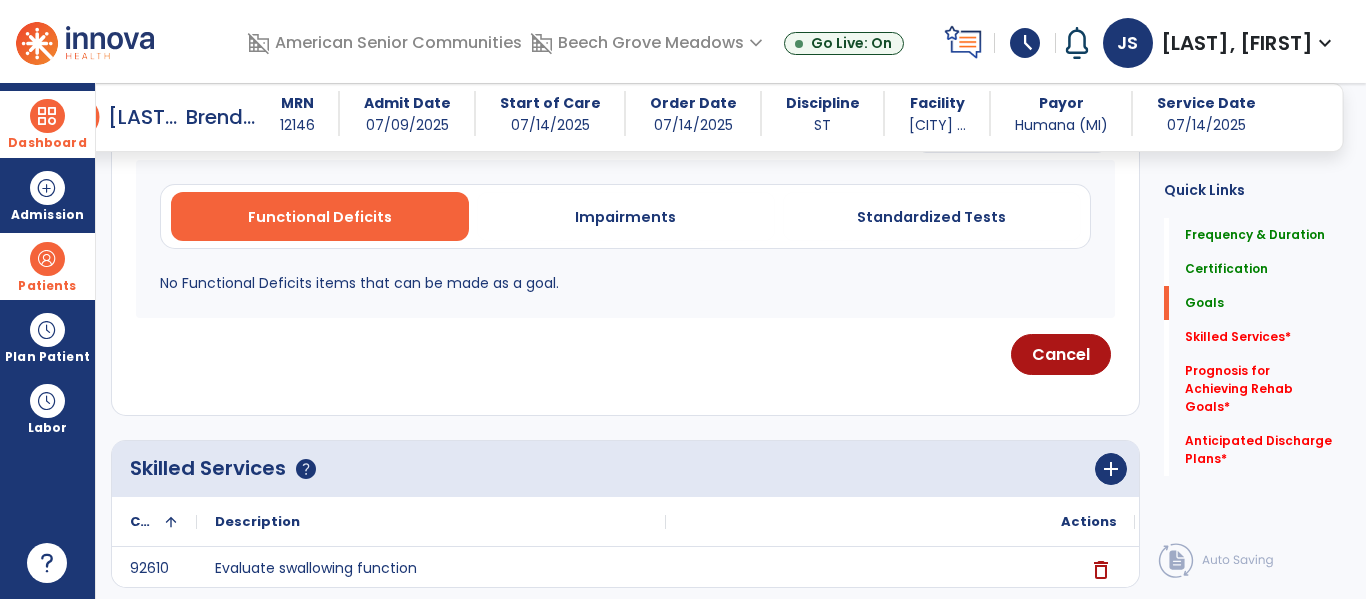 click on "Create your own goal" at bounding box center (1012, 132) 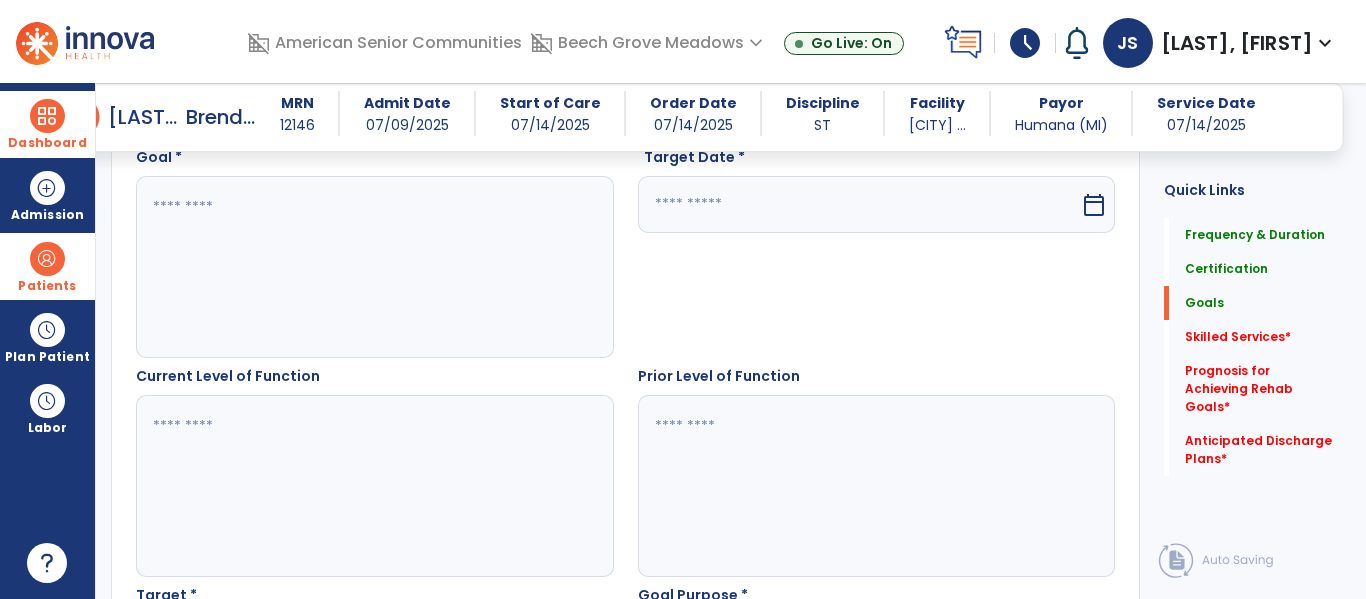 click at bounding box center [371, 267] 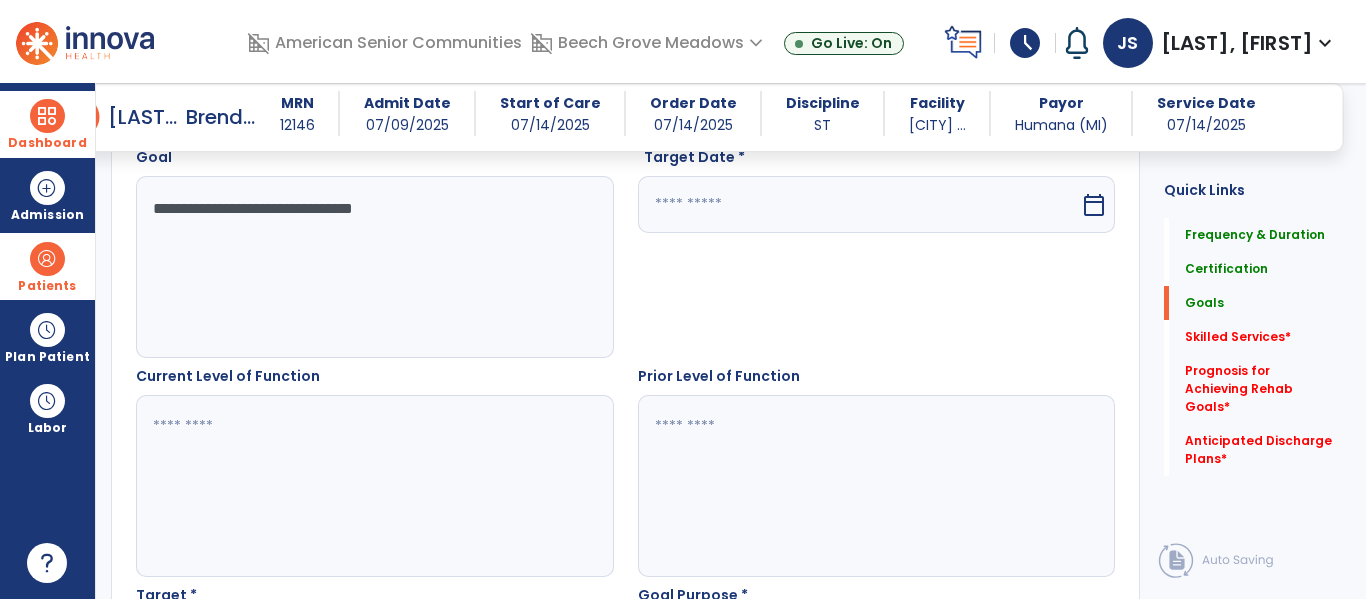 type on "**********" 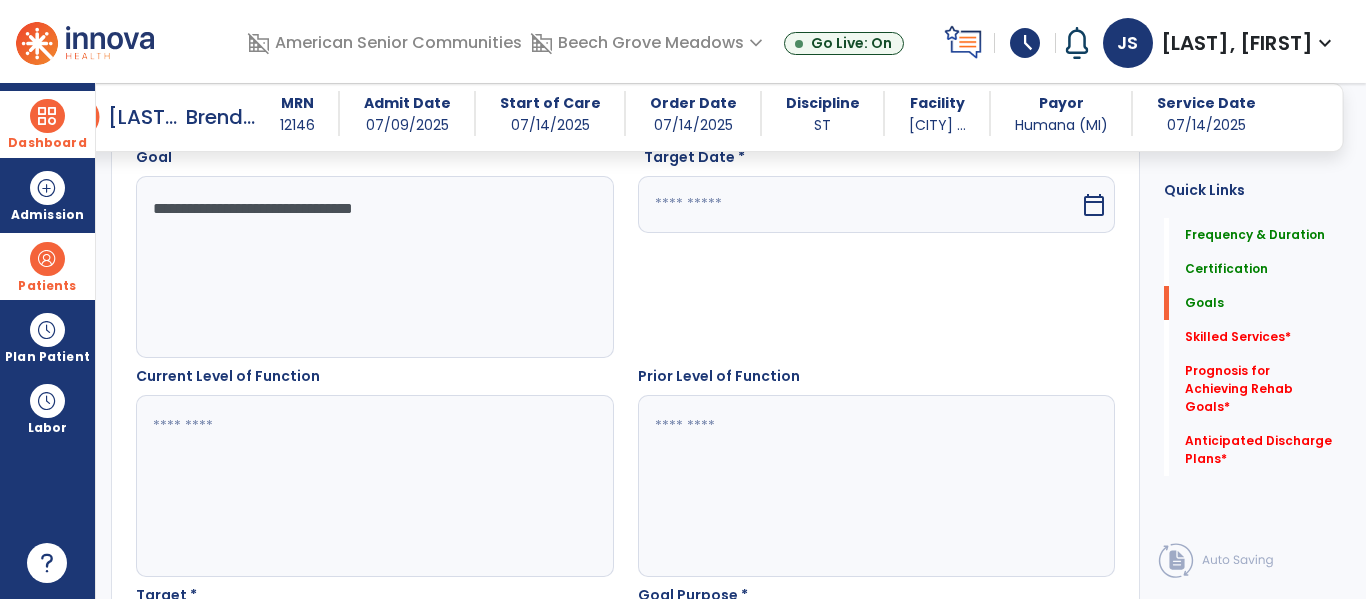 click at bounding box center [859, 204] 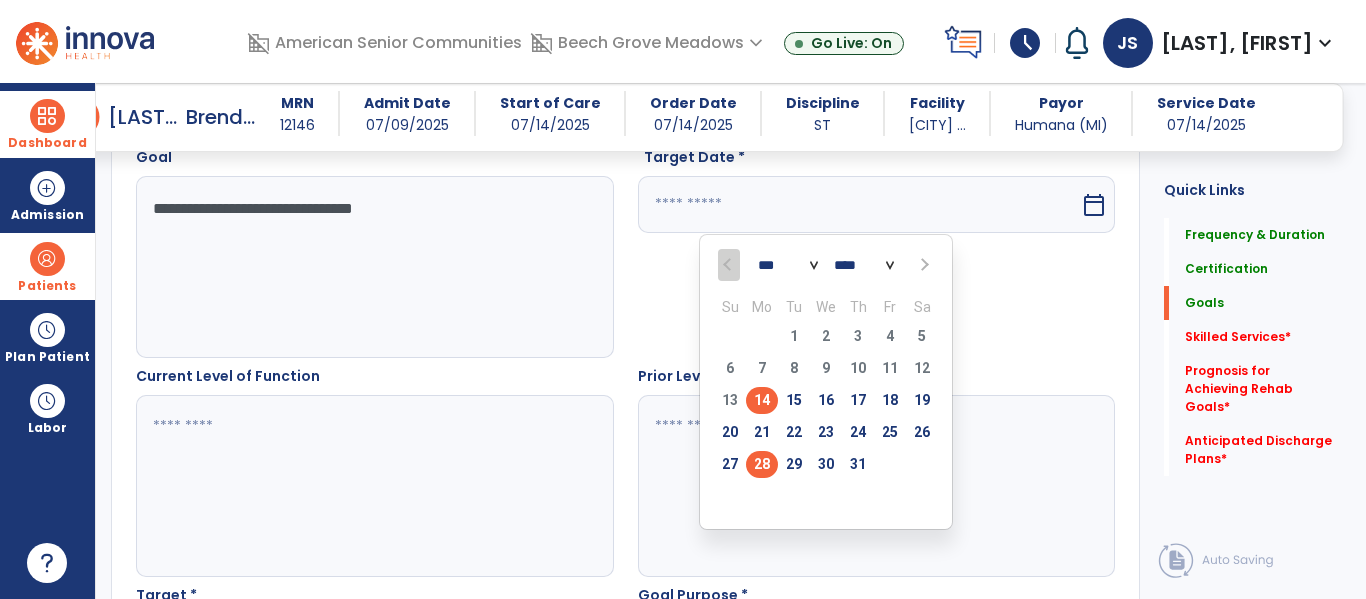 click on "28" at bounding box center (762, 464) 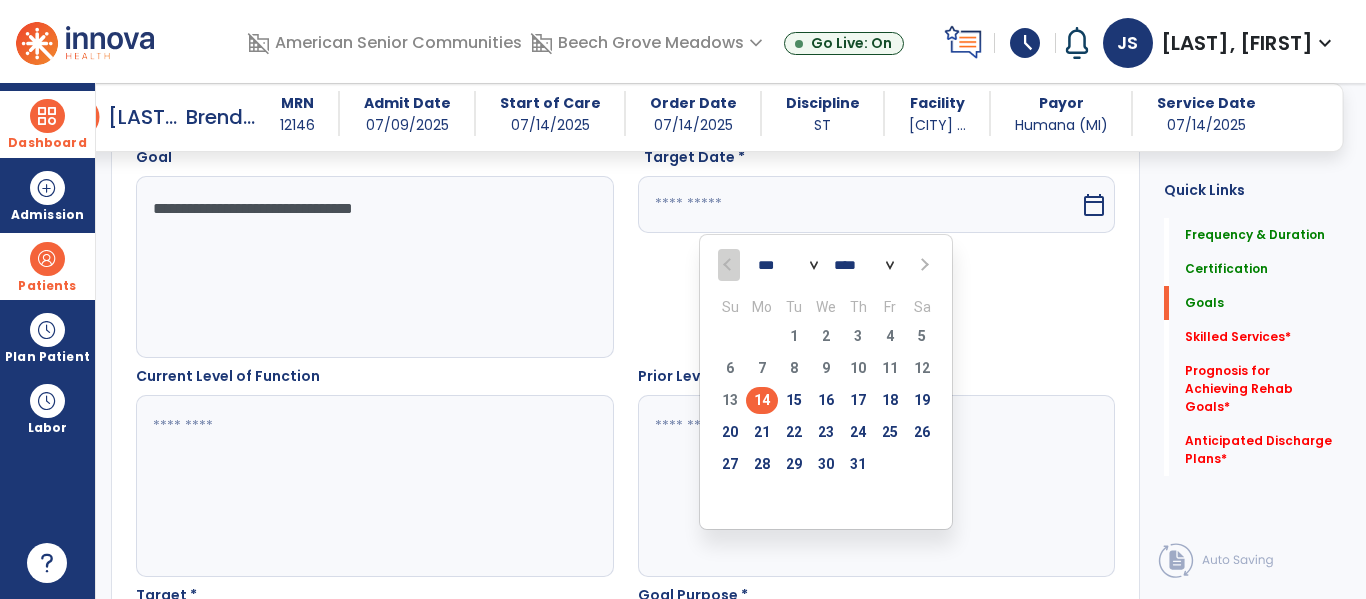 type on "*********" 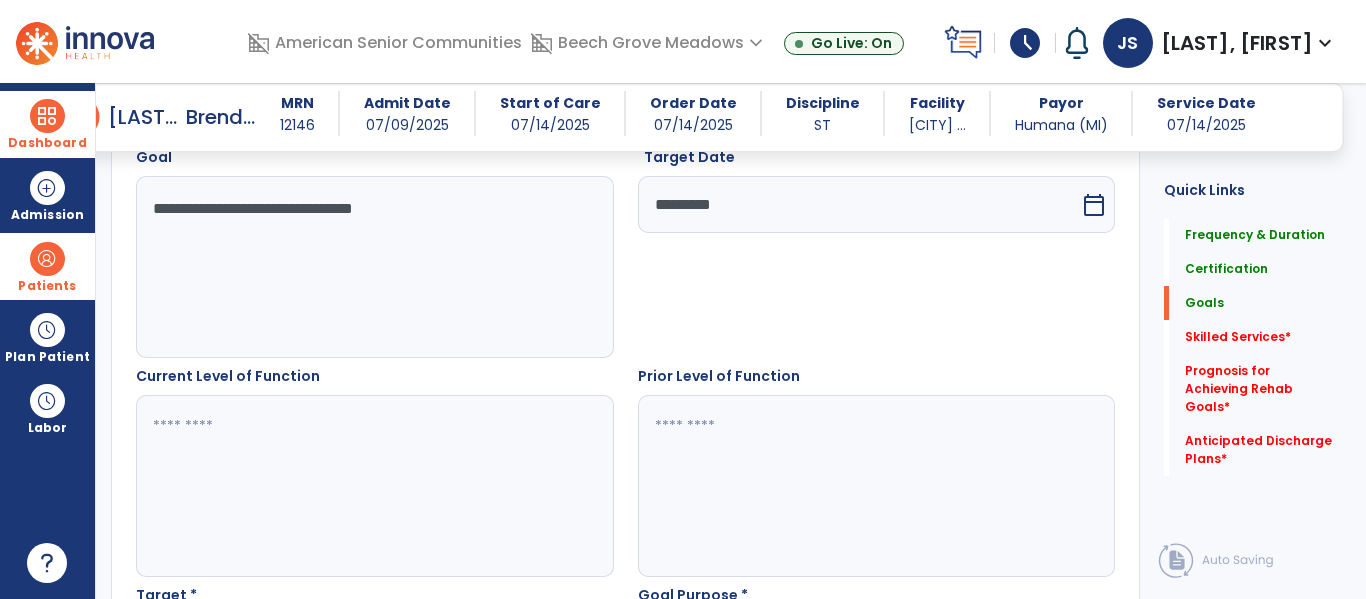 click at bounding box center [371, 486] 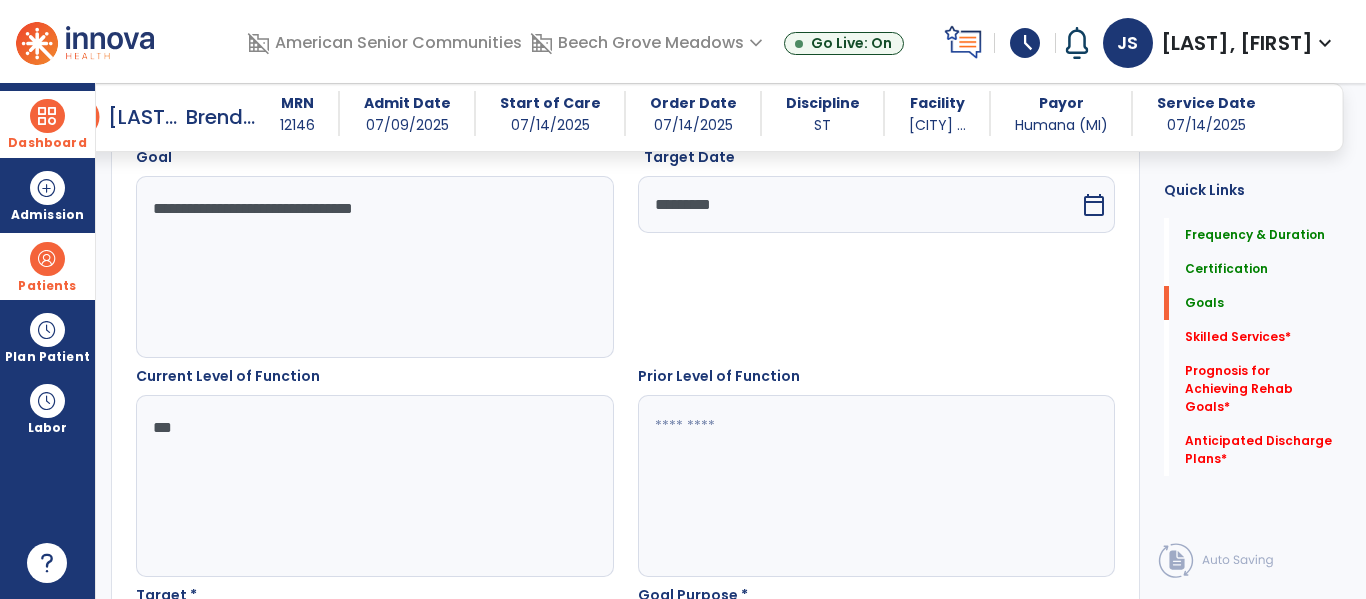type on "***" 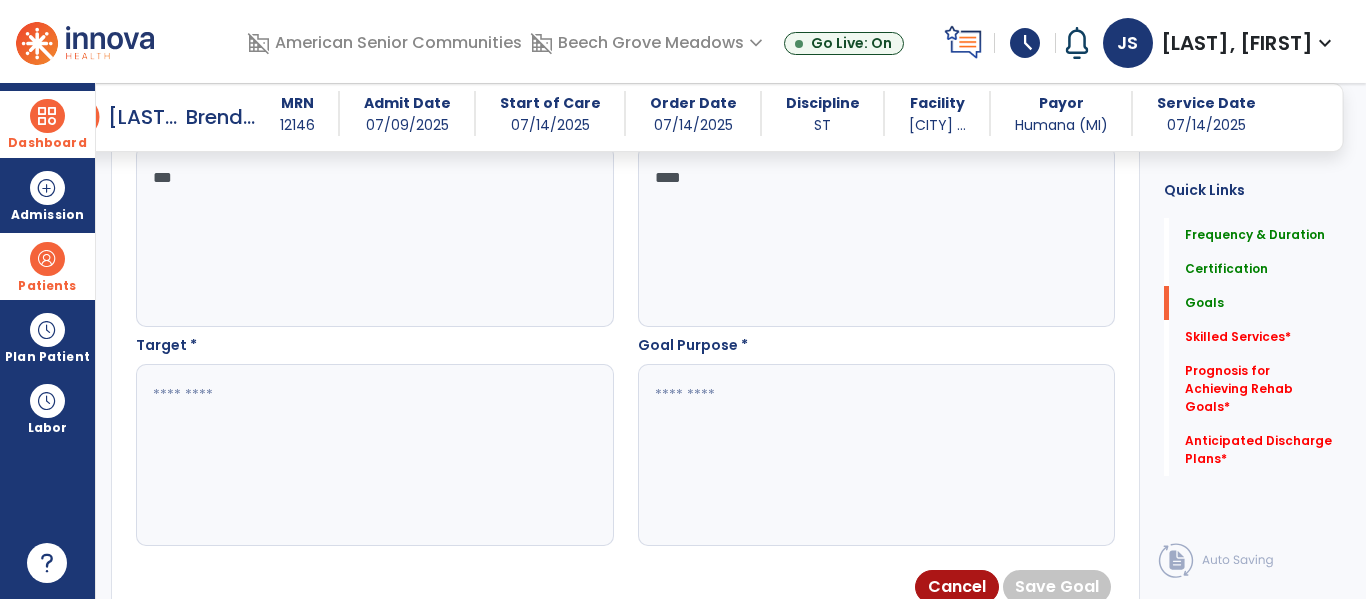 scroll, scrollTop: 845, scrollLeft: 0, axis: vertical 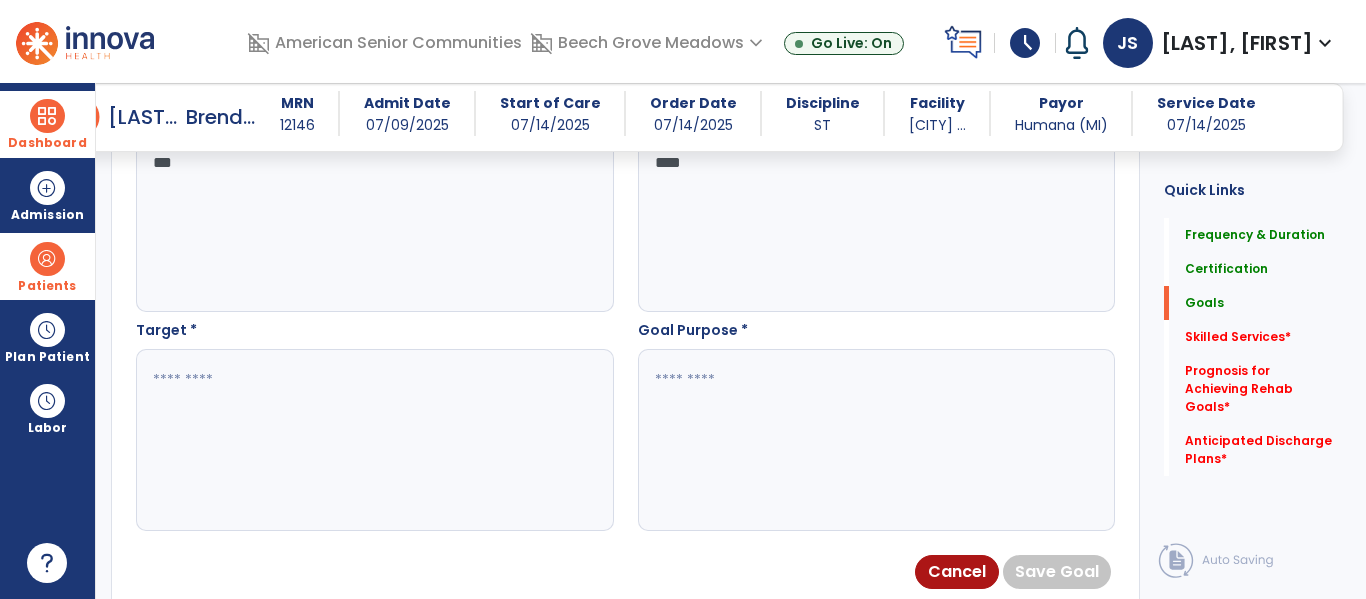 type on "****" 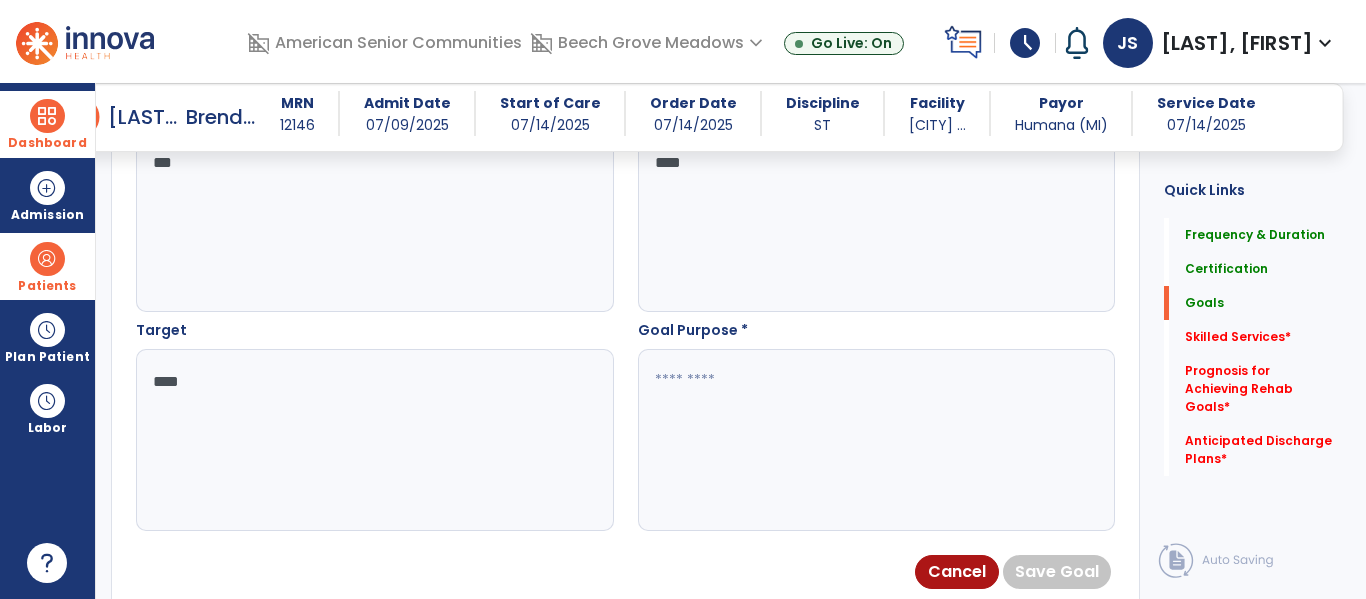 type on "****" 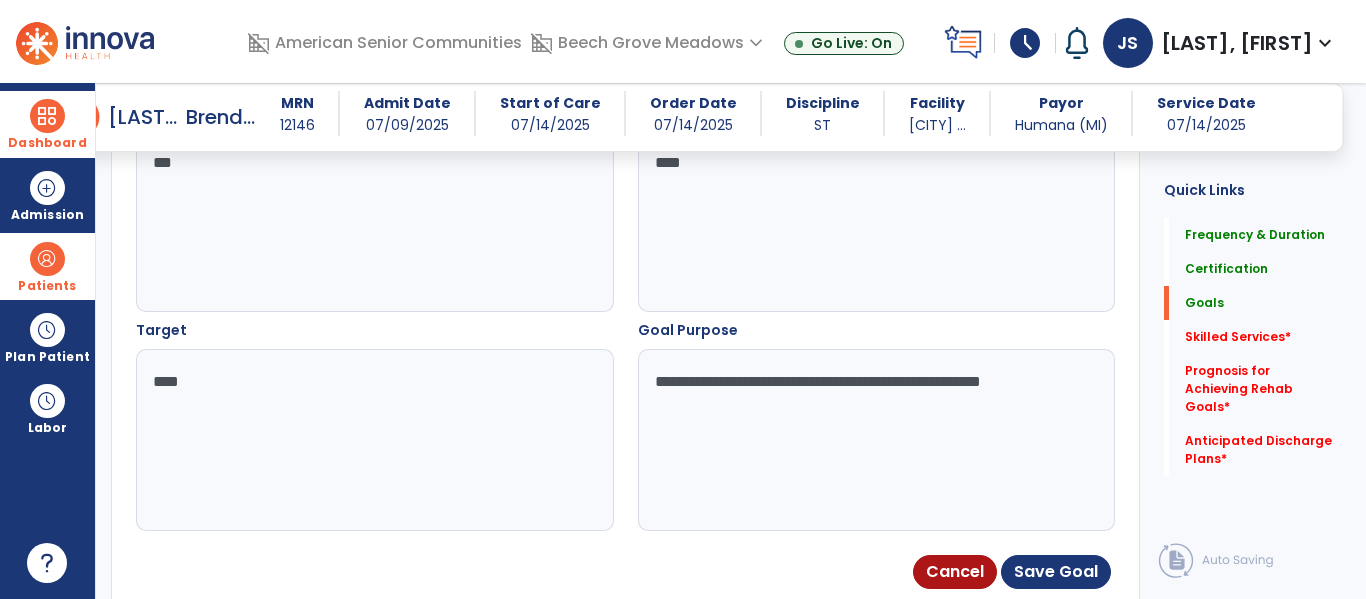 type on "**********" 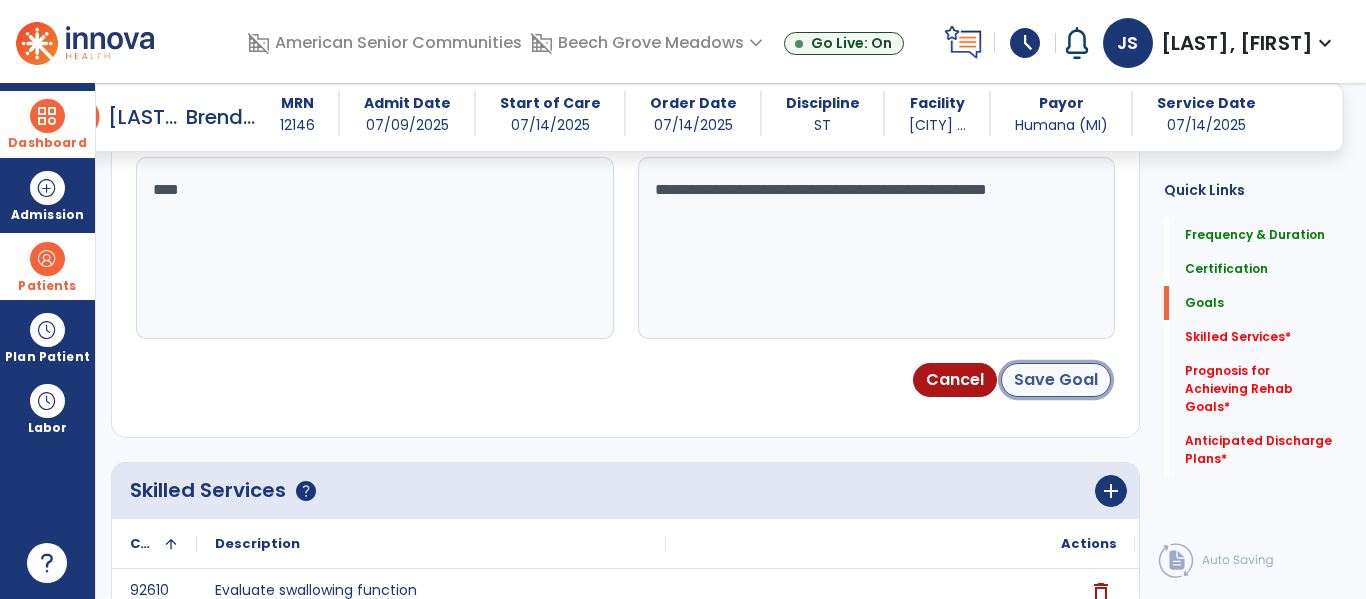 click on "Save Goal" at bounding box center (1056, 380) 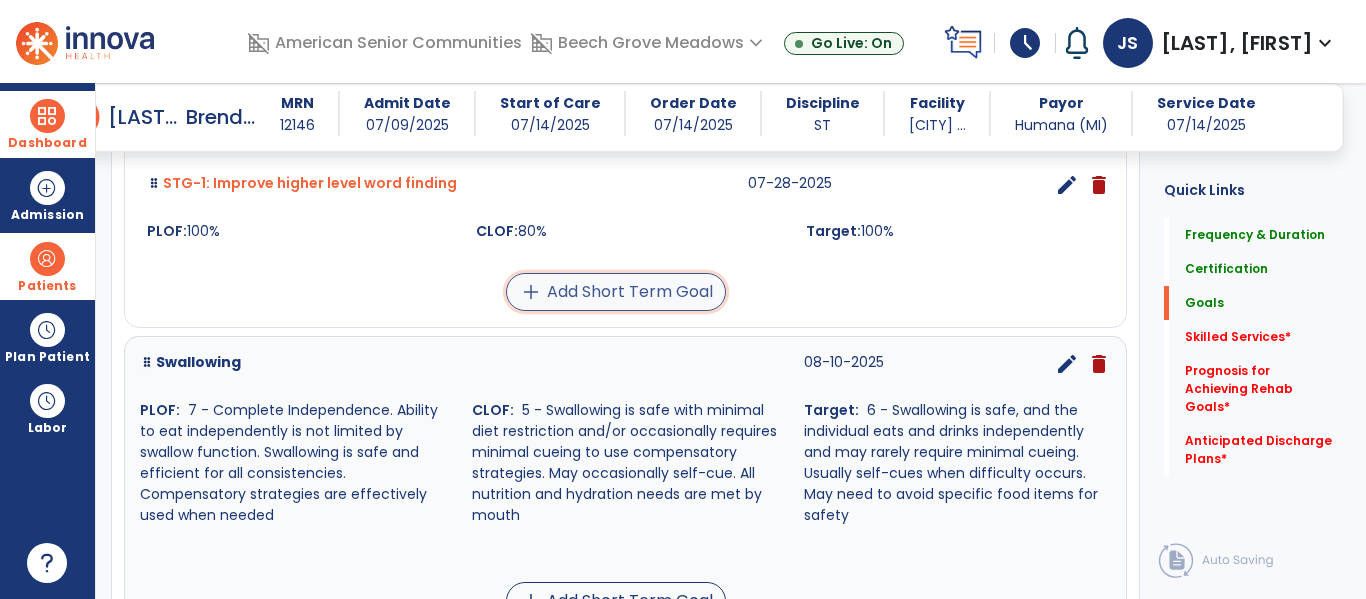 click on "add  Add Short Term Goal" at bounding box center (616, 292) 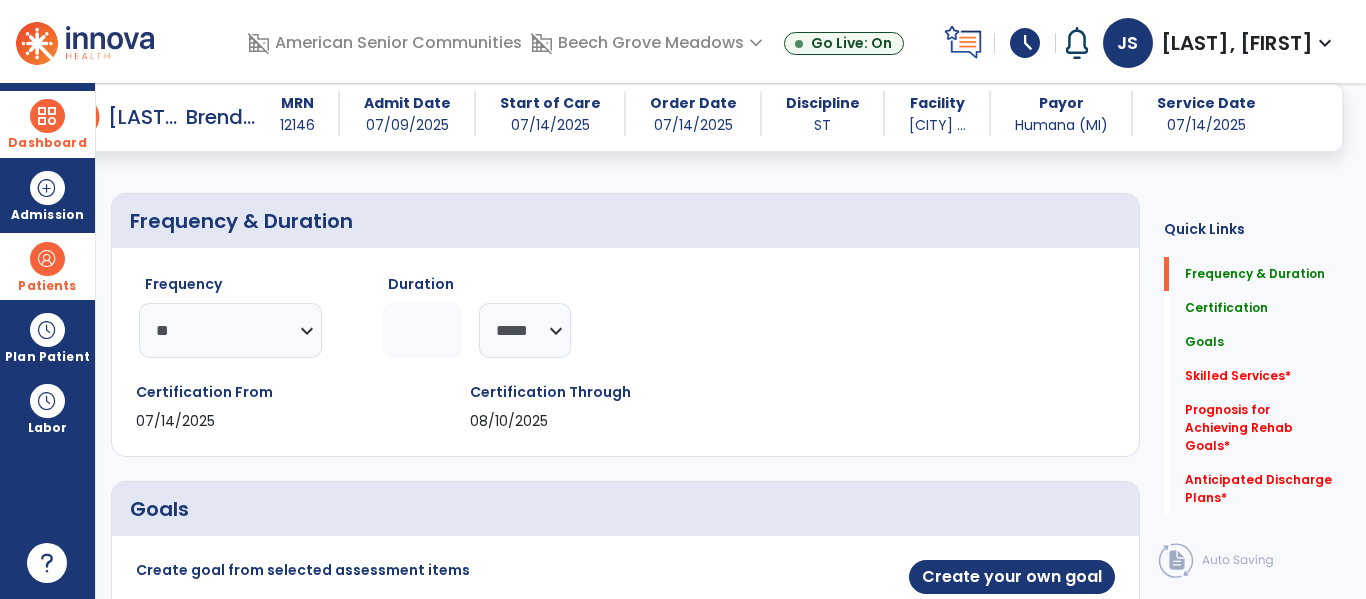 scroll, scrollTop: 280, scrollLeft: 0, axis: vertical 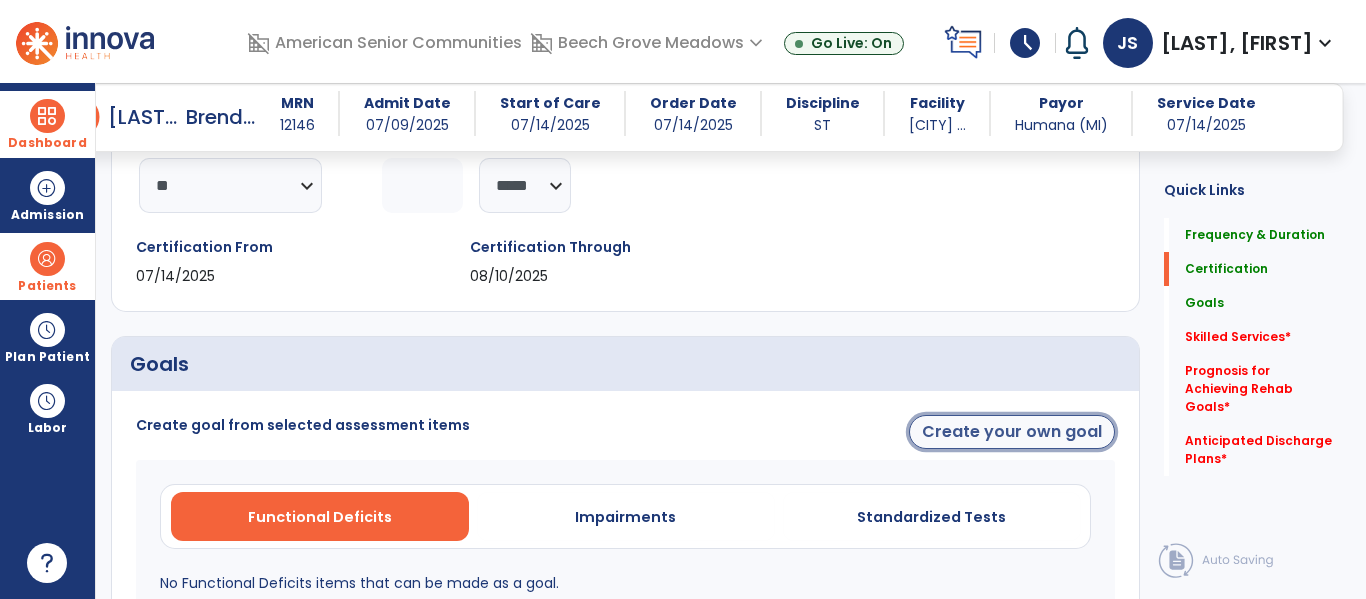 click on "Create your own goal" at bounding box center [1012, 432] 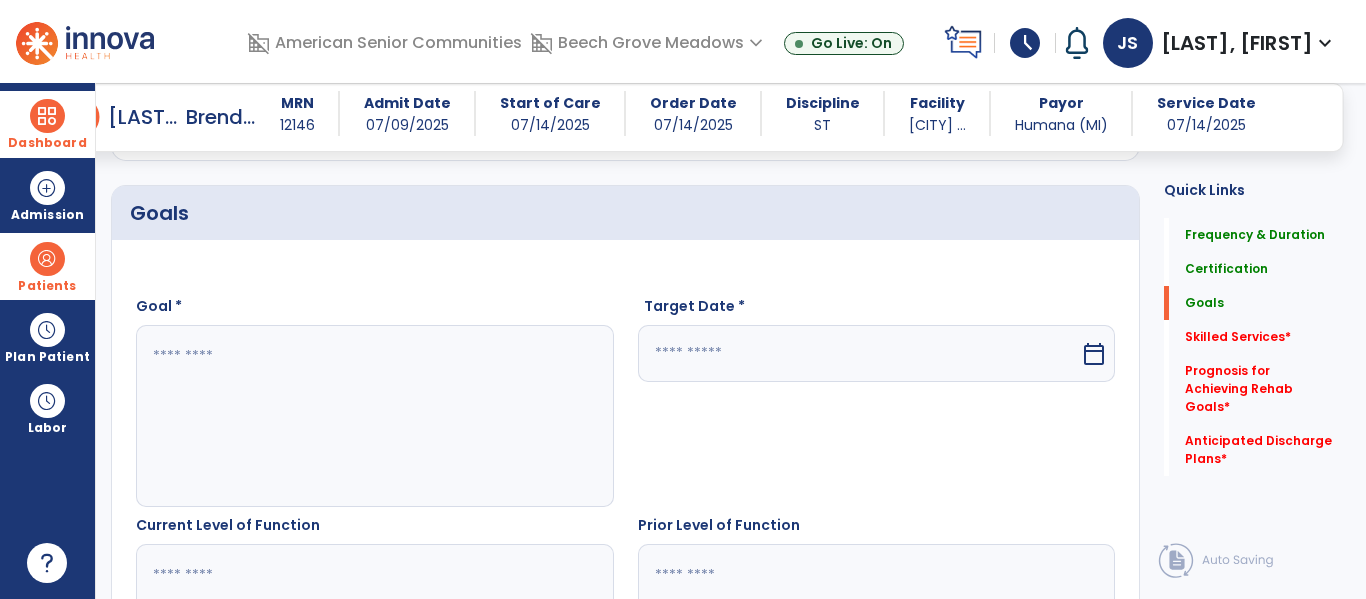 scroll, scrollTop: 438, scrollLeft: 0, axis: vertical 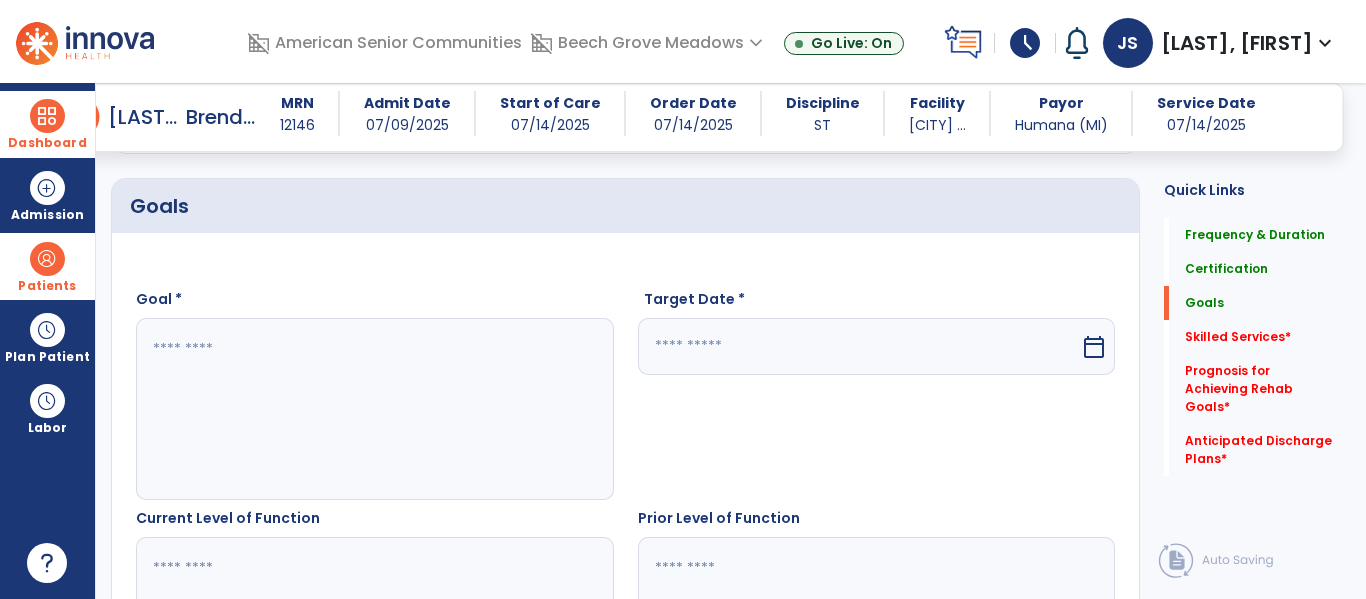 click at bounding box center [371, 409] 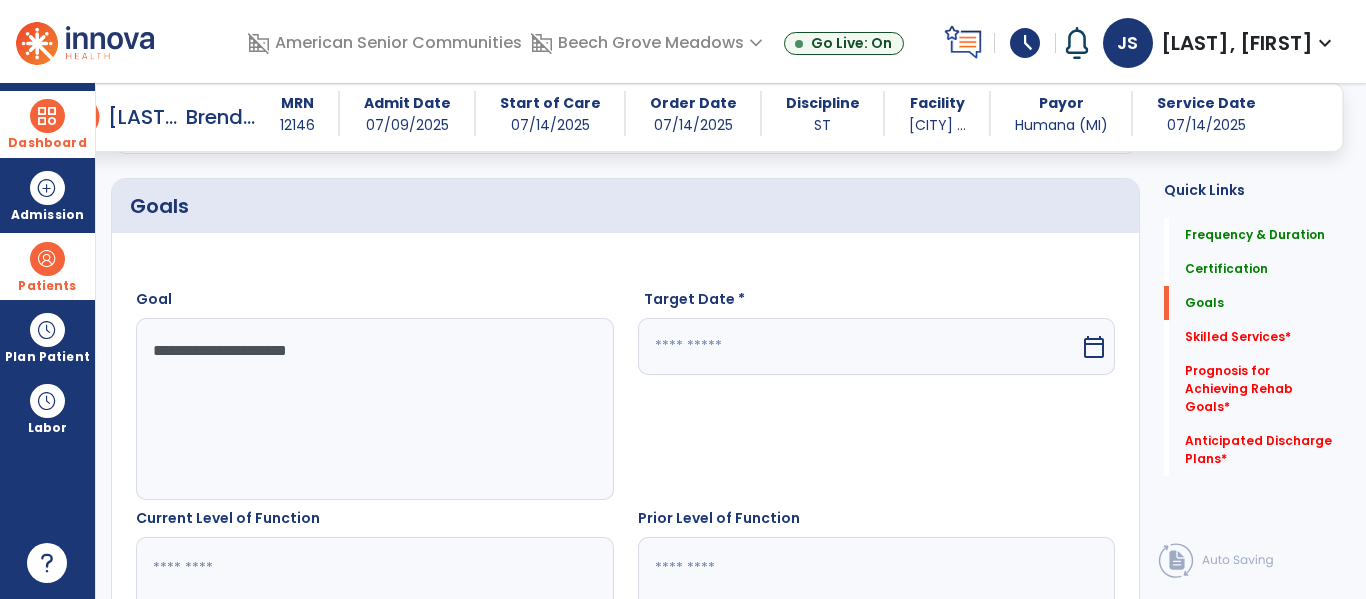 type on "**********" 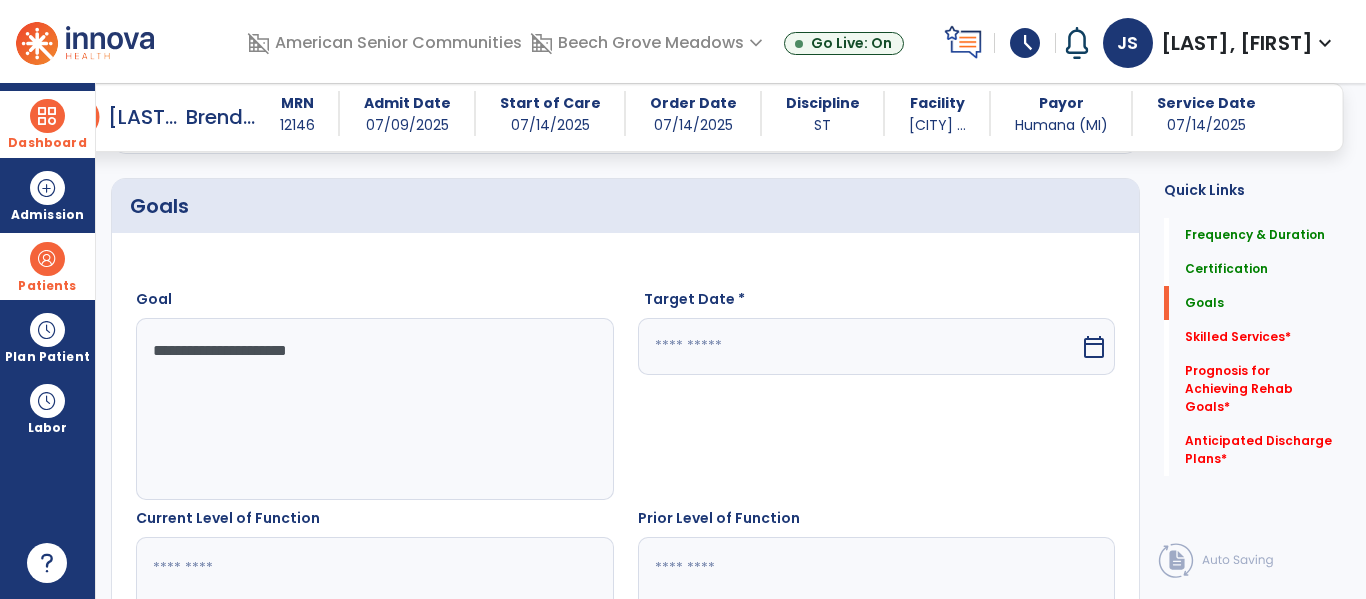 click at bounding box center [859, 346] 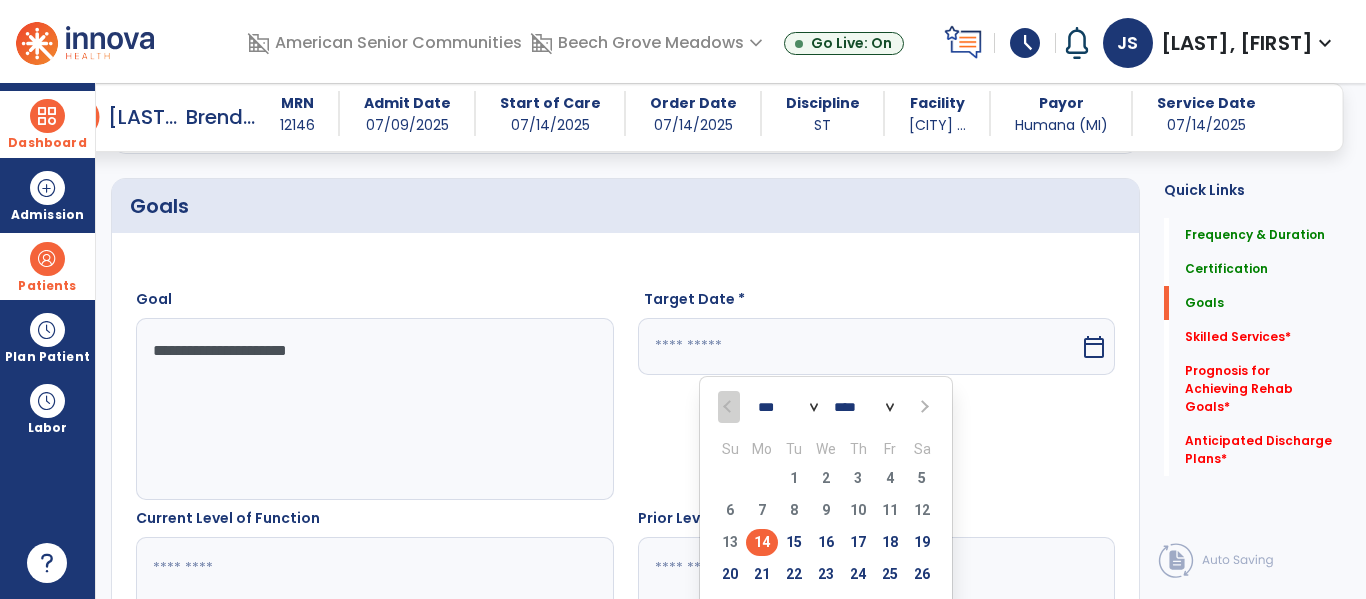 scroll, scrollTop: 745, scrollLeft: 0, axis: vertical 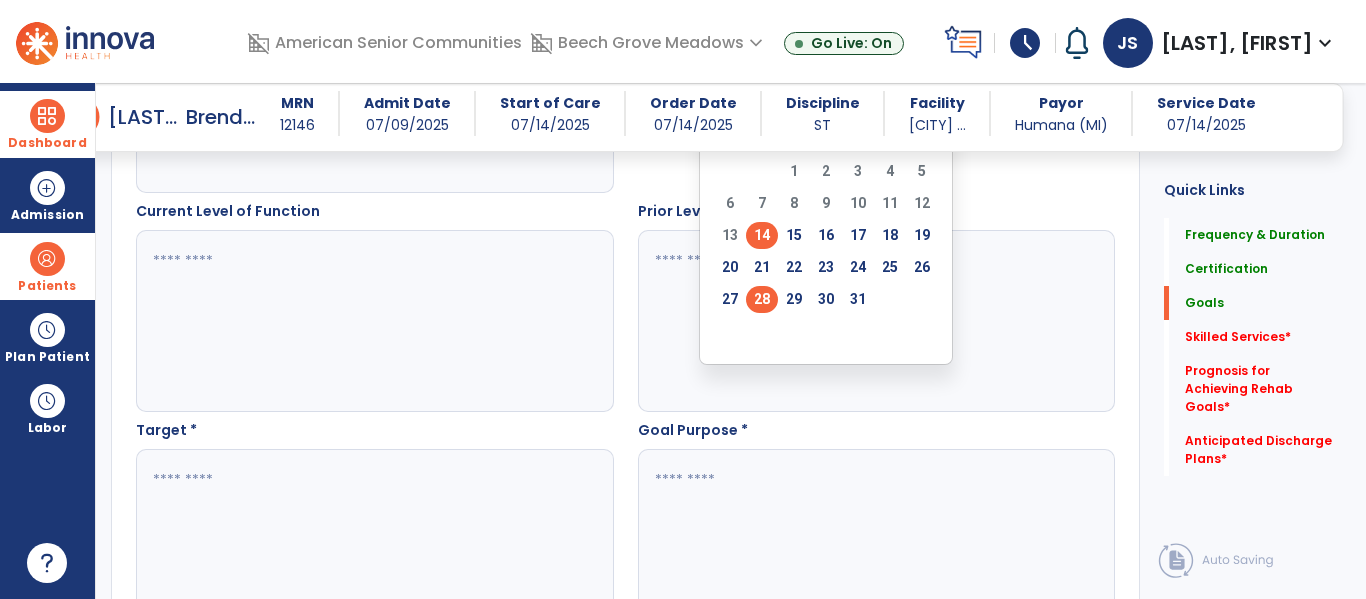click on "28" at bounding box center (762, 299) 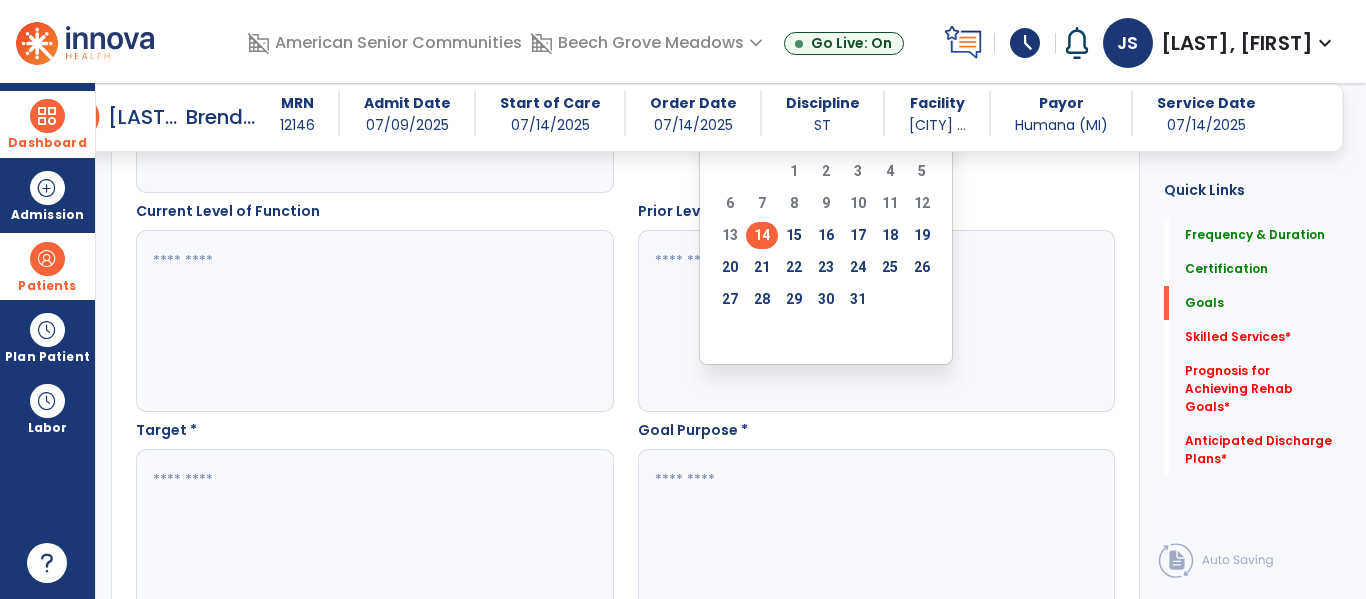 scroll, scrollTop: 740, scrollLeft: 0, axis: vertical 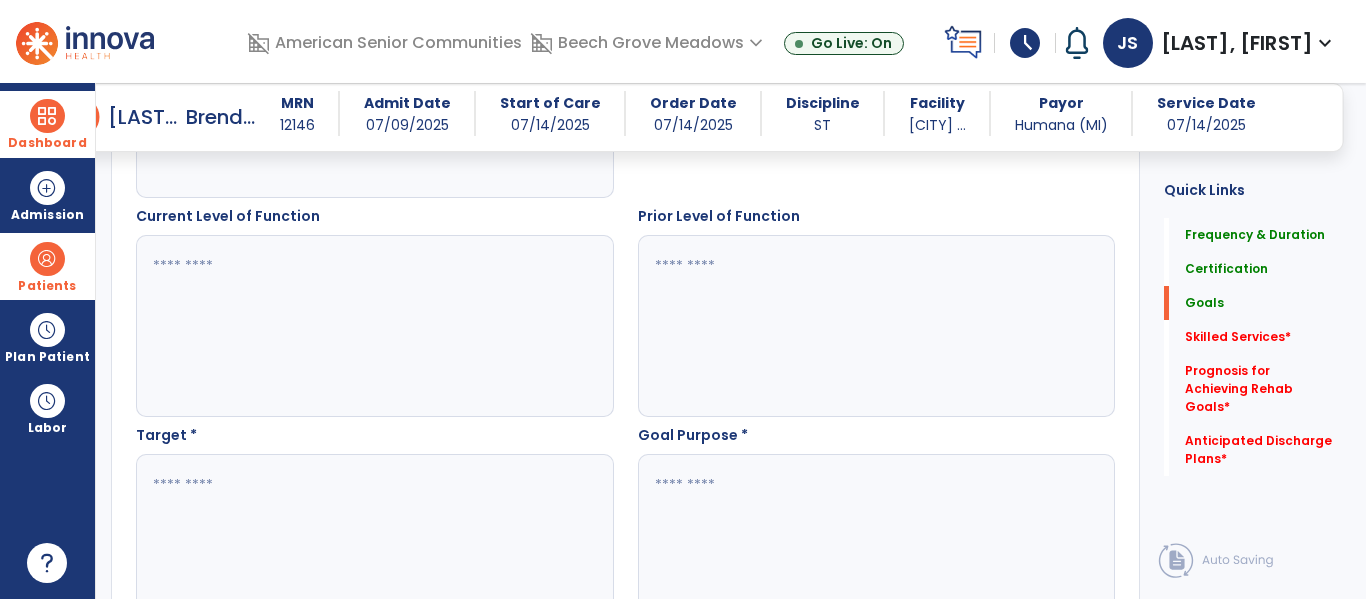 click at bounding box center [371, 326] 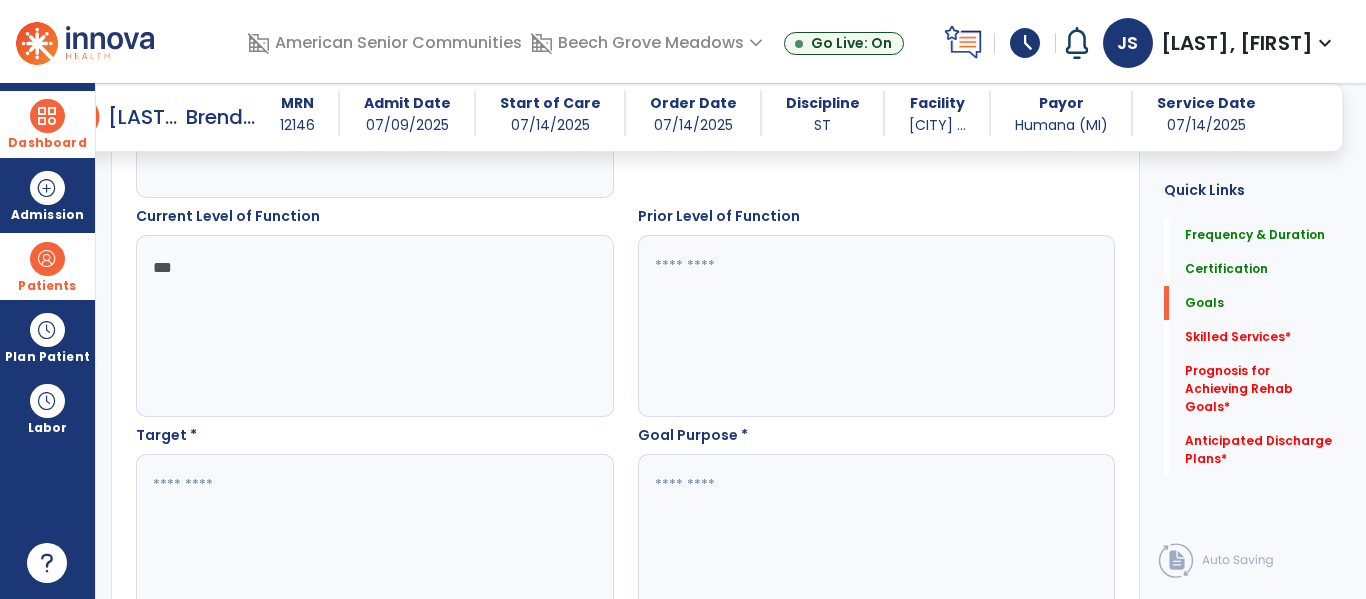 type on "***" 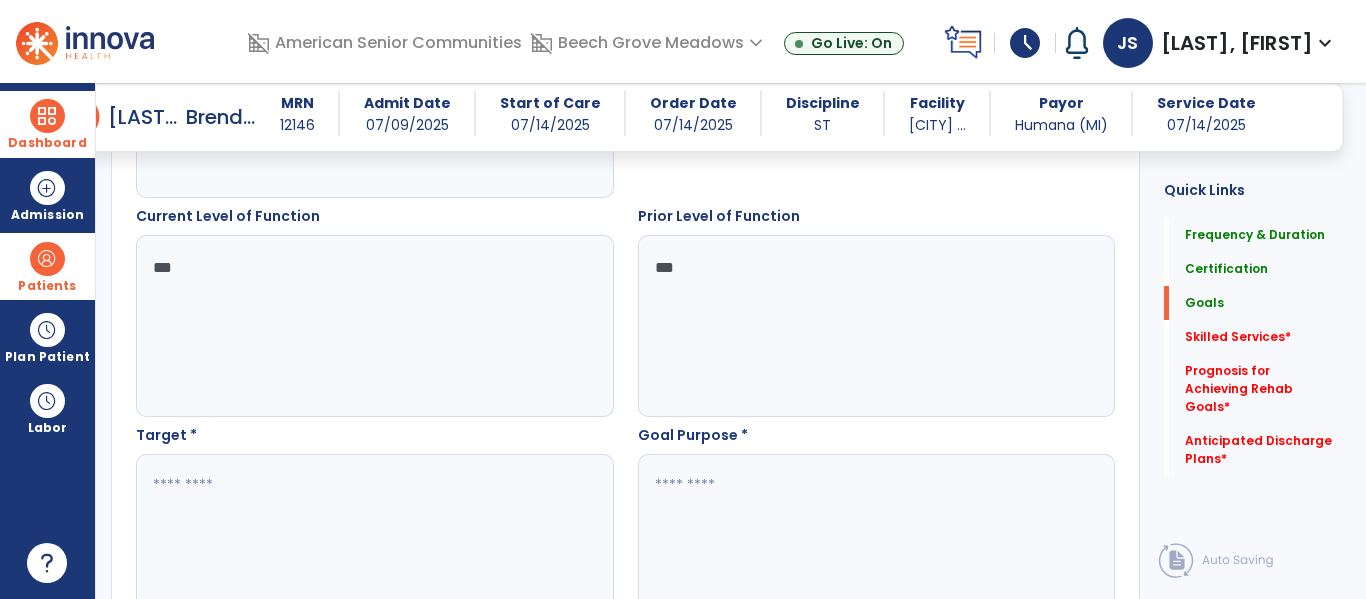 scroll, scrollTop: 750, scrollLeft: 0, axis: vertical 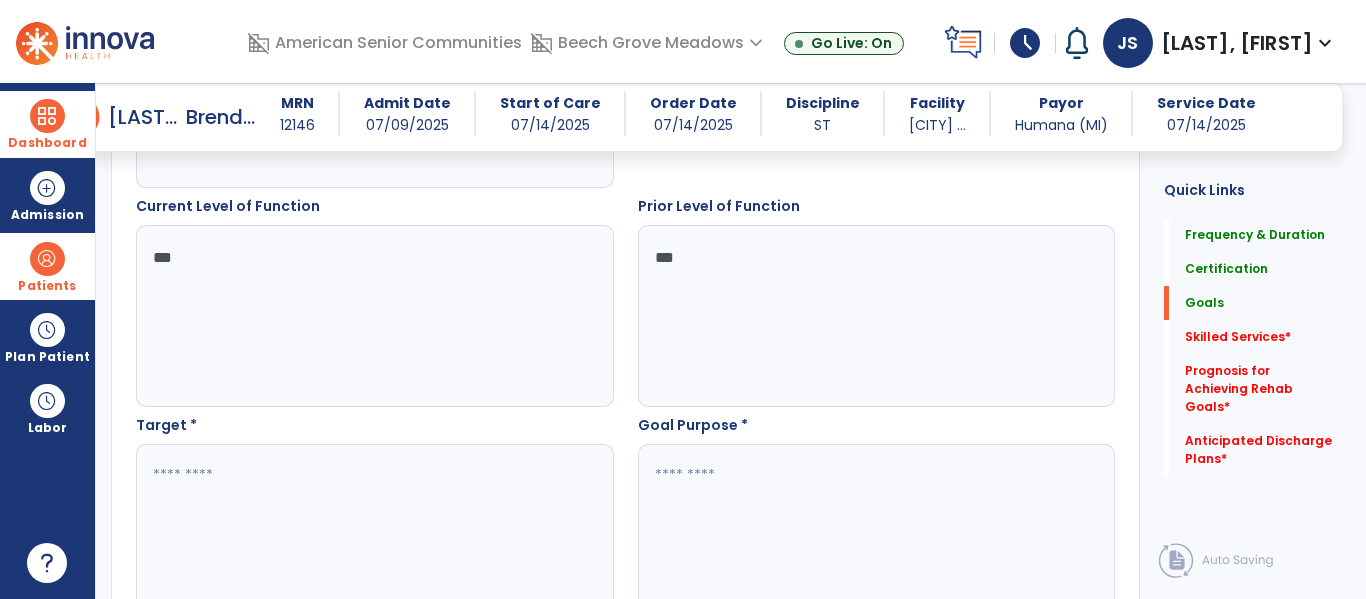 type on "***" 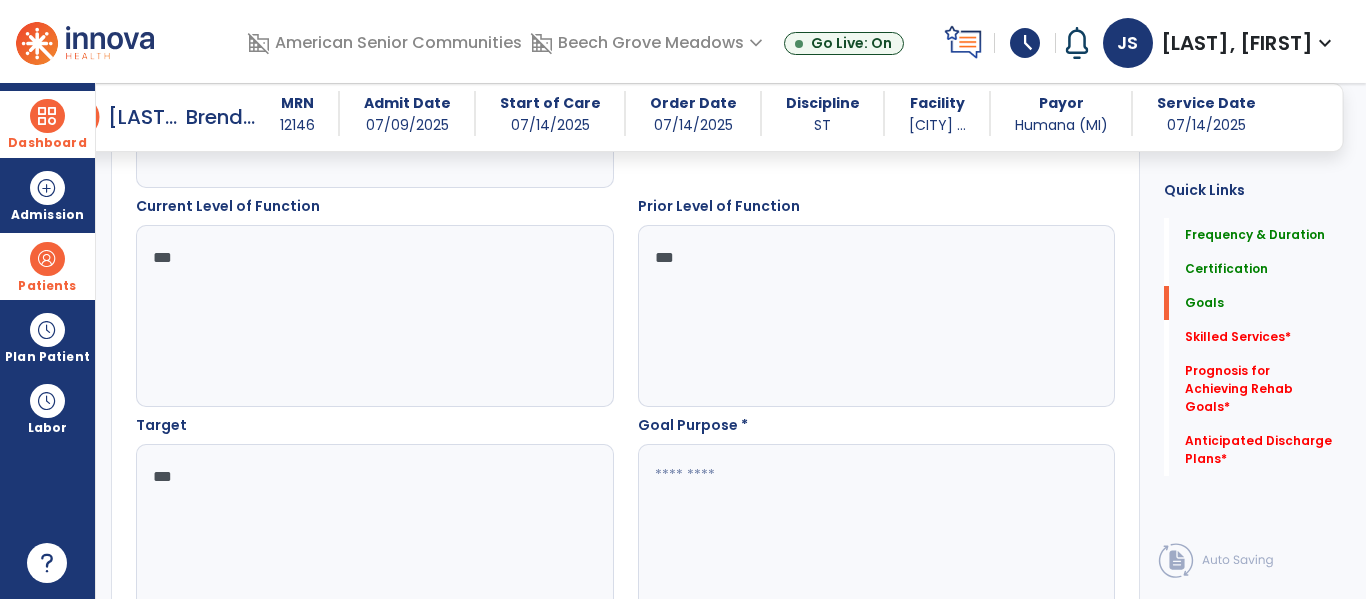 type on "***" 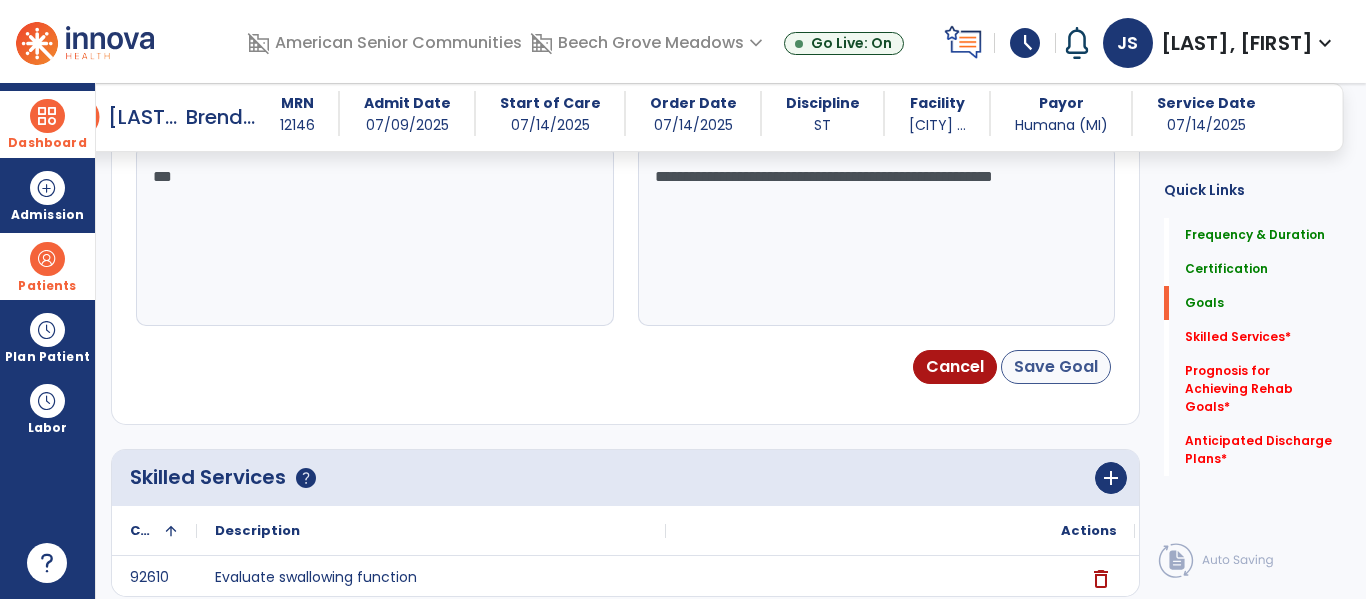 type on "**********" 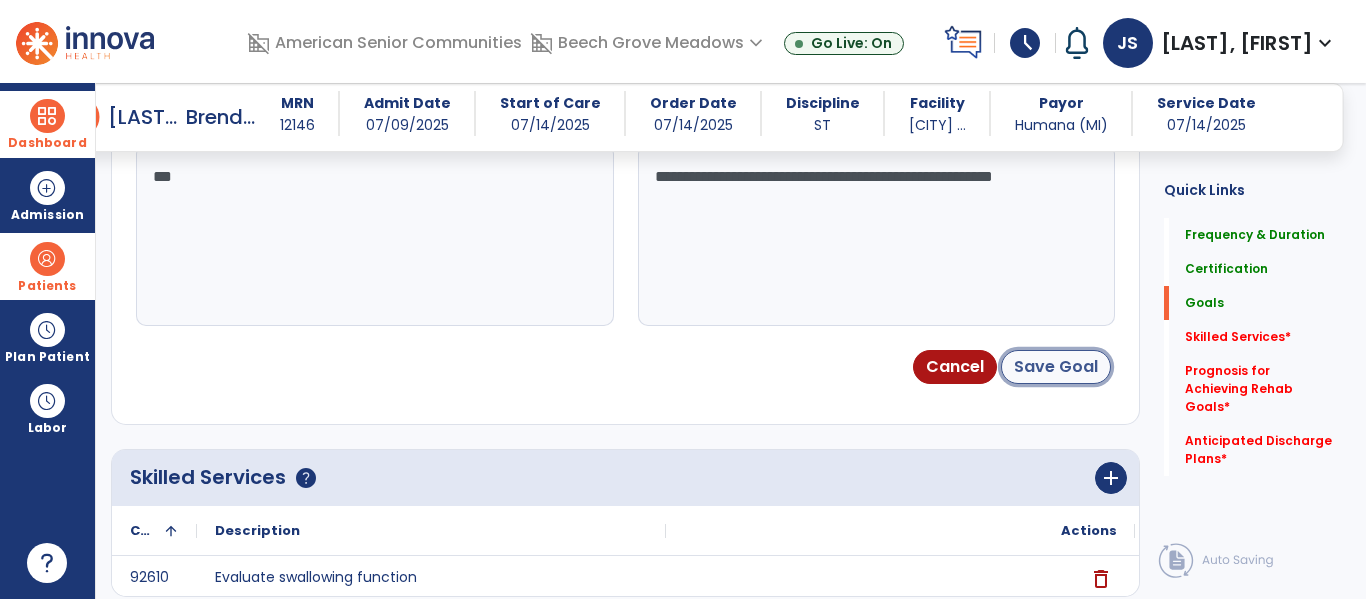 click on "Save Goal" at bounding box center [1056, 367] 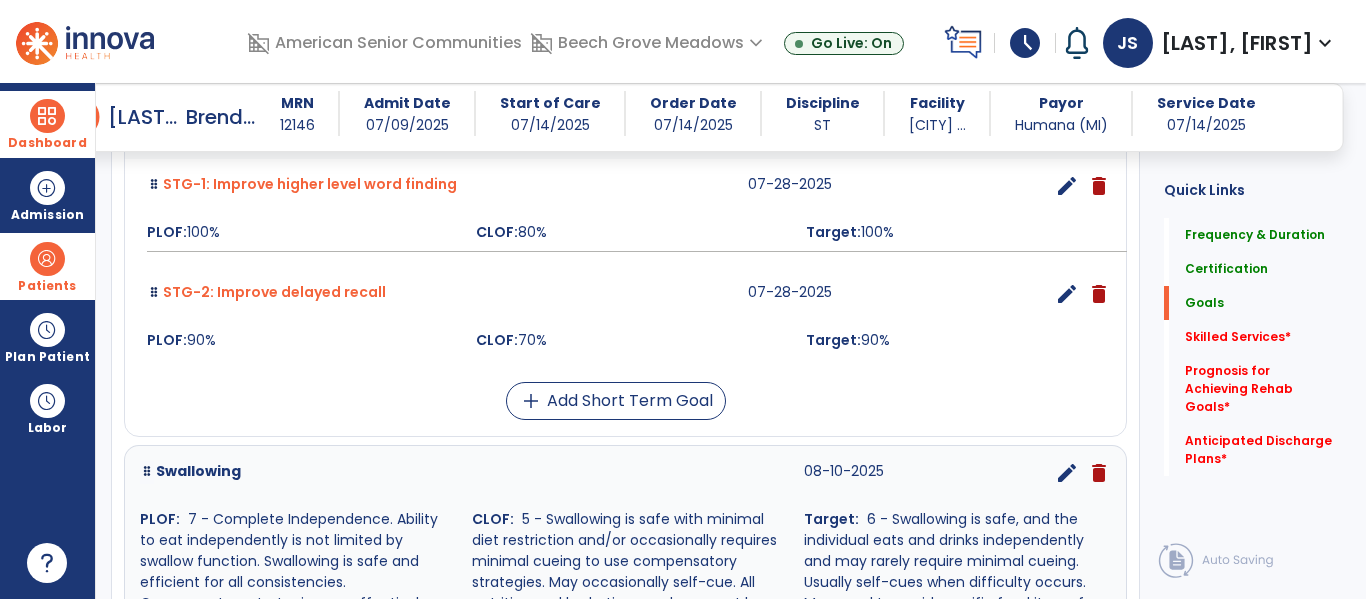 scroll, scrollTop: 685, scrollLeft: 0, axis: vertical 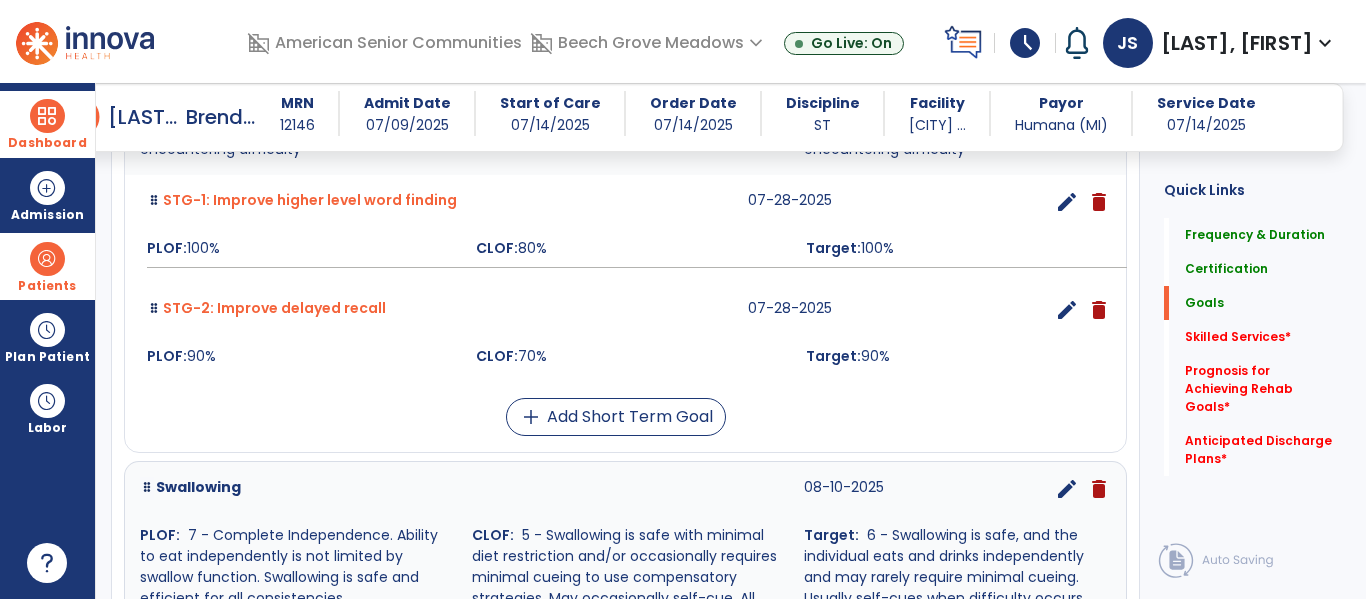 click on "edit" at bounding box center (1067, 202) 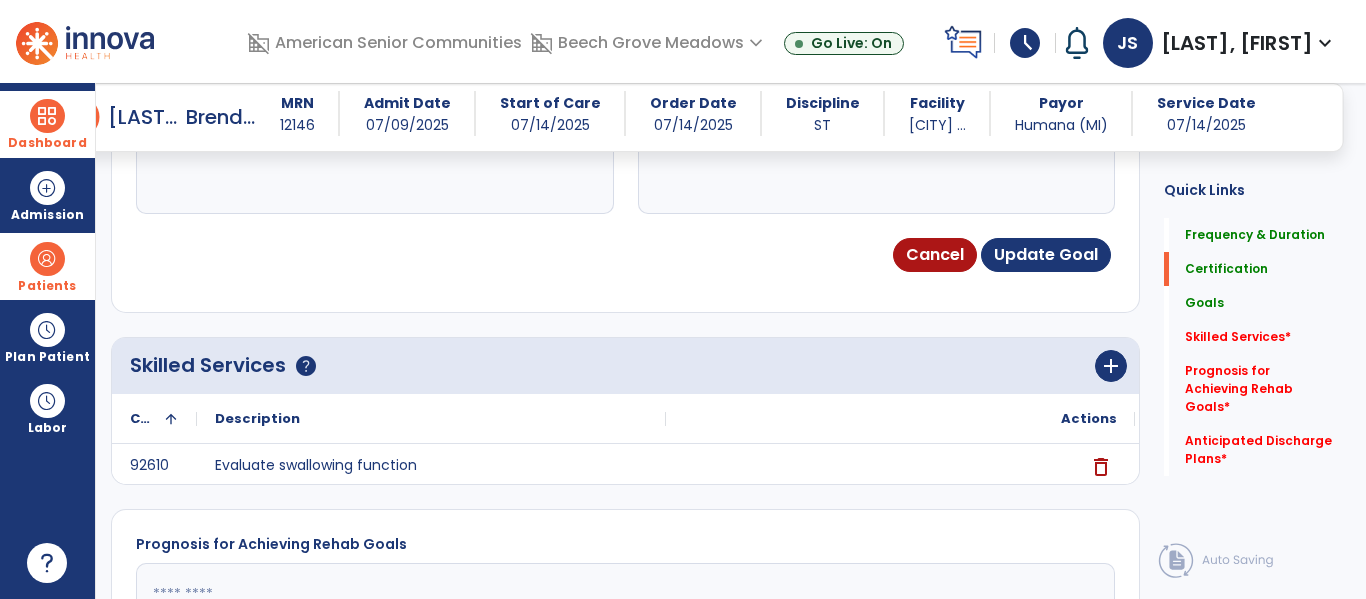 scroll, scrollTop: 1166, scrollLeft: 0, axis: vertical 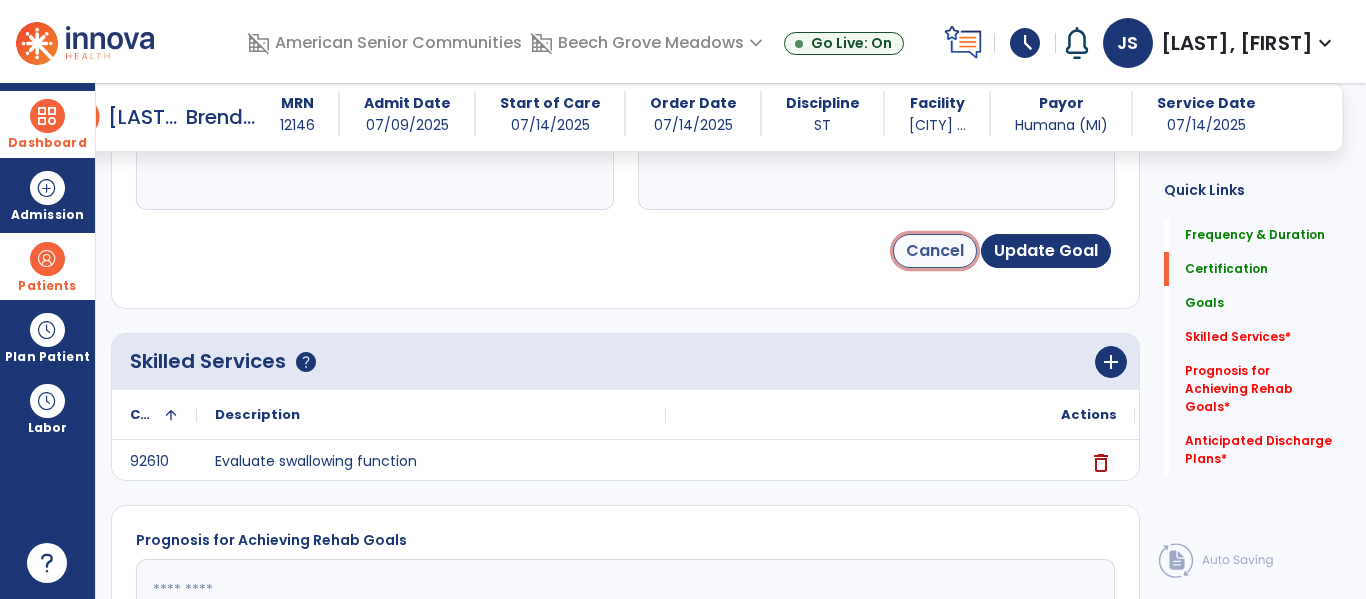 click on "Cancel" at bounding box center [935, 251] 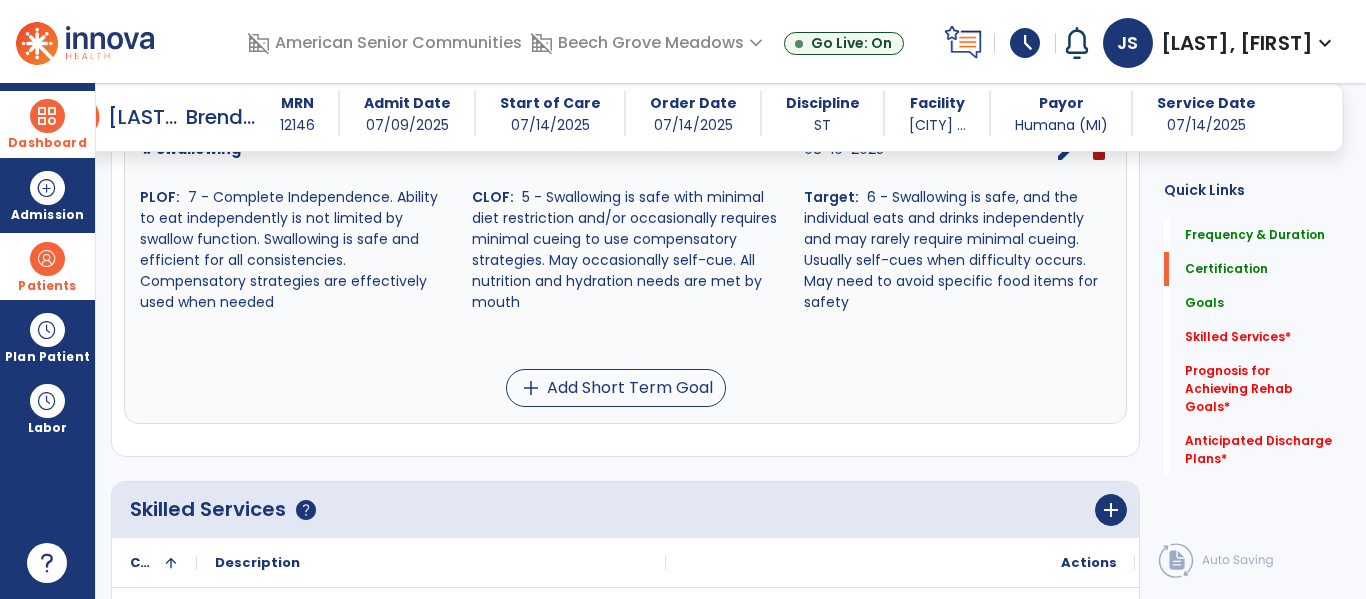 scroll, scrollTop: 1074, scrollLeft: 0, axis: vertical 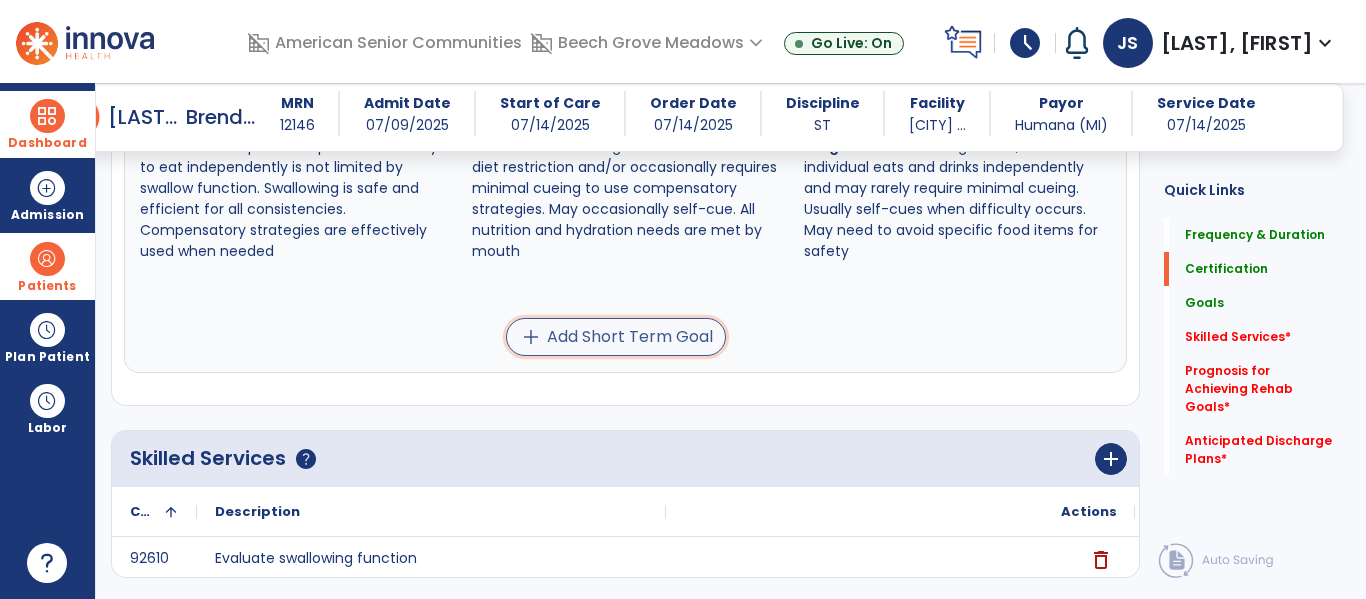 click on "add  Add Short Term Goal" at bounding box center (616, 337) 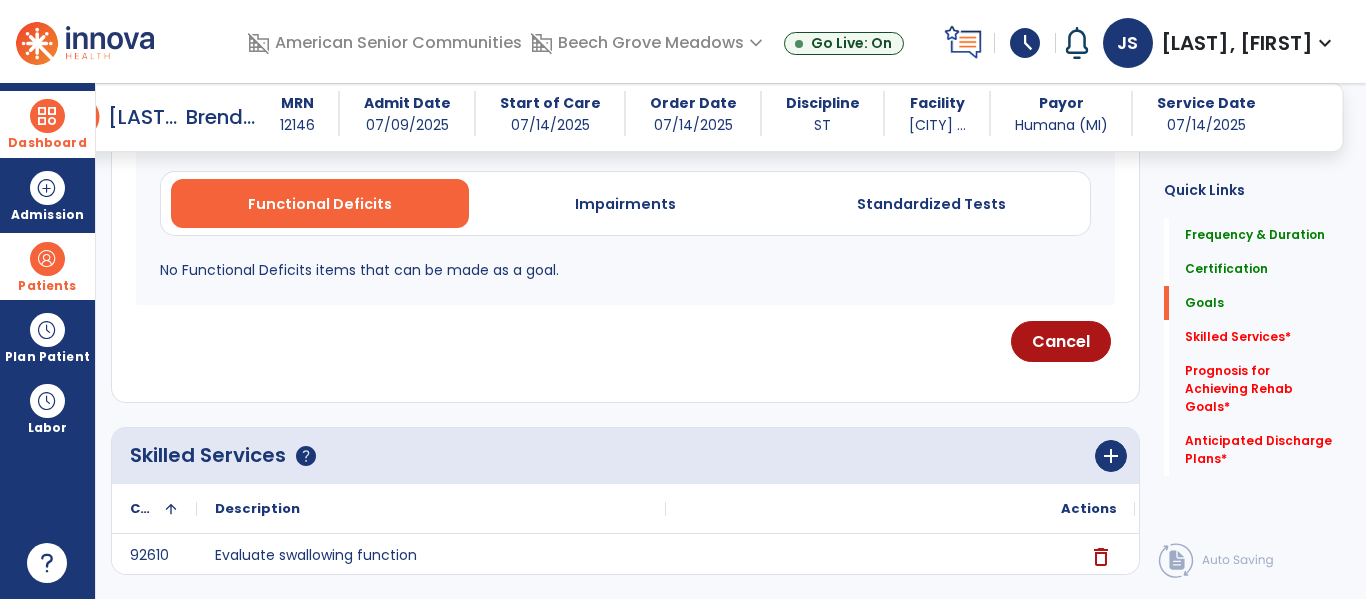 scroll, scrollTop: 415, scrollLeft: 0, axis: vertical 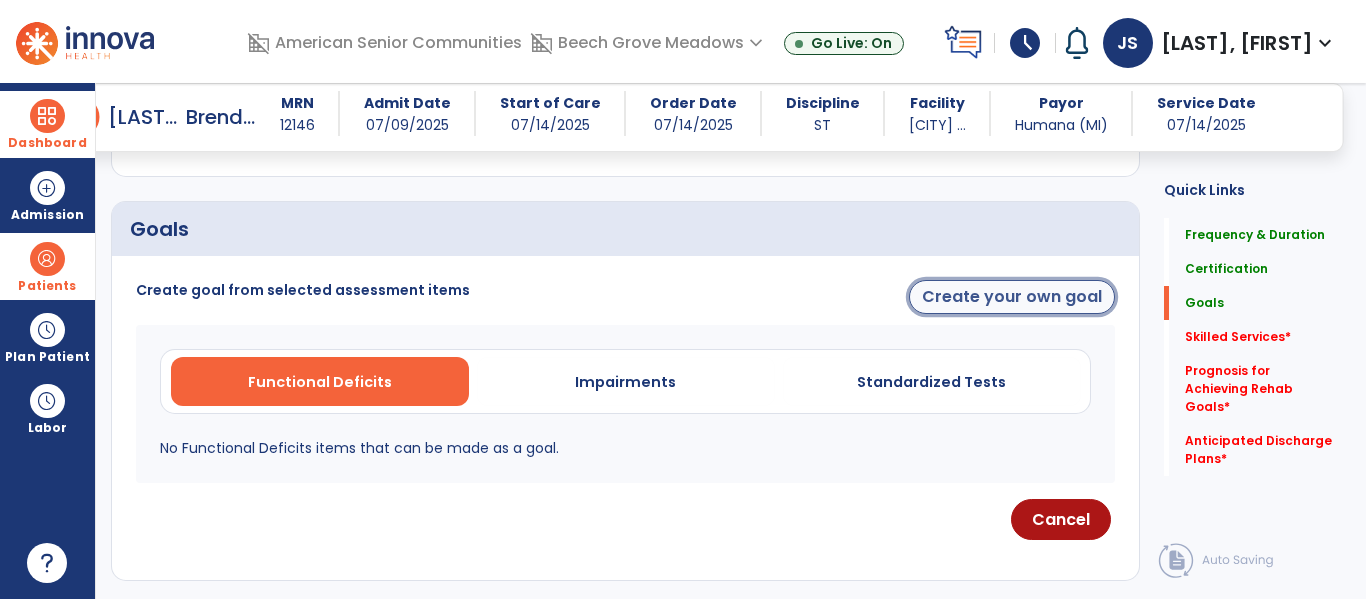 click on "Create your own goal" at bounding box center (1012, 297) 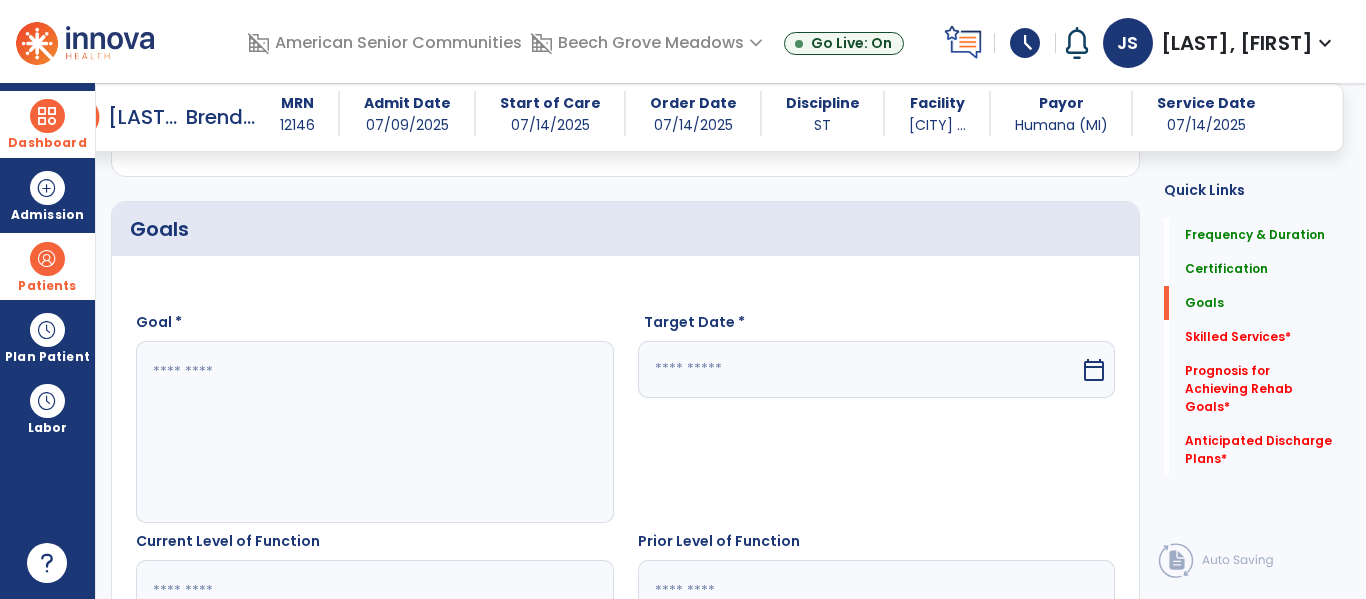 click at bounding box center (371, 432) 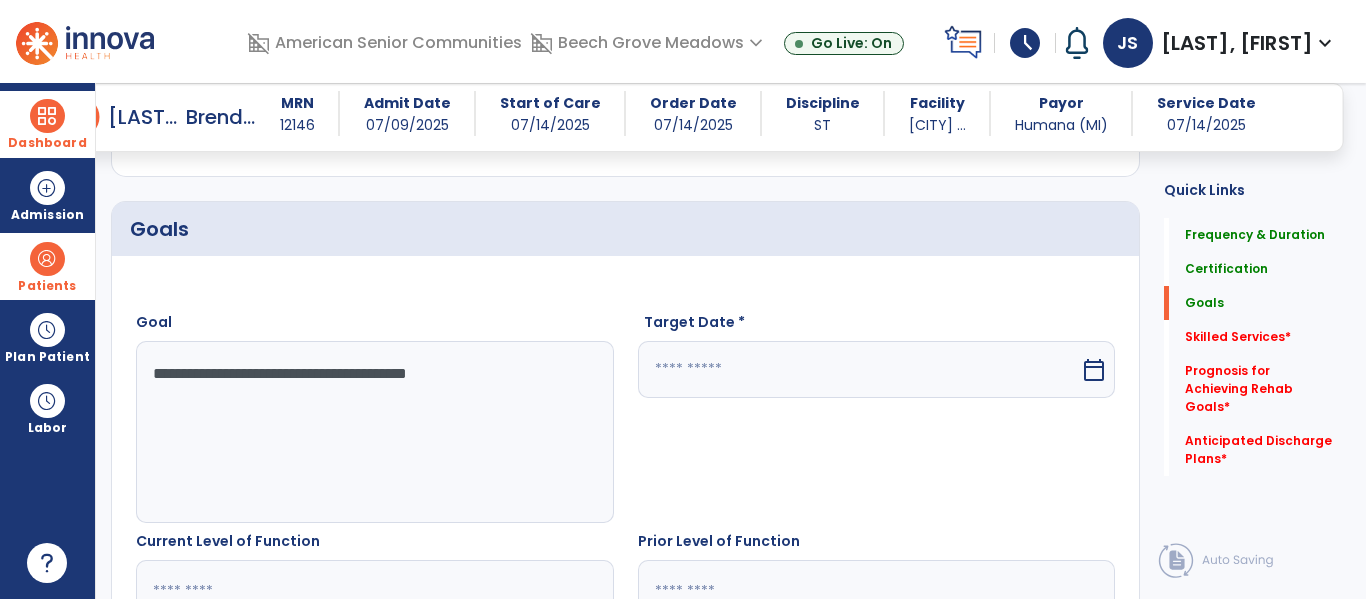 type on "**********" 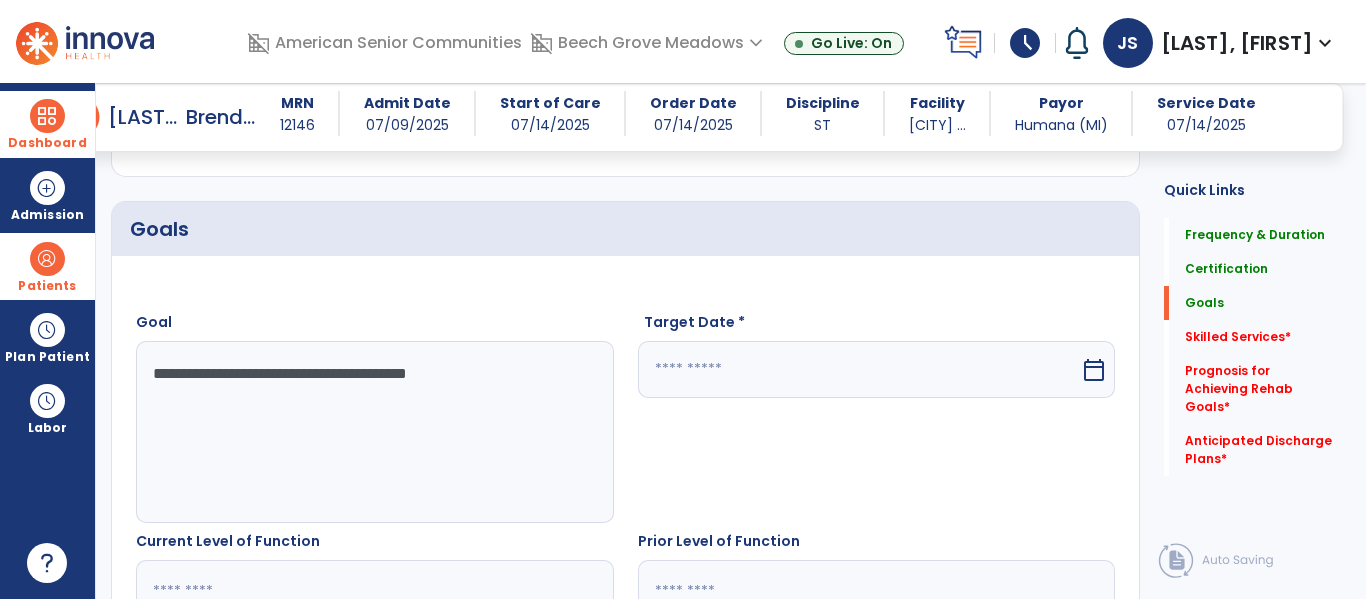 click at bounding box center [859, 369] 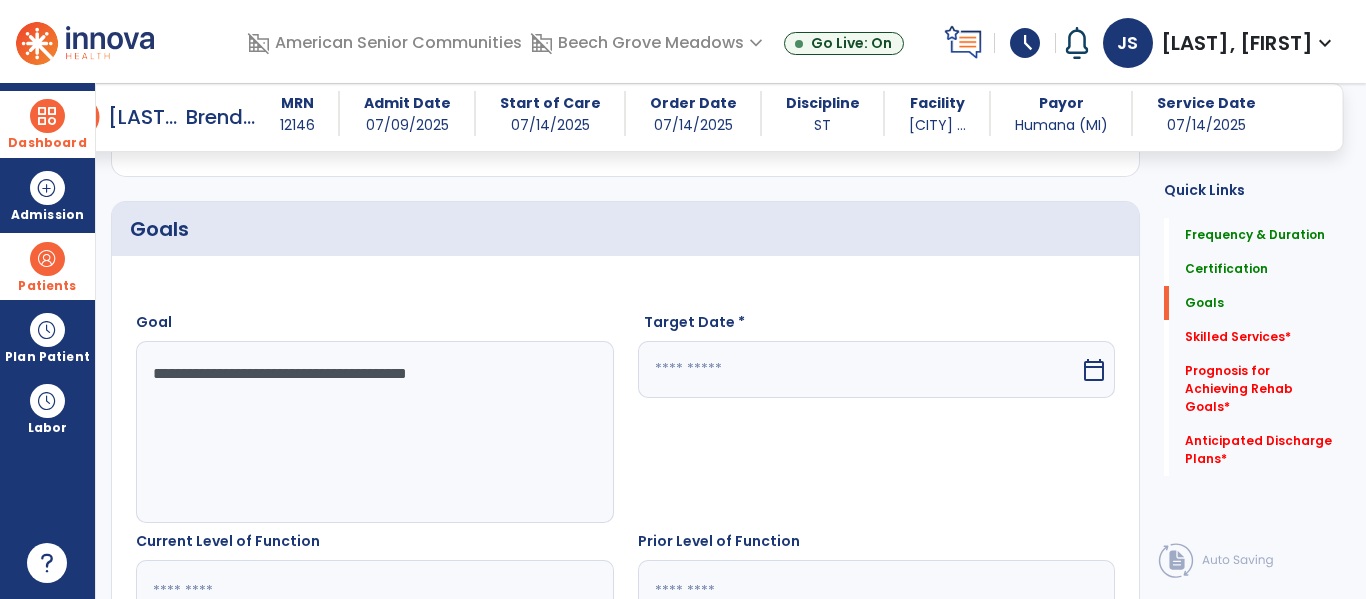 scroll, scrollTop: 745, scrollLeft: 0, axis: vertical 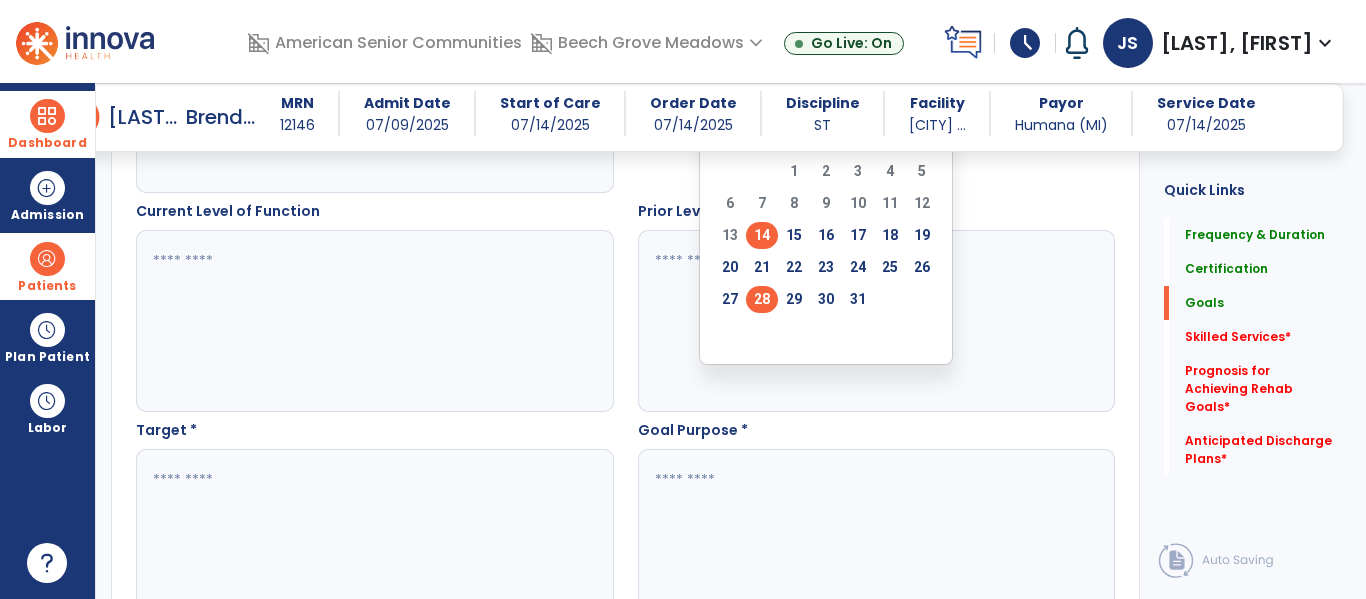 click on "28" at bounding box center (762, 299) 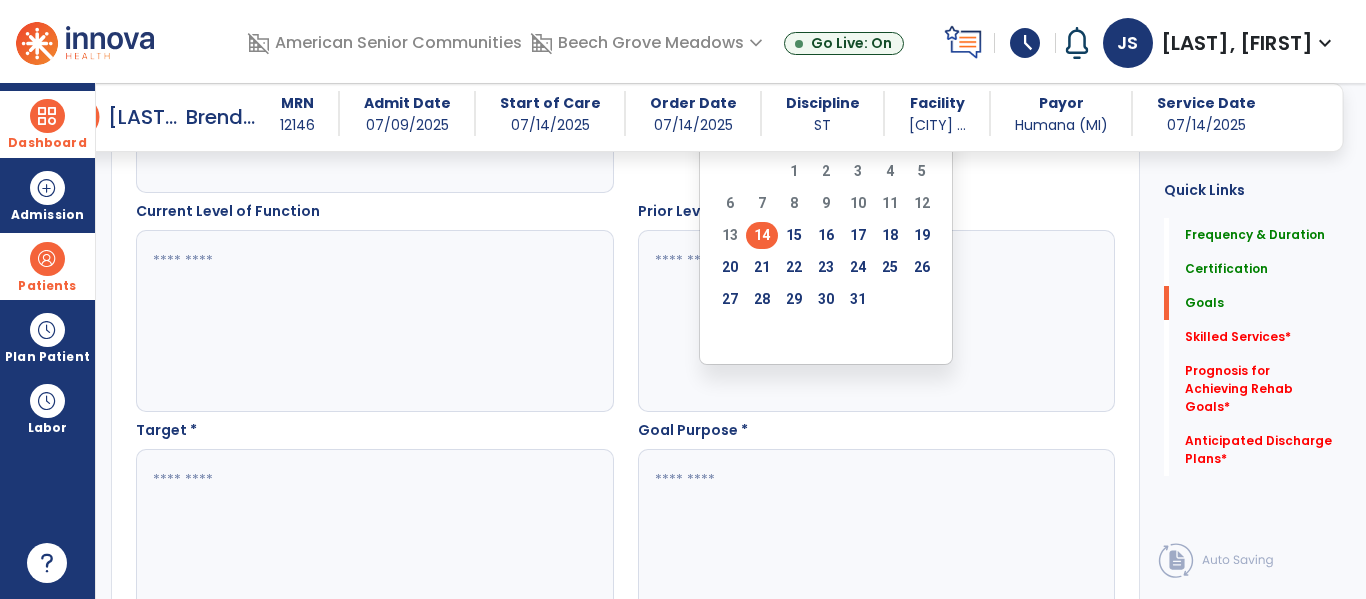 type on "*********" 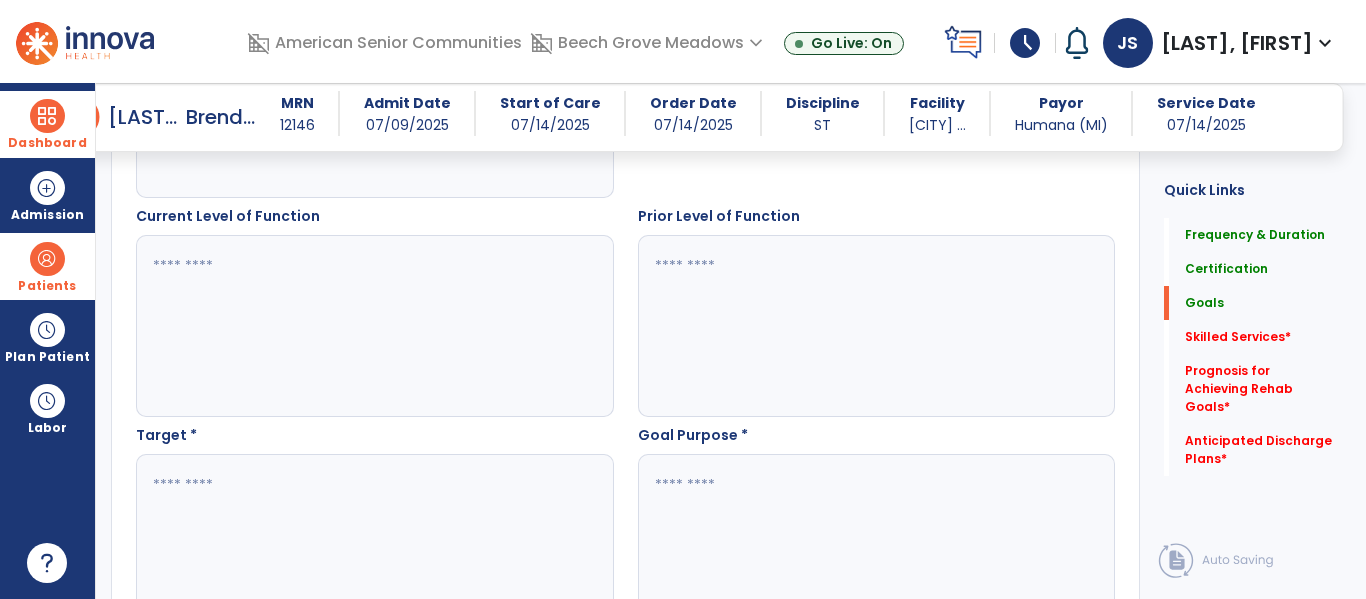 click at bounding box center (371, 326) 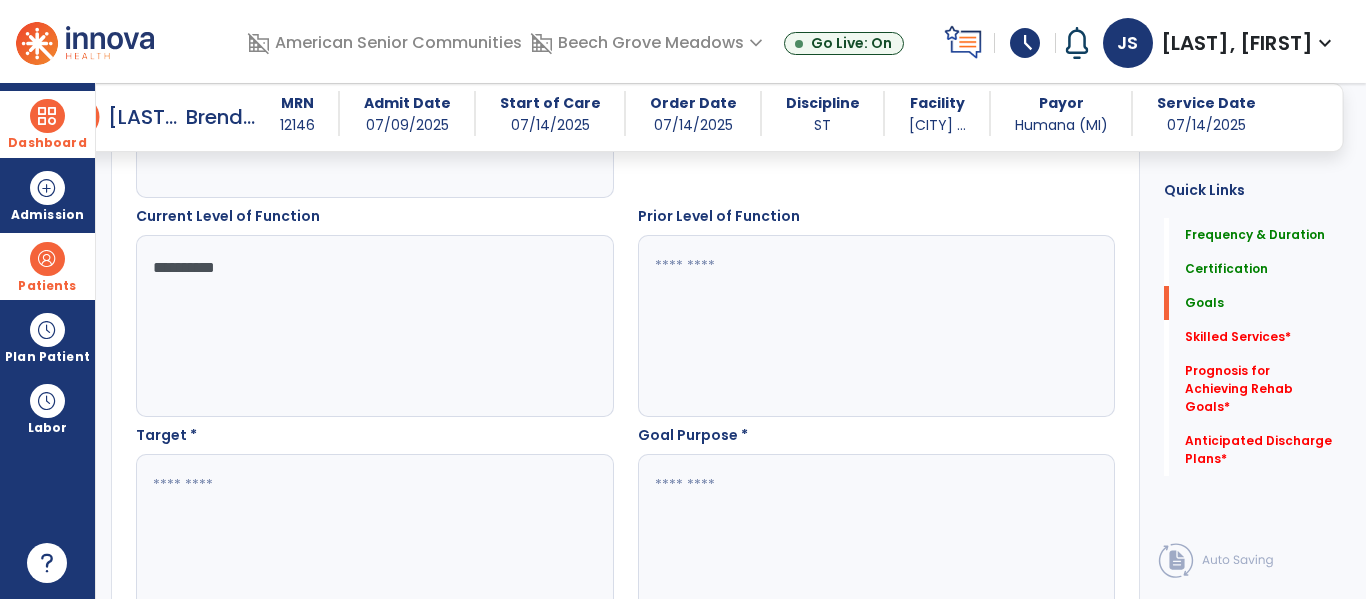 type on "**********" 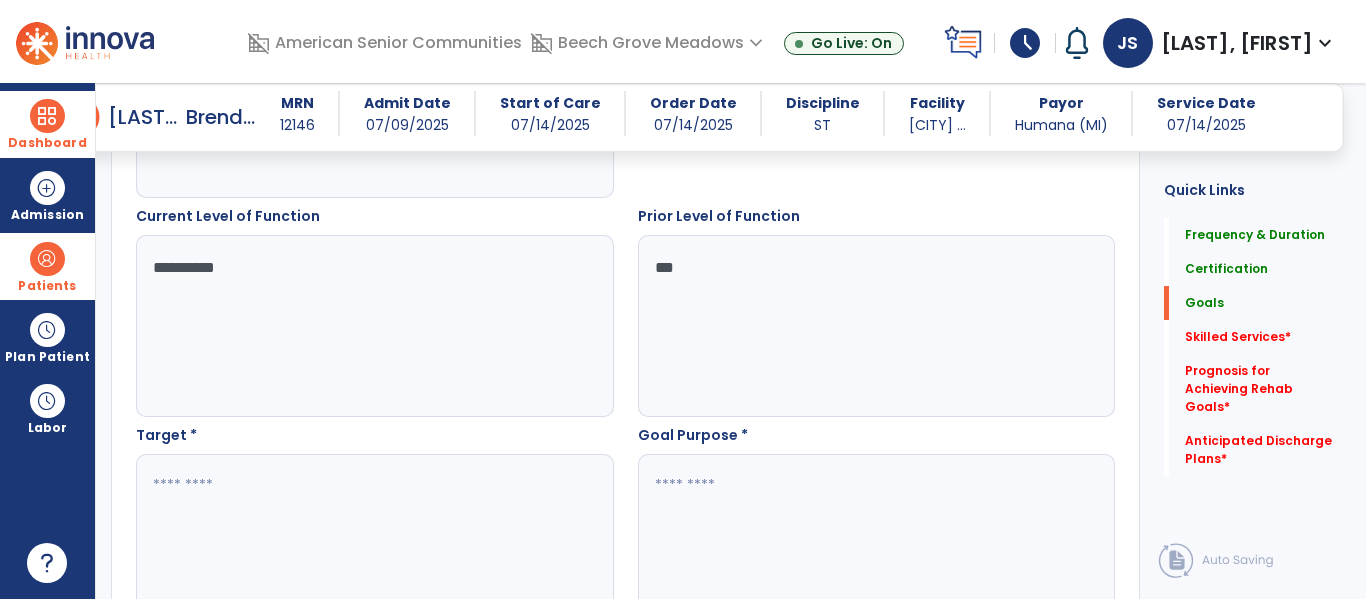 type on "***" 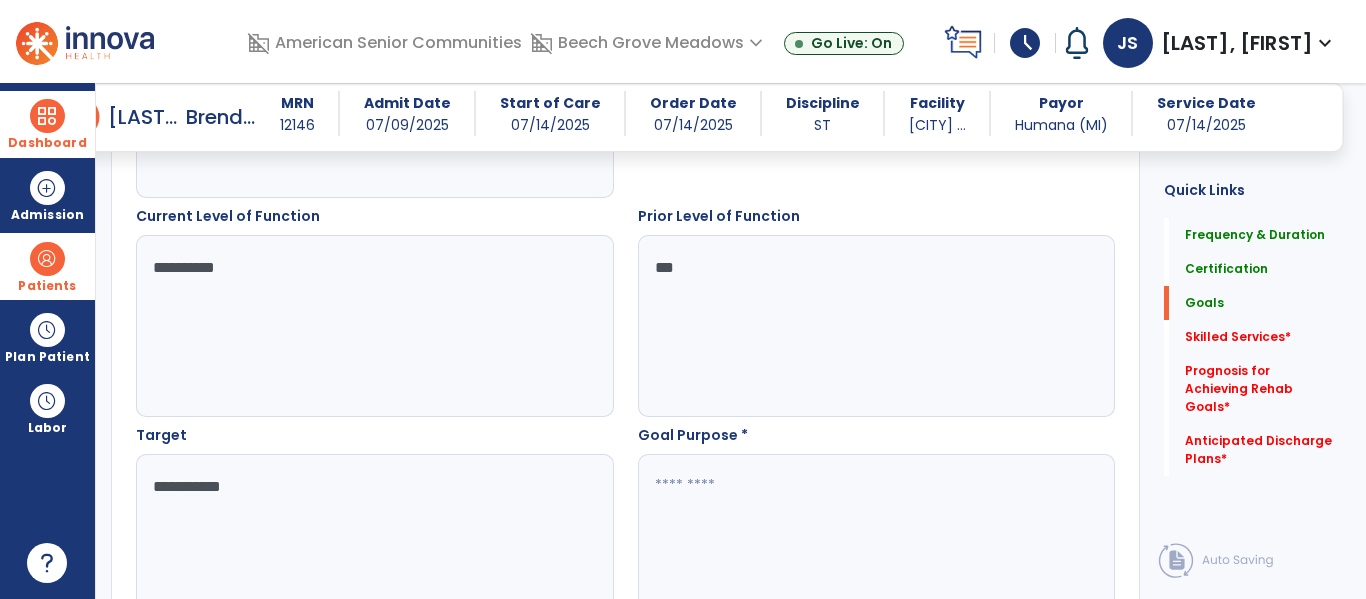 type on "**********" 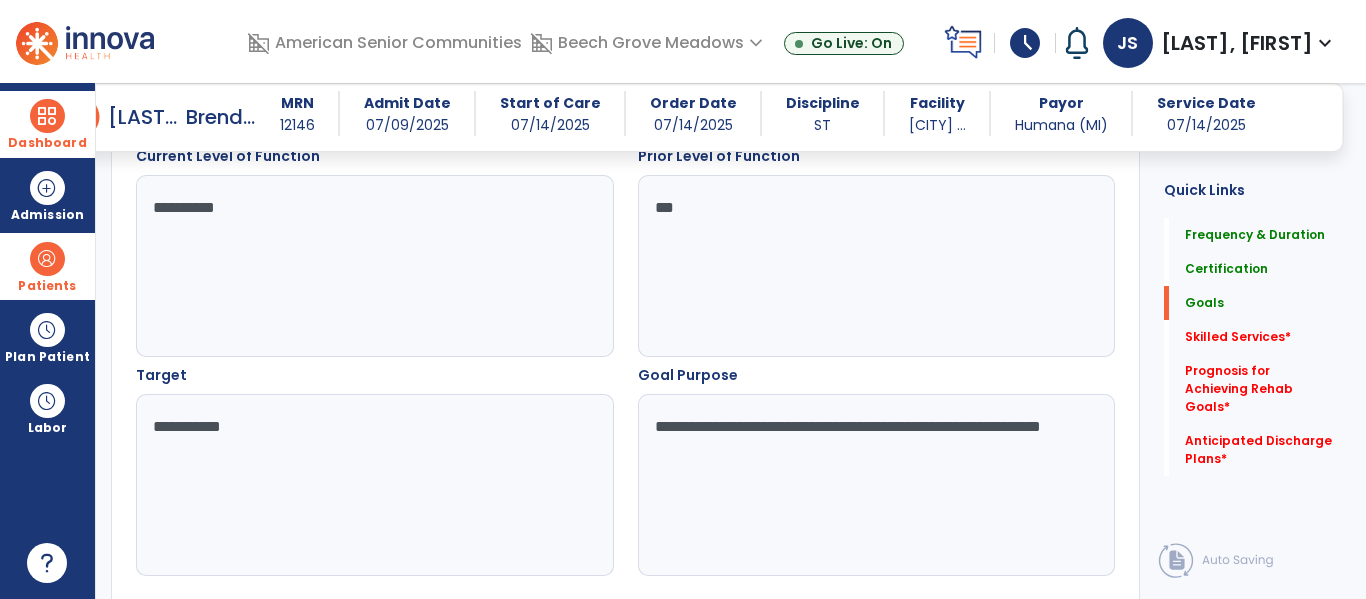 scroll, scrollTop: 975, scrollLeft: 0, axis: vertical 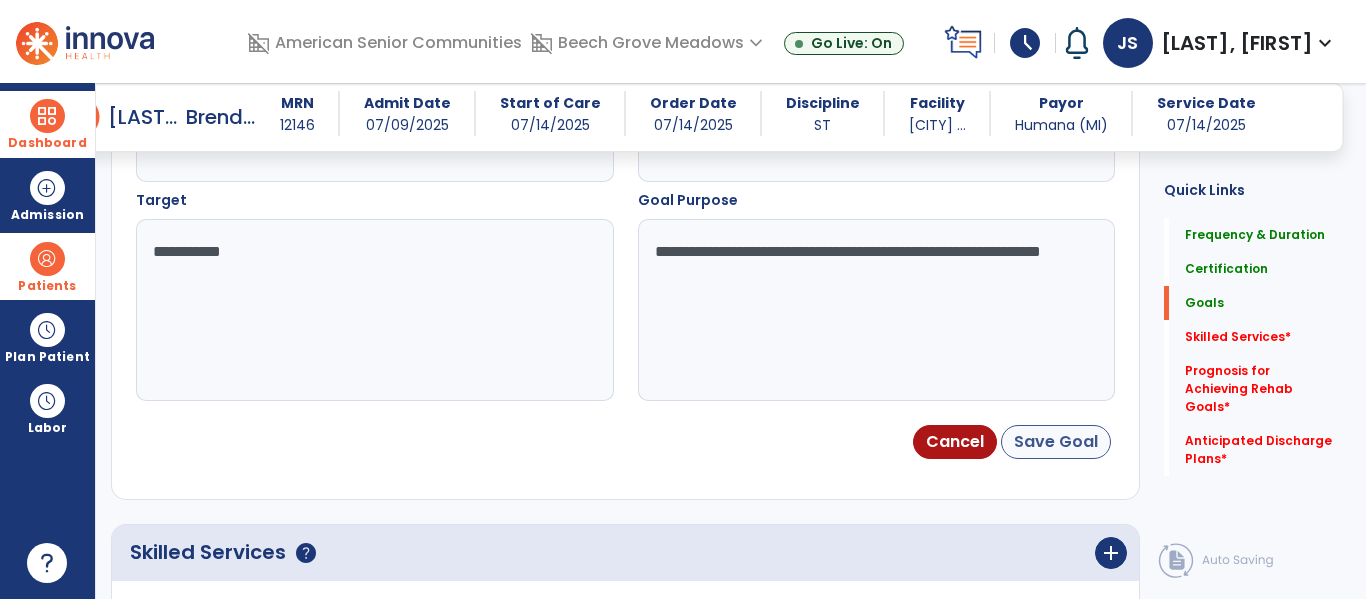 type on "**********" 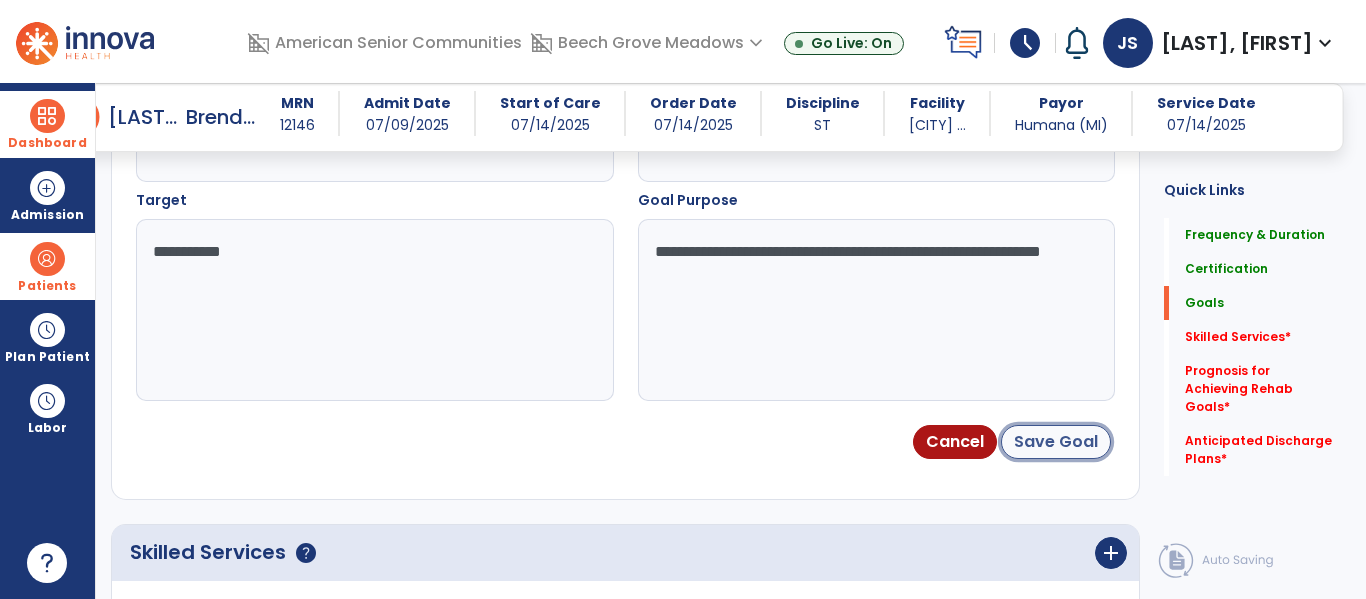 click on "Save Goal" at bounding box center [1056, 442] 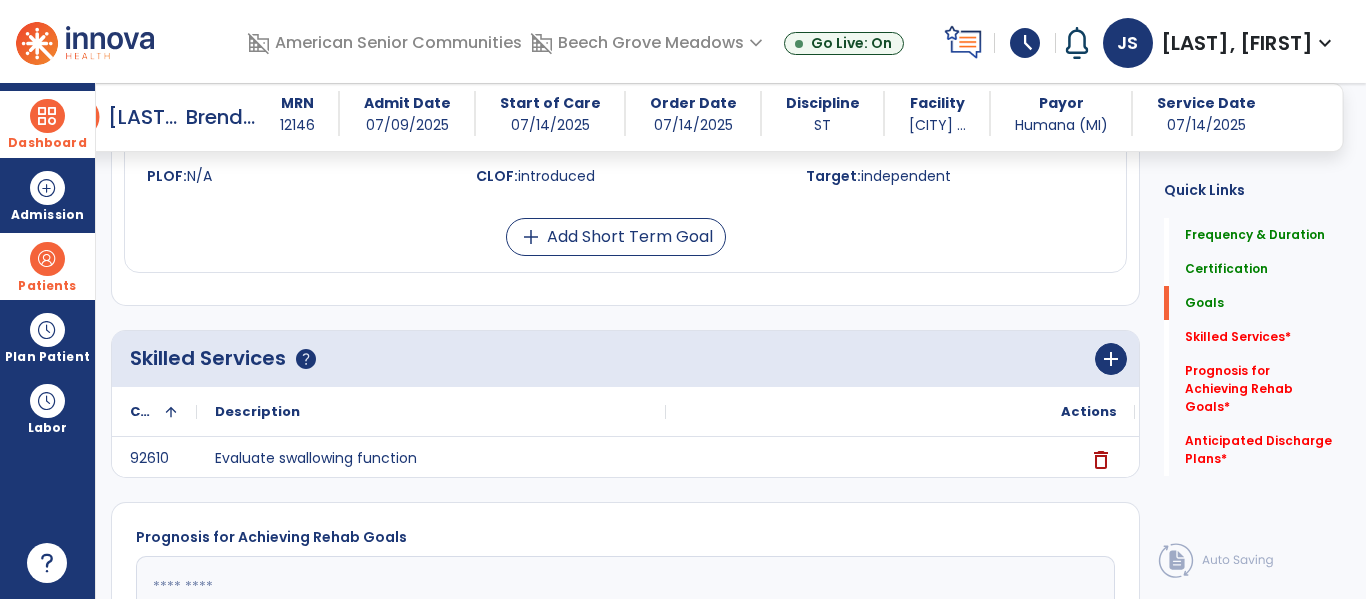 scroll, scrollTop: 1504, scrollLeft: 0, axis: vertical 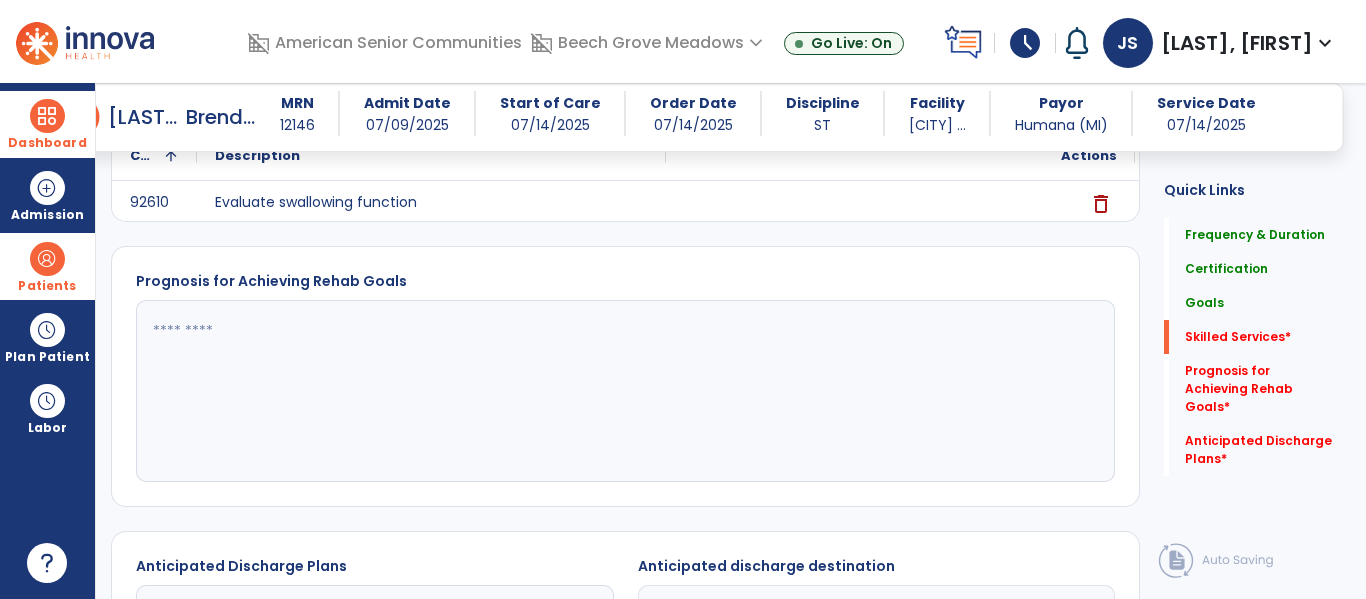 click on "add" 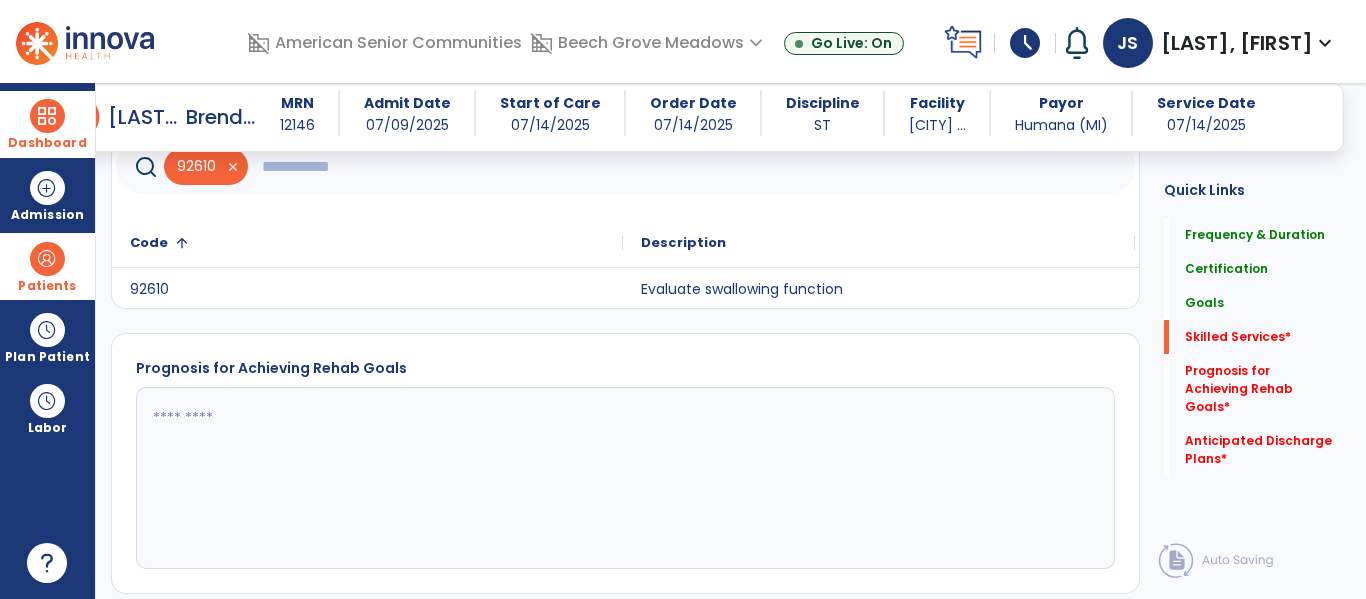 click 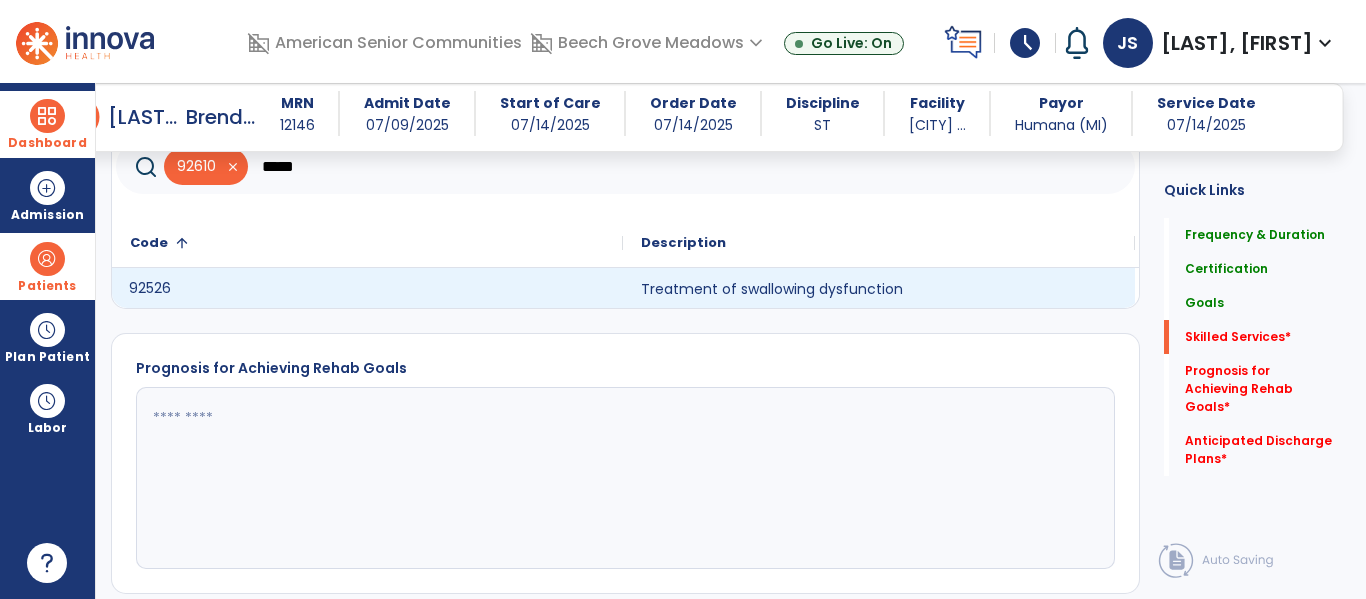 click on "92526" 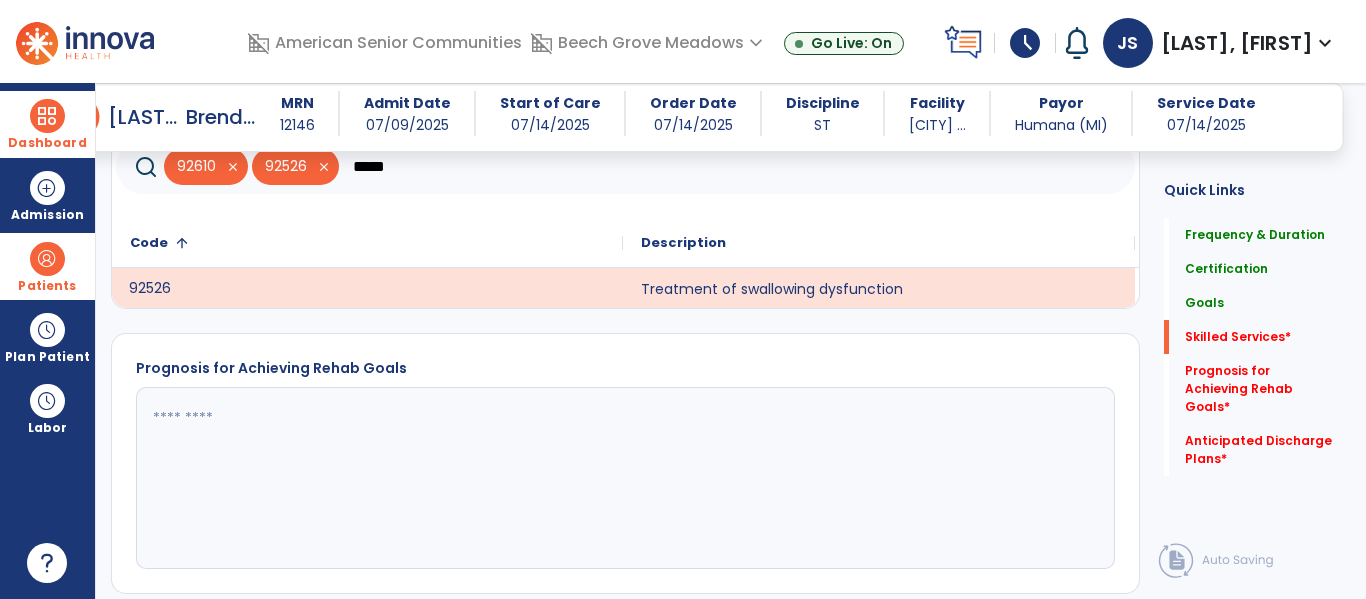 click on "*****" 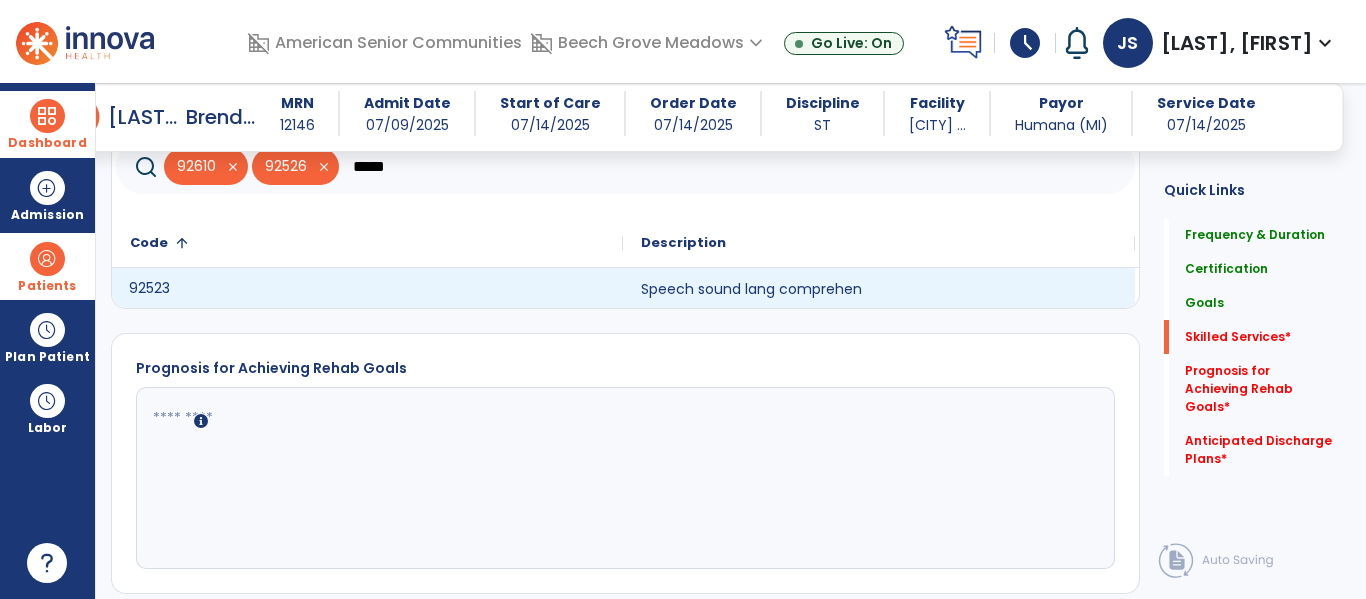 click on "92523" 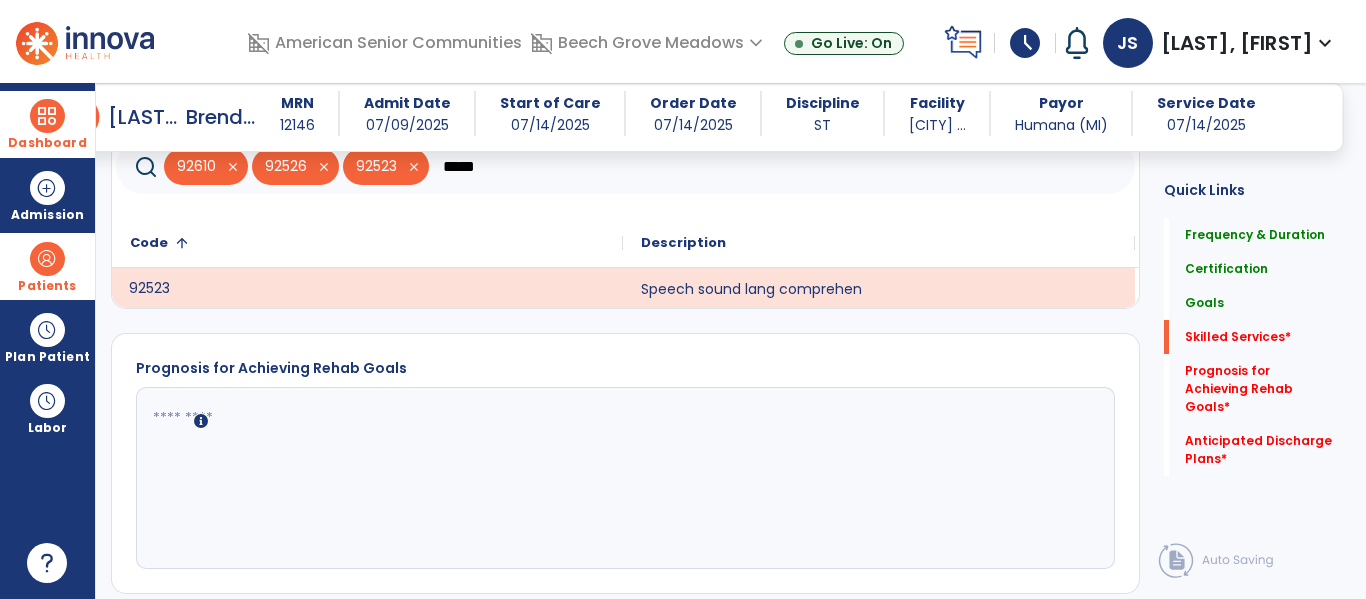 click on "*****" 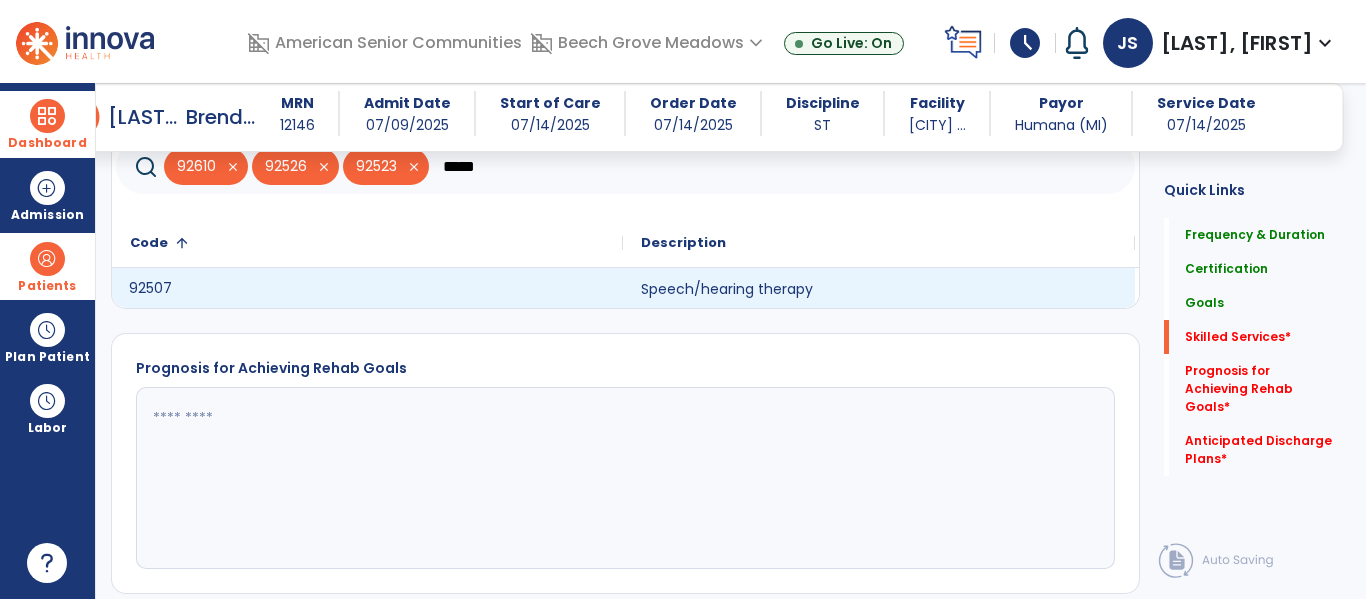 click on "92507" 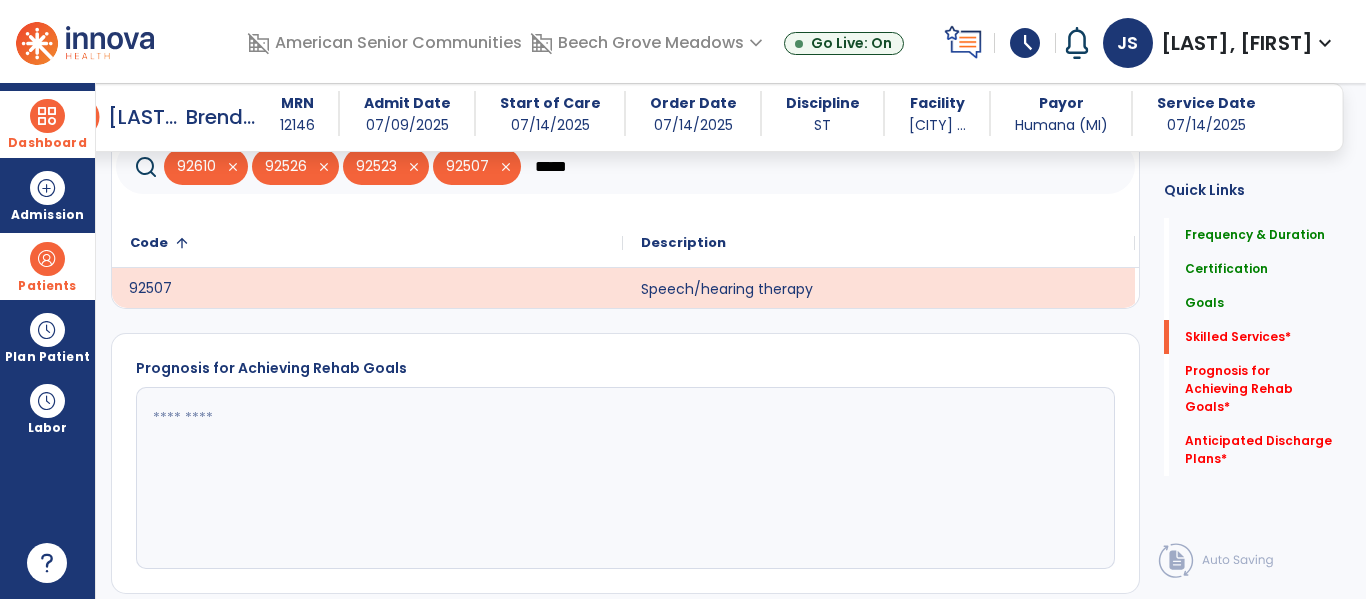 click on "*****" 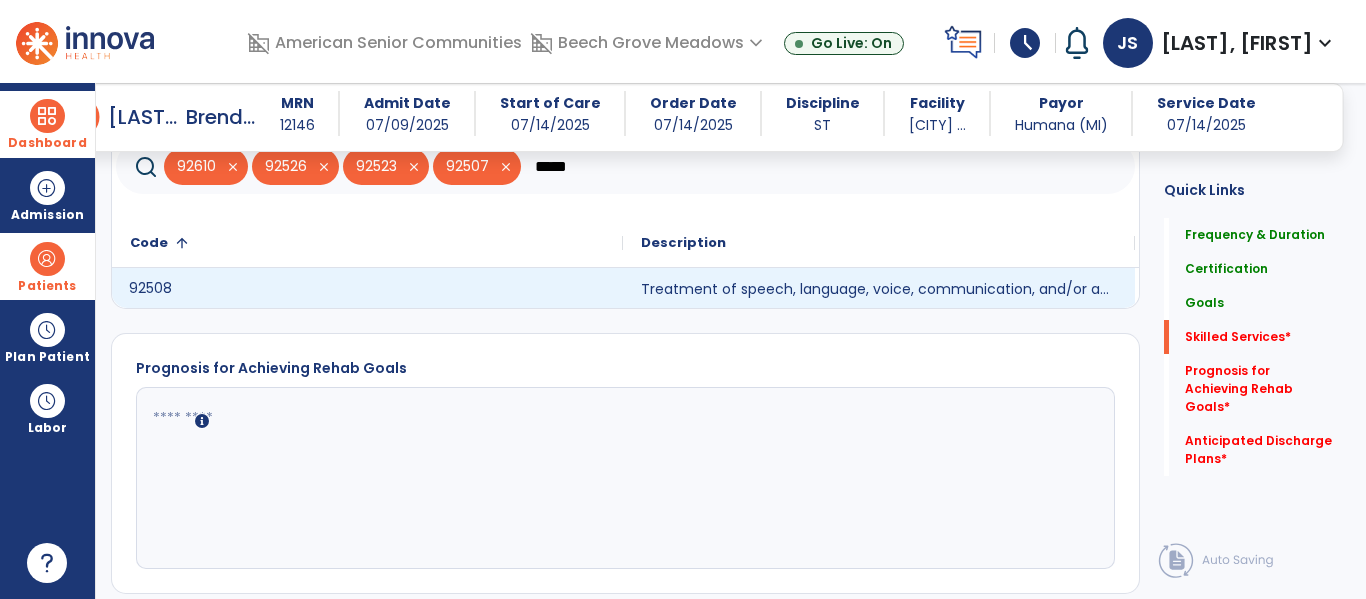 click on "92508" 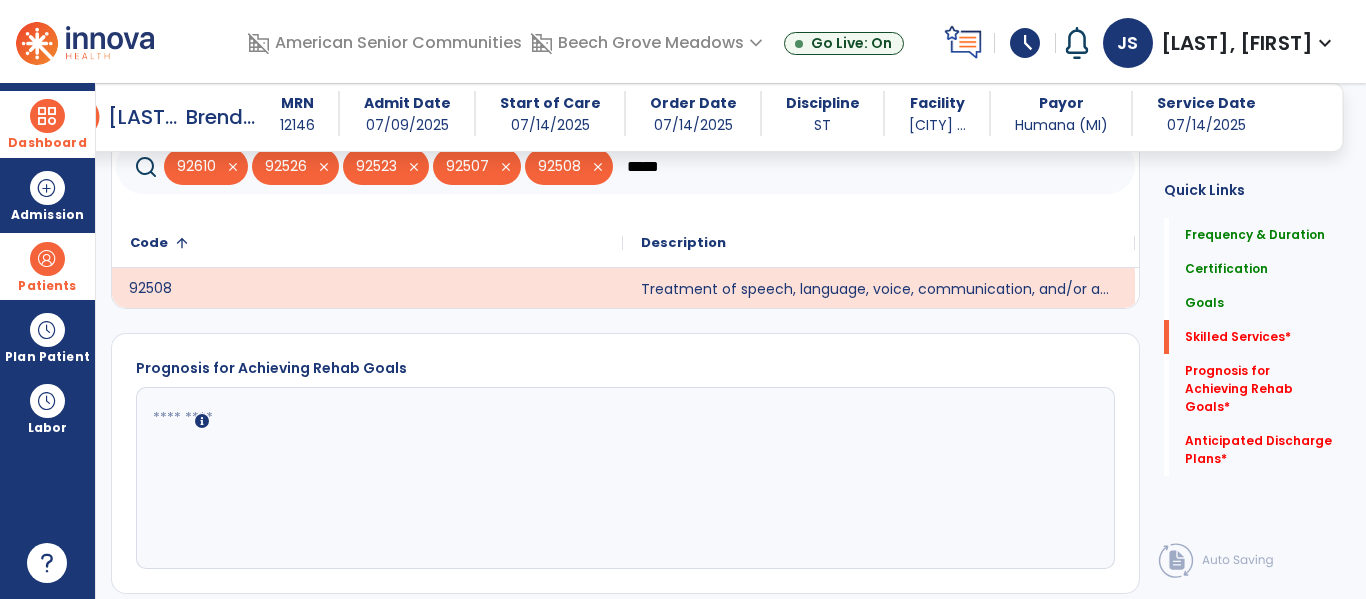 click on "*****" 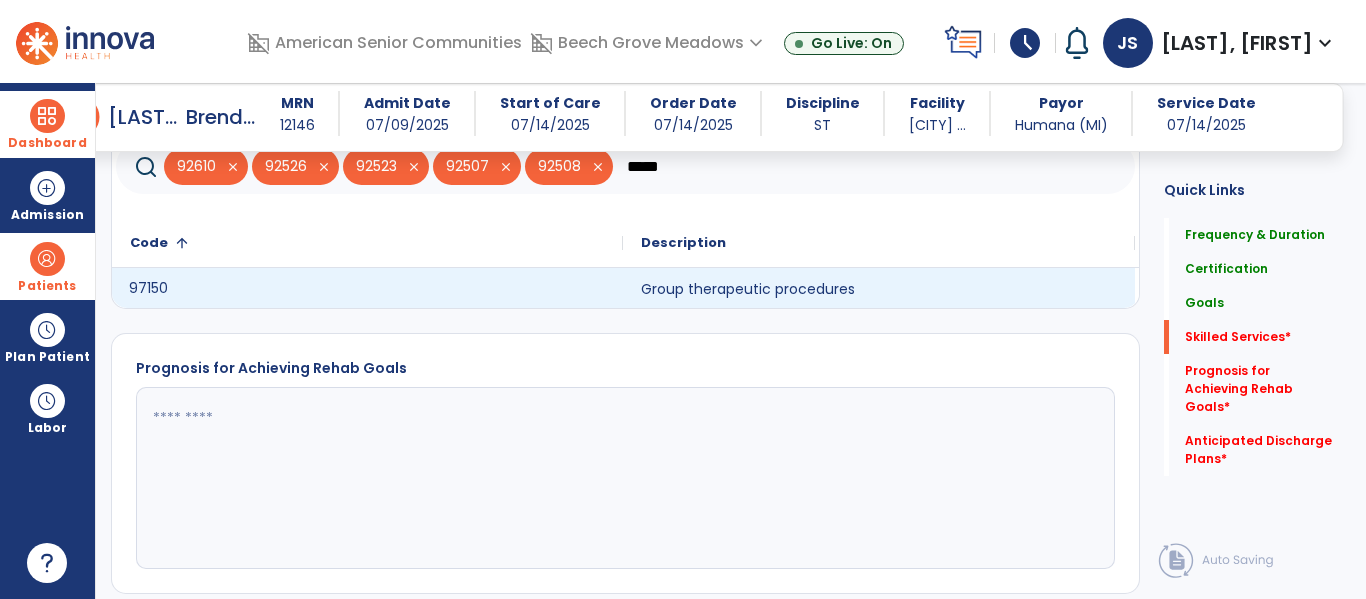 type on "*****" 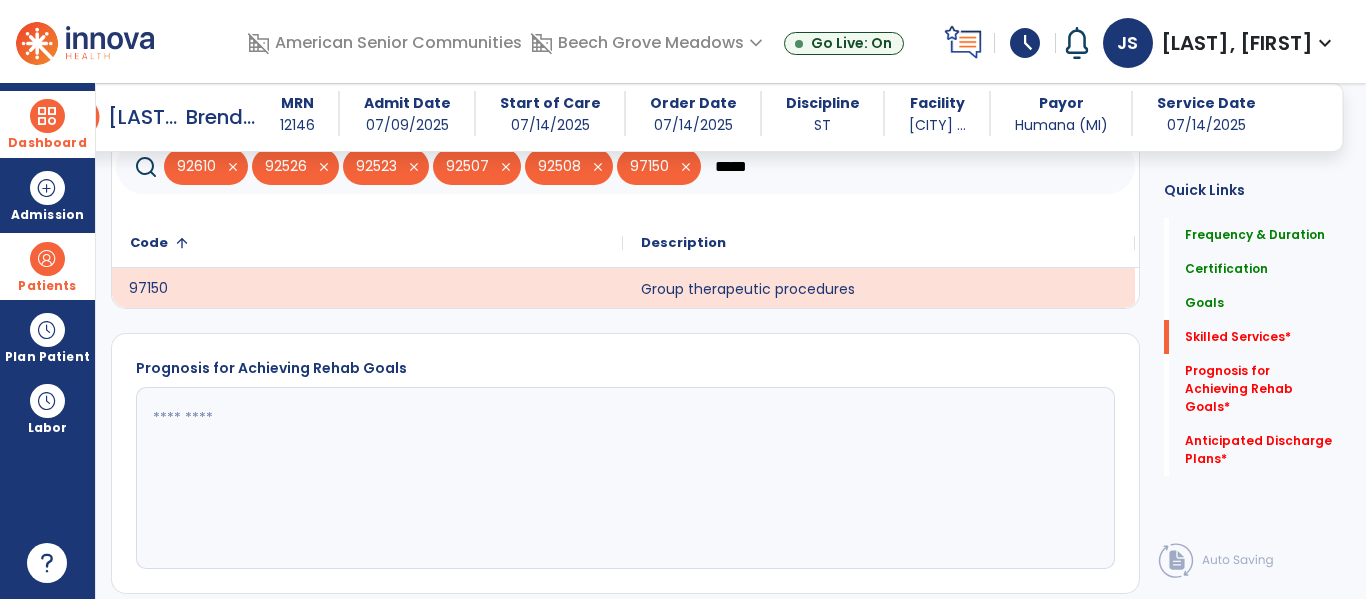 click on "save" 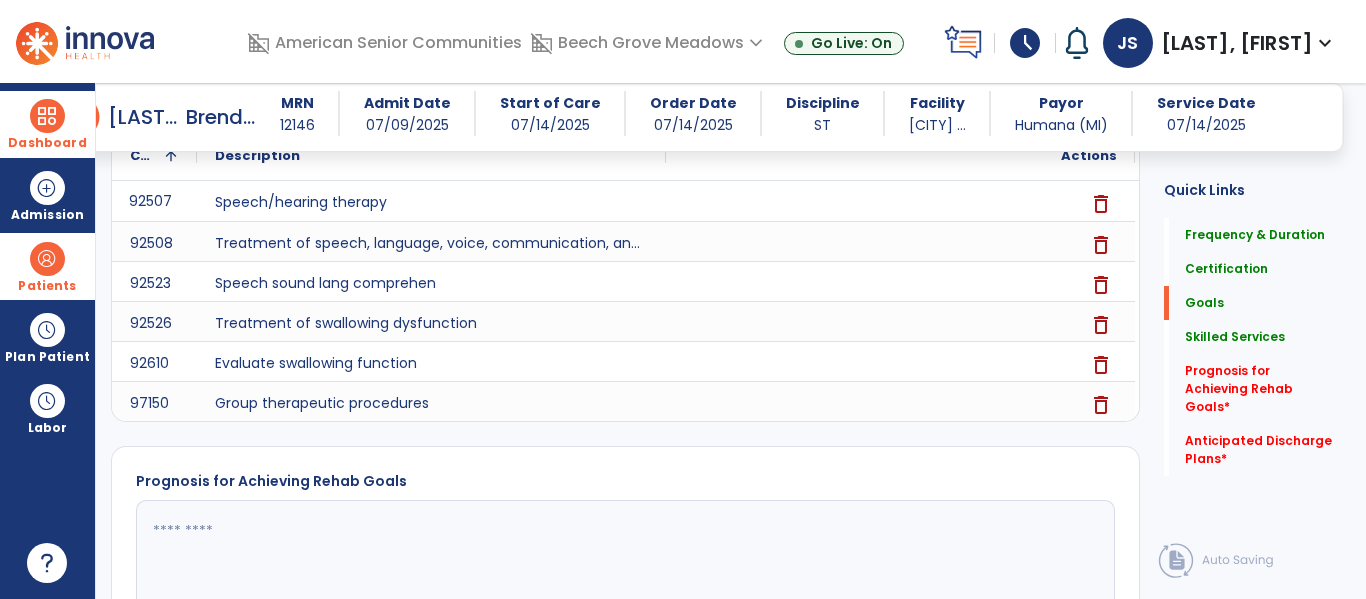 scroll, scrollTop: 614, scrollLeft: 0, axis: vertical 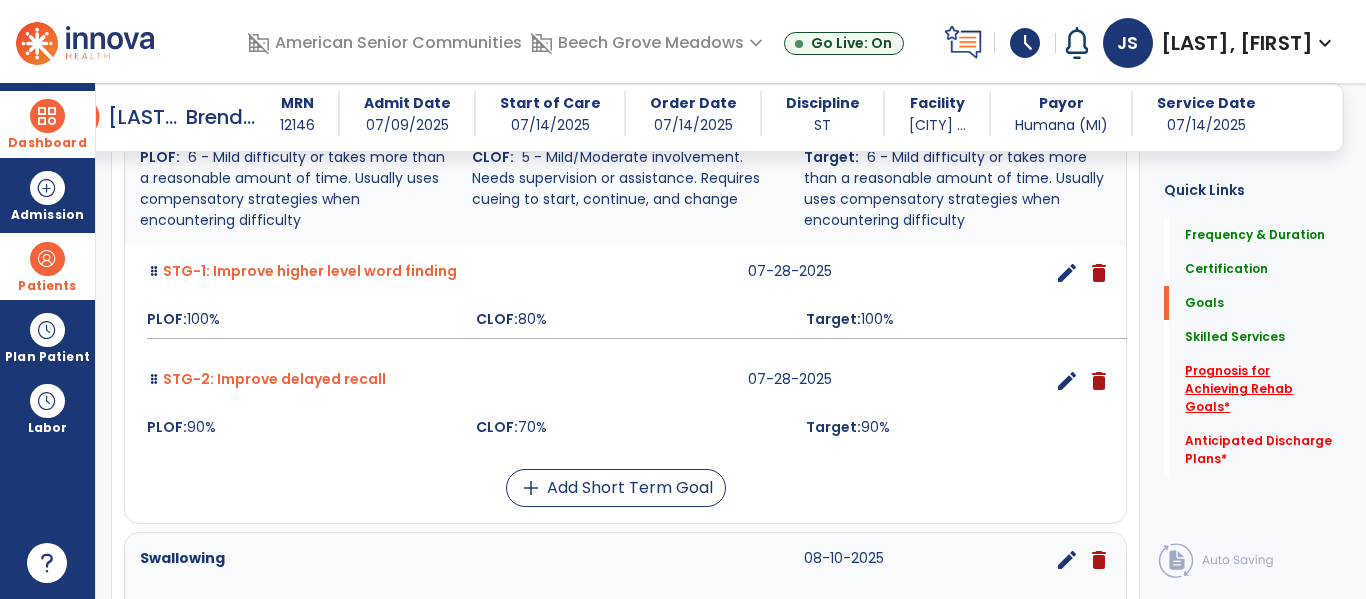 click on "Prognosis for Achieving Rehab Goals   *" 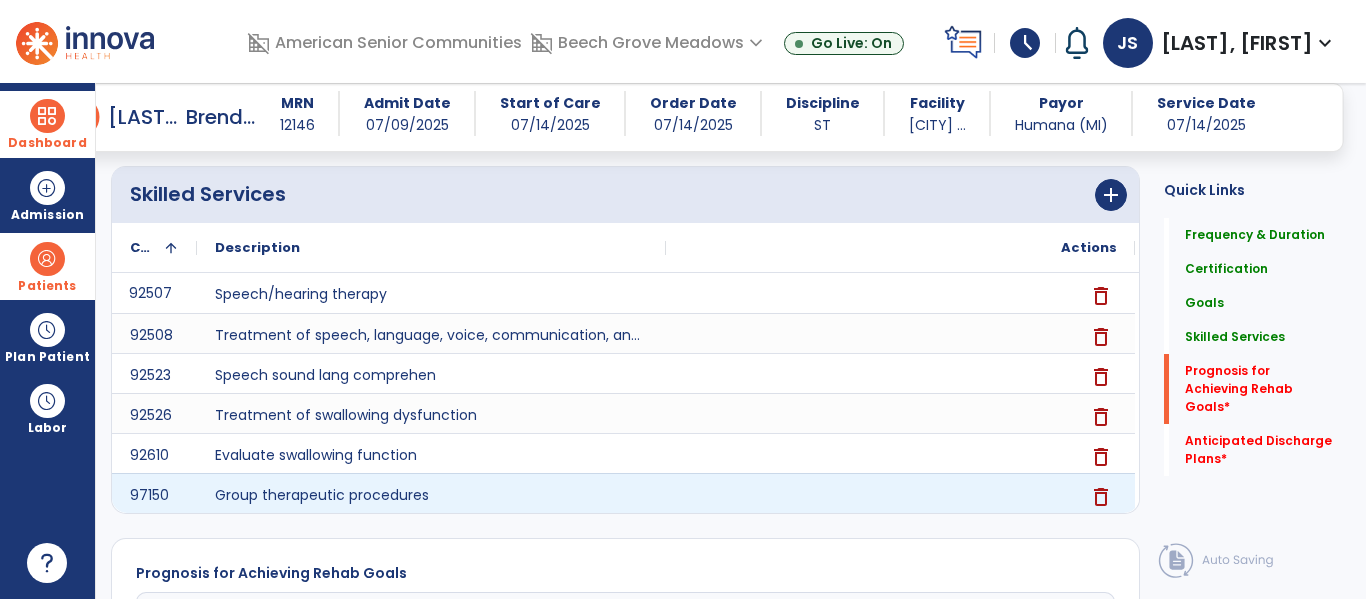 scroll, scrollTop: 1741, scrollLeft: 0, axis: vertical 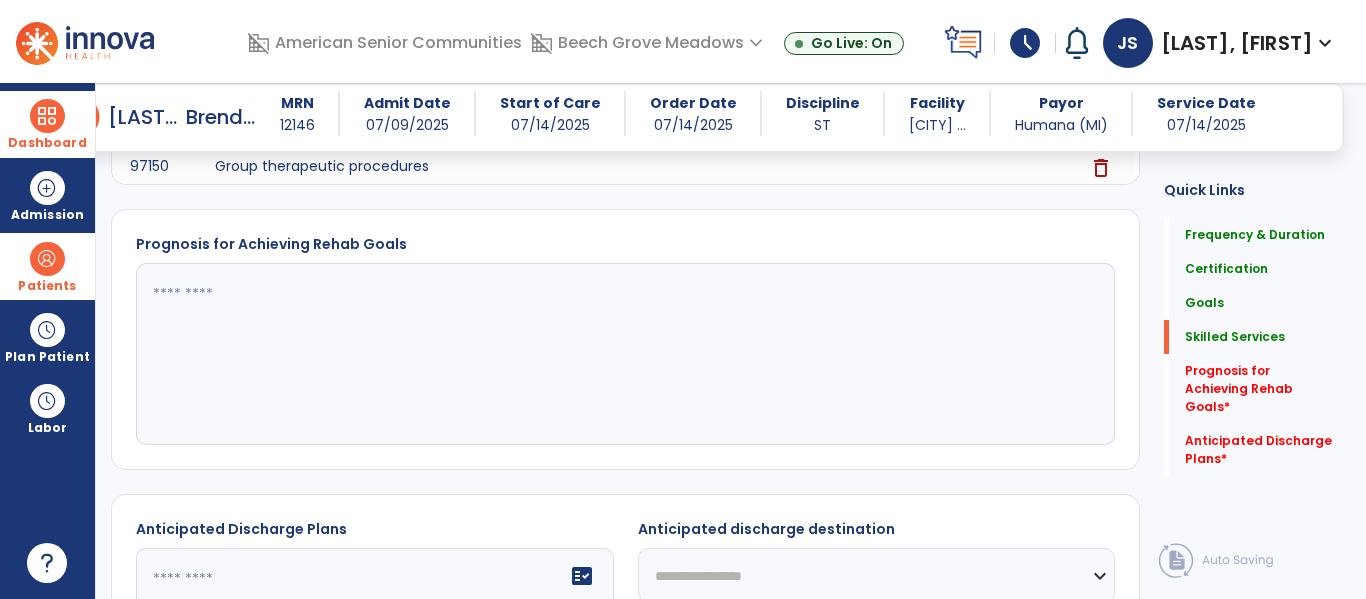 click 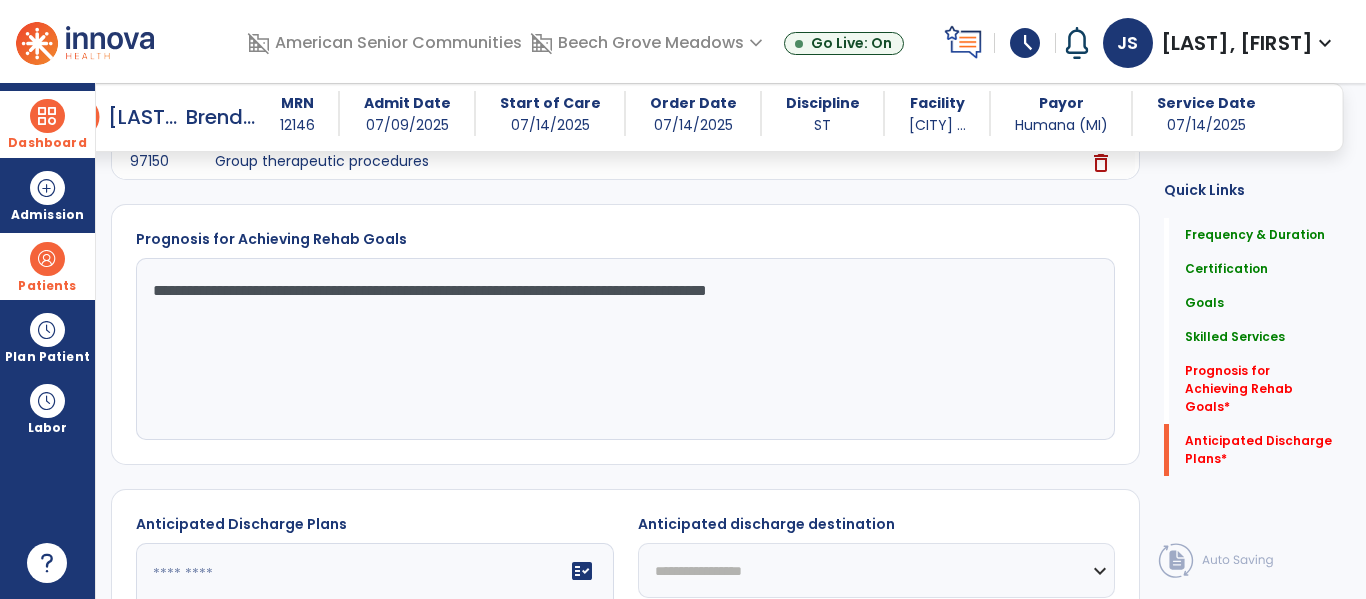scroll, scrollTop: 2038, scrollLeft: 0, axis: vertical 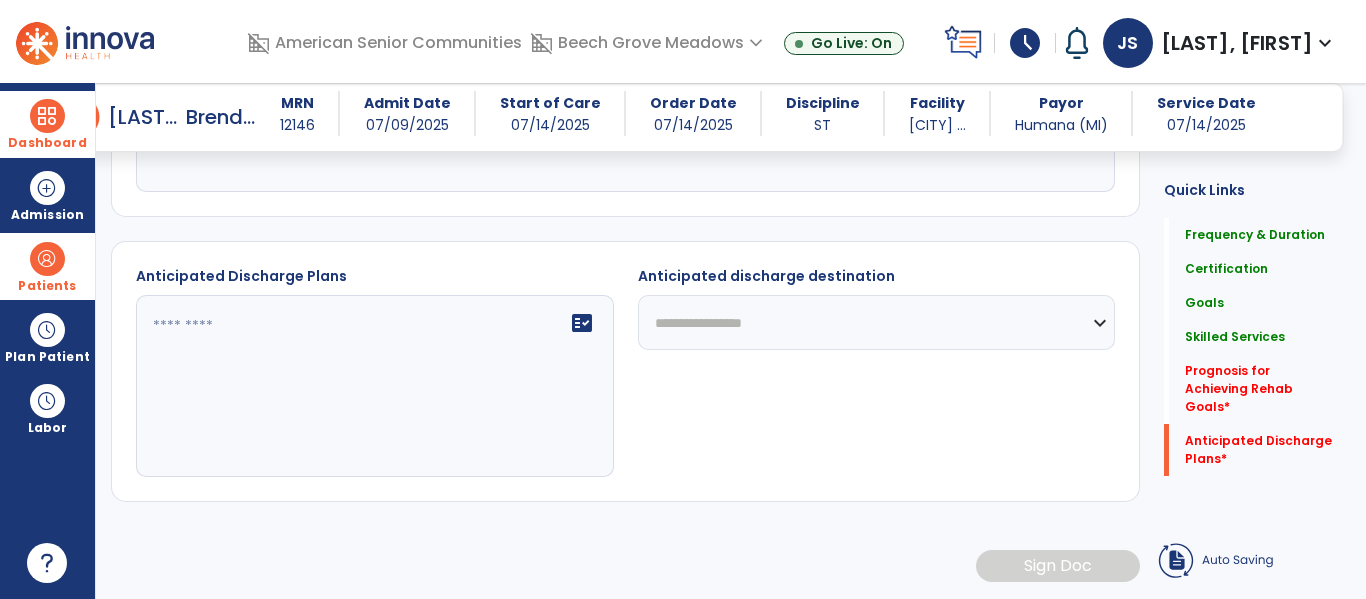 type on "**********" 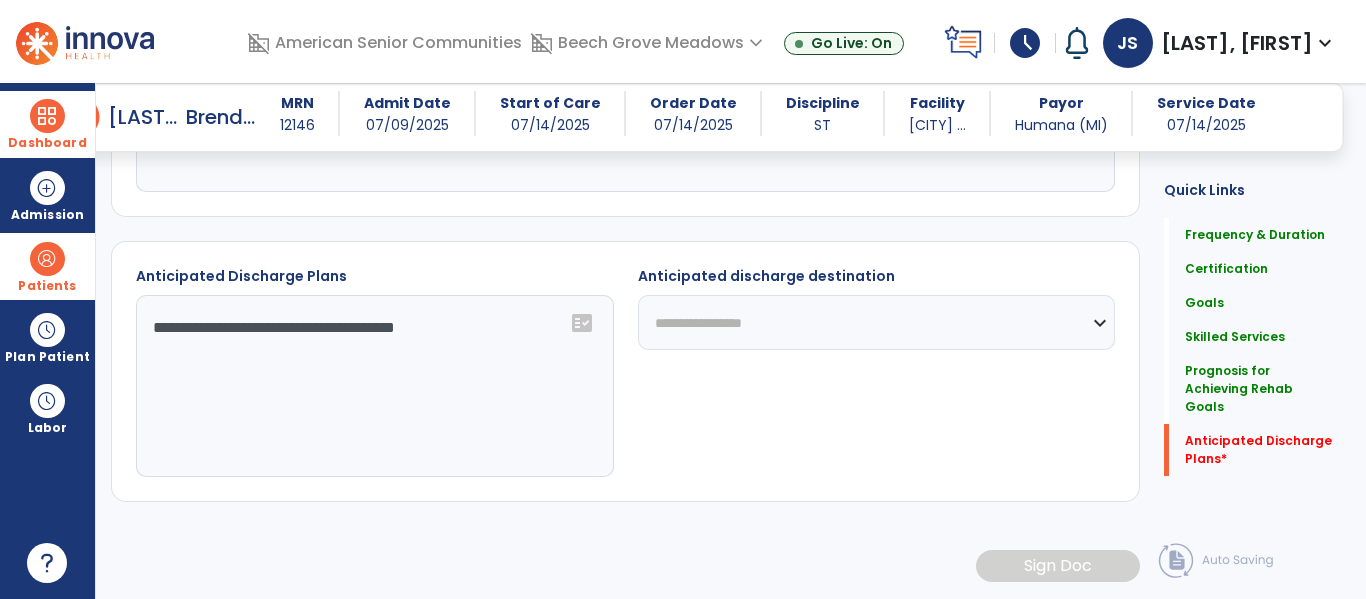 type on "**********" 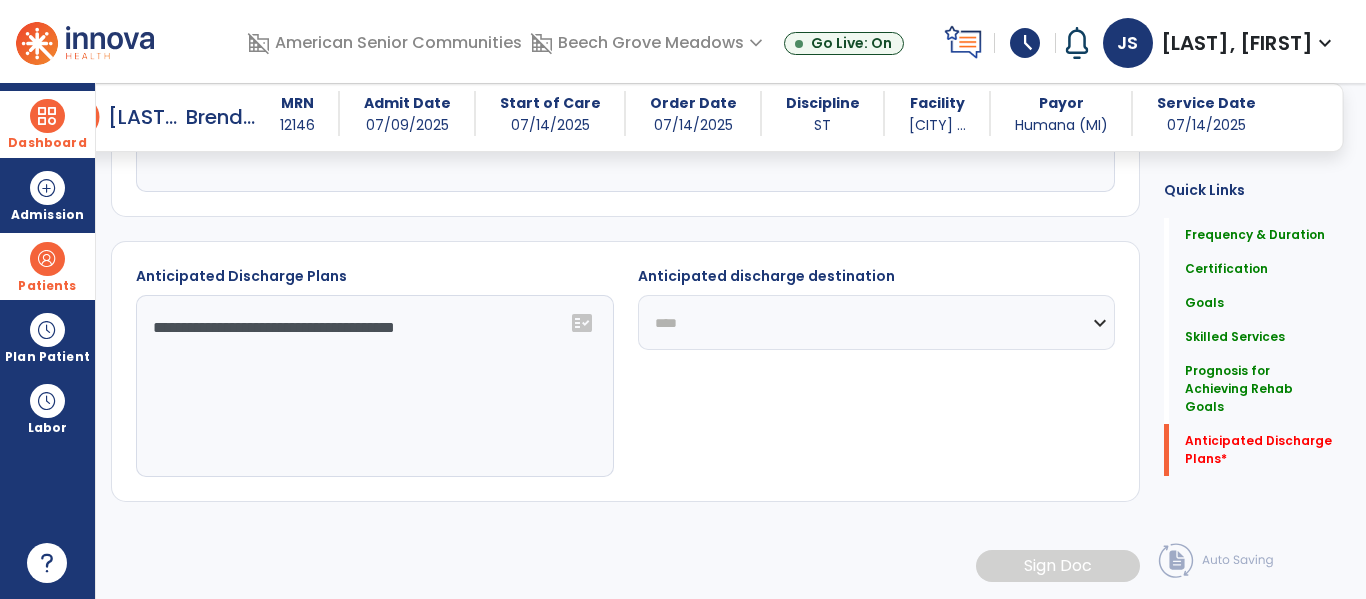 click on "**********" 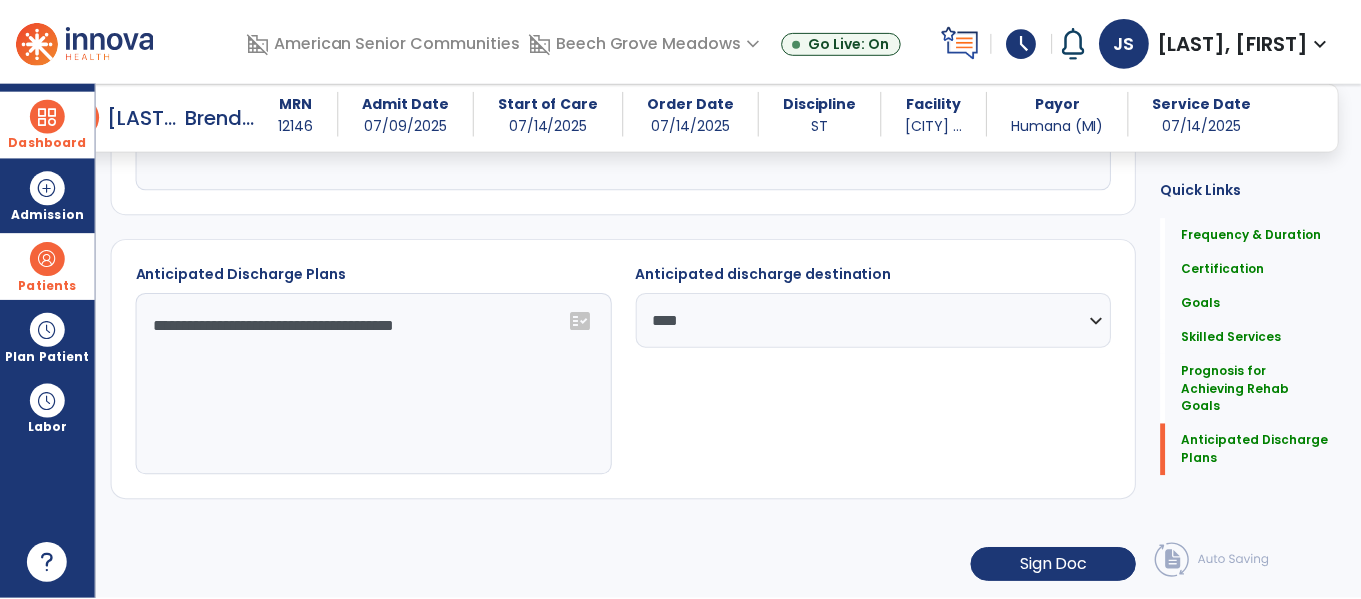 scroll, scrollTop: 2160, scrollLeft: 0, axis: vertical 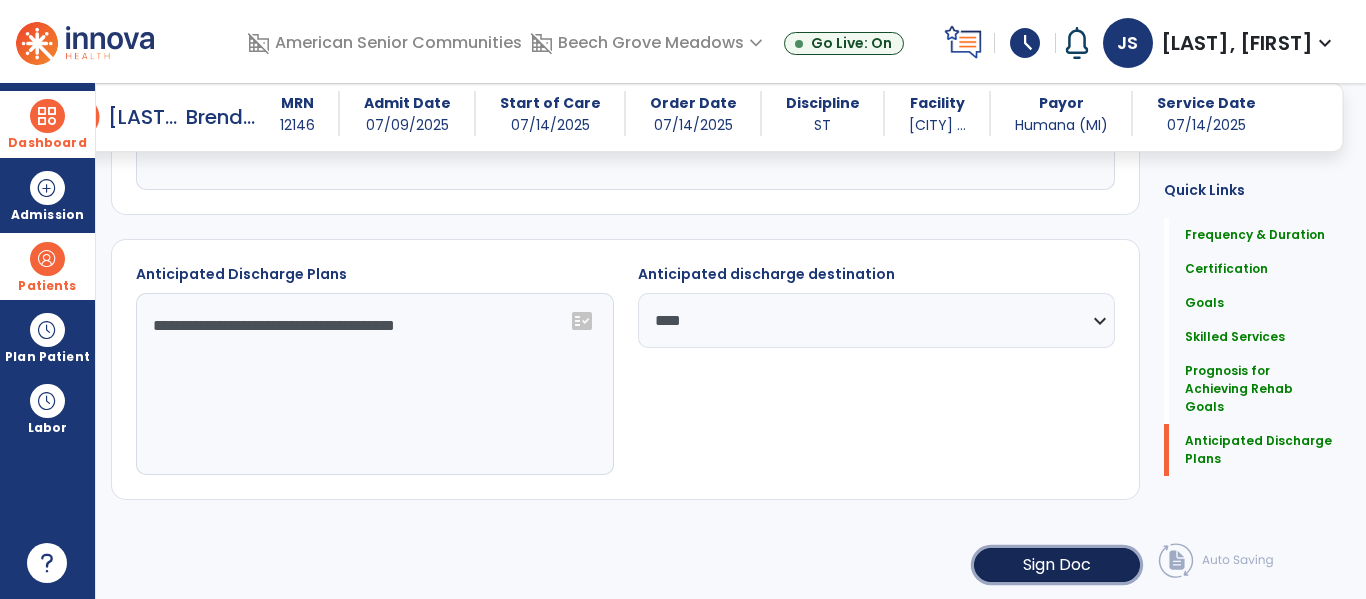 click on "Sign Doc" 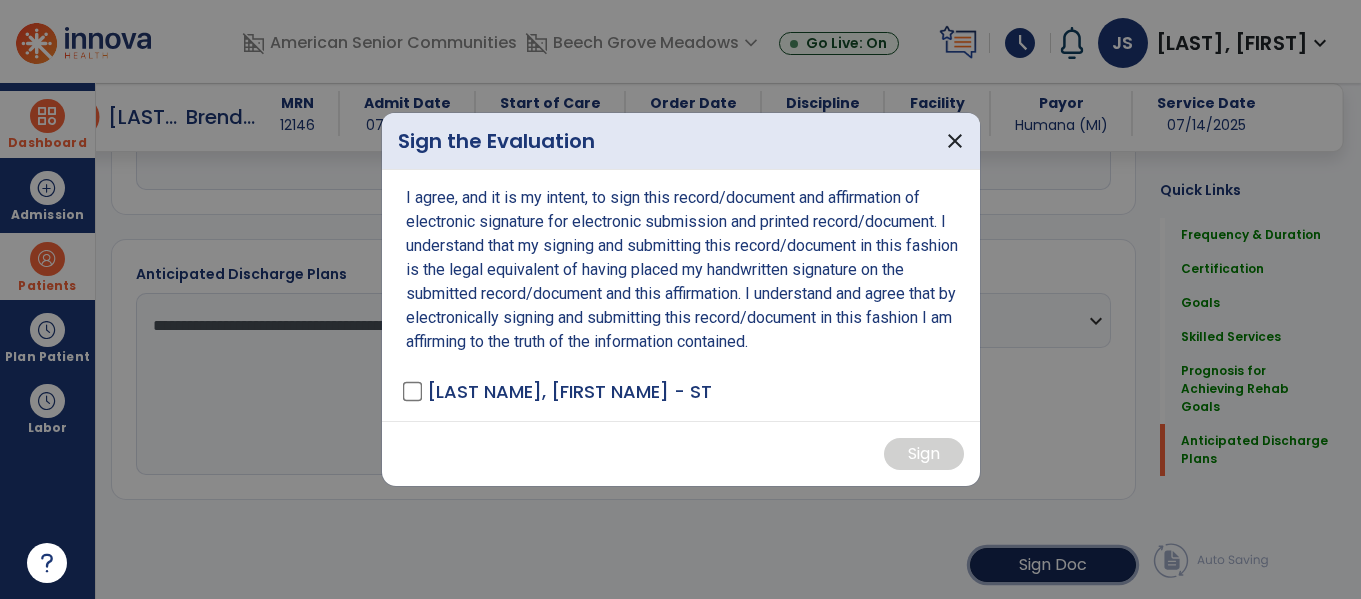 scroll, scrollTop: 2160, scrollLeft: 0, axis: vertical 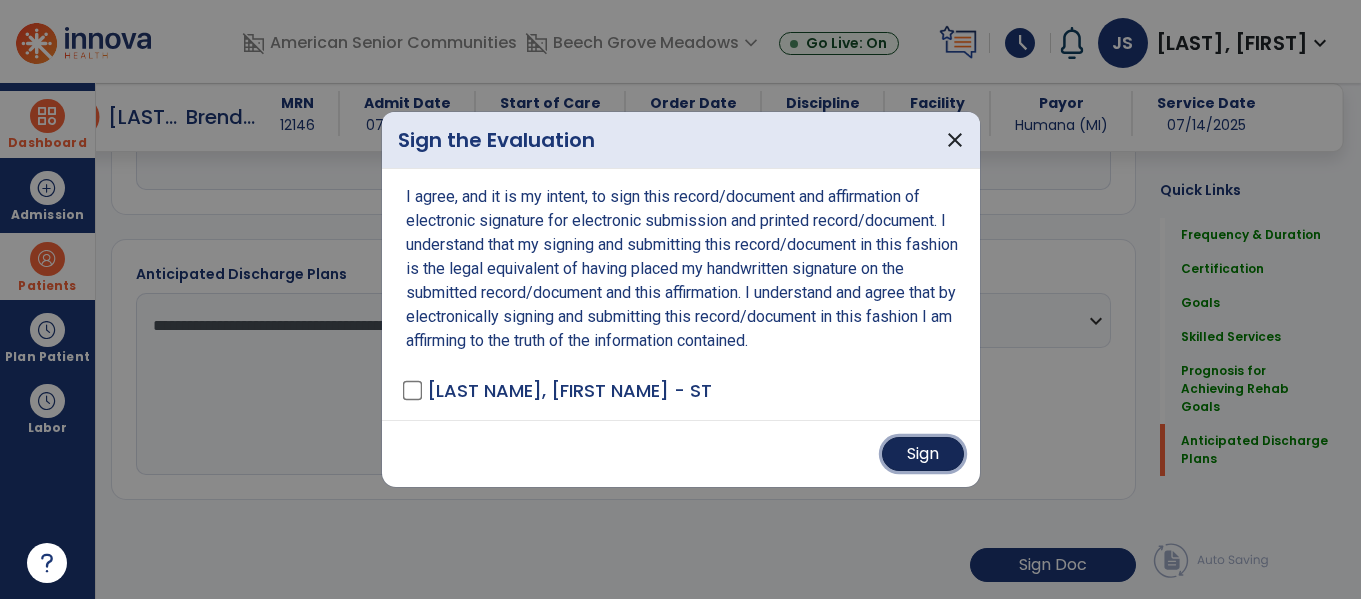 click on "Sign" at bounding box center [923, 454] 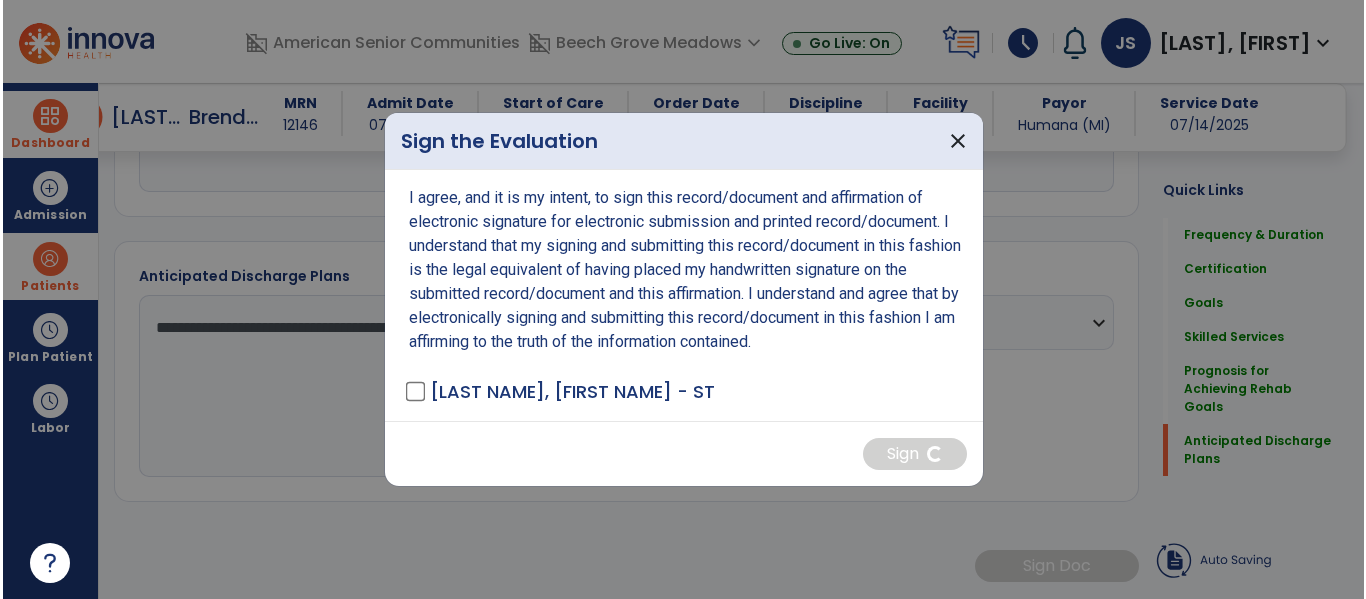 scroll, scrollTop: 2159, scrollLeft: 0, axis: vertical 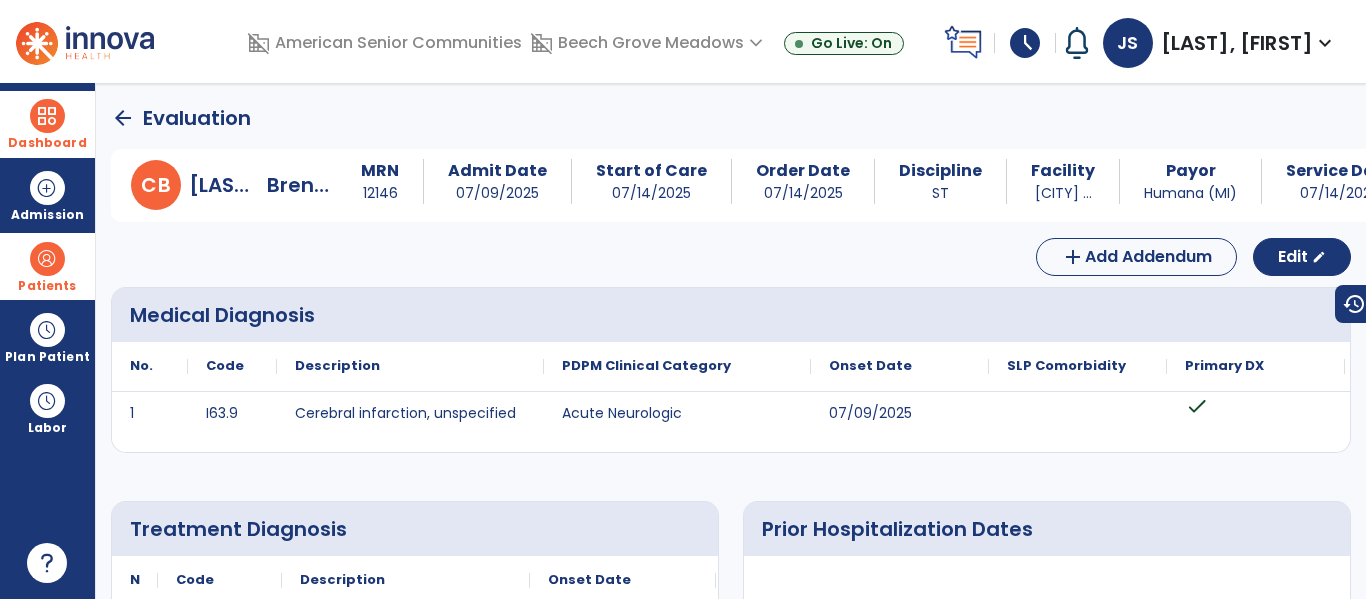 click on "arrow_back" 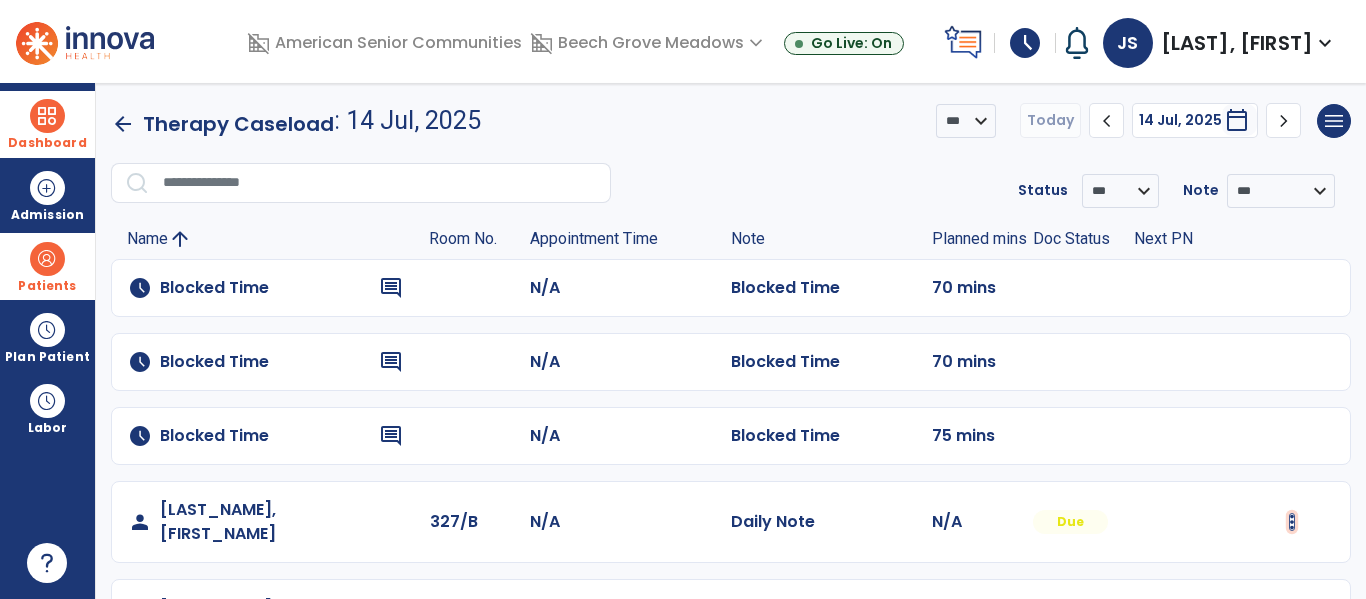 click at bounding box center [1292, 522] 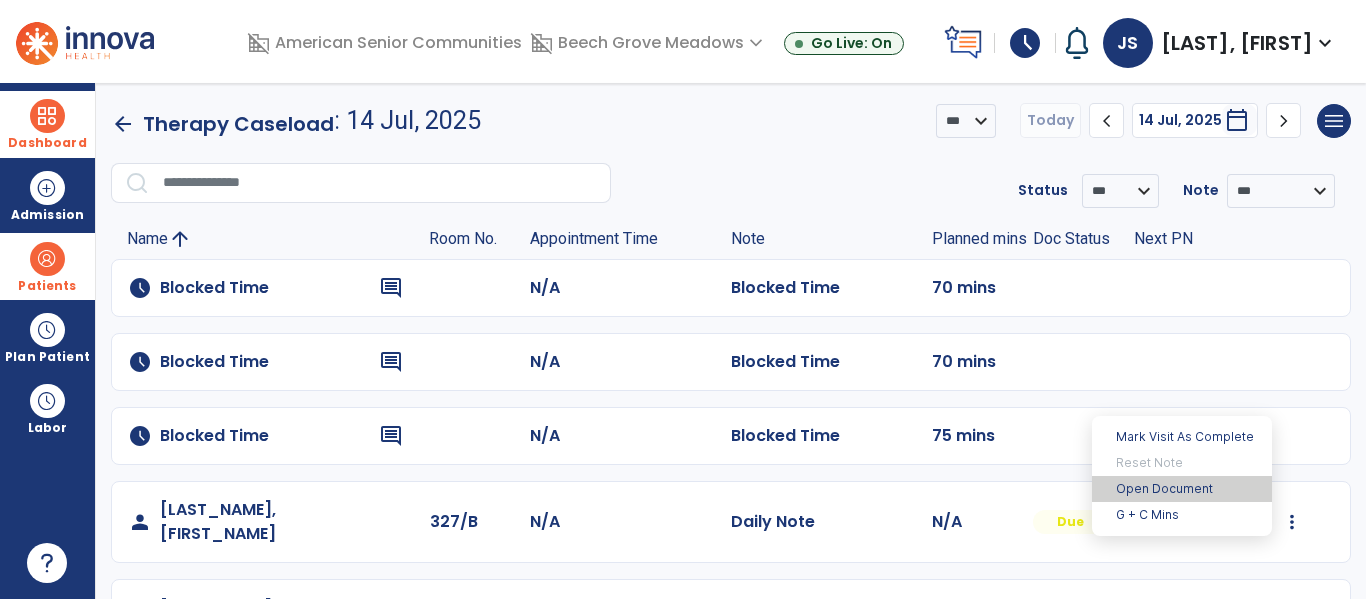 click on "Open Document" at bounding box center (1182, 489) 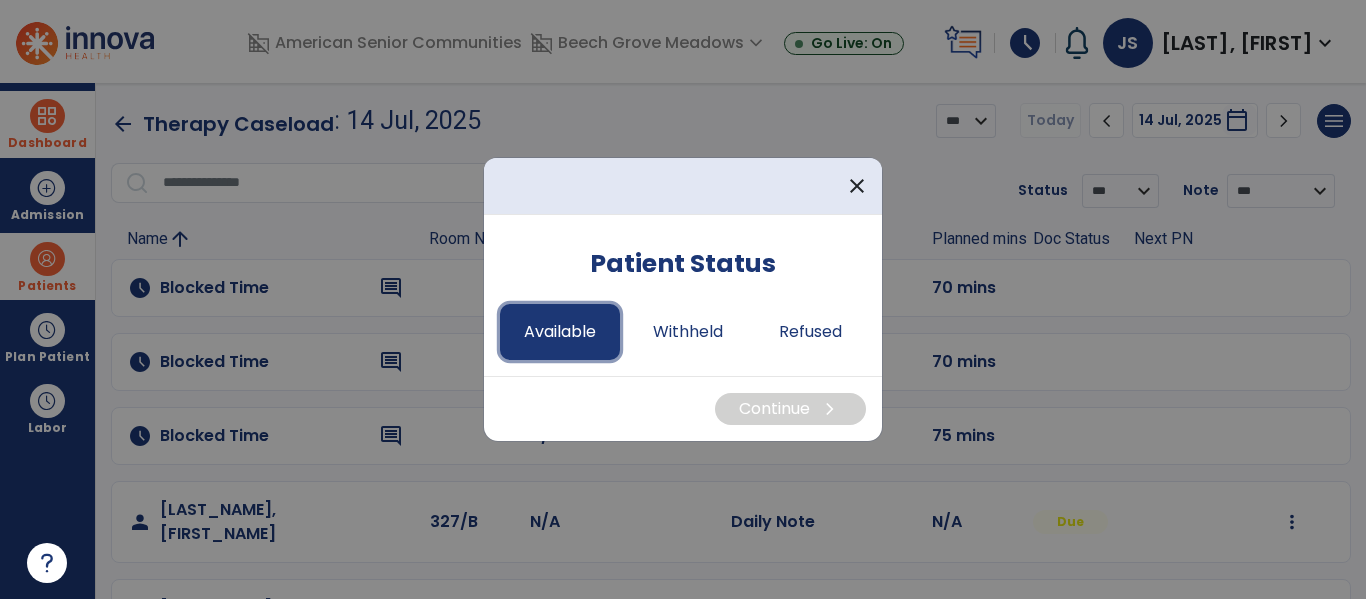 click on "Available" at bounding box center (560, 332) 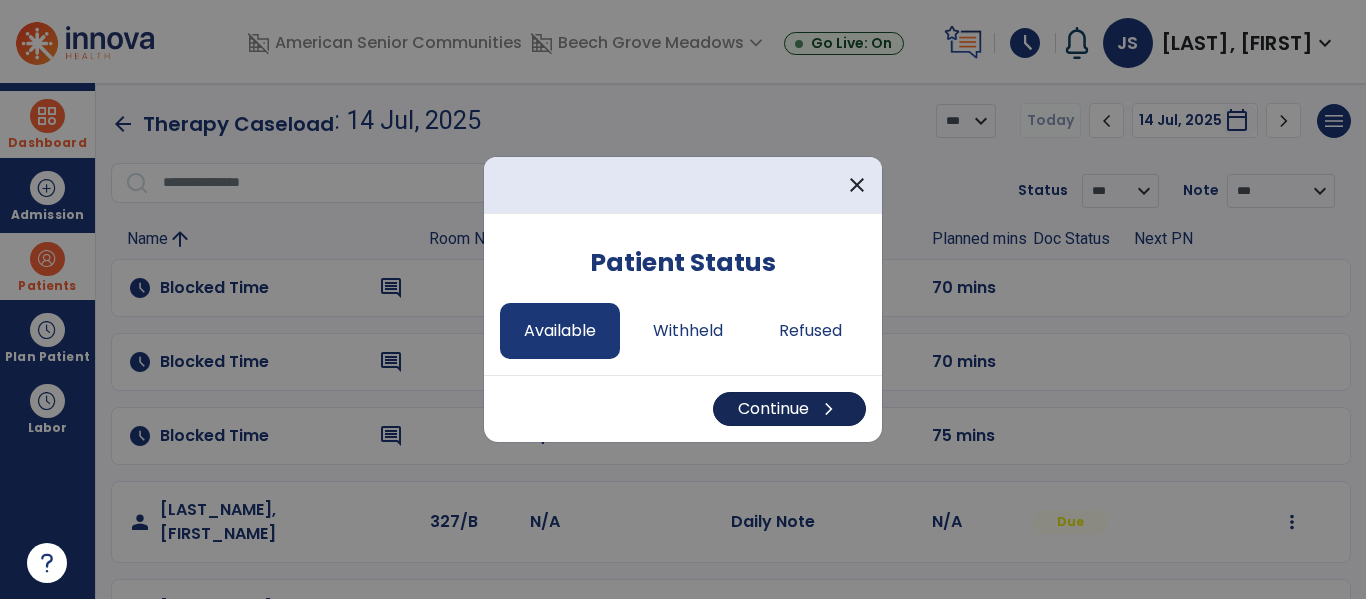 drag, startPoint x: 742, startPoint y: 452, endPoint x: 760, endPoint y: 427, distance: 30.805843 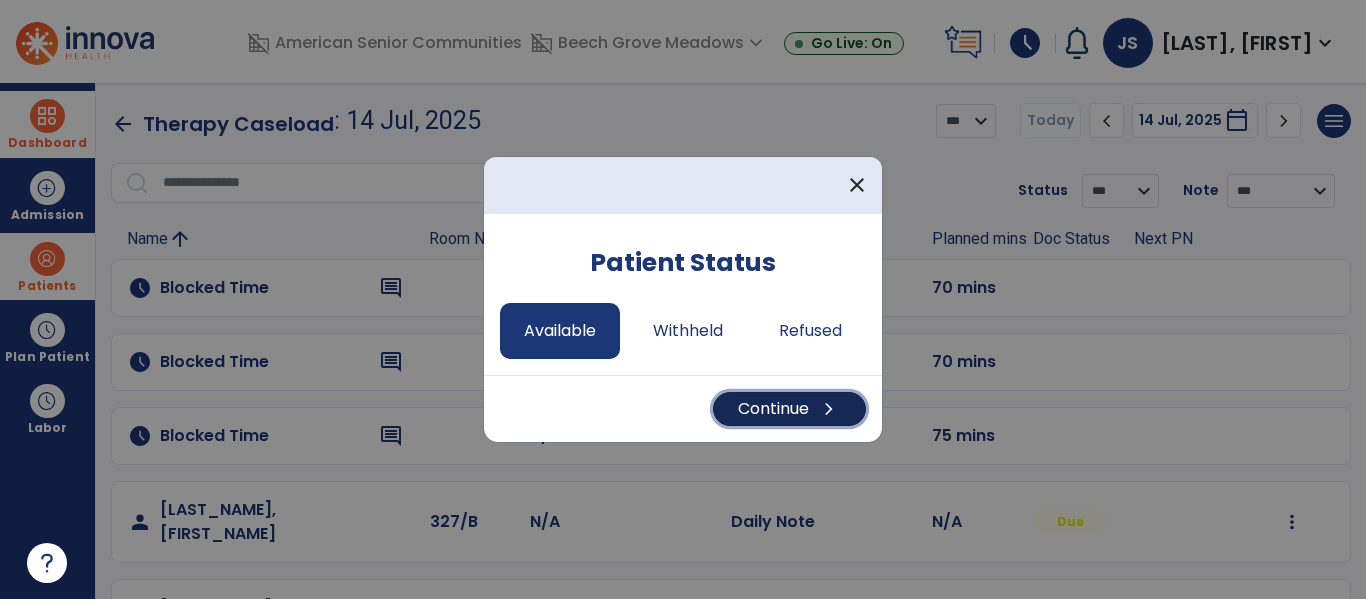 click on "Continue   chevron_right" at bounding box center (789, 409) 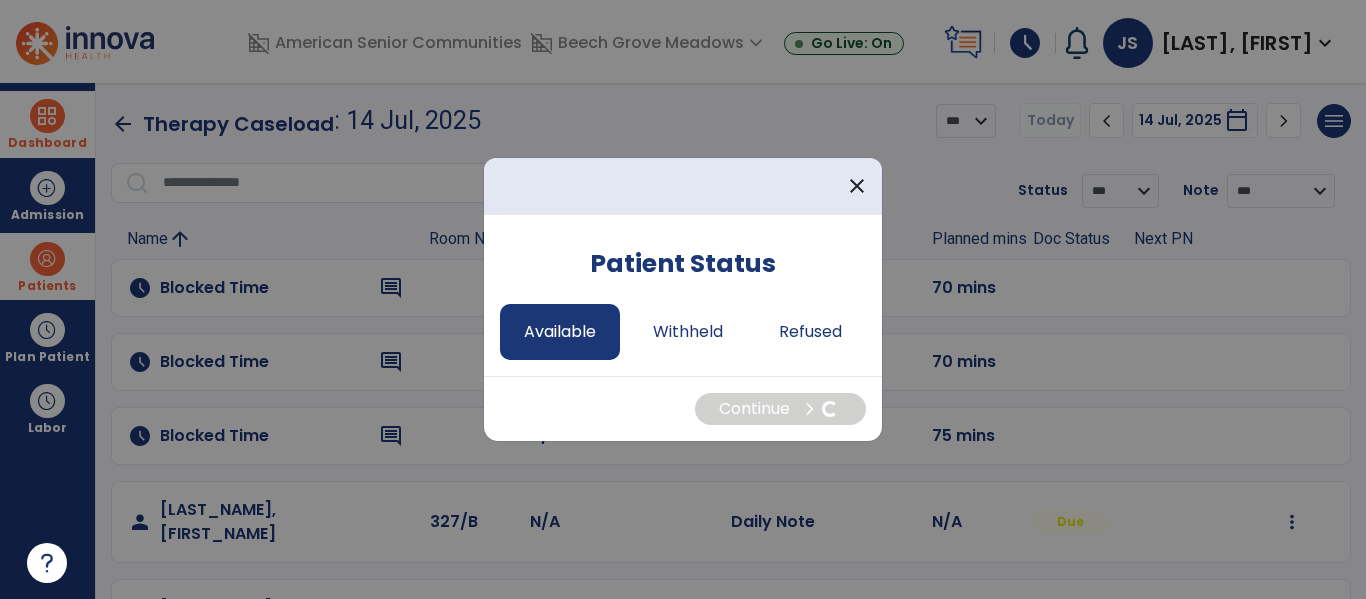 select on "*" 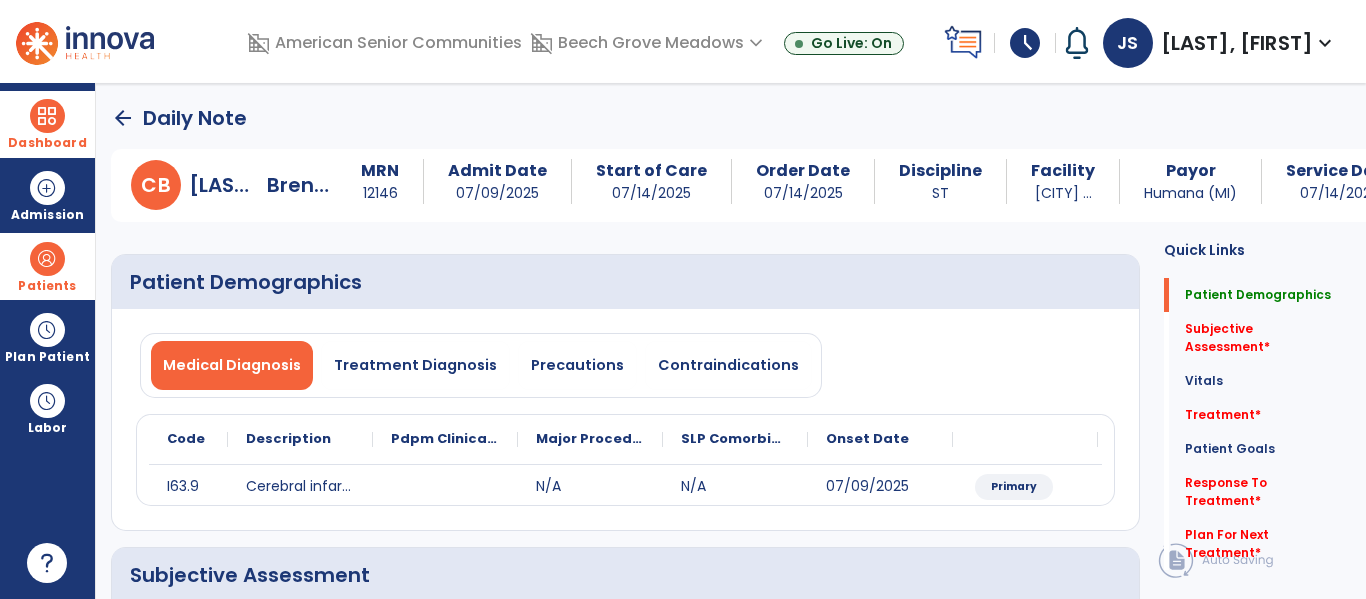 click on "Subjective Assessment   *  Subjective Assessment   *" 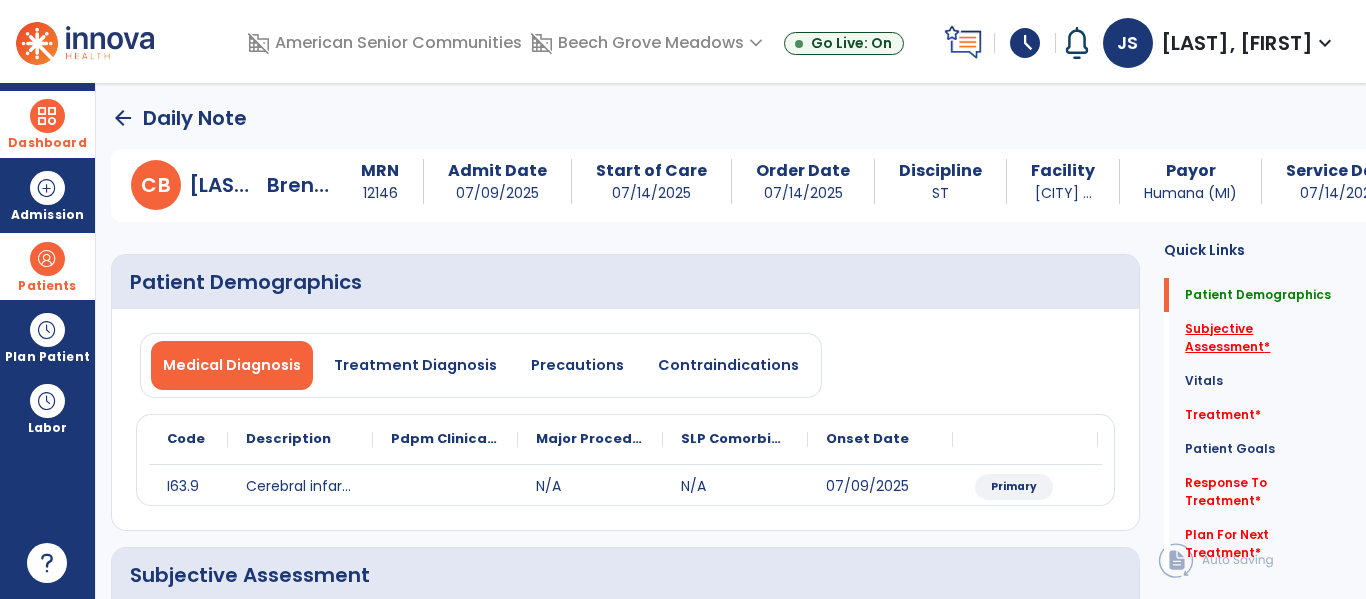 click on "Subjective Assessment   *" 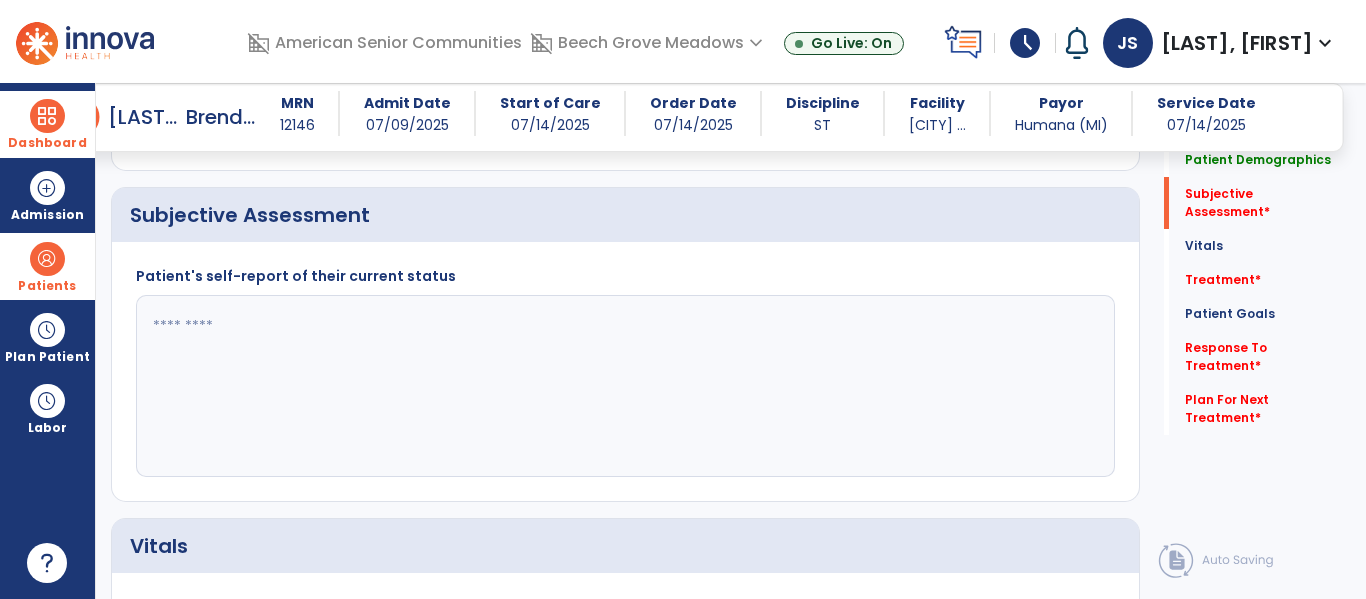 scroll, scrollTop: 386, scrollLeft: 0, axis: vertical 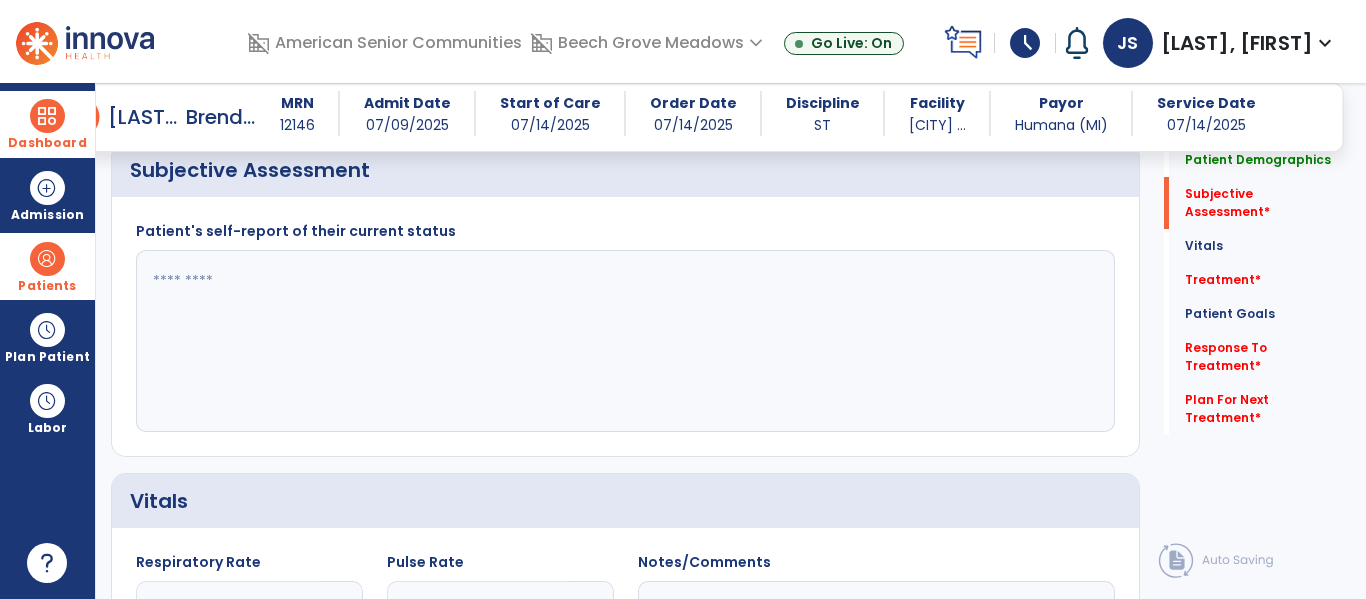 click 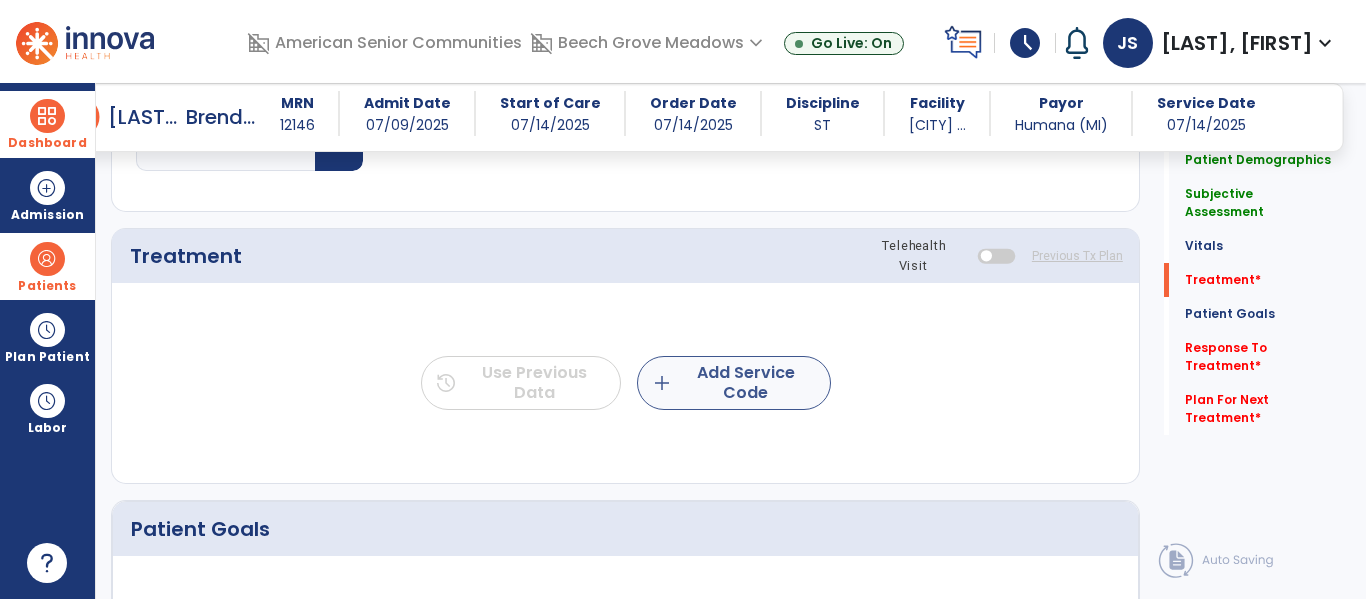 type on "**********" 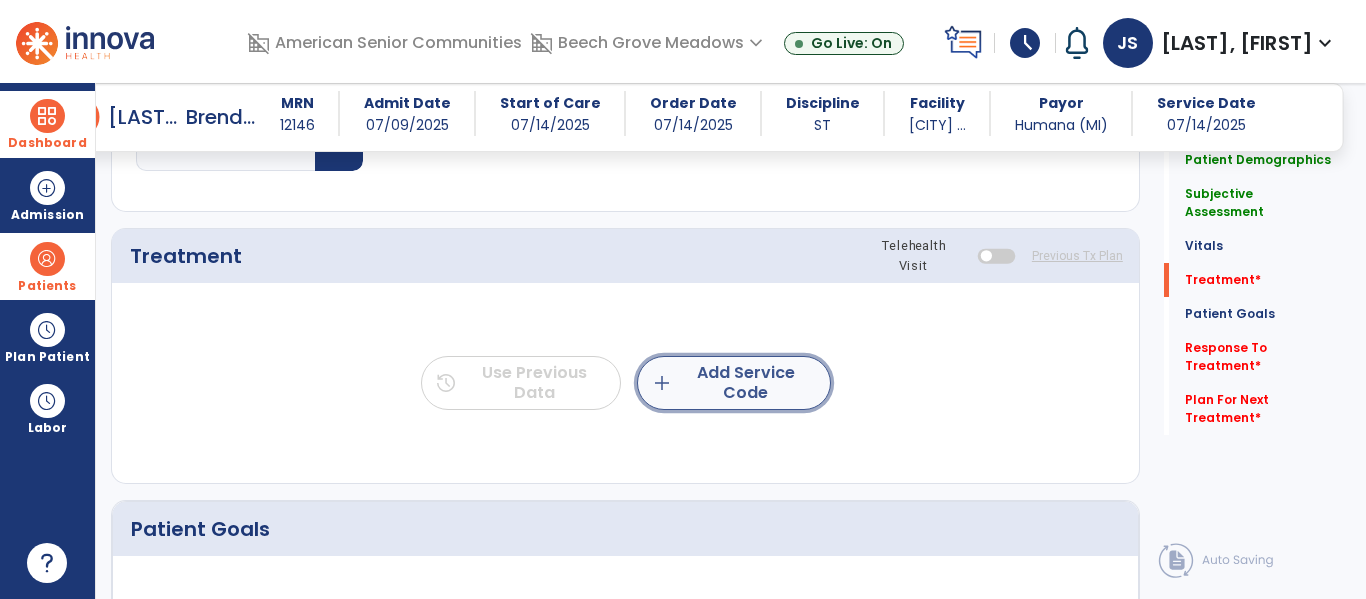 click on "add  Add Service Code" 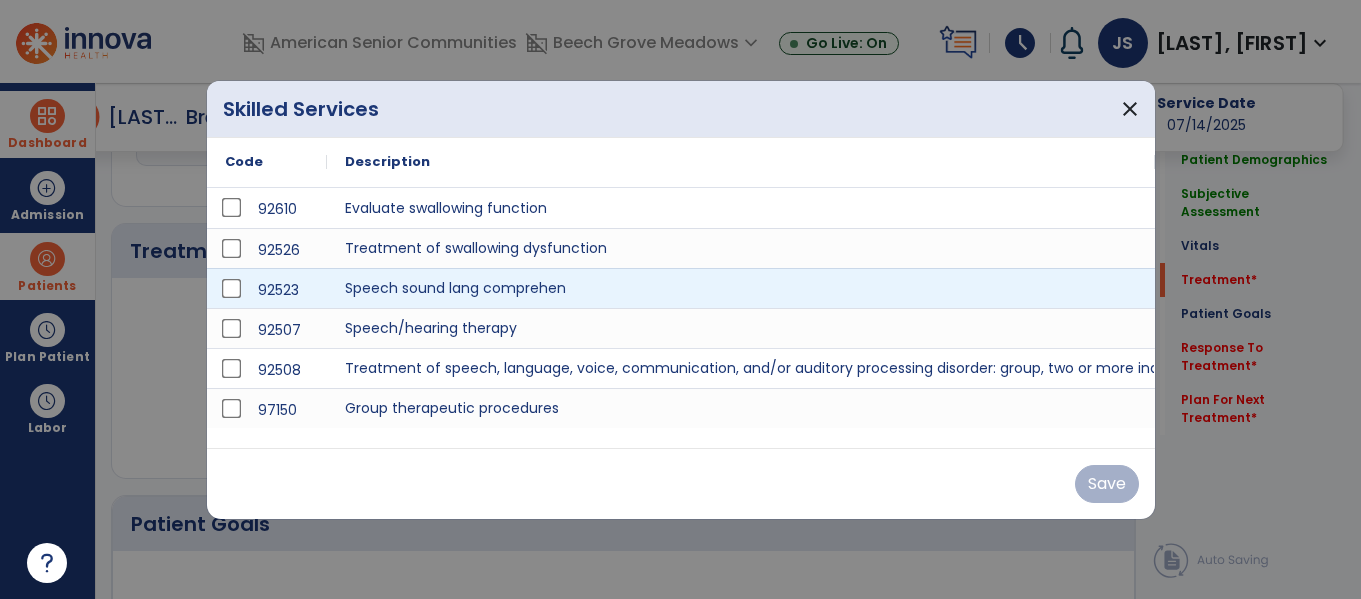 scroll, scrollTop: 1053, scrollLeft: 0, axis: vertical 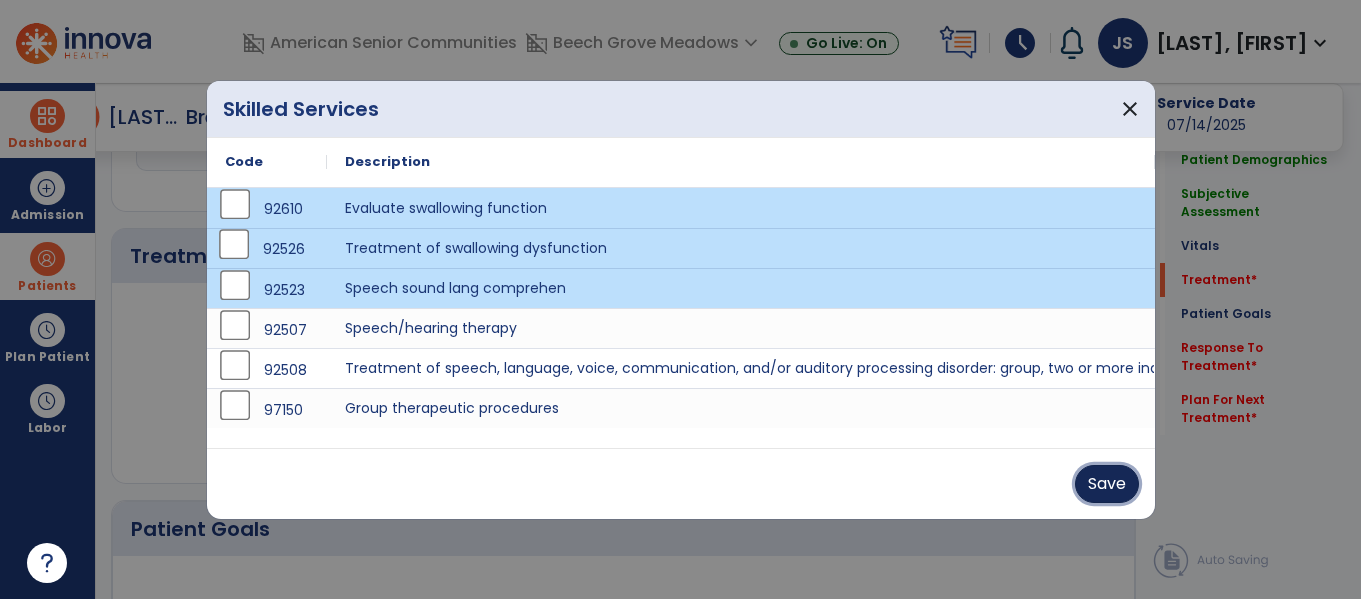 click on "Save" at bounding box center (1107, 484) 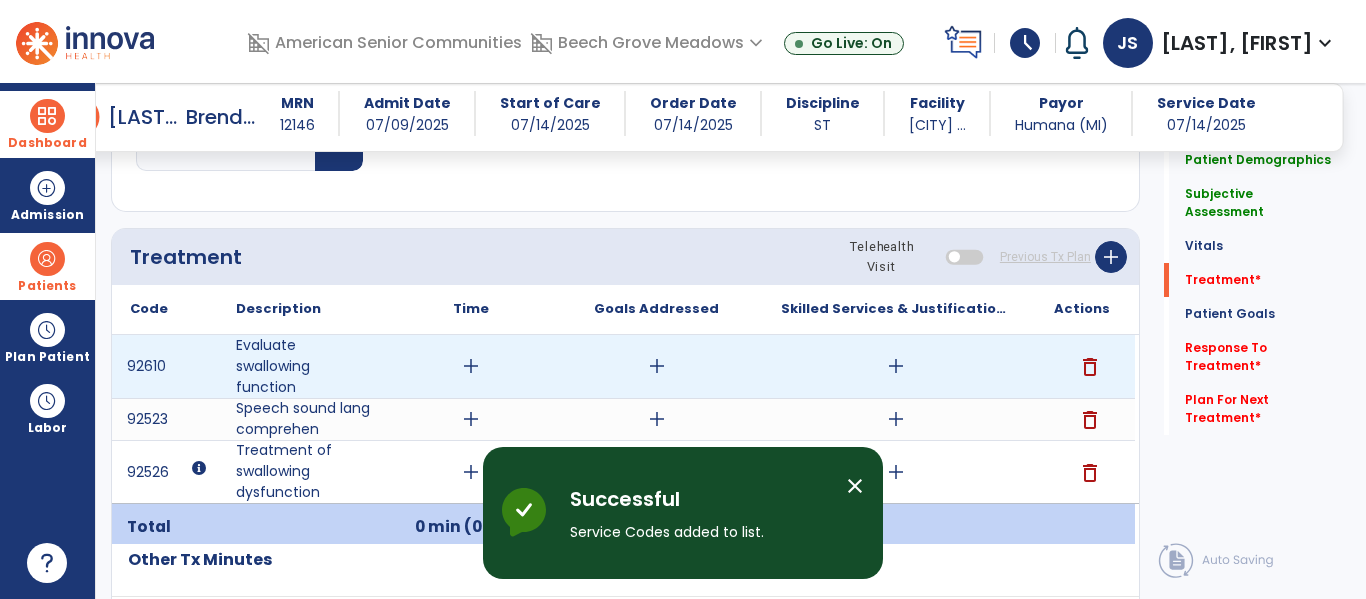 click on "add" at bounding box center (471, 366) 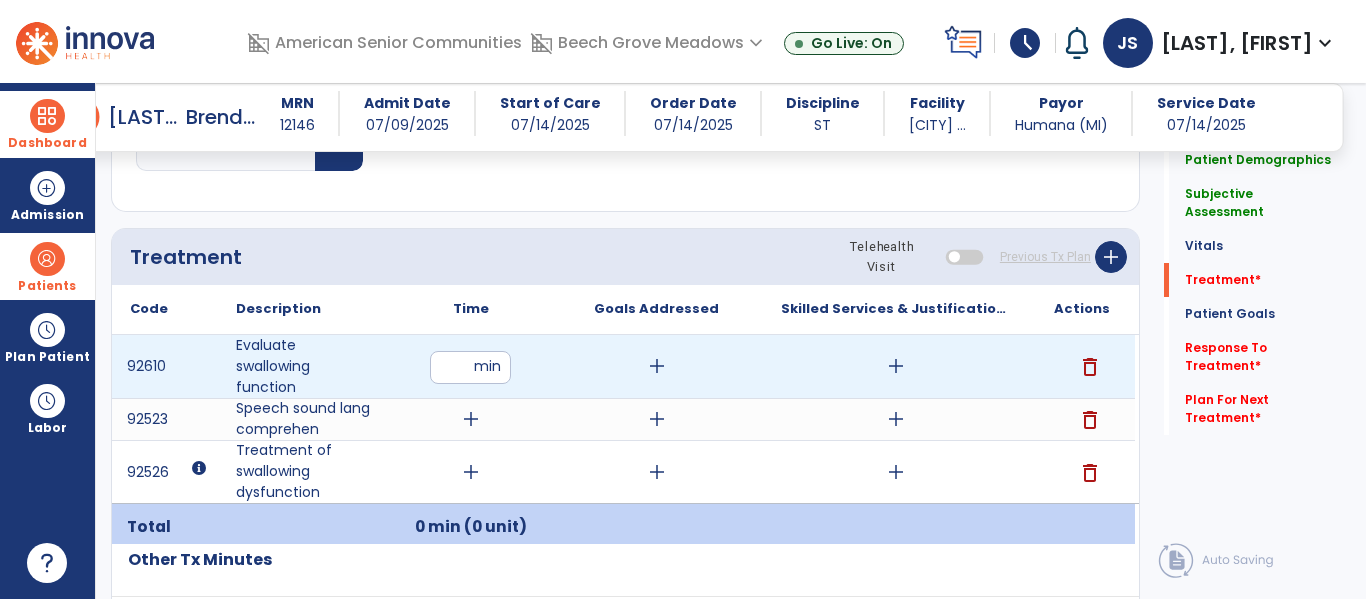 type on "**" 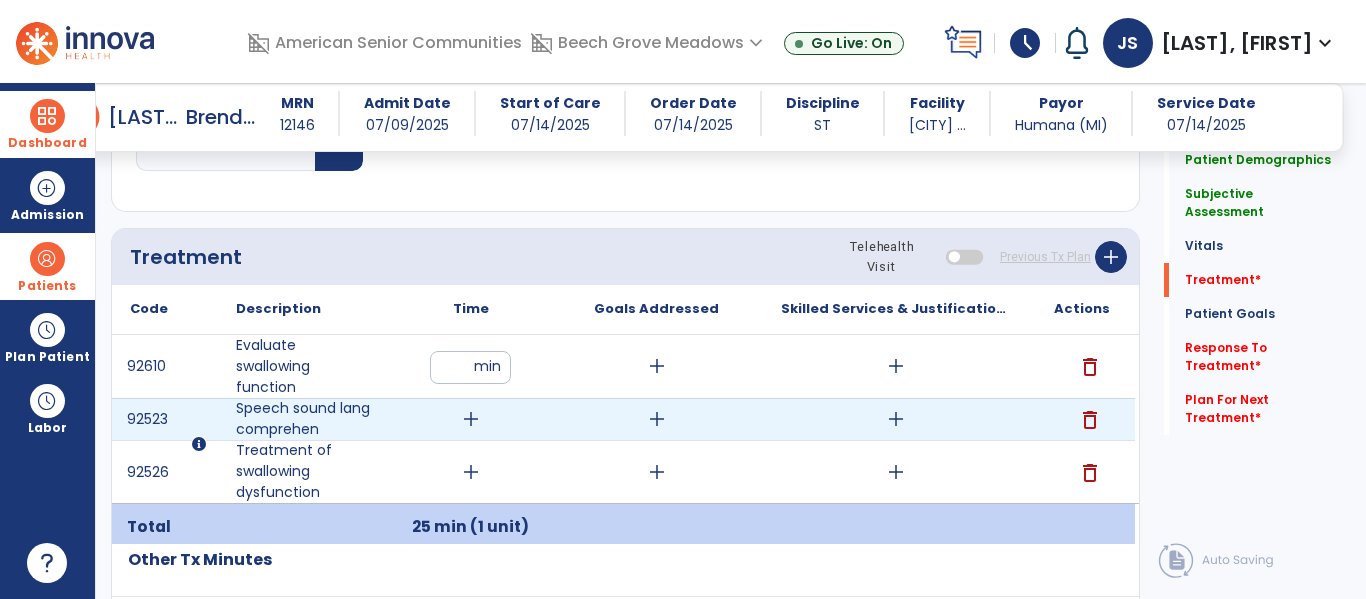 click on "add" at bounding box center (471, 419) 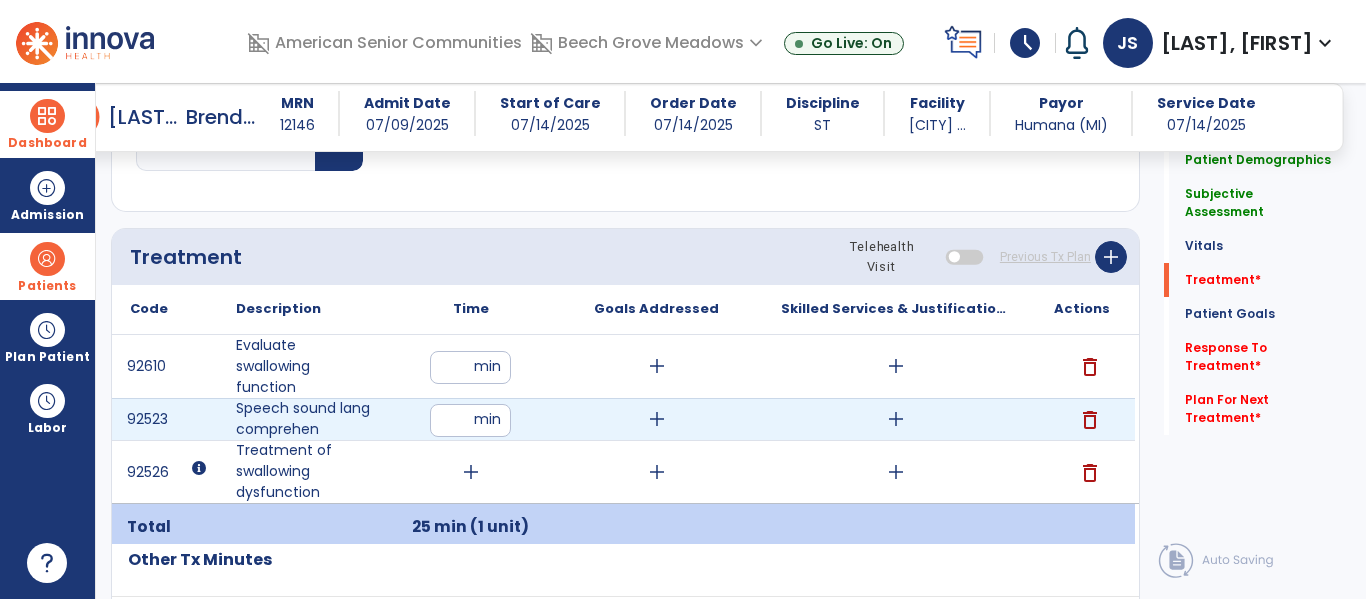 type on "**" 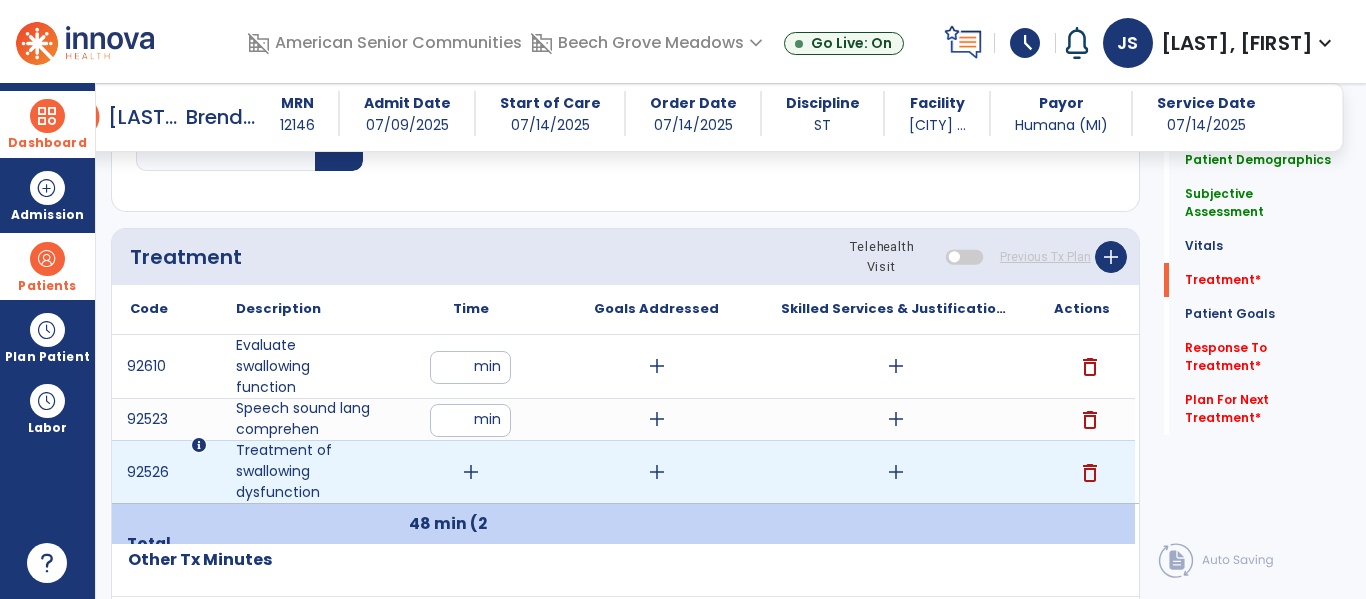 click on "add" at bounding box center (471, 472) 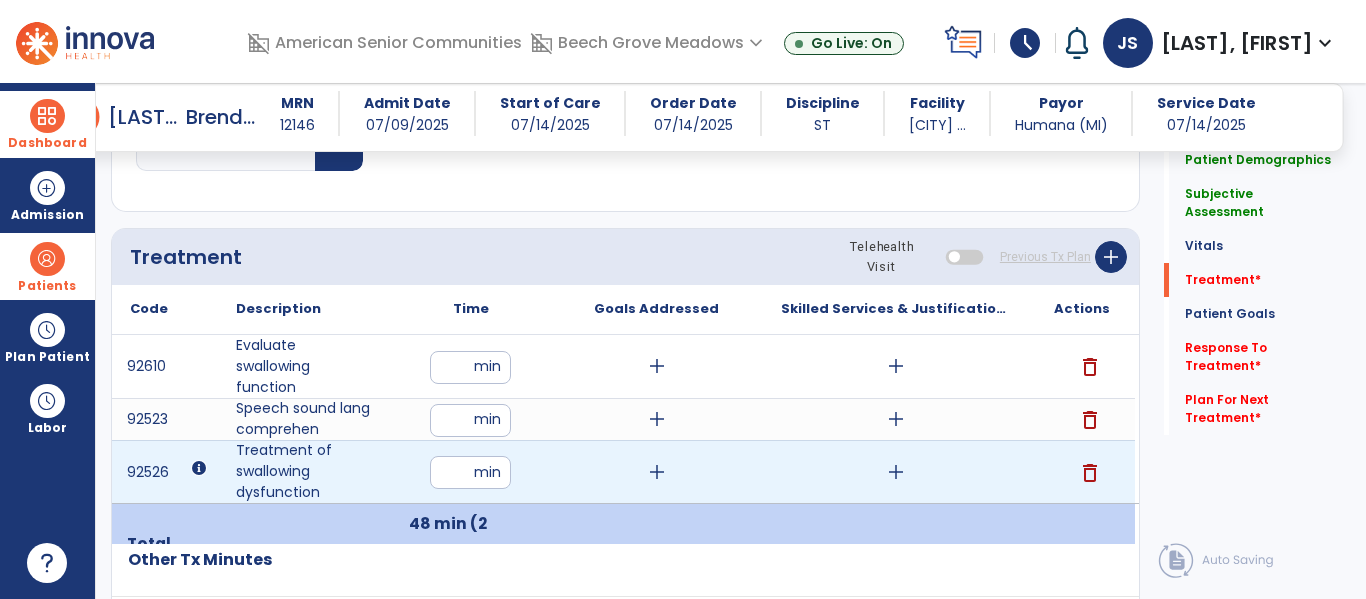 type on "**" 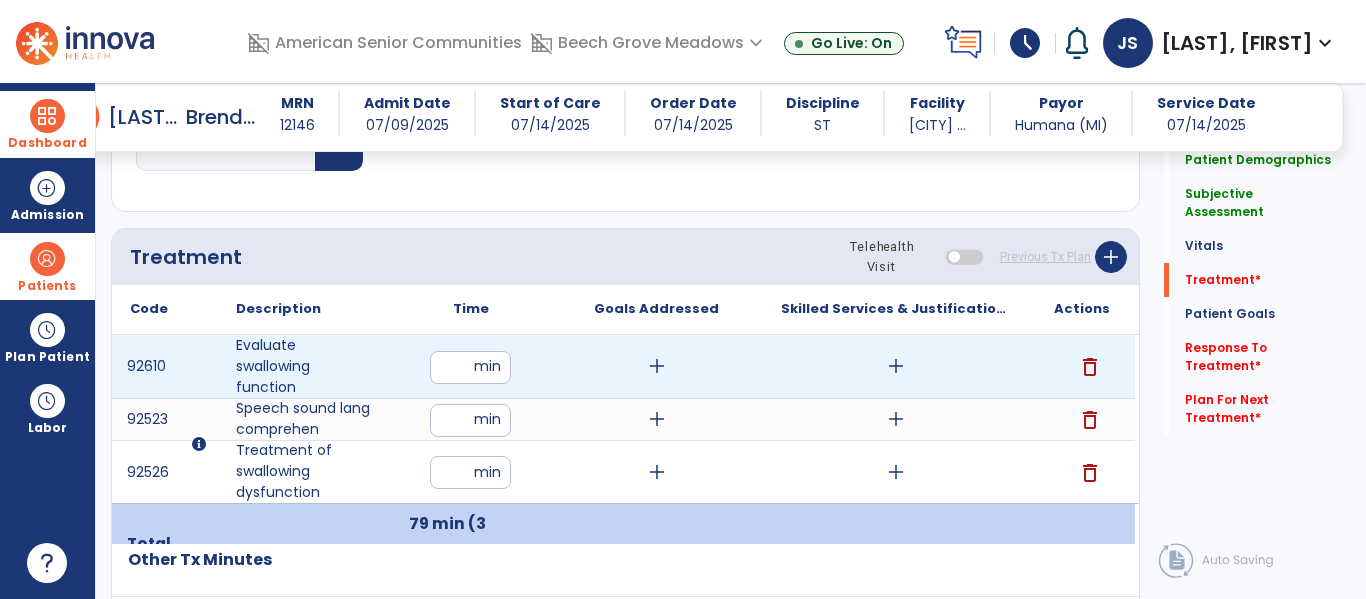 click on "add" at bounding box center (657, 366) 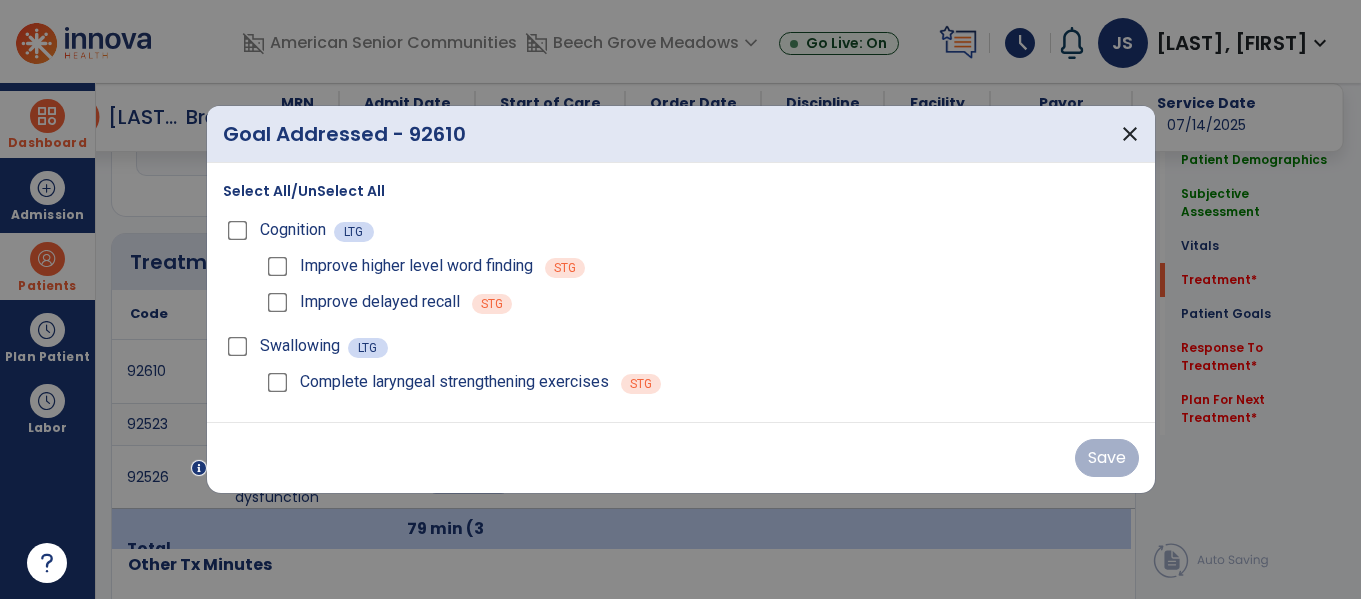 scroll, scrollTop: 1053, scrollLeft: 0, axis: vertical 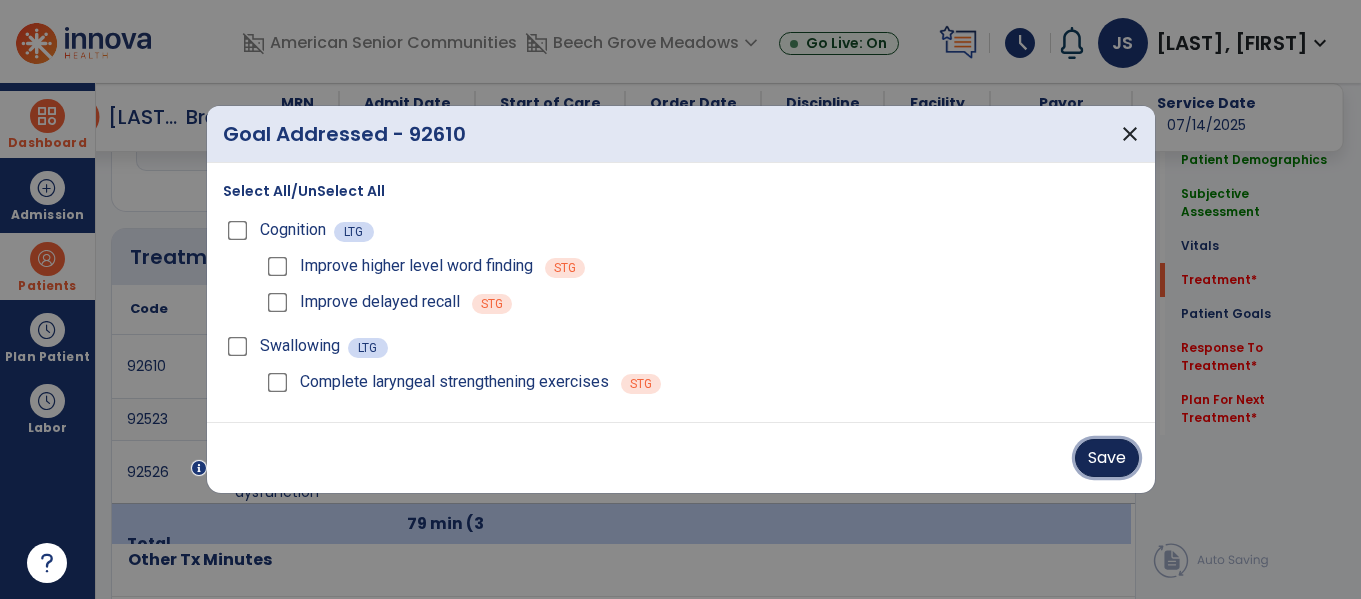 click on "Save" at bounding box center (1107, 458) 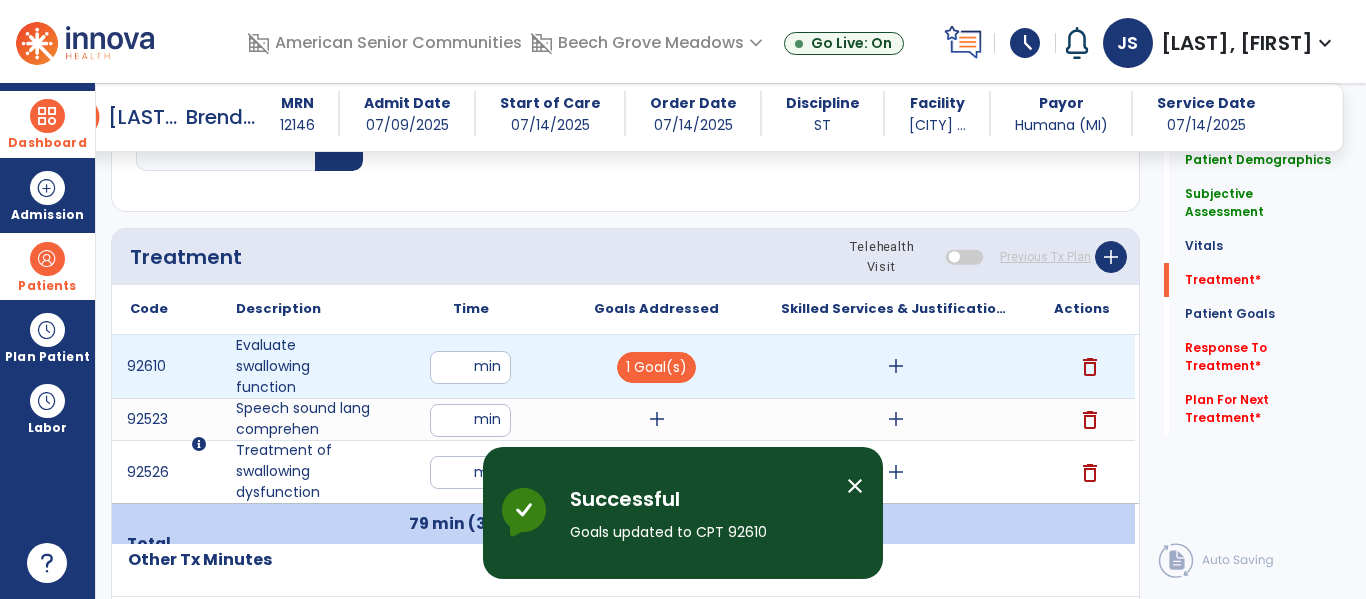 click on "add" at bounding box center [896, 366] 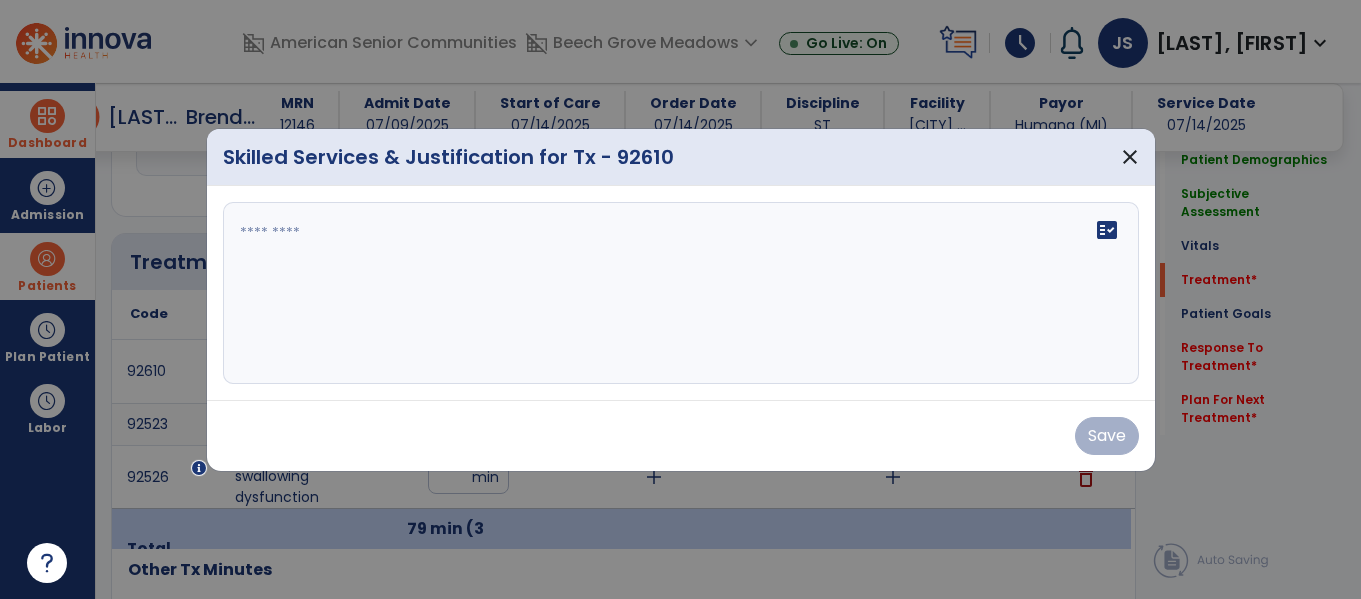 scroll, scrollTop: 1053, scrollLeft: 0, axis: vertical 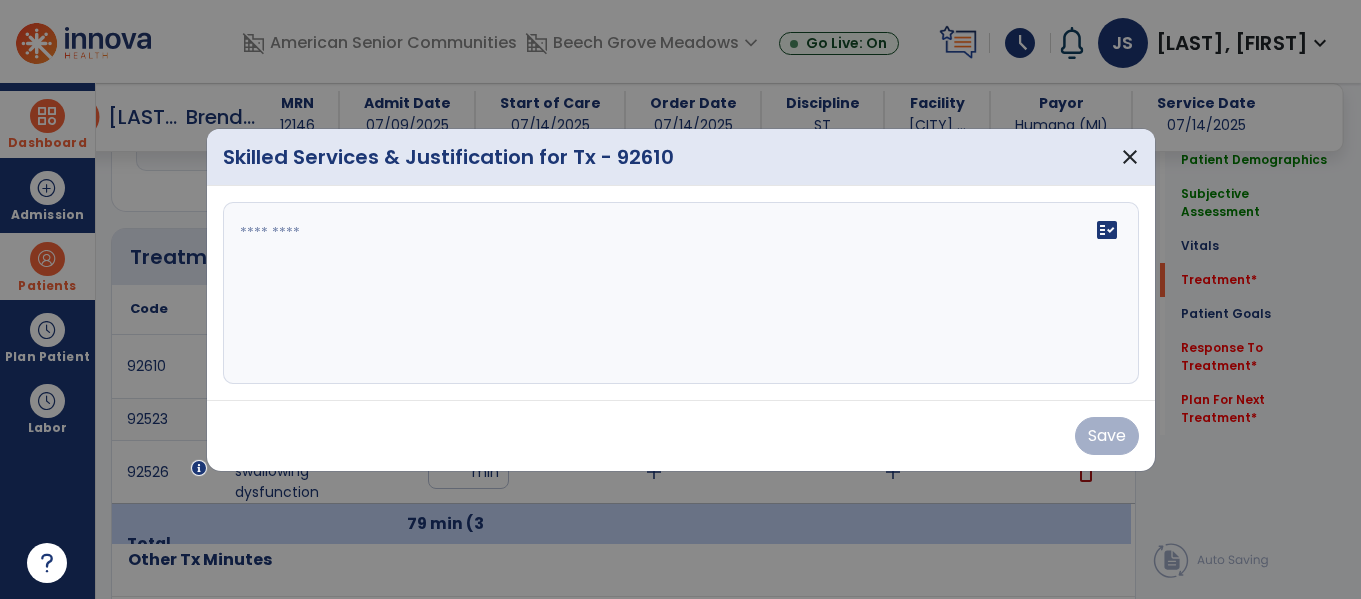 click on "fact_check" at bounding box center [681, 293] 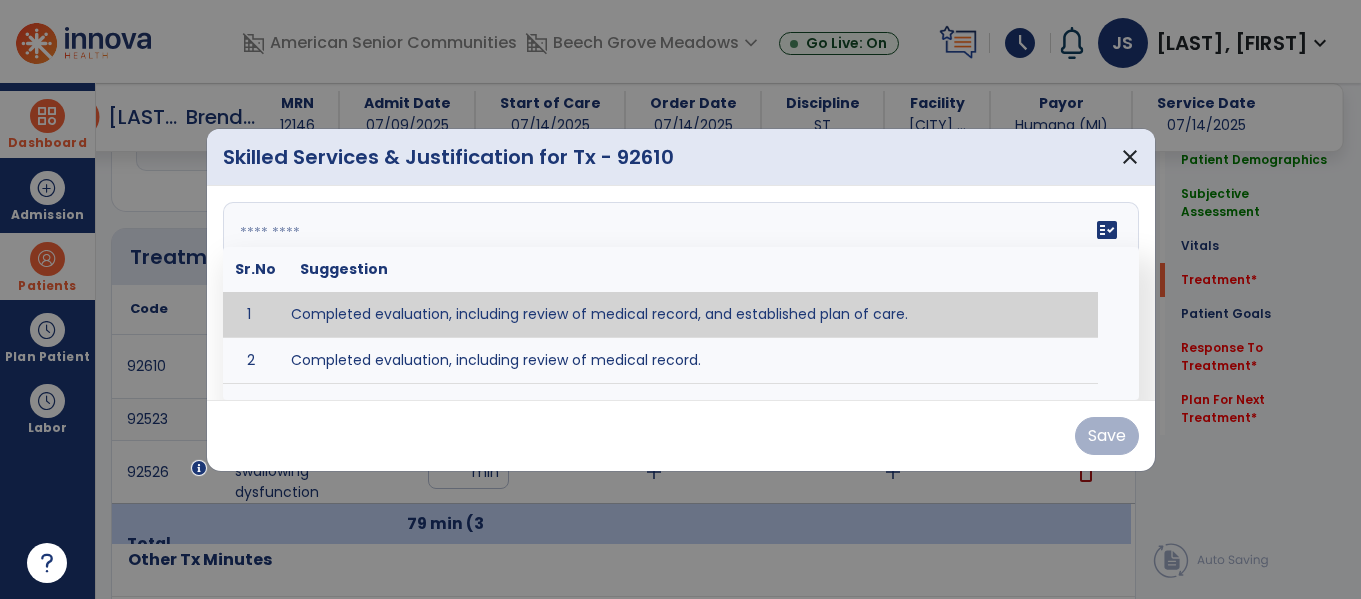 type on "**********" 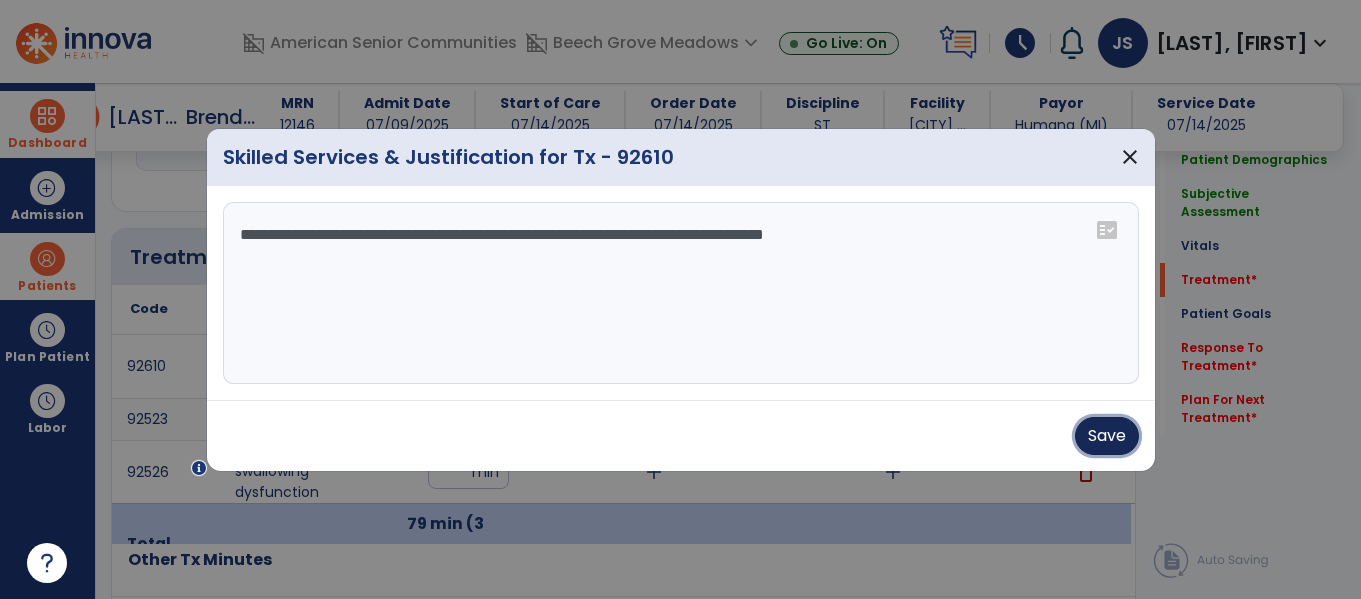click on "Save" at bounding box center (1107, 436) 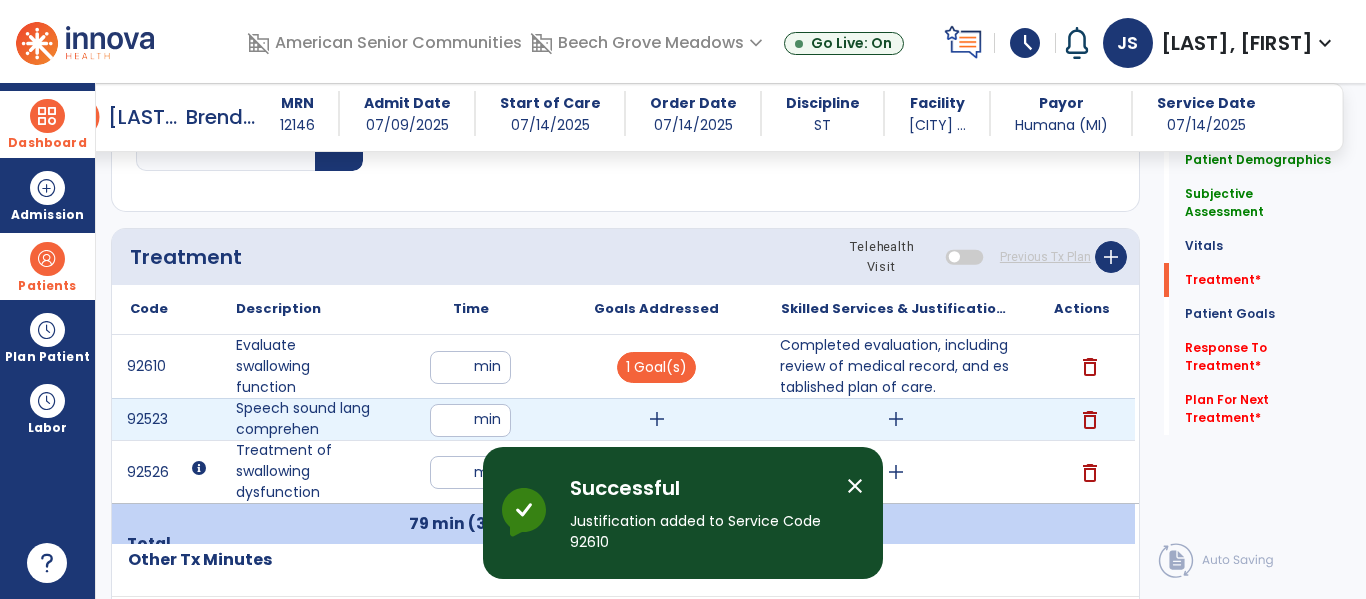 click on "add" at bounding box center (896, 419) 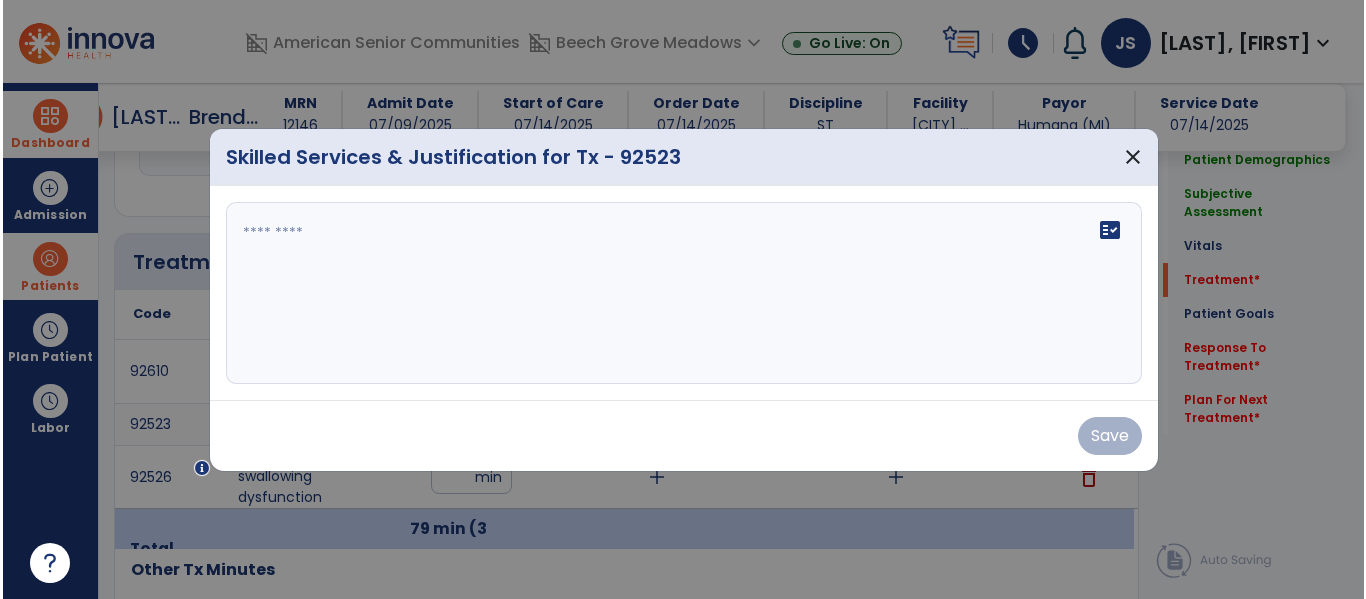 scroll, scrollTop: 1053, scrollLeft: 0, axis: vertical 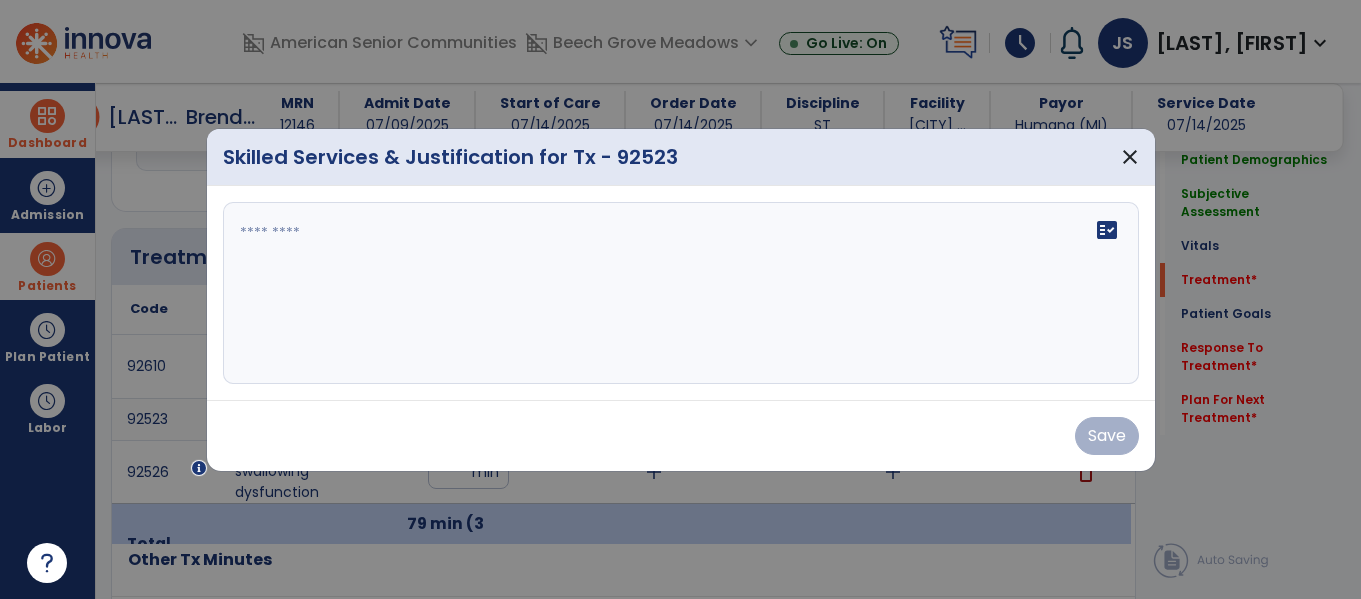 click on "fact_check" at bounding box center [681, 293] 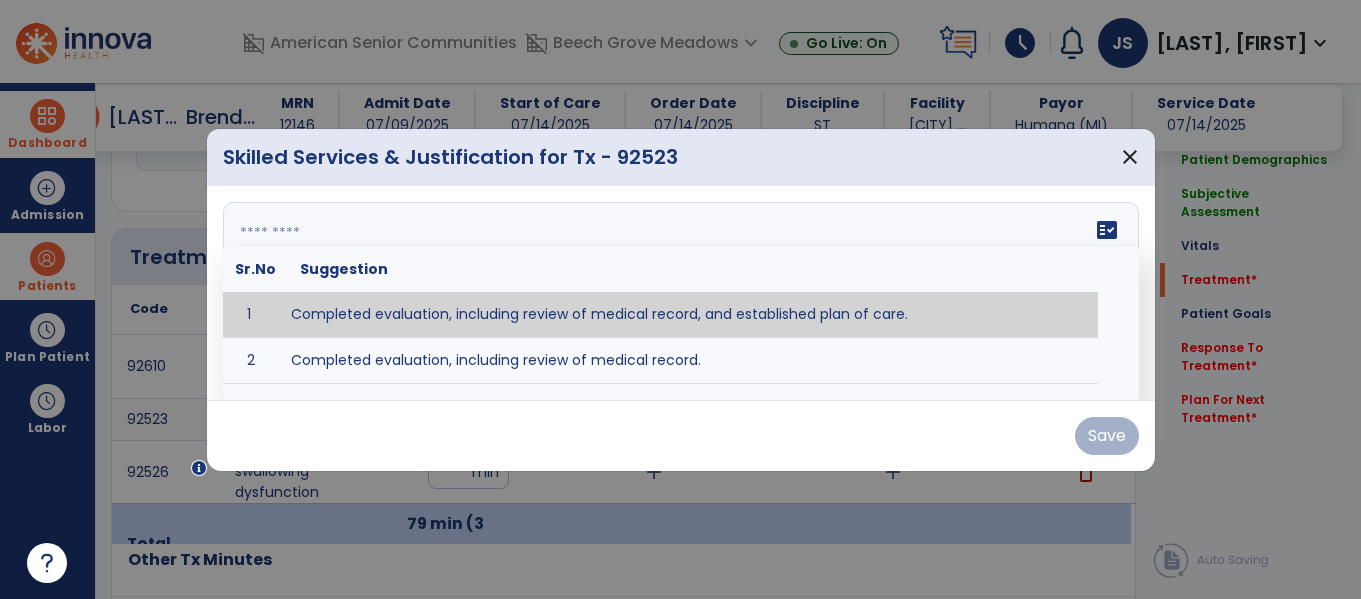 type on "**********" 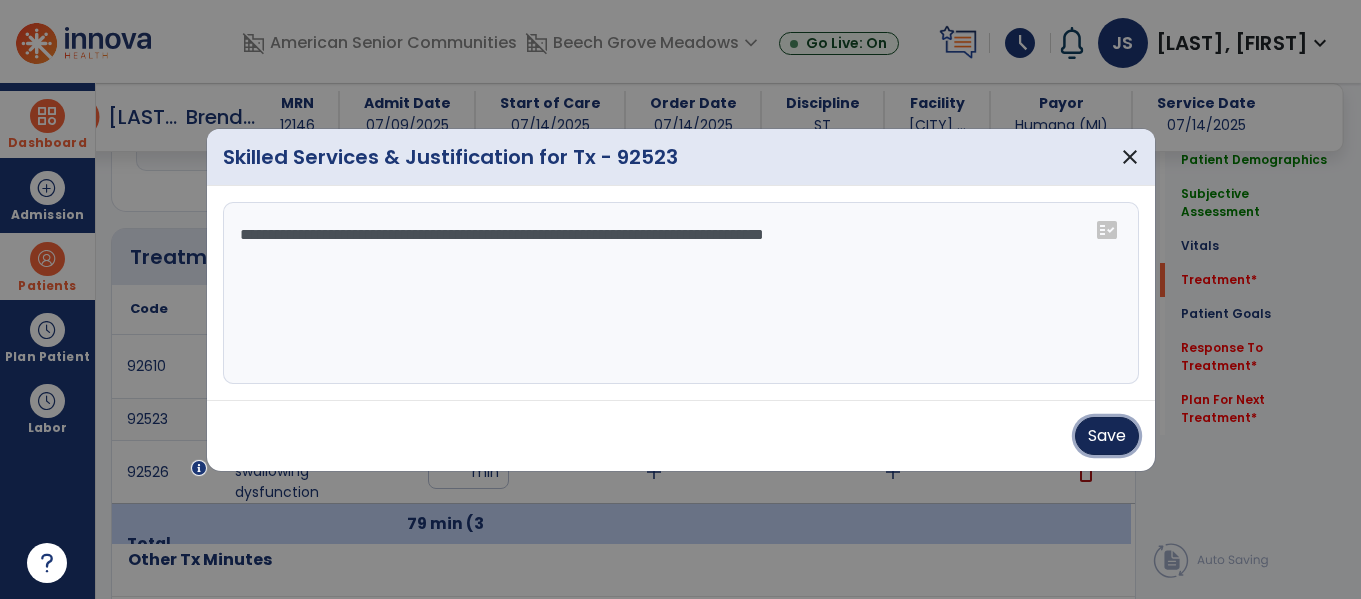 click on "Save" at bounding box center (1107, 436) 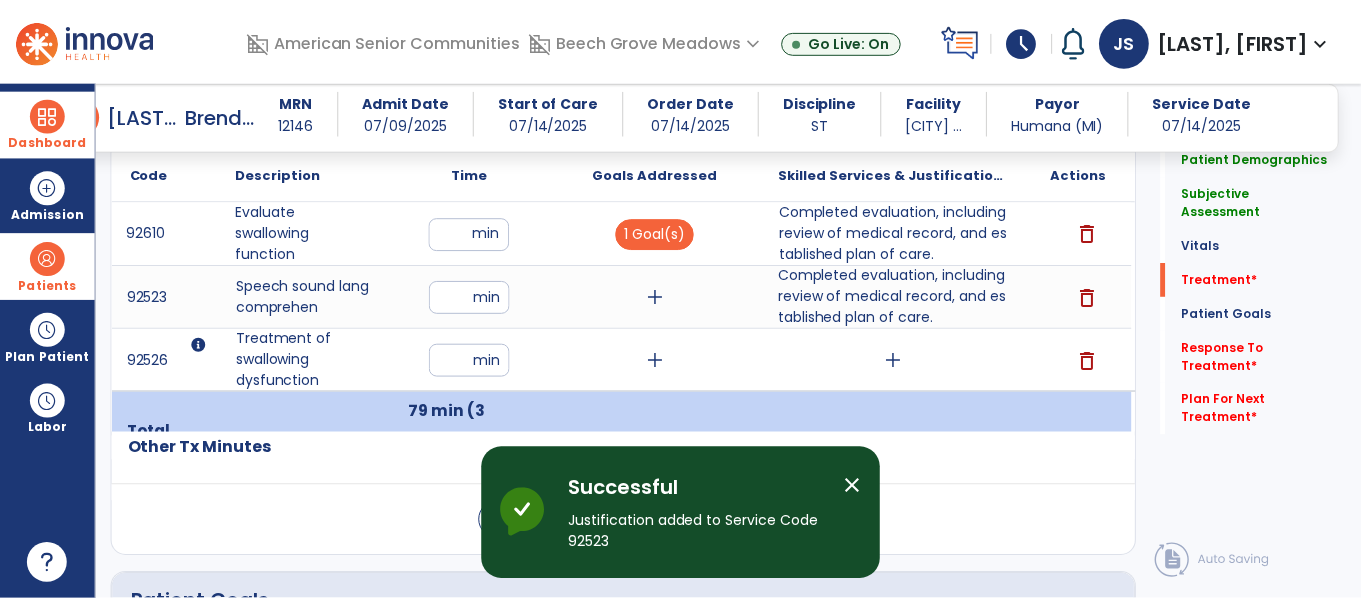 scroll, scrollTop: 1187, scrollLeft: 0, axis: vertical 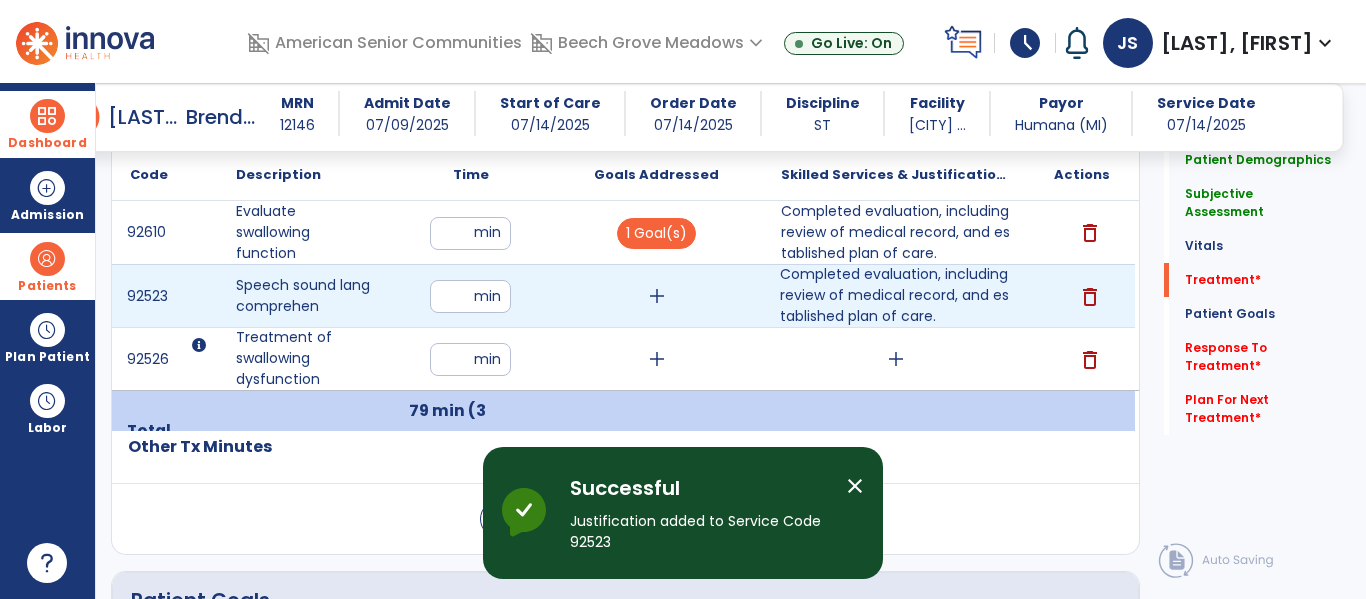 click on "add" at bounding box center (657, 296) 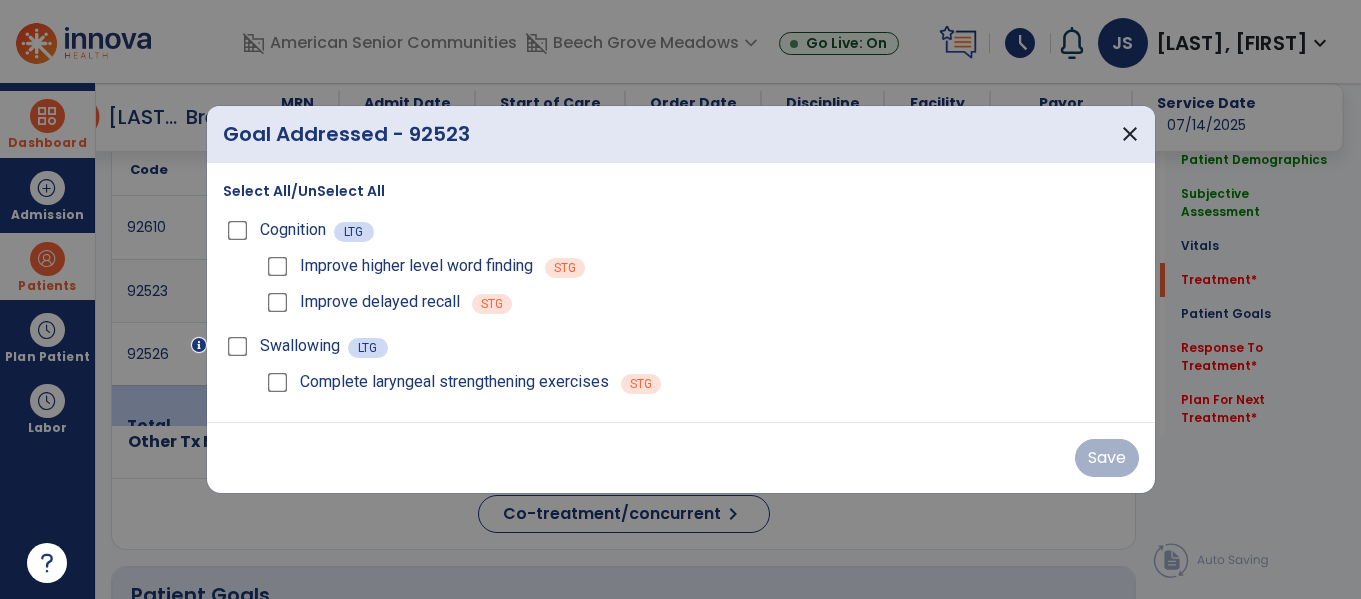 scroll, scrollTop: 1187, scrollLeft: 0, axis: vertical 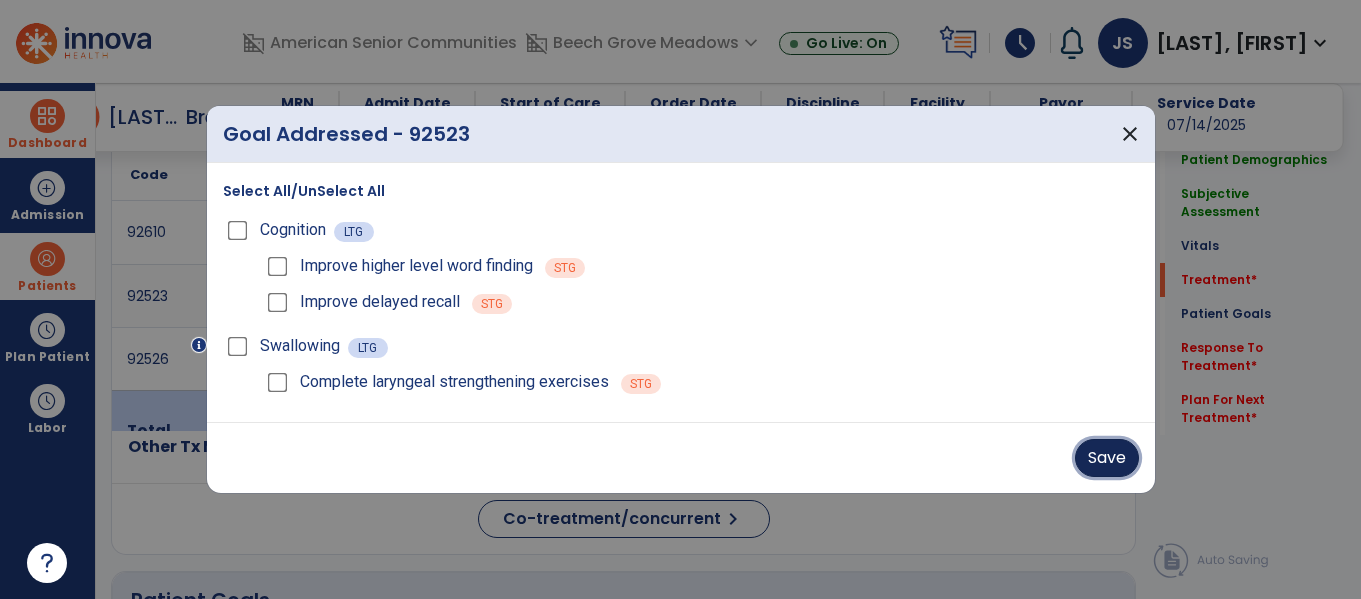 click on "Save" at bounding box center [1107, 458] 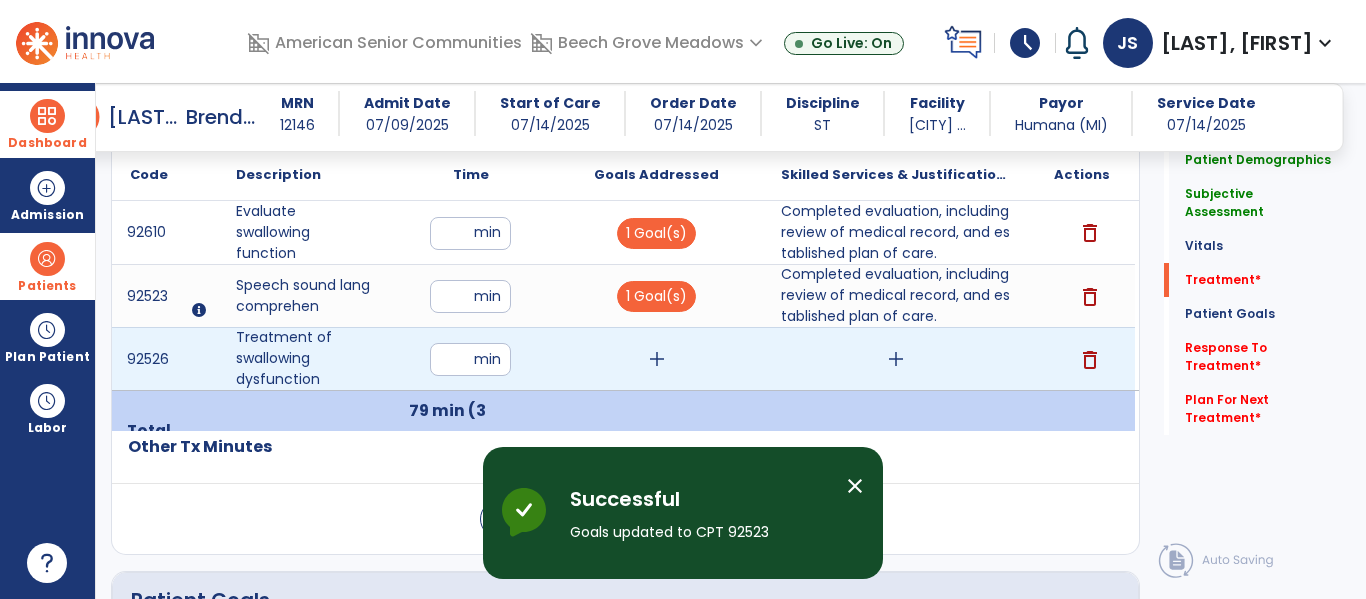 click on "add" at bounding box center [657, 359] 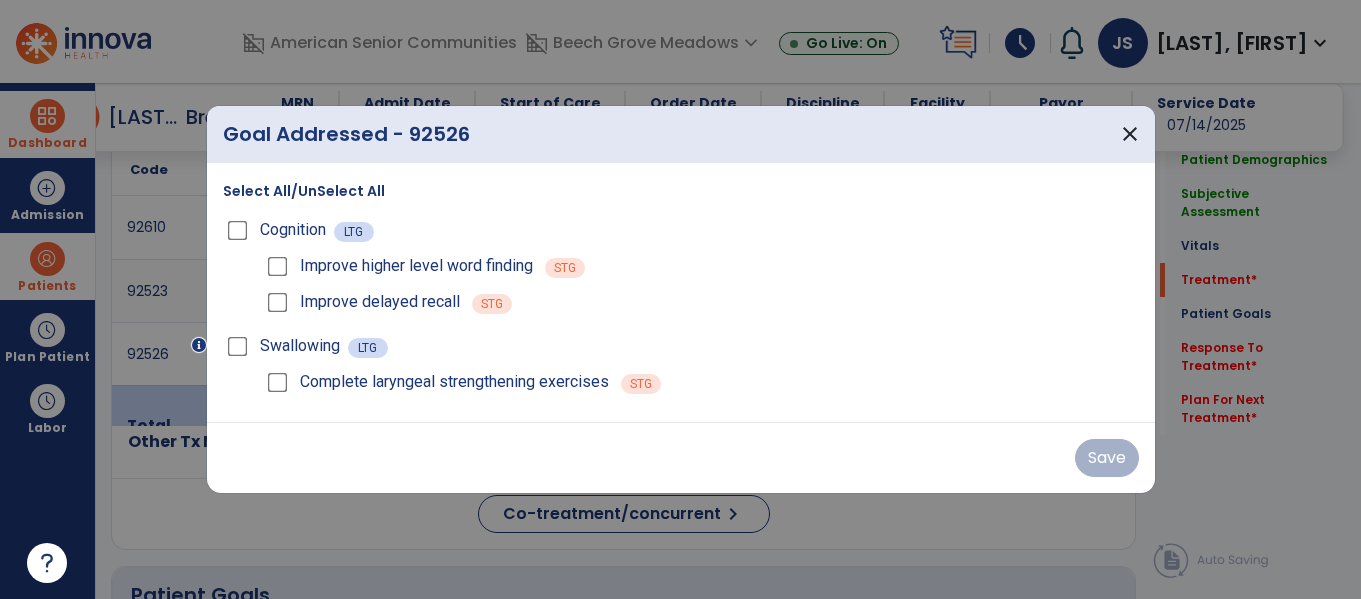 scroll, scrollTop: 1187, scrollLeft: 0, axis: vertical 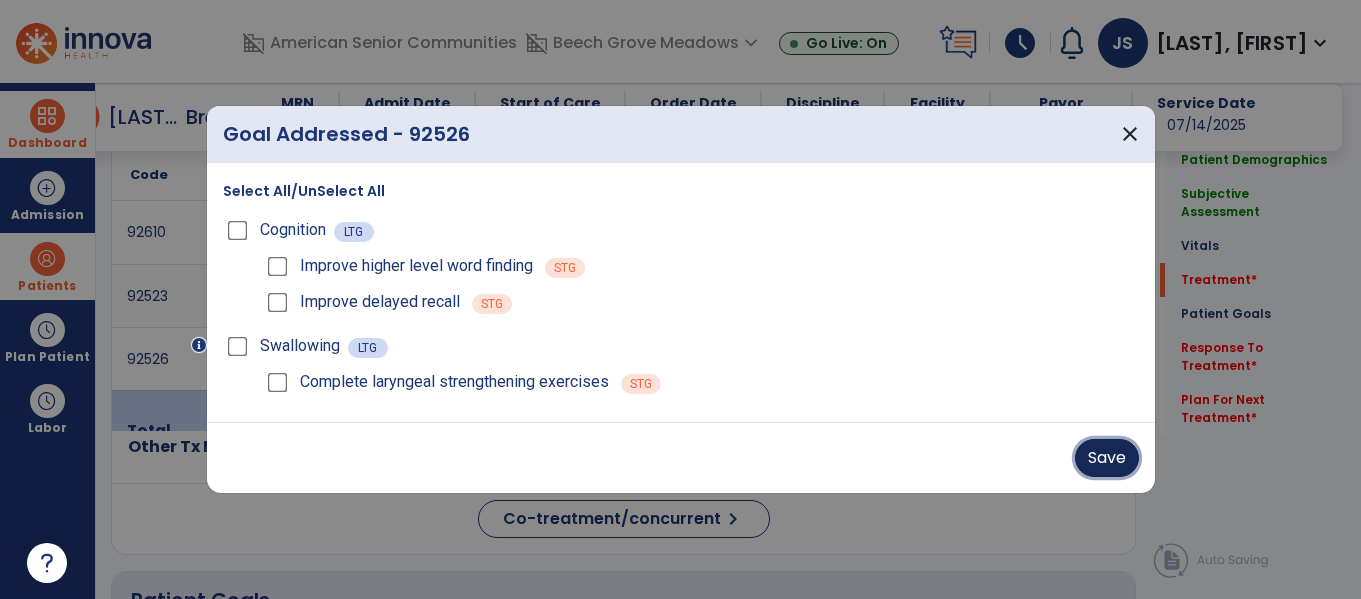 click on "Save" at bounding box center (1107, 458) 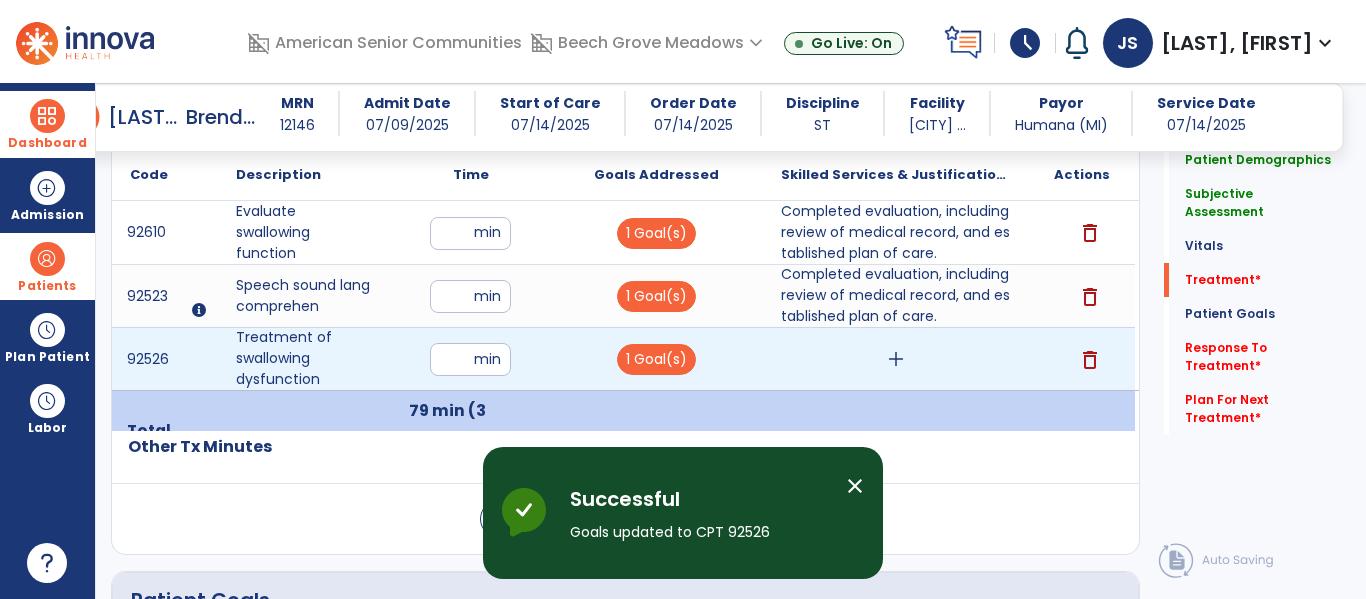 click on "add" at bounding box center [896, 359] 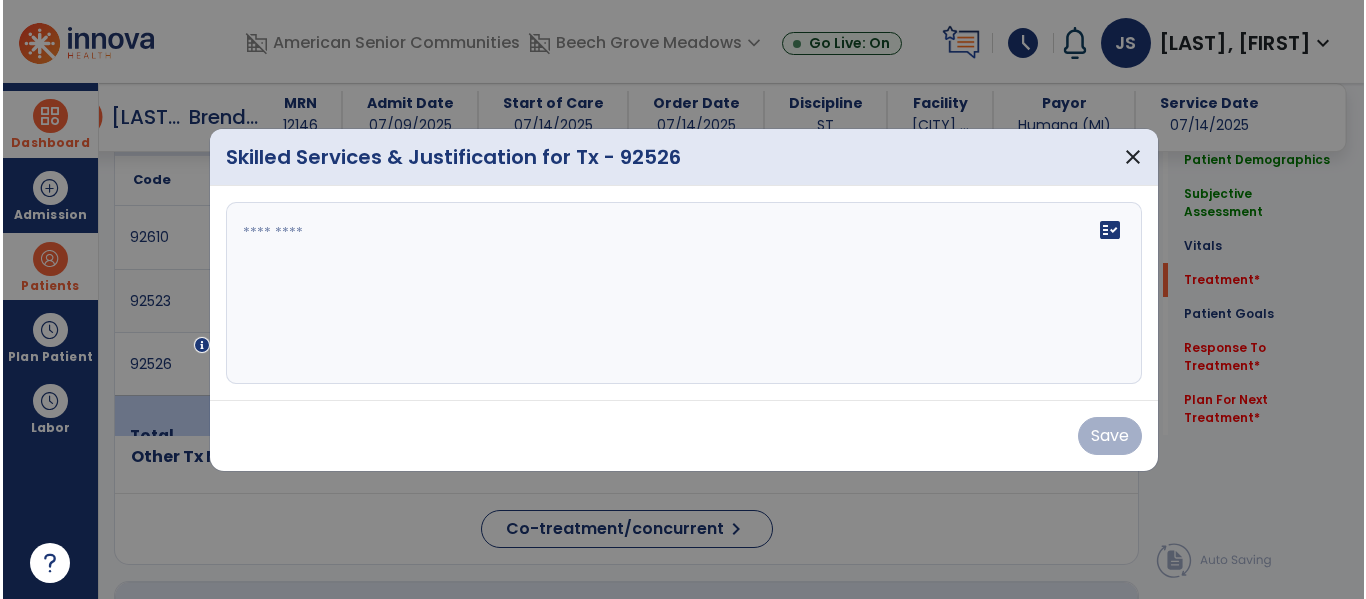 scroll, scrollTop: 1187, scrollLeft: 0, axis: vertical 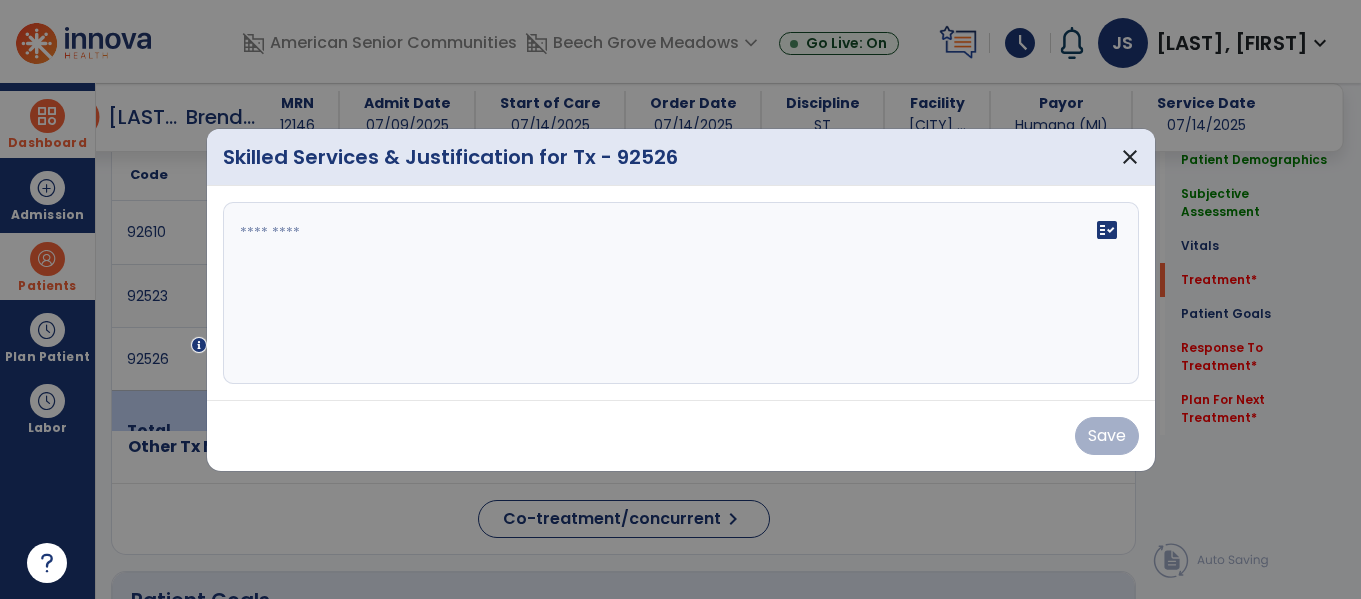 click on "fact_check" at bounding box center [681, 293] 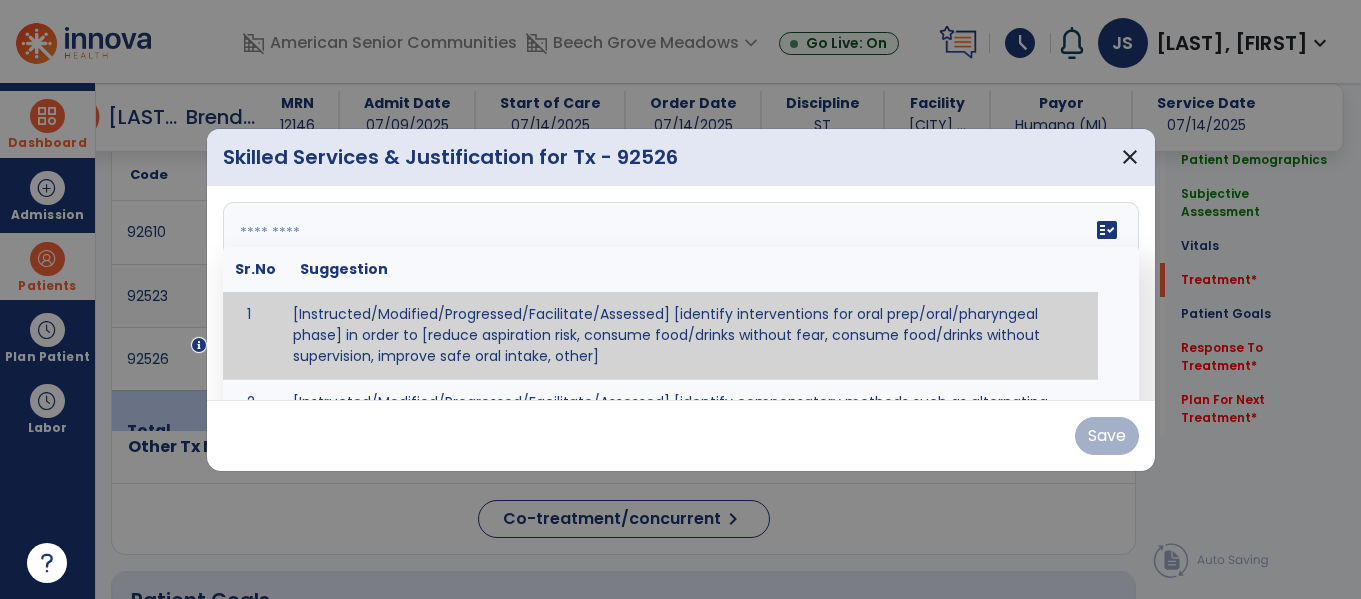 paste on "**********" 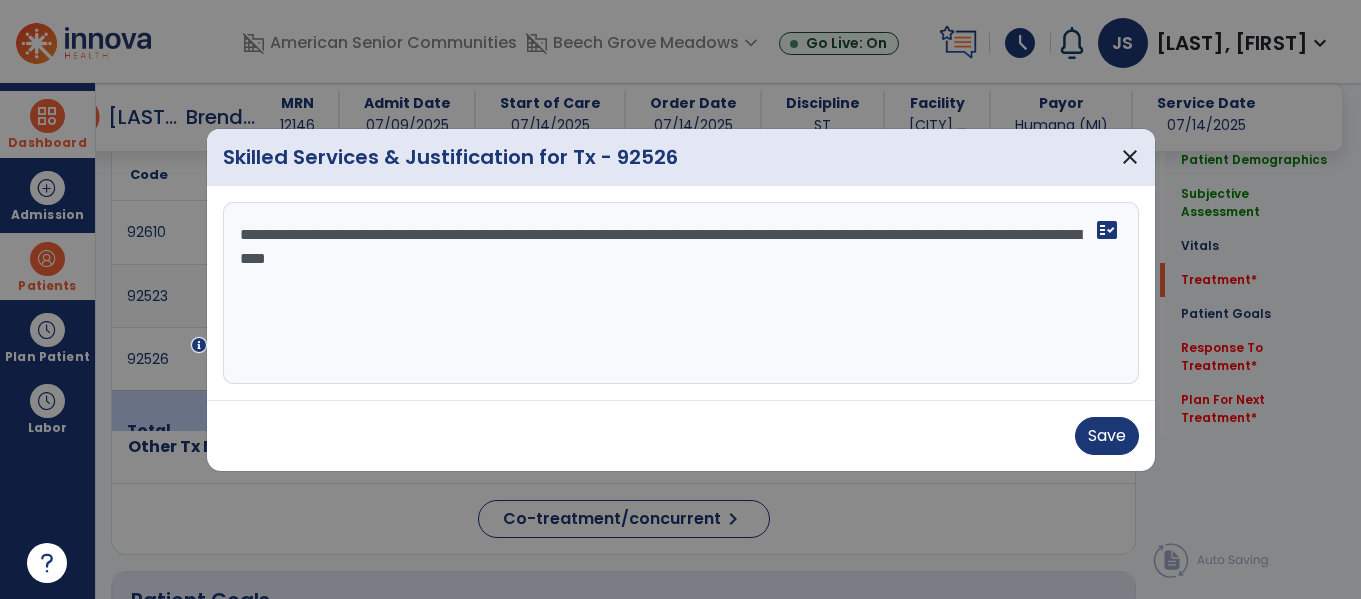 click on "**********" at bounding box center [677, 293] 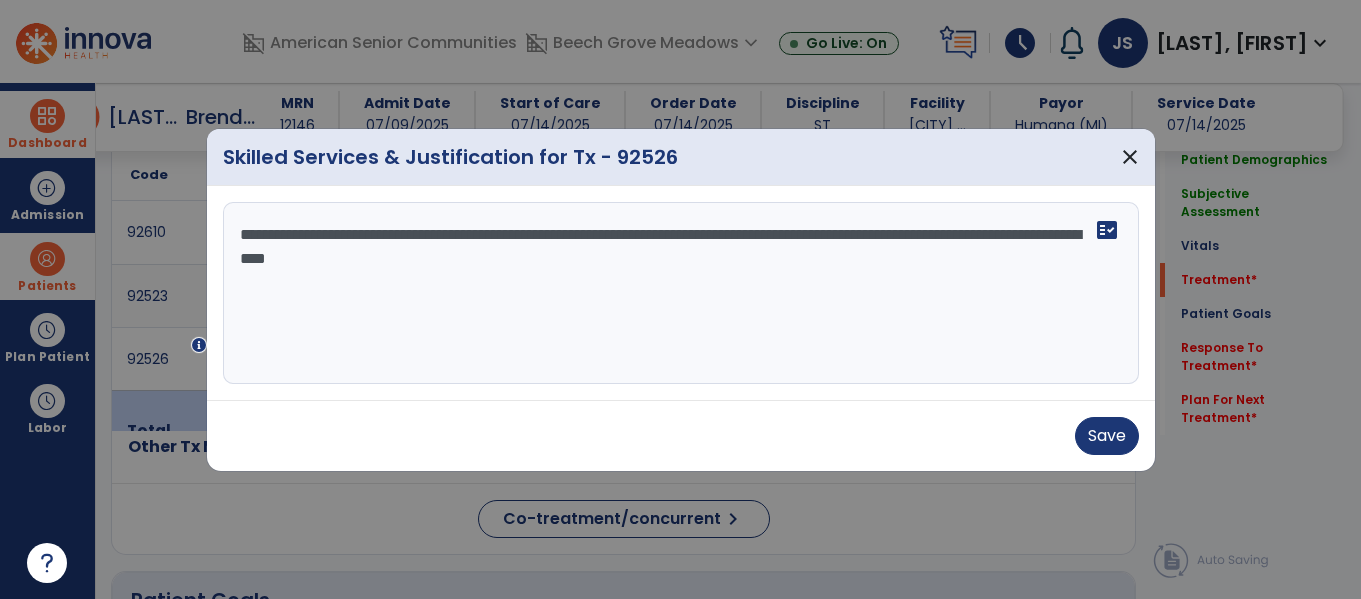 paste on "**********" 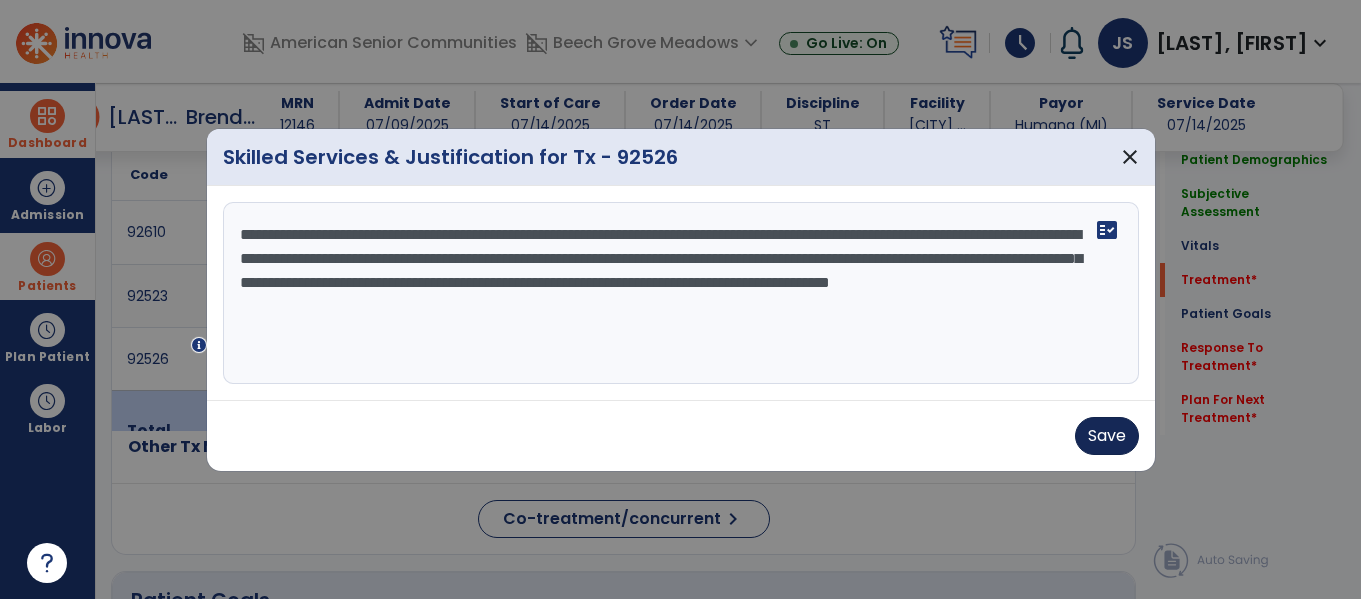 type on "**********" 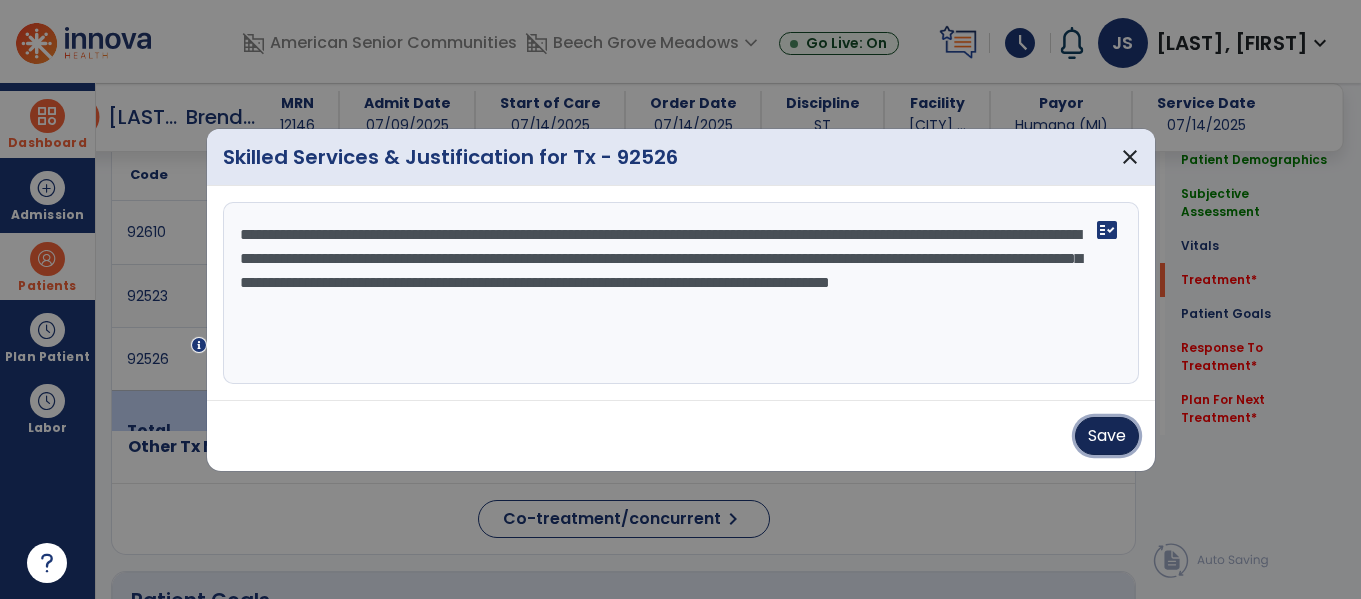 click on "Save" at bounding box center (1107, 436) 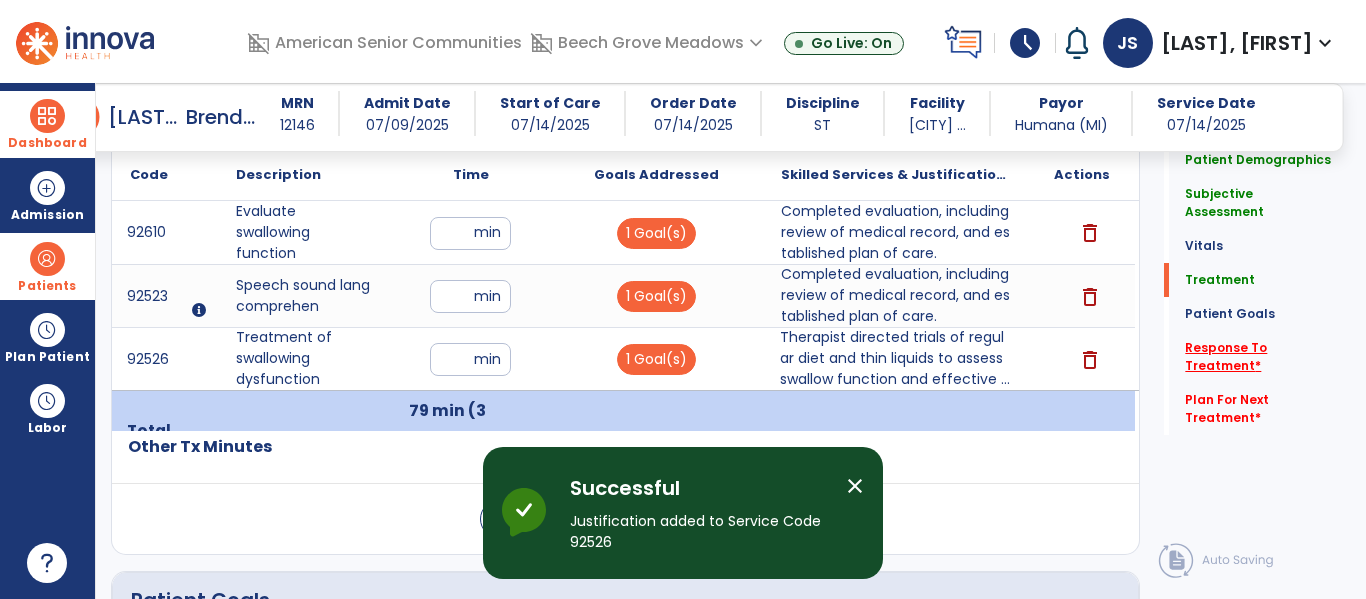 click on "Response To Treatment   *" 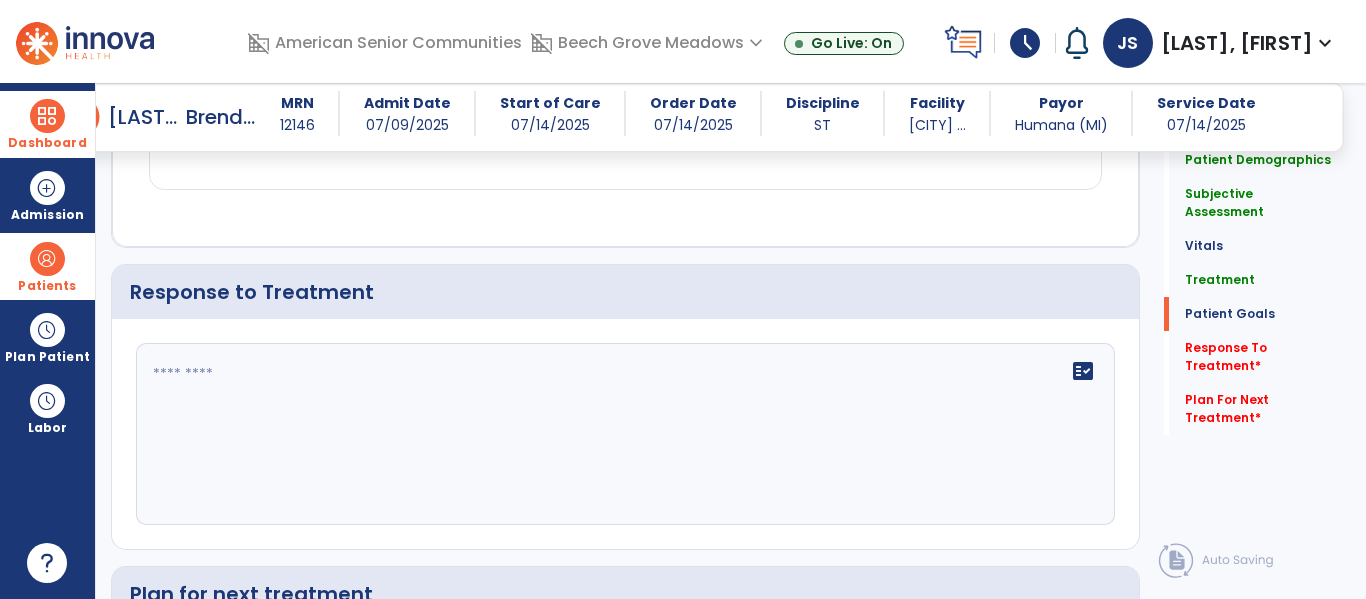 scroll, scrollTop: 2705, scrollLeft: 0, axis: vertical 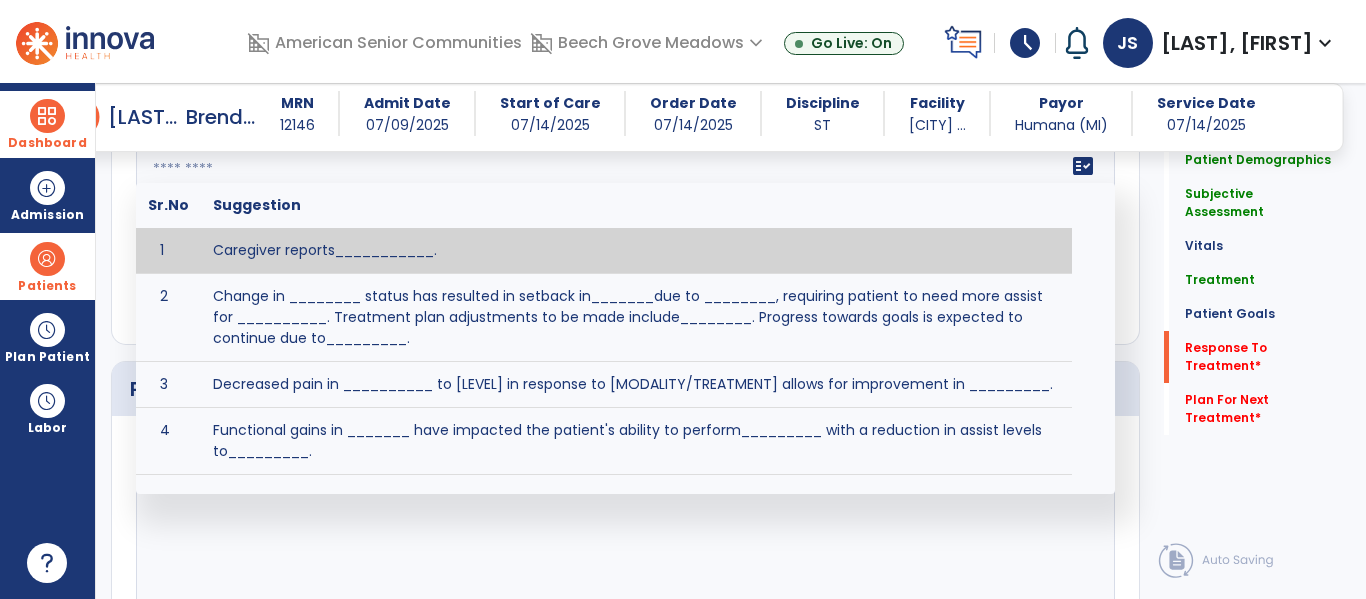 click on "fact_check  Sr.No Suggestion 1 Caregiver reports___________. 2 Change in ________ status has resulted in setback in_______due to ________, requiring patient to need more assist for __________.   Treatment plan adjustments to be made include________.  Progress towards goals is expected to continue due to_________. 3 Decreased pain in __________ to [LEVEL] in response to [MODALITY/TREATMENT] allows for improvement in _________. 4 Functional gains in _______ have impacted the patient's ability to perform_________ with a reduction in assist levels to_________. 5 Functional progress this week has been significant due to__________. 6 Gains in ________ have improved the patient's ability to perform ______with decreased levels of assist to___________. 7 Improvement in ________allows patient to tolerate higher levels of challenges in_________. 8 Pain in [AREA] has decreased to [LEVEL] in response to [TREATMENT/MODALITY], allowing fore ease in completing__________. 9 10 11 12 13 14 15 16 17 18 19 20 21" 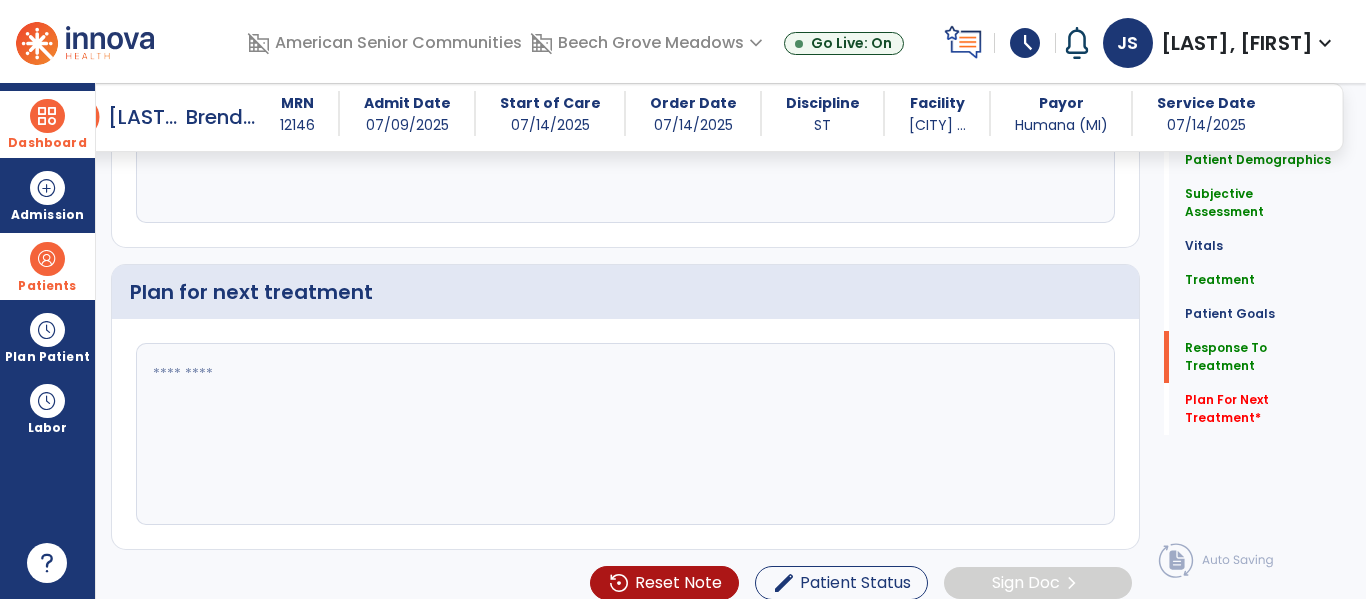 scroll, scrollTop: 2891, scrollLeft: 0, axis: vertical 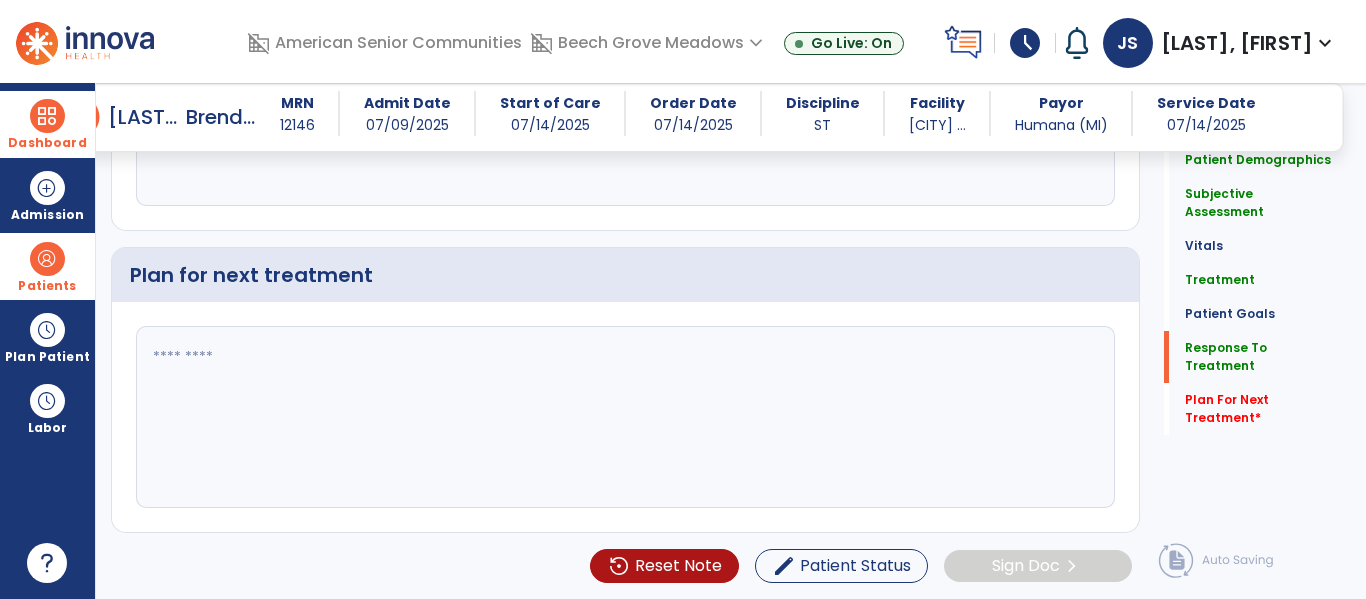 type on "**********" 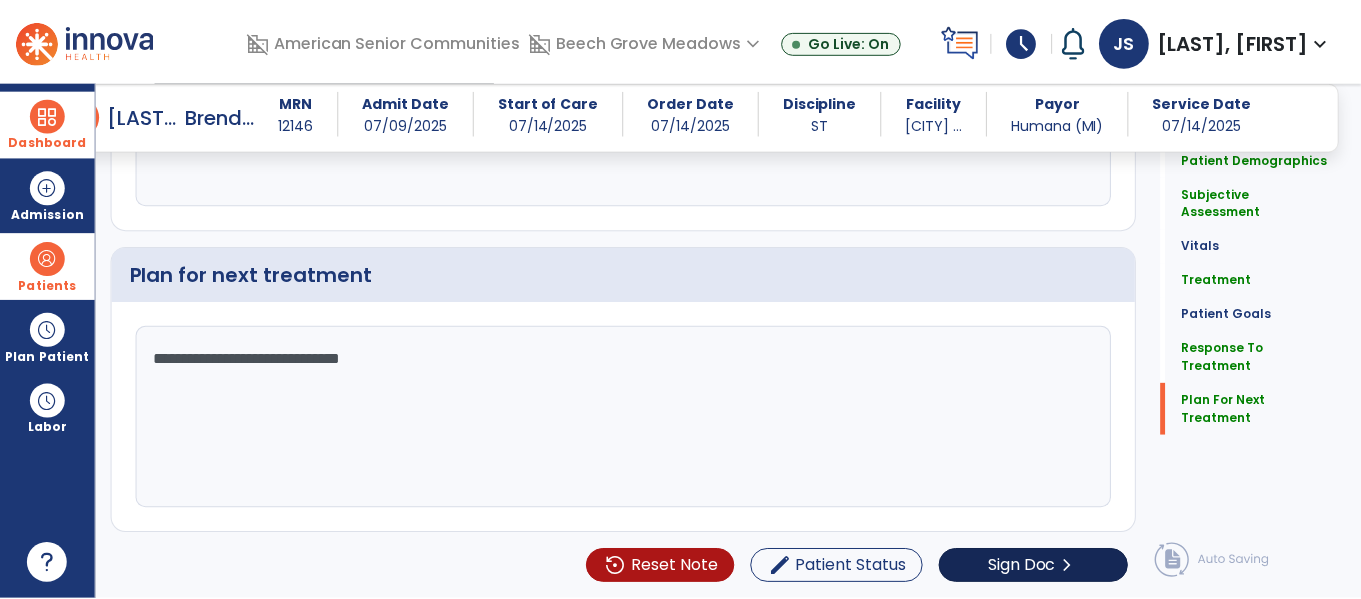 scroll, scrollTop: 2909, scrollLeft: 0, axis: vertical 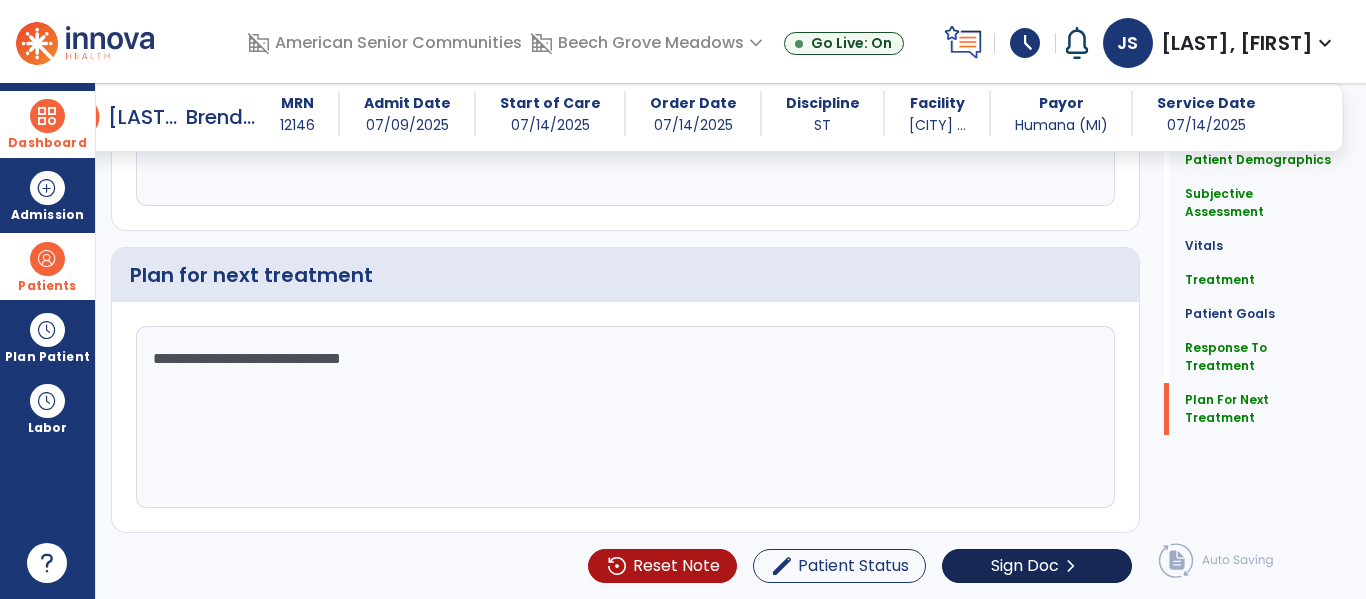 type on "**********" 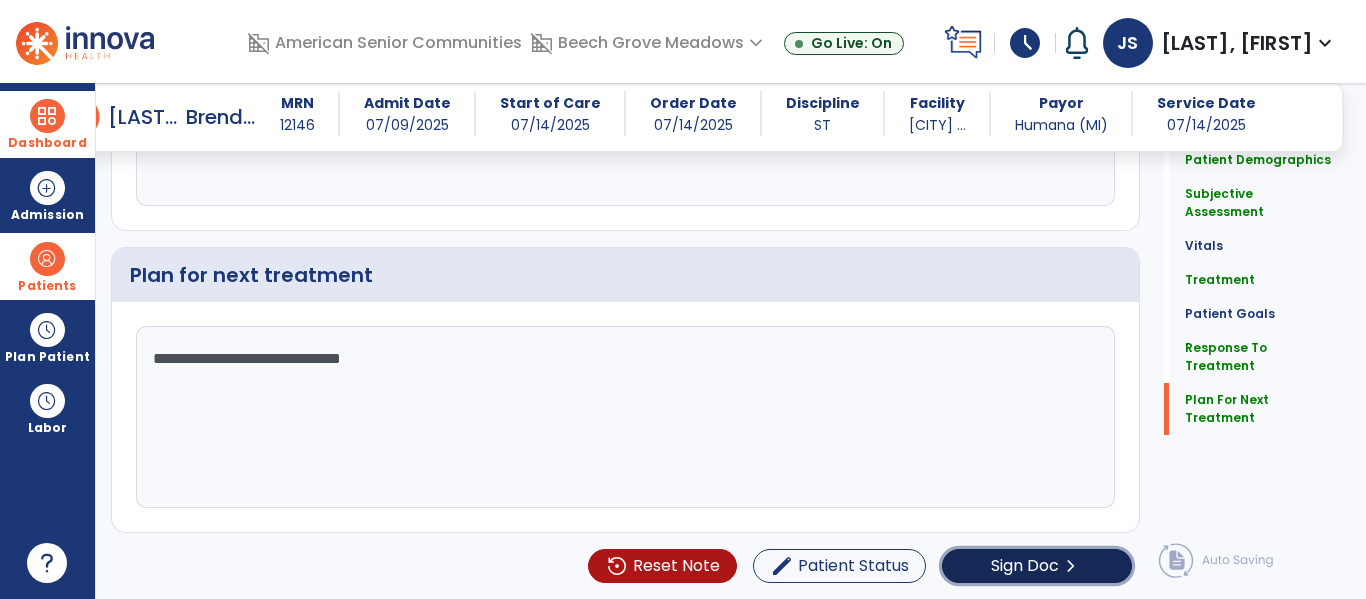 click on "Sign Doc" 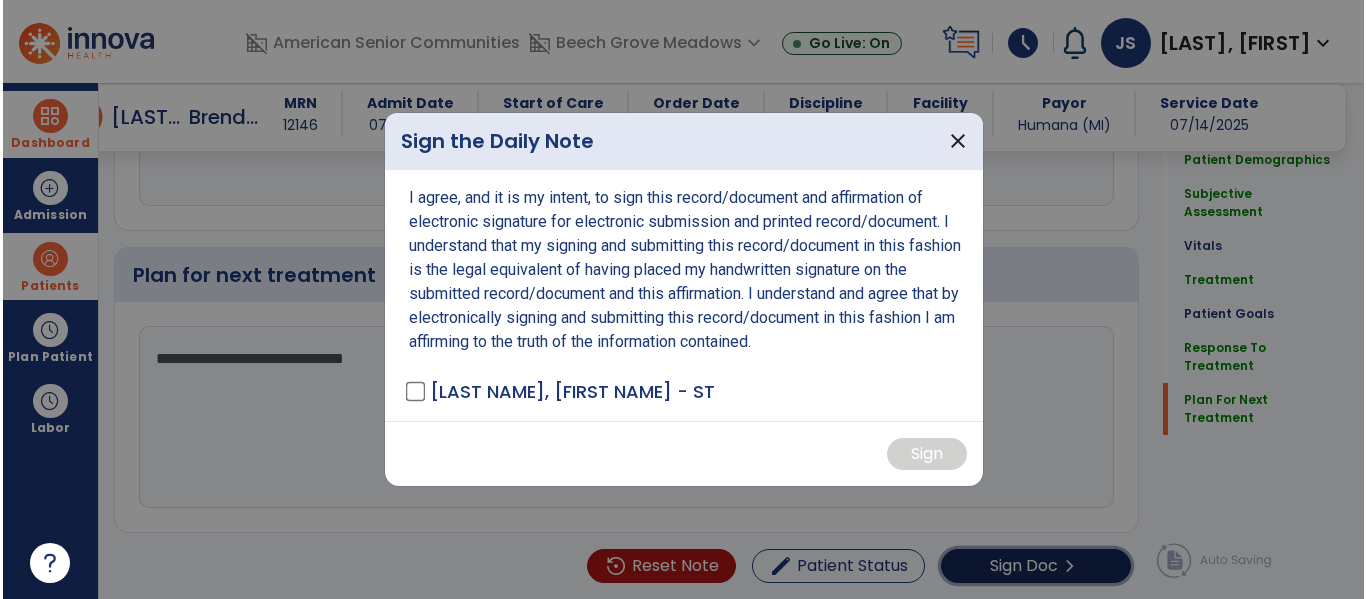 scroll, scrollTop: 2978, scrollLeft: 0, axis: vertical 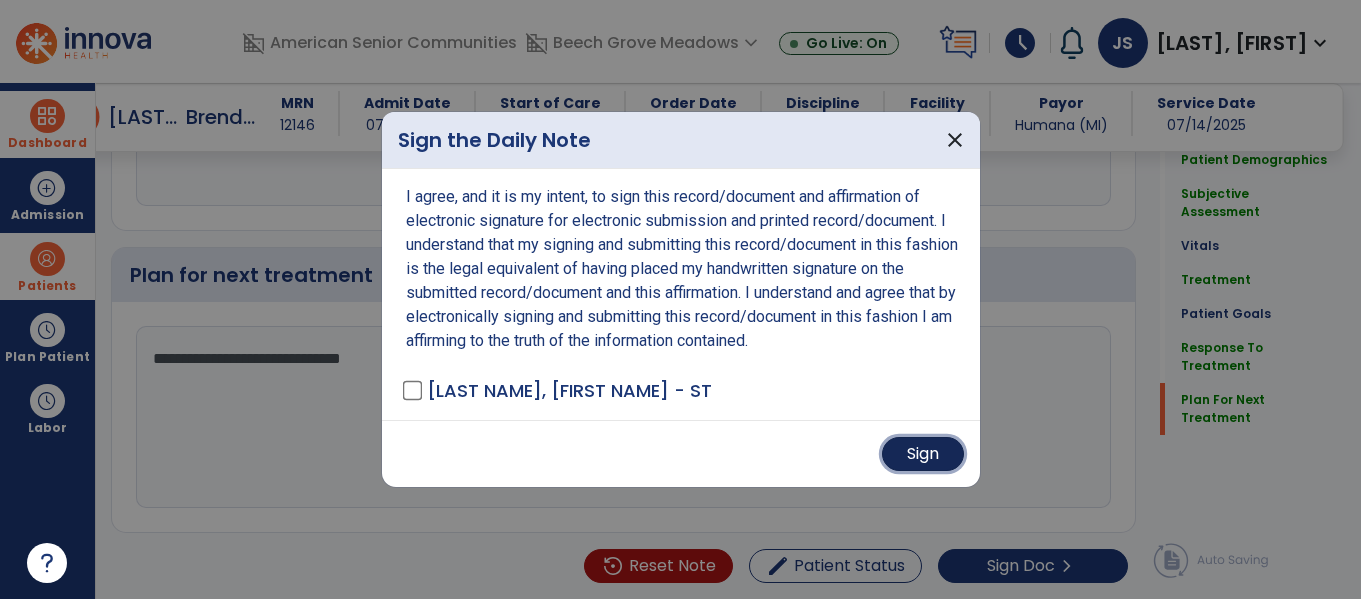 click on "Sign" at bounding box center (923, 454) 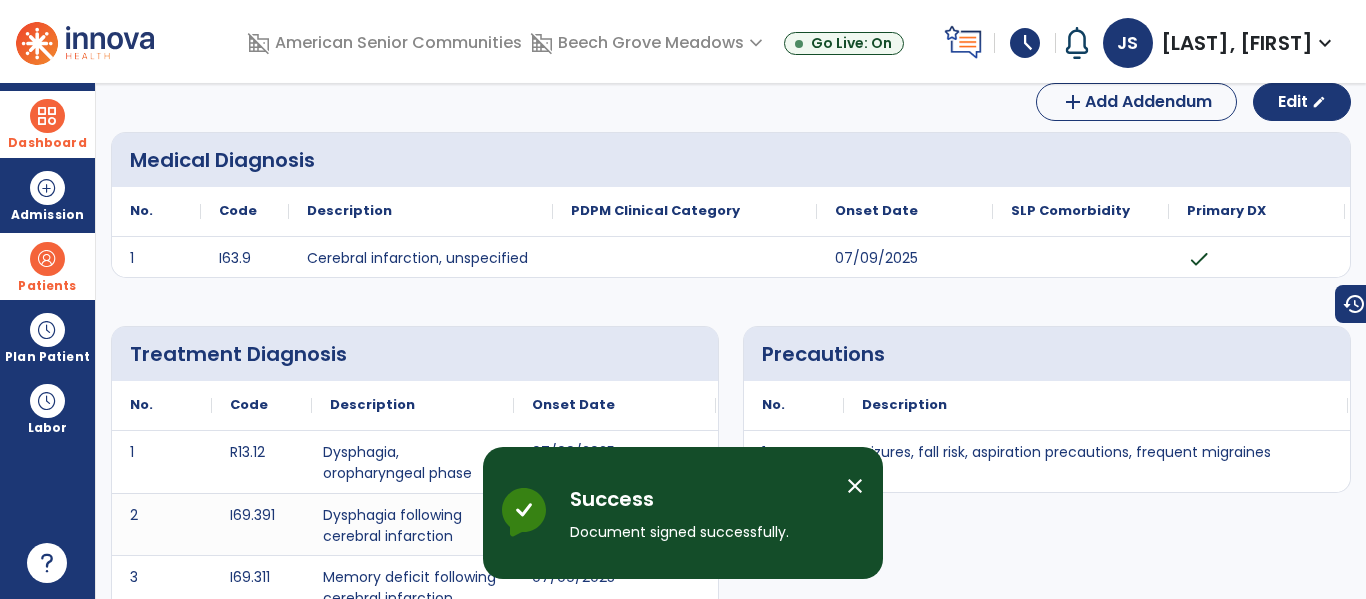scroll, scrollTop: 0, scrollLeft: 0, axis: both 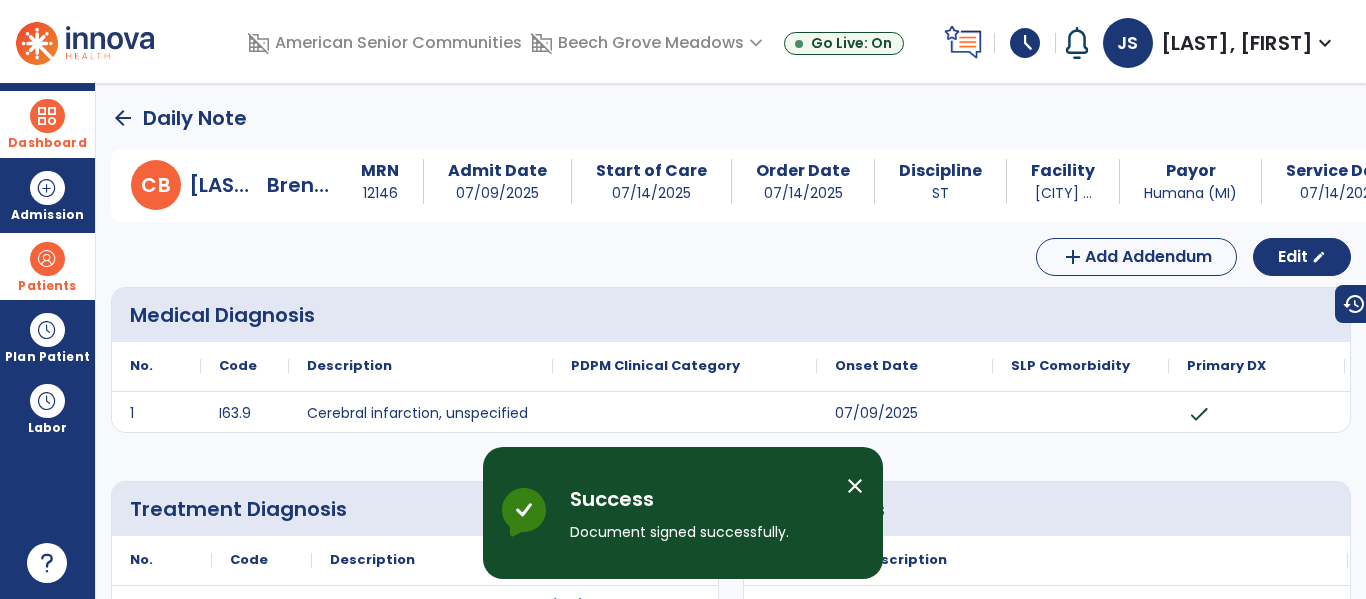 click on "arrow_back" 